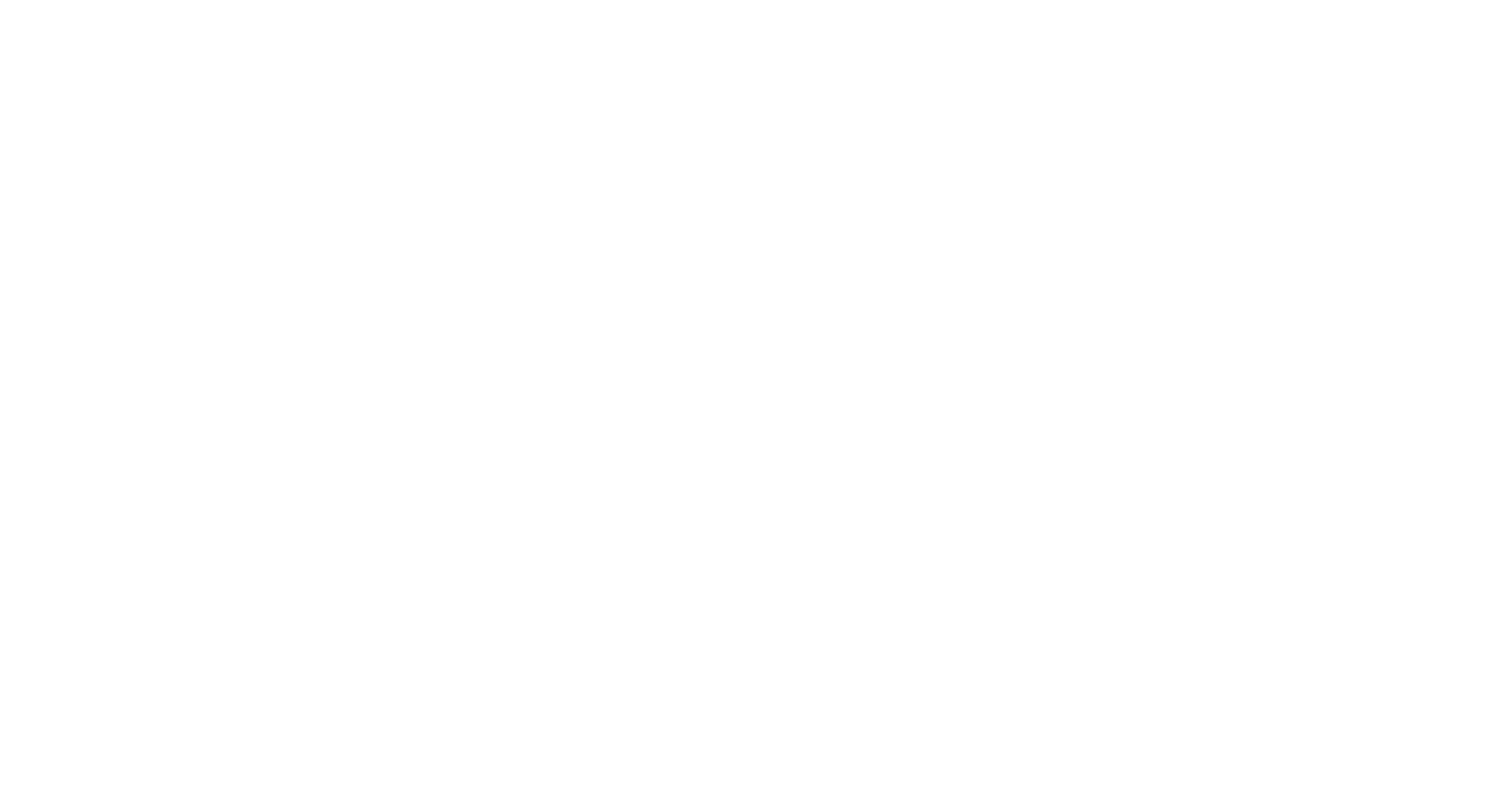 scroll, scrollTop: 0, scrollLeft: 0, axis: both 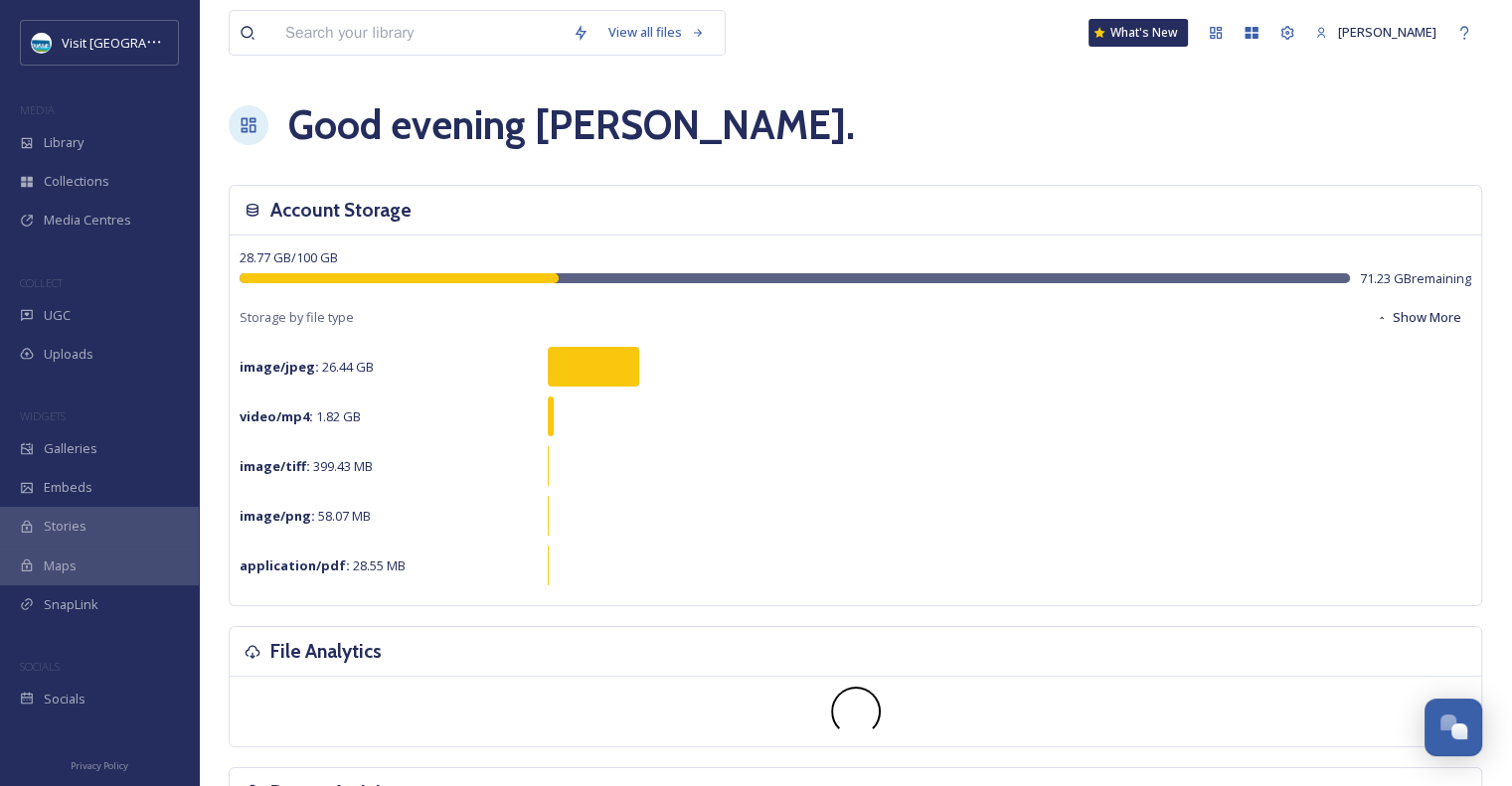 click on "What's New" at bounding box center [1138, 33] 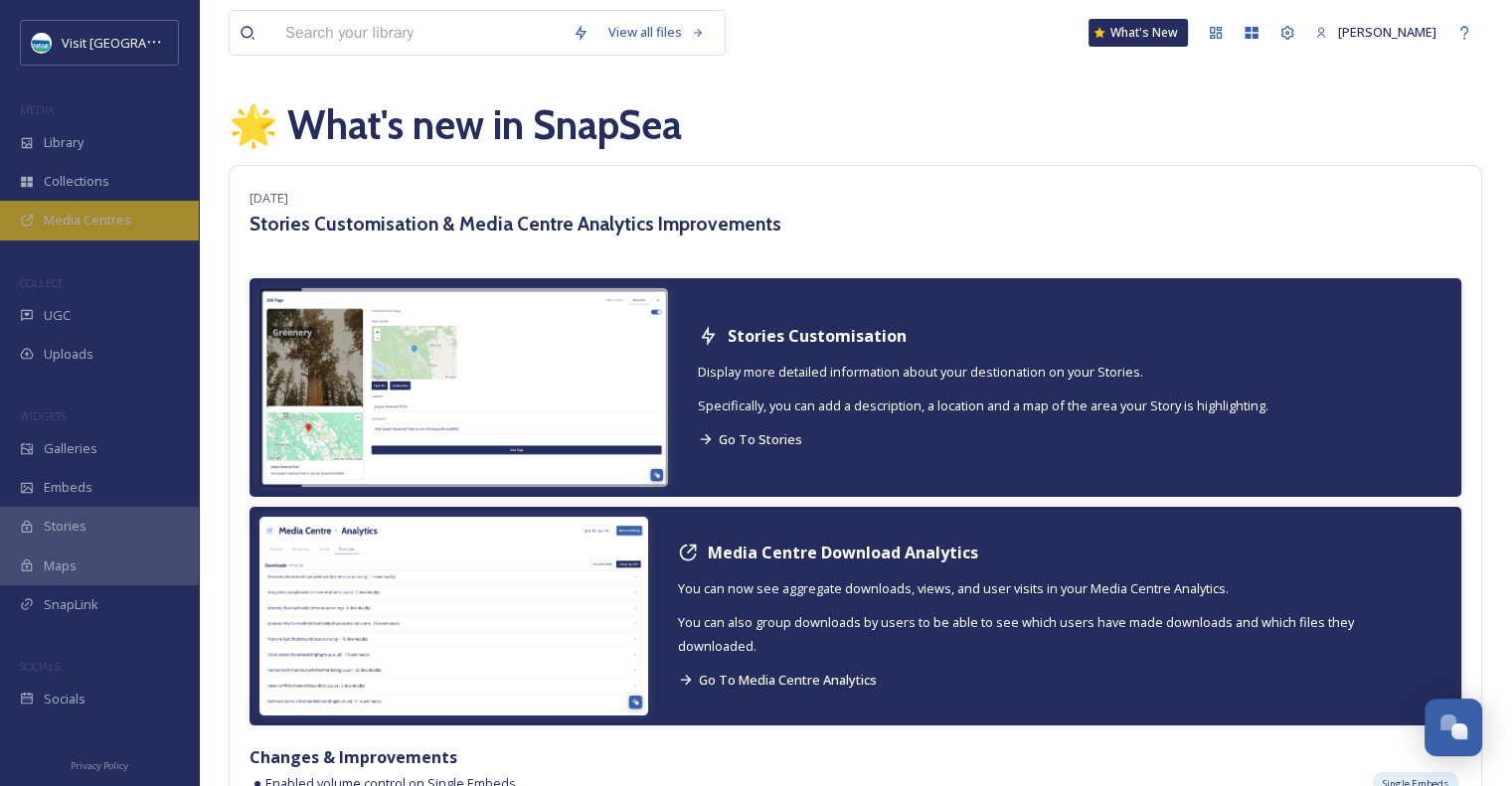 click on "Media Centres" at bounding box center [87, 220] 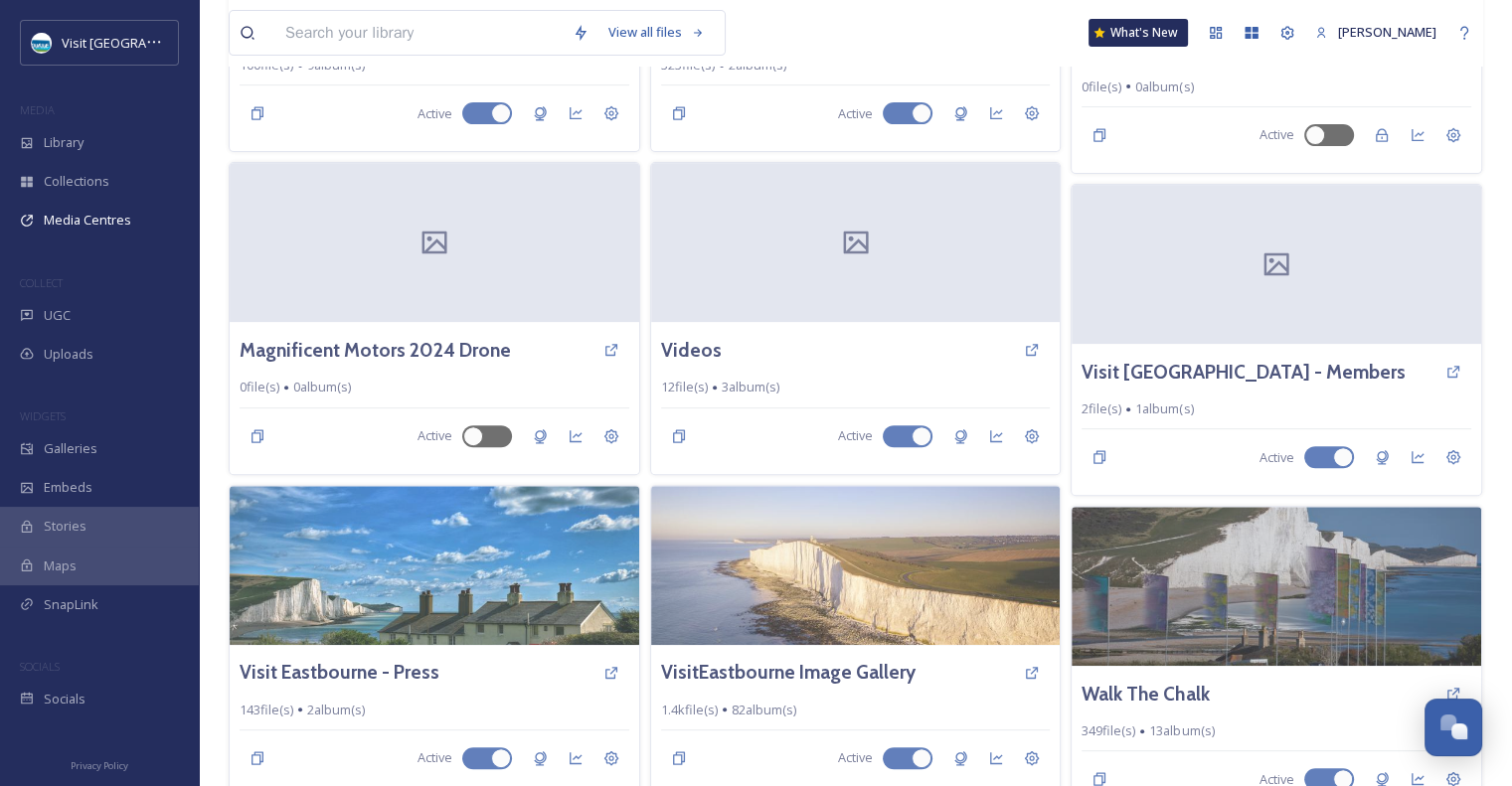 scroll, scrollTop: 696, scrollLeft: 0, axis: vertical 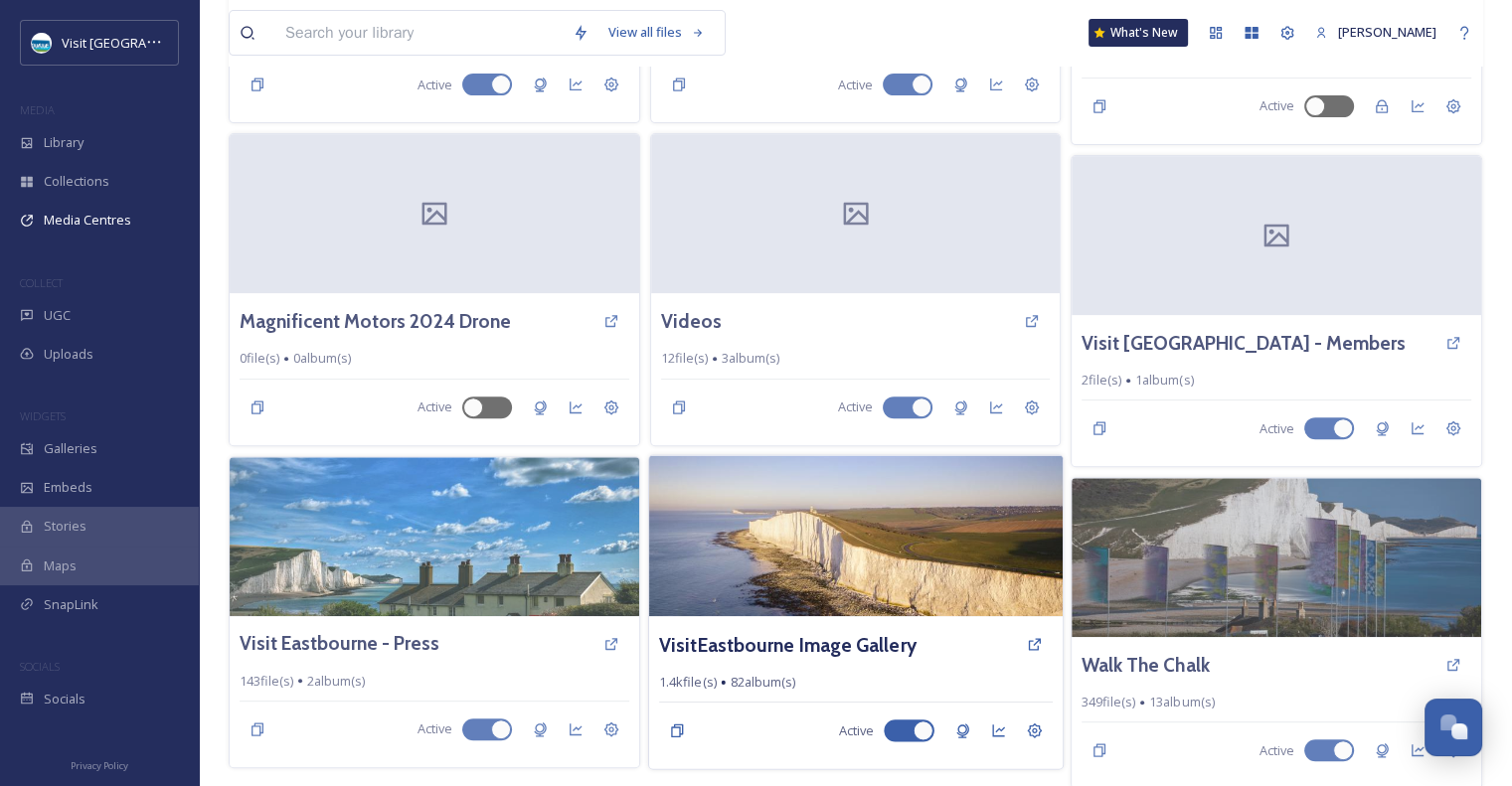 click on "VisitEastbourne Image Gallery 1.4k  file(s) 82  album(s) Active" at bounding box center [856, 693] 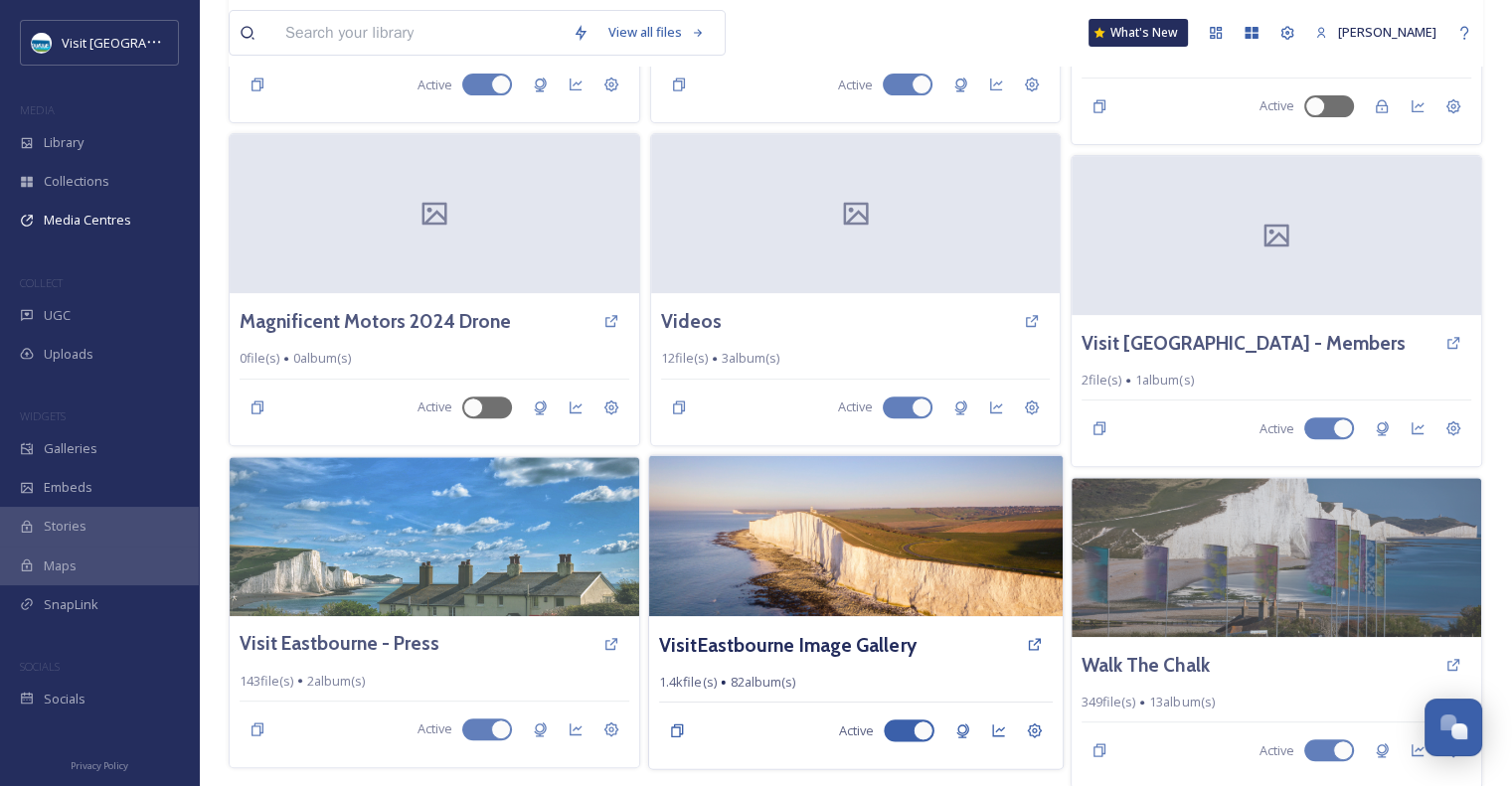 click at bounding box center [856, 536] 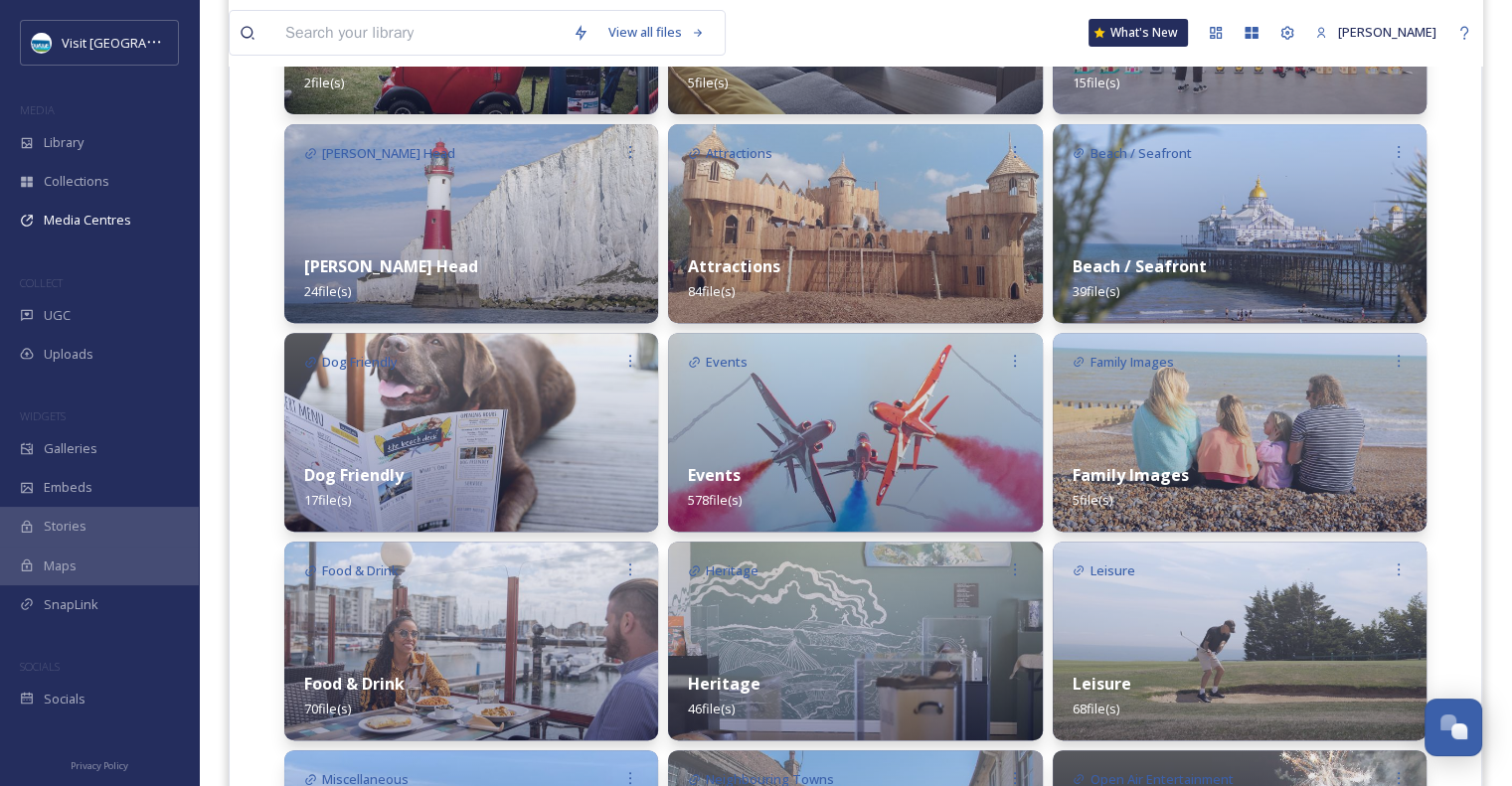 scroll, scrollTop: 1534, scrollLeft: 0, axis: vertical 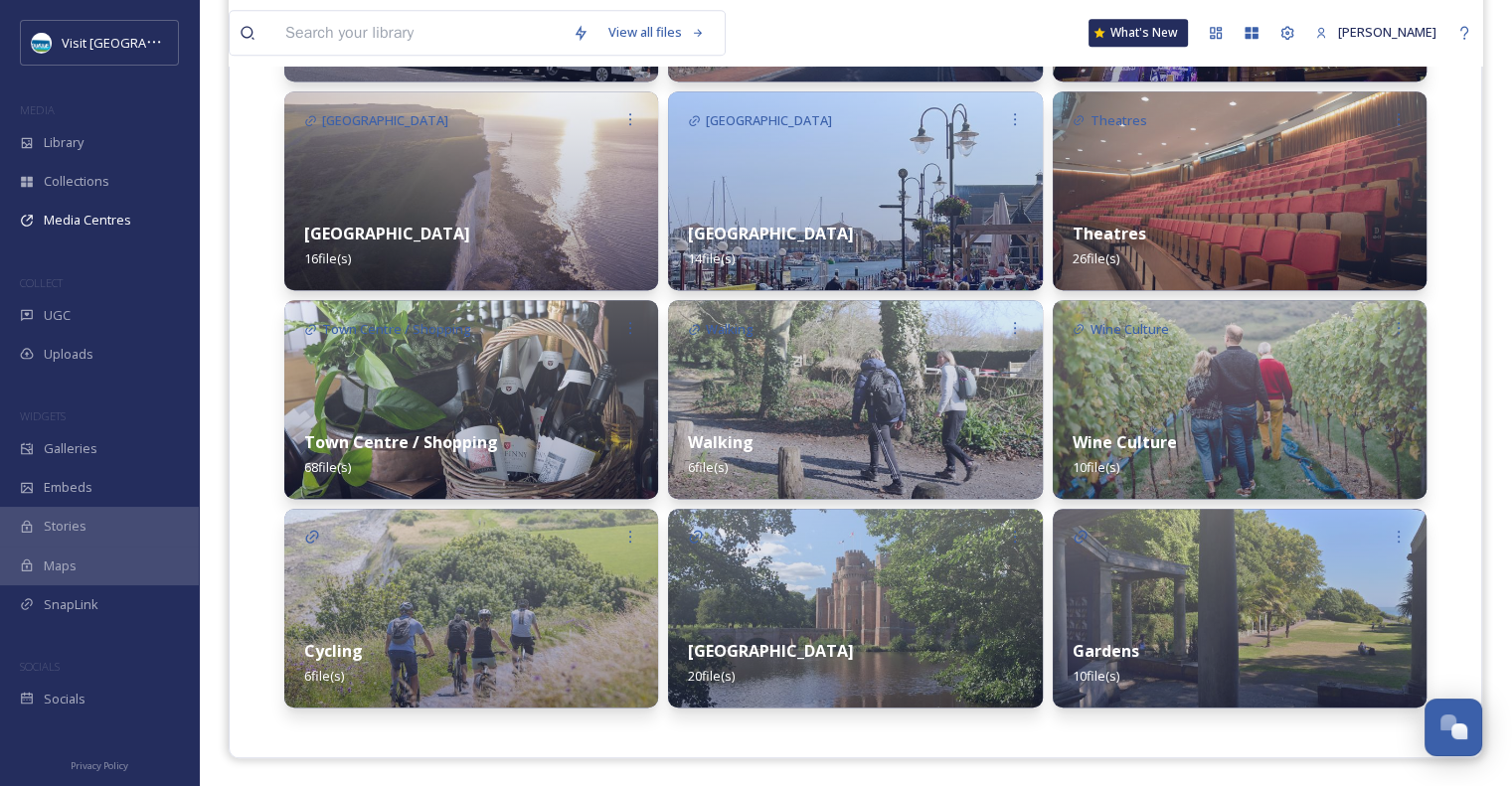click on "Theatres 26  file(s)" at bounding box center (1240, 245) 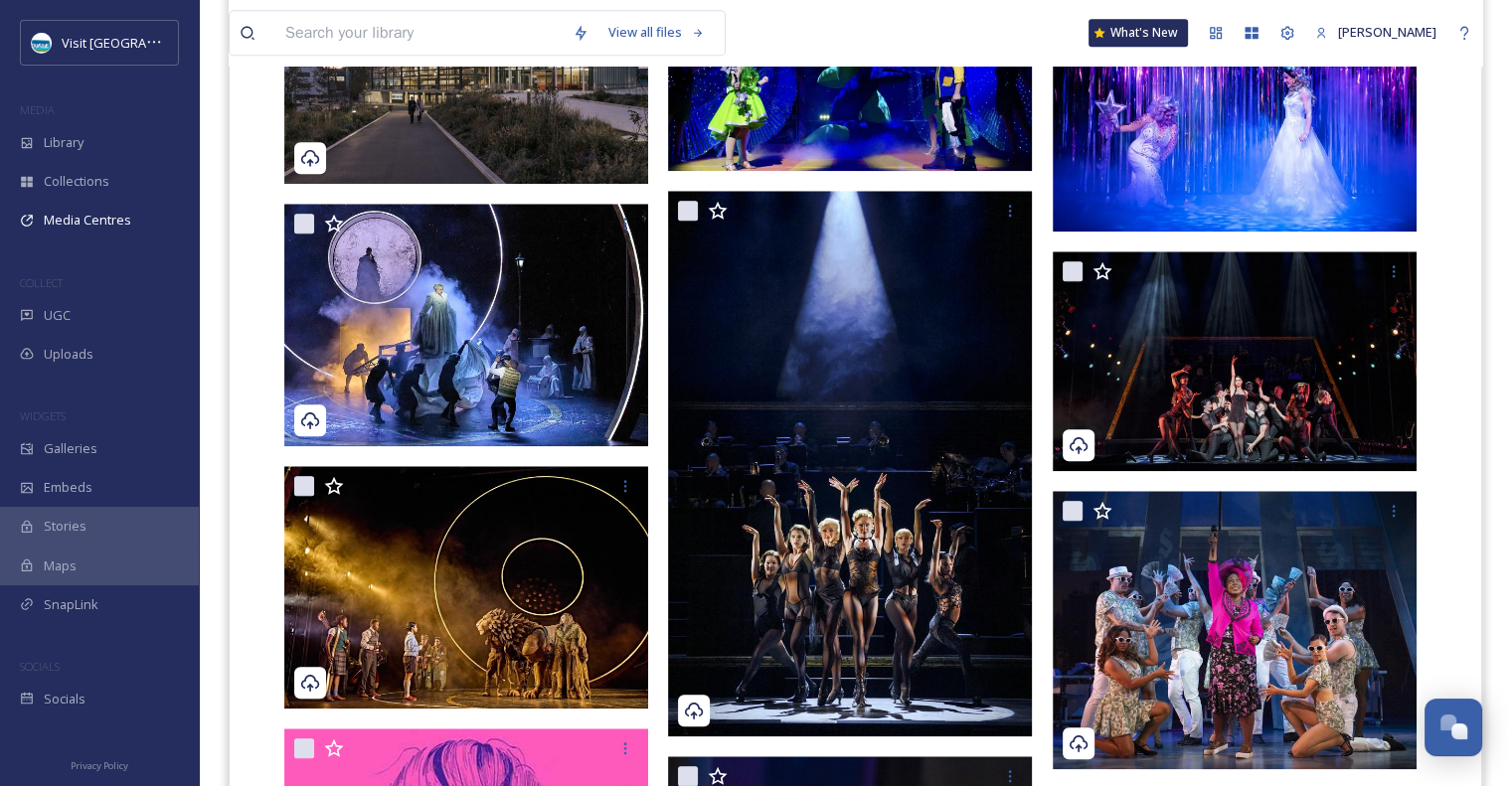 scroll, scrollTop: 1971, scrollLeft: 0, axis: vertical 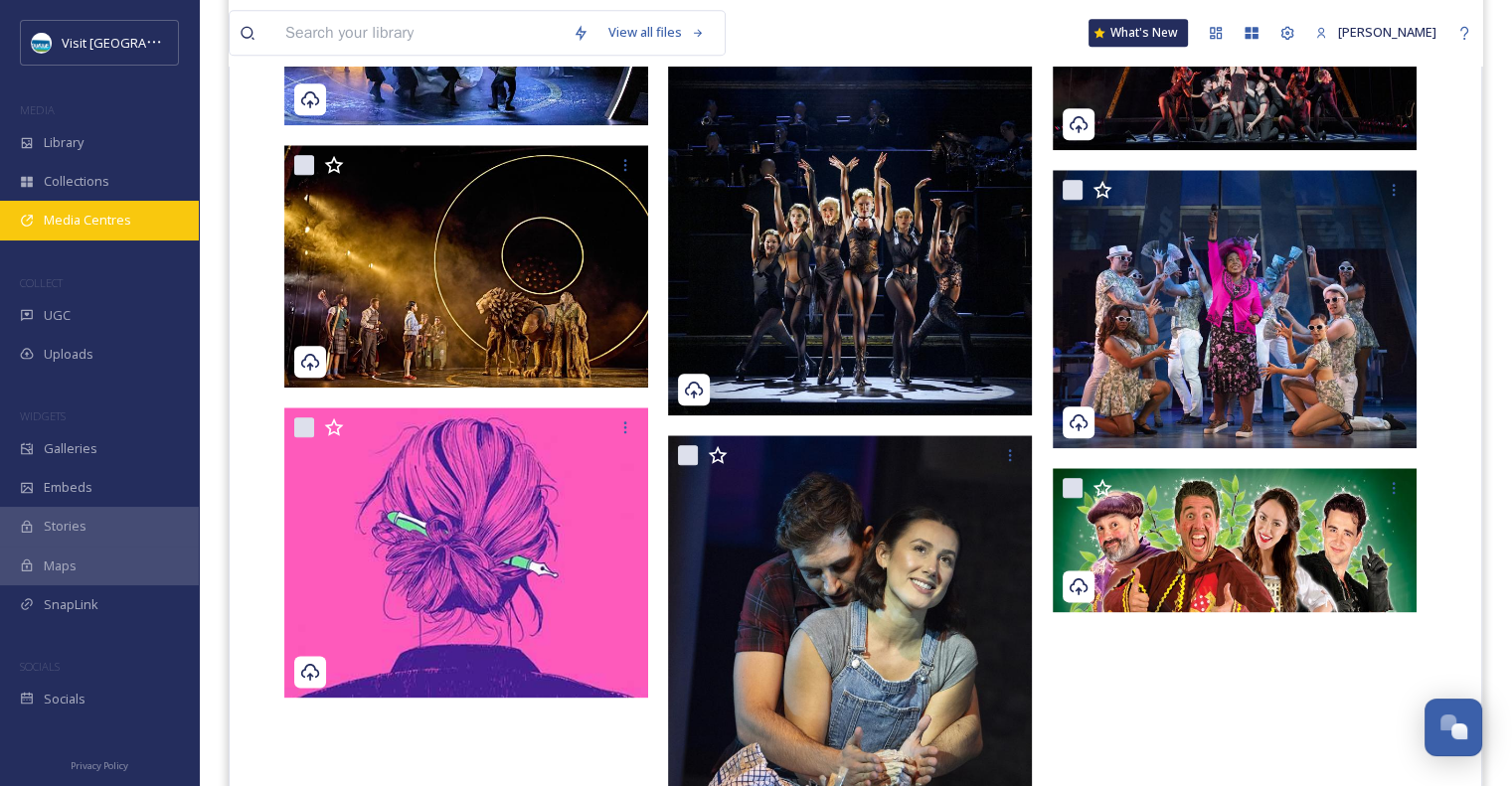 click on "Media Centres" at bounding box center (99, 220) 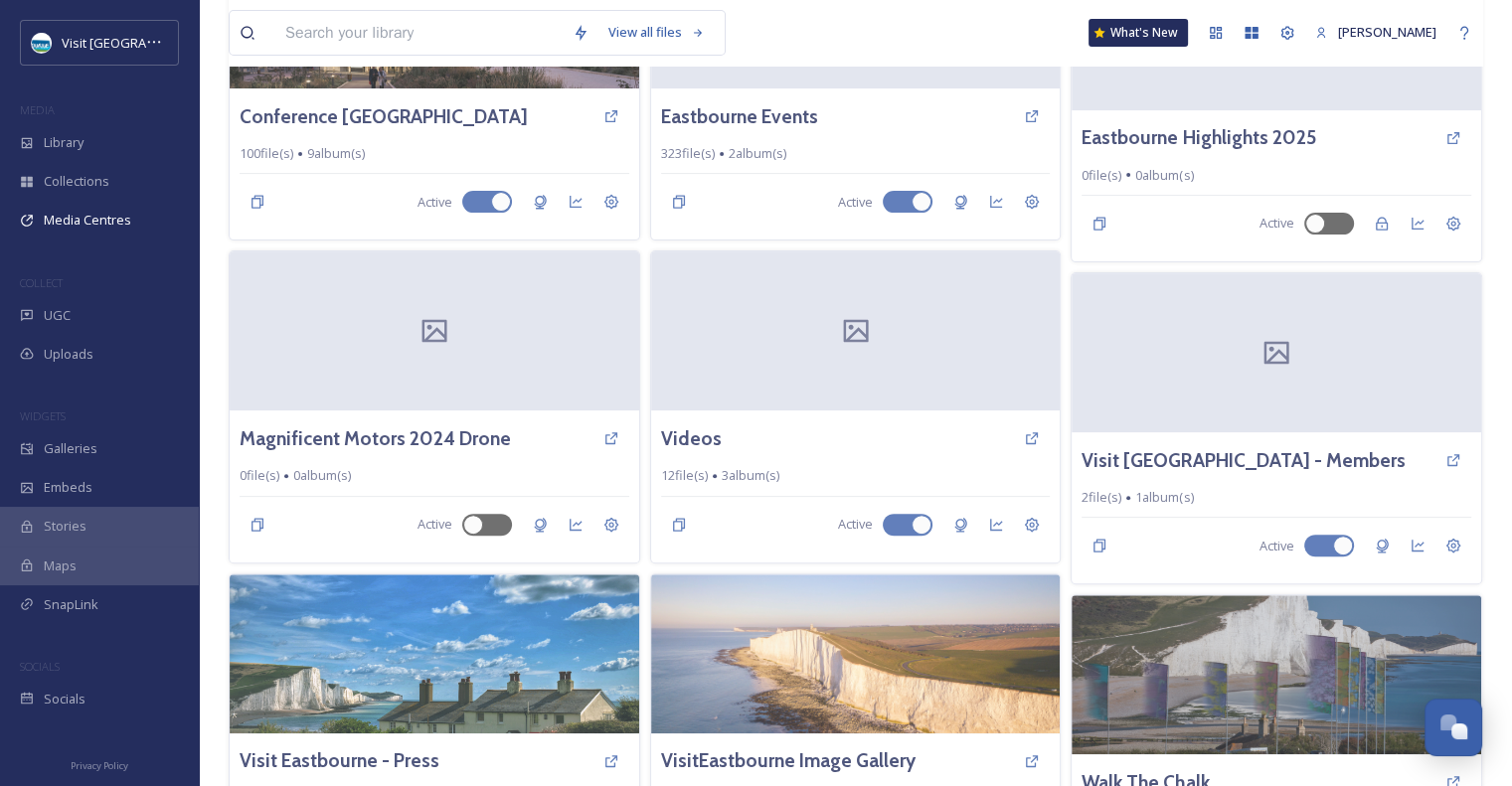 scroll, scrollTop: 581, scrollLeft: 0, axis: vertical 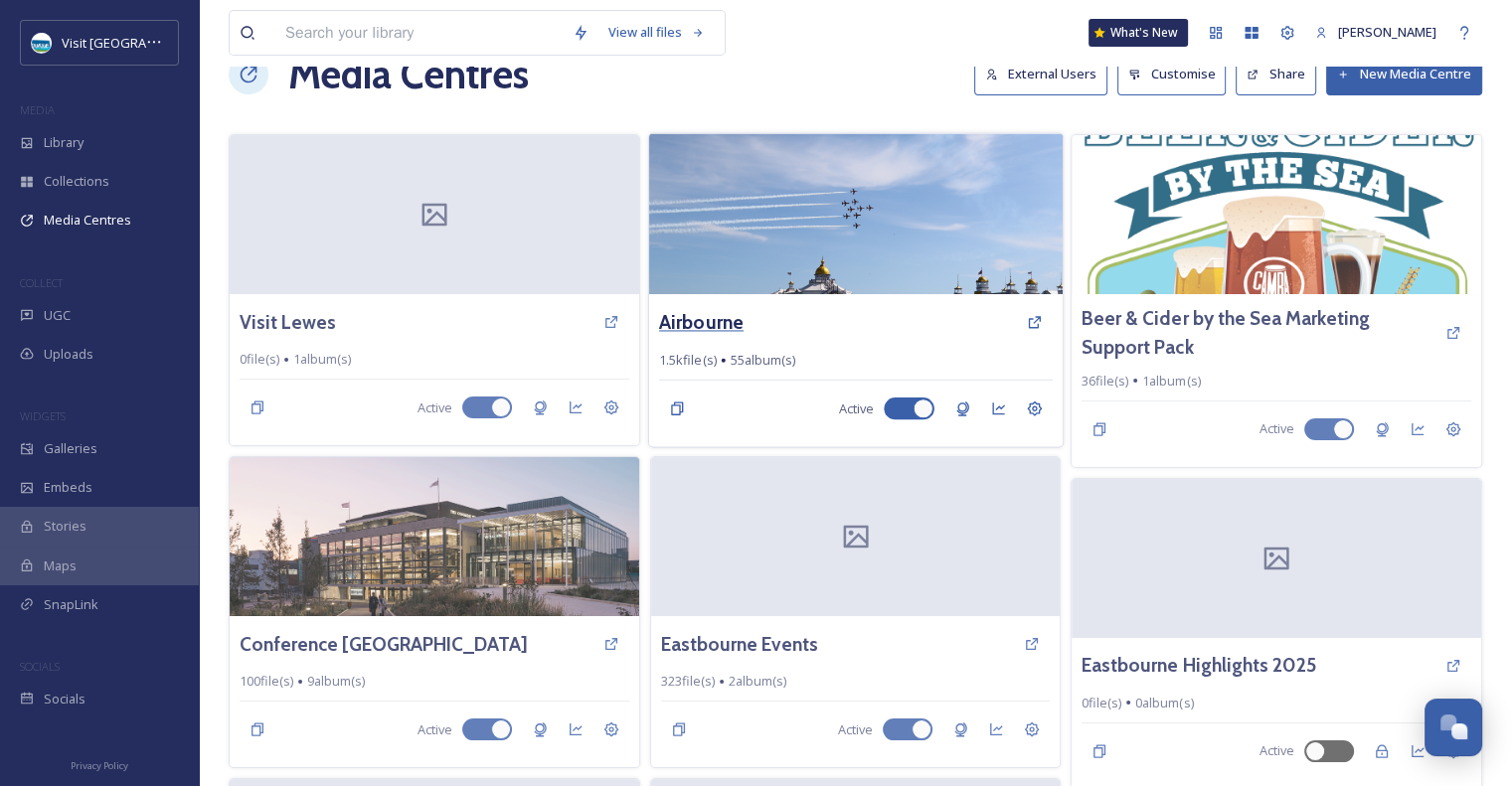 click on "Airbourne" at bounding box center [701, 322] 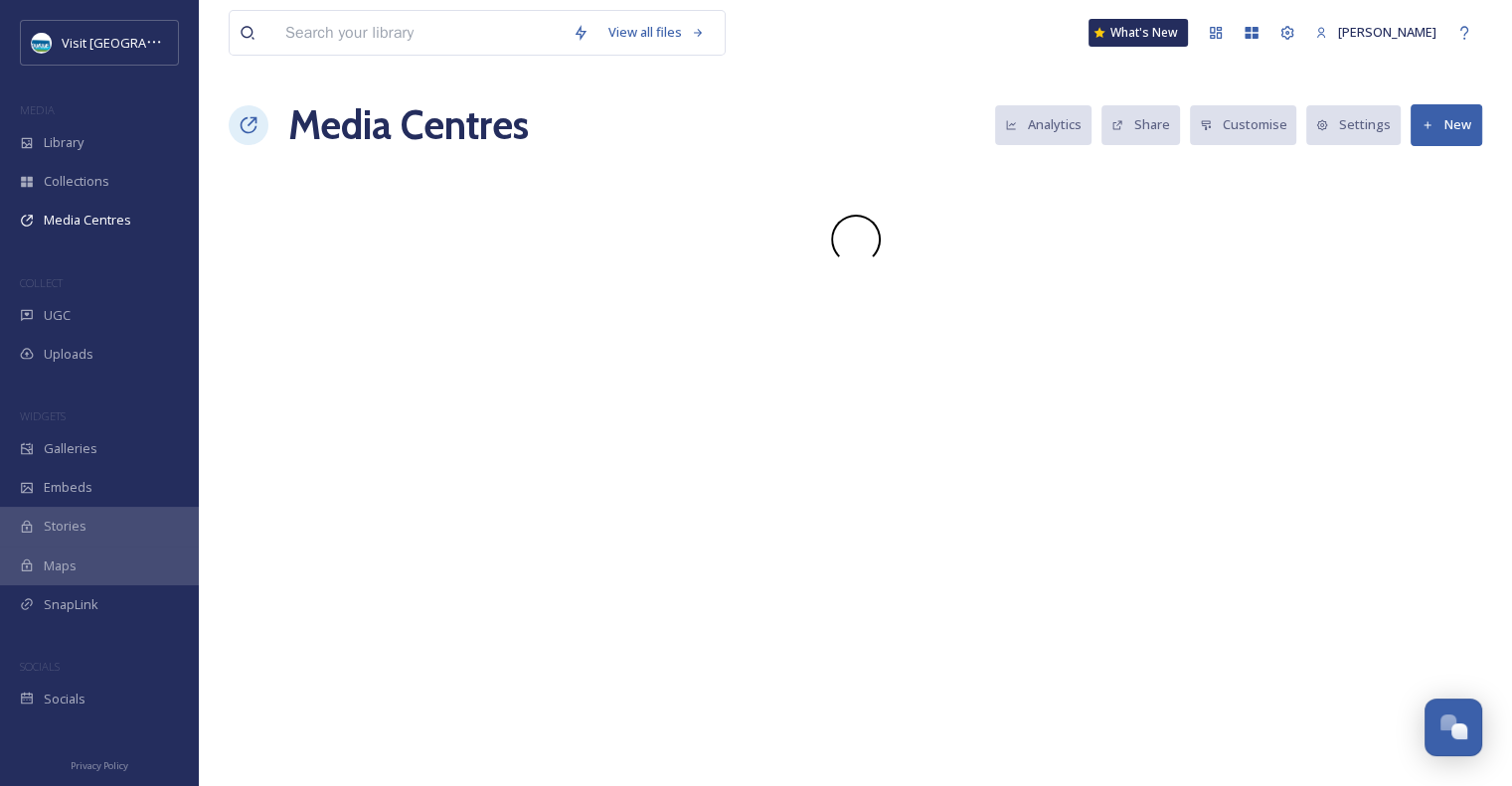 scroll, scrollTop: 0, scrollLeft: 0, axis: both 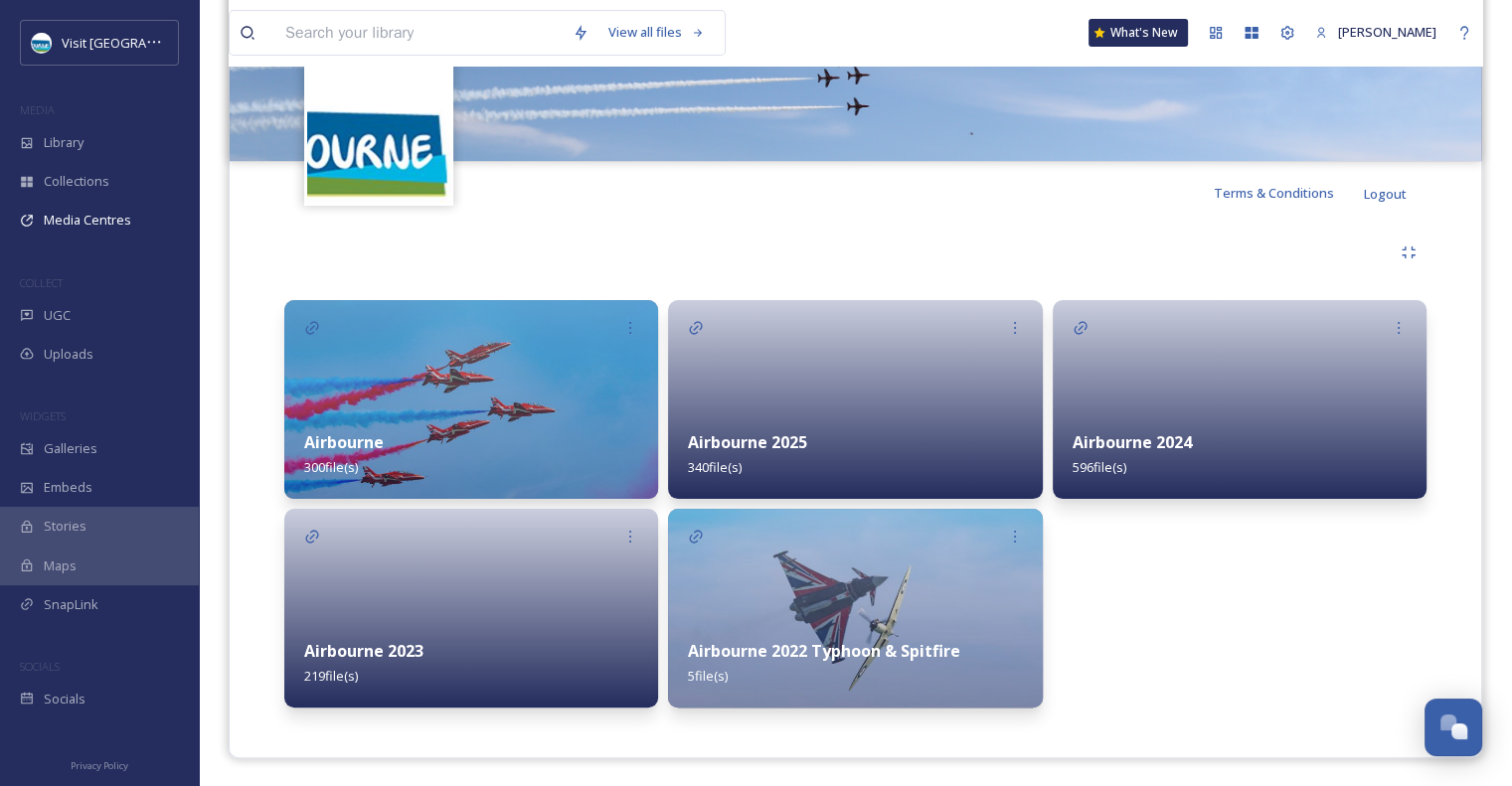 click on "Airbourne 2024" at bounding box center (1132, 442) 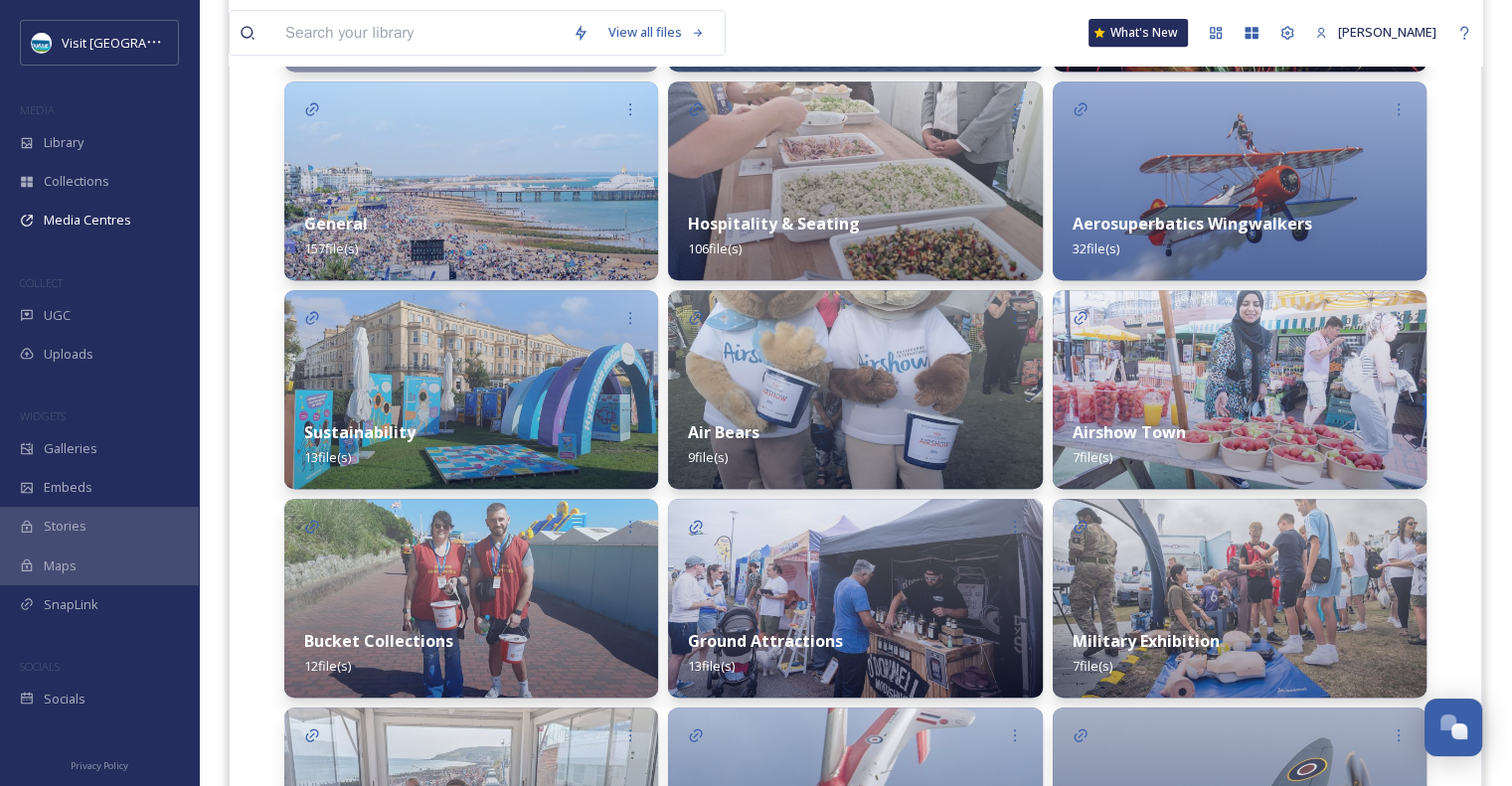 scroll, scrollTop: 922, scrollLeft: 0, axis: vertical 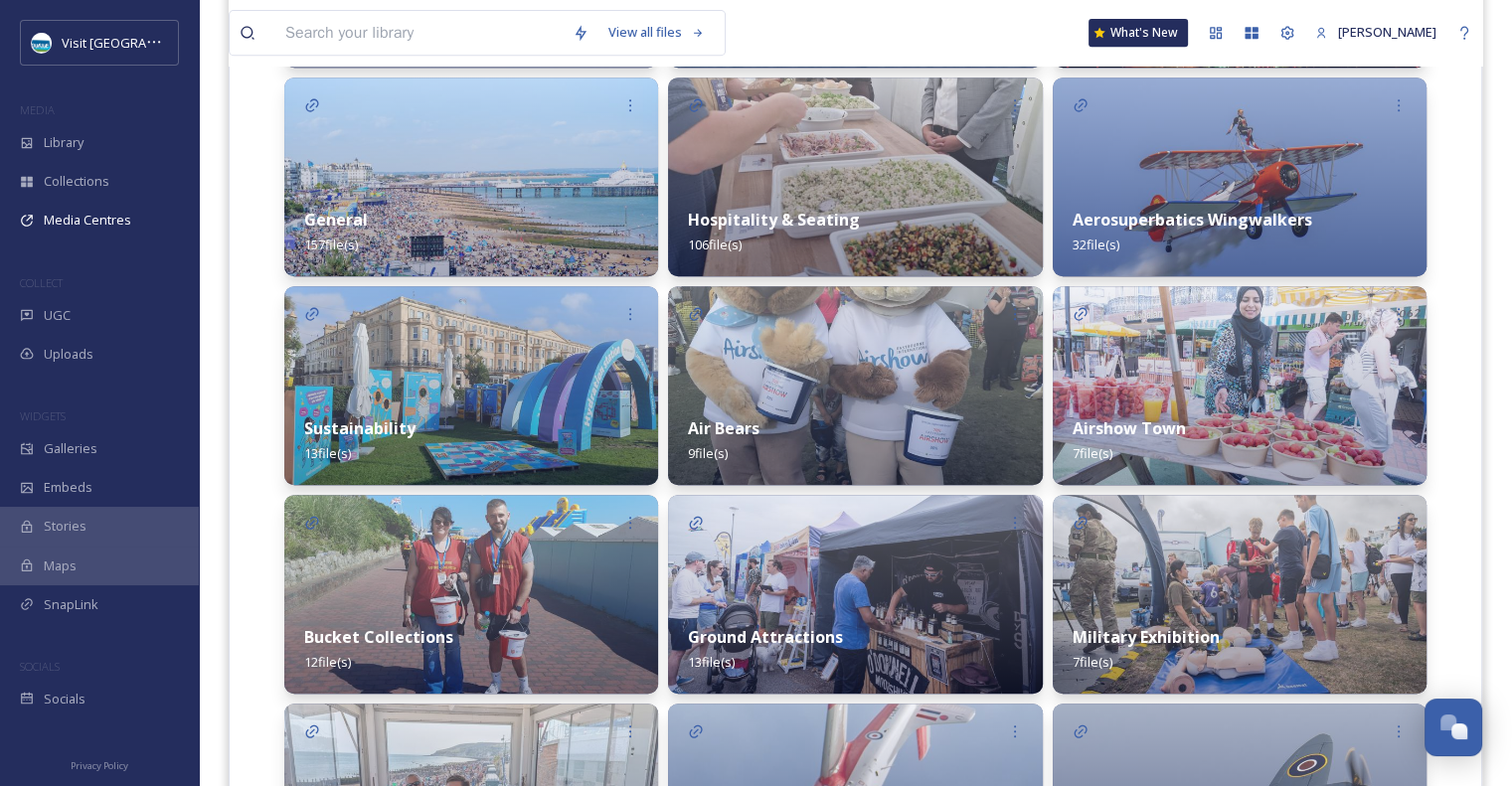 click at bounding box center (471, 594) 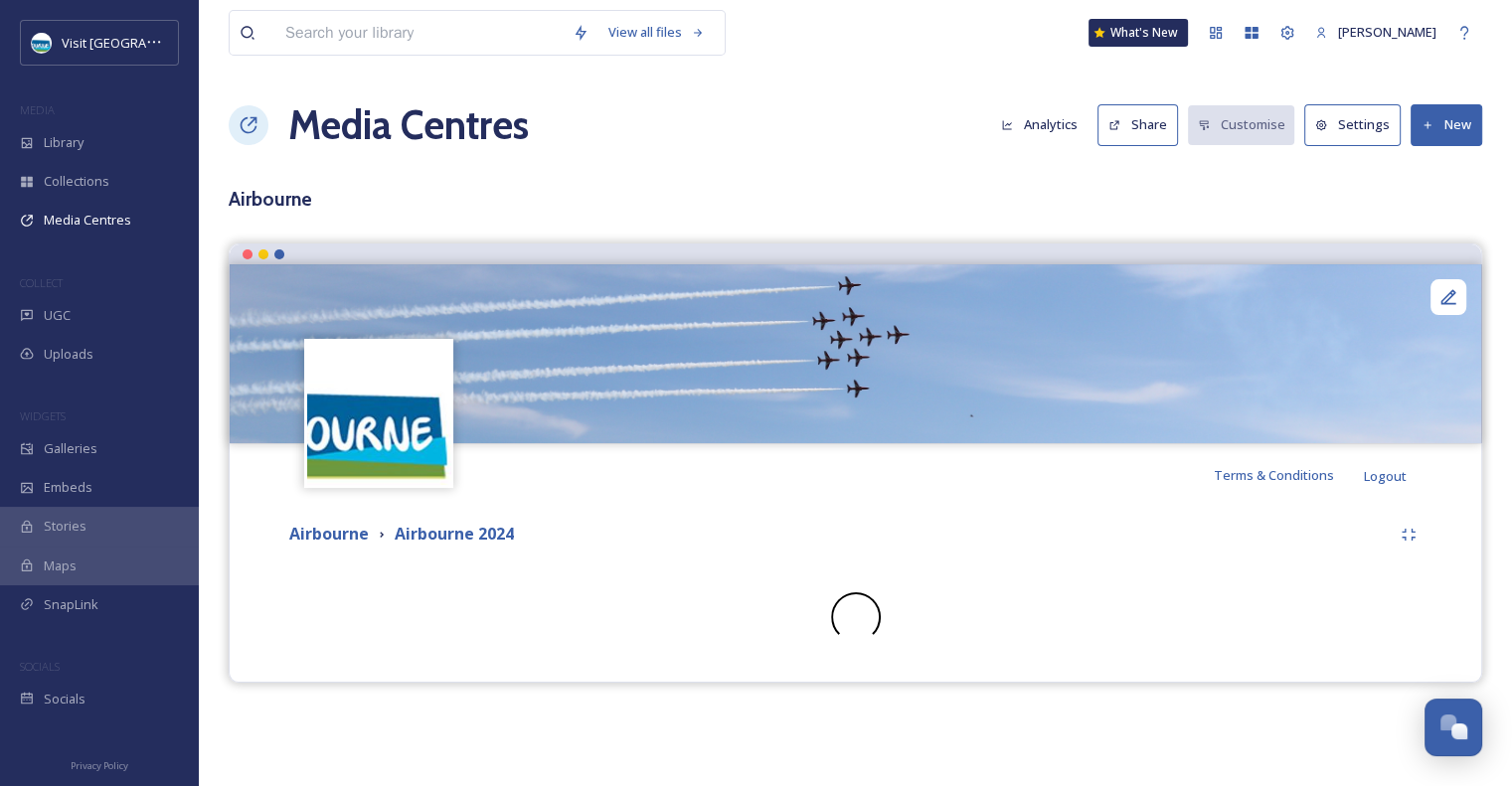 scroll, scrollTop: 0, scrollLeft: 0, axis: both 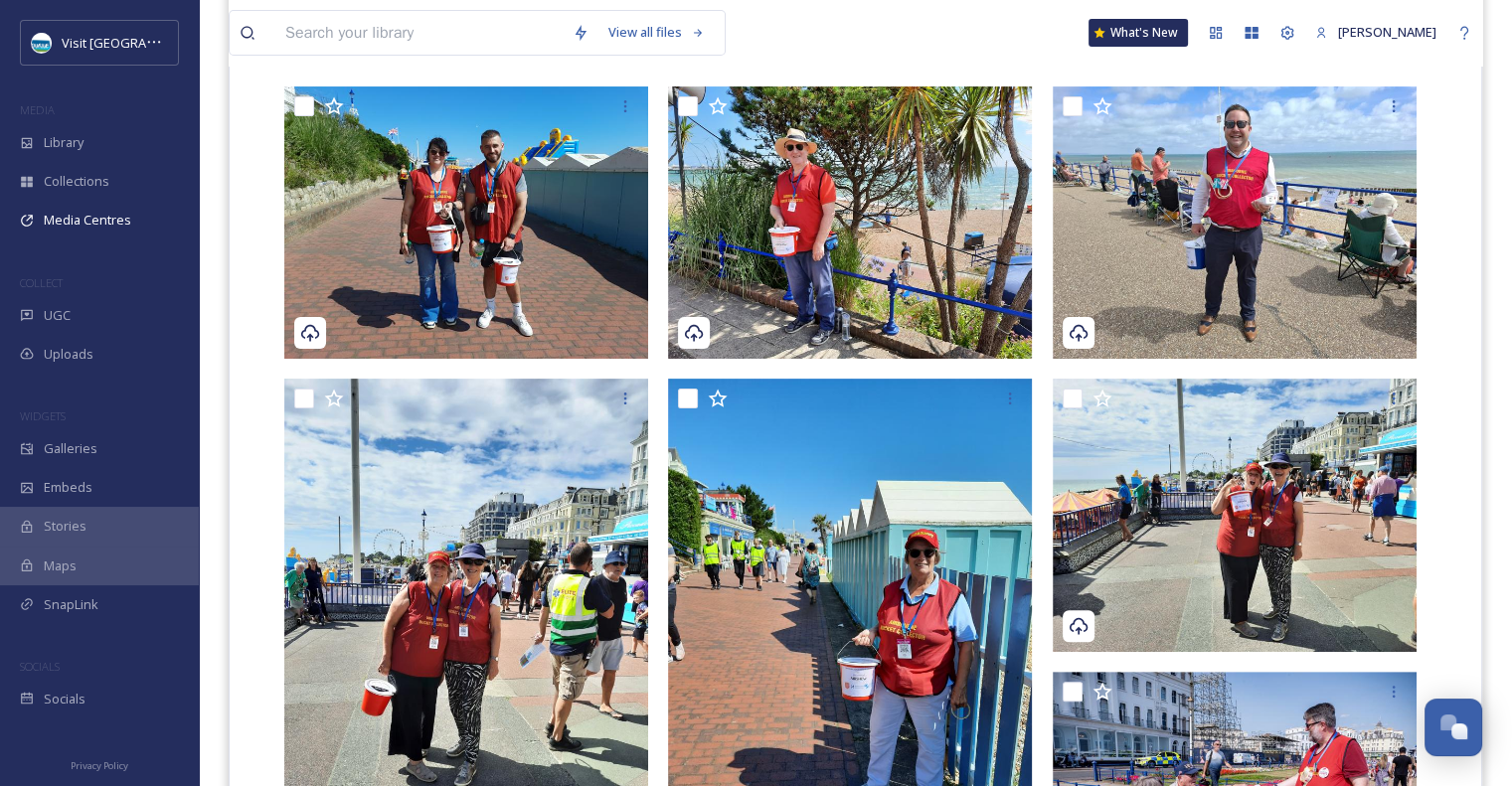 drag, startPoint x: 887, startPoint y: 1, endPoint x: 451, endPoint y: -99, distance: 447.32091 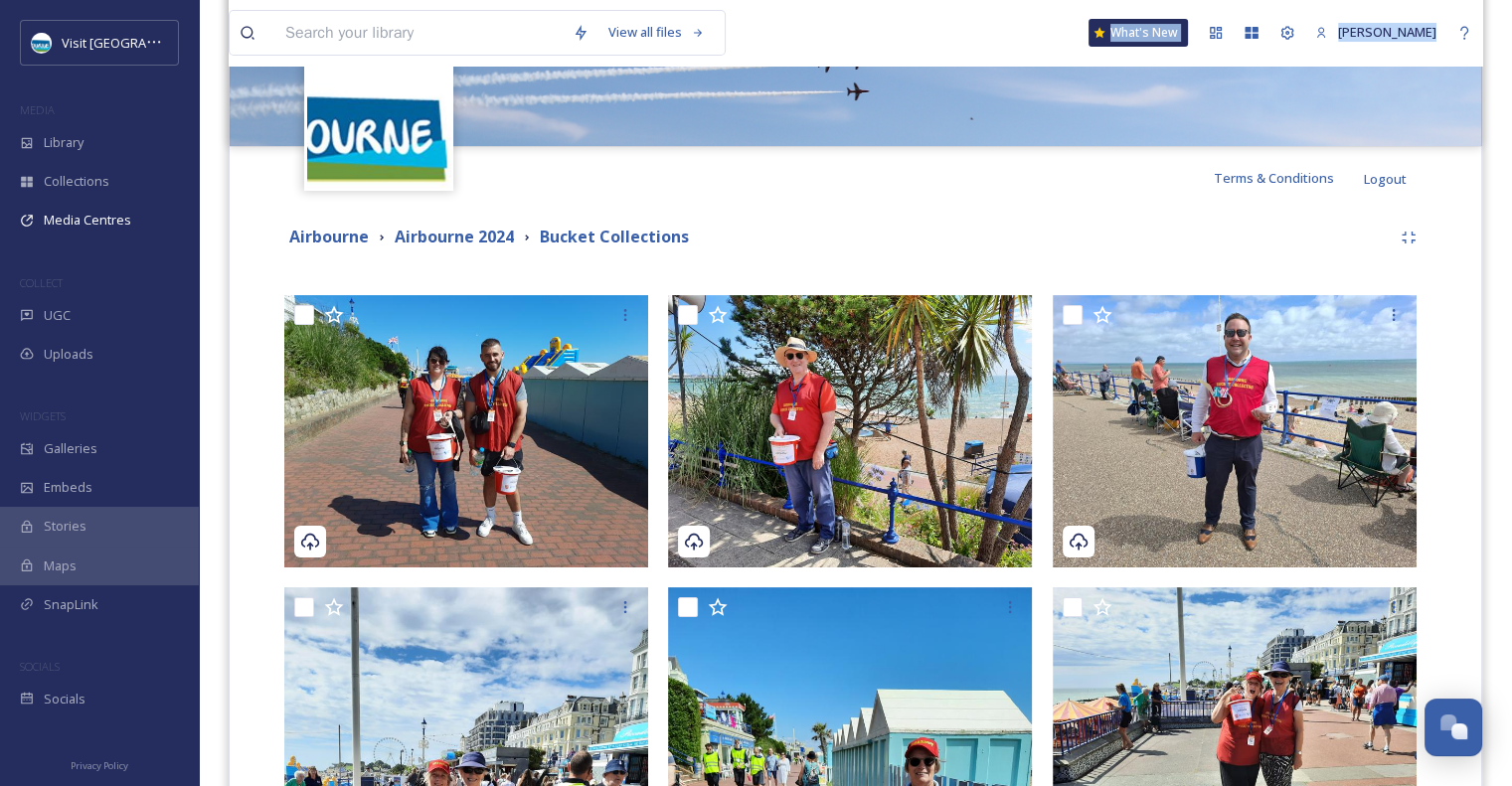 scroll, scrollTop: 0, scrollLeft: 0, axis: both 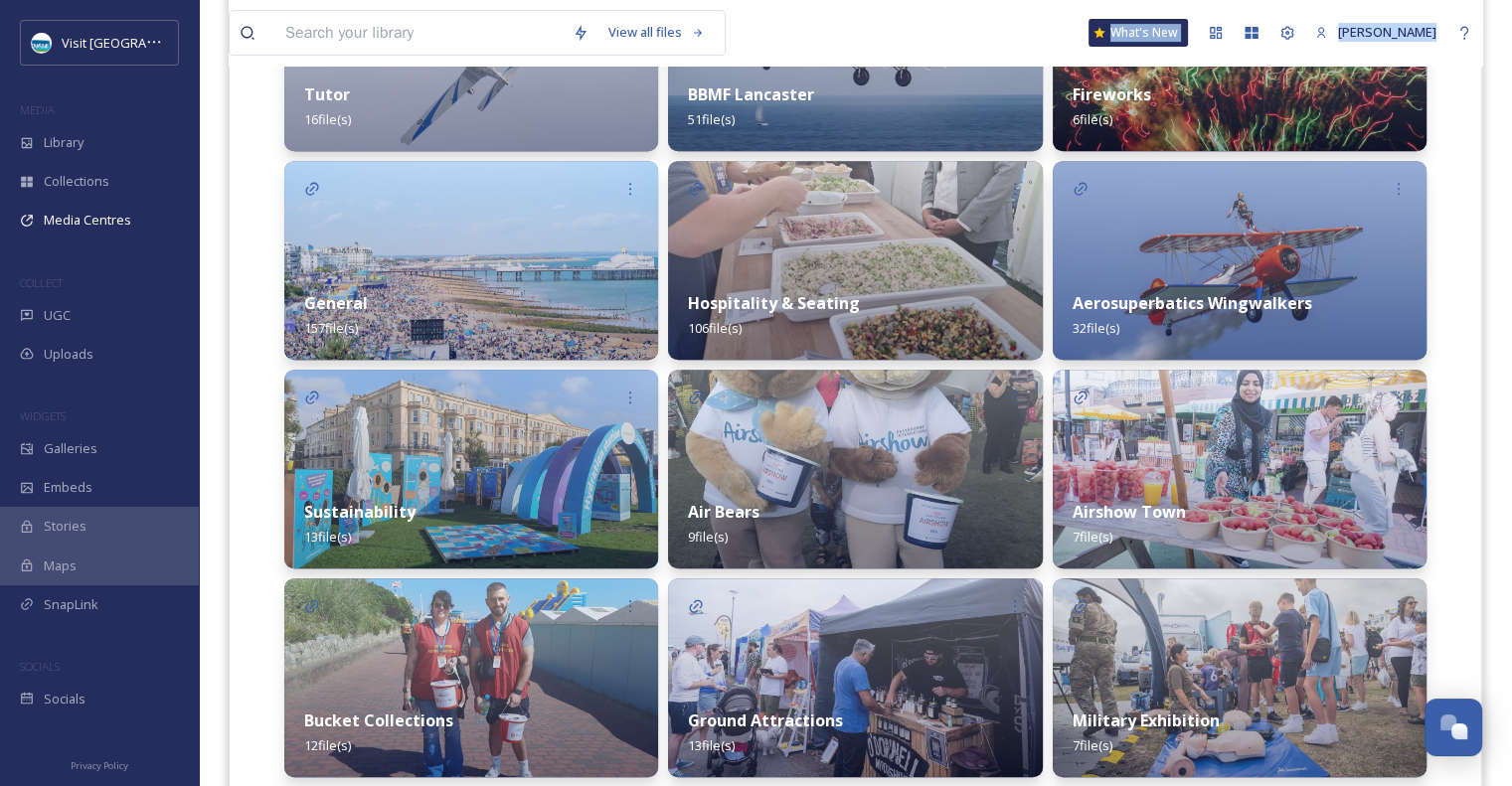 click at bounding box center [855, 469] 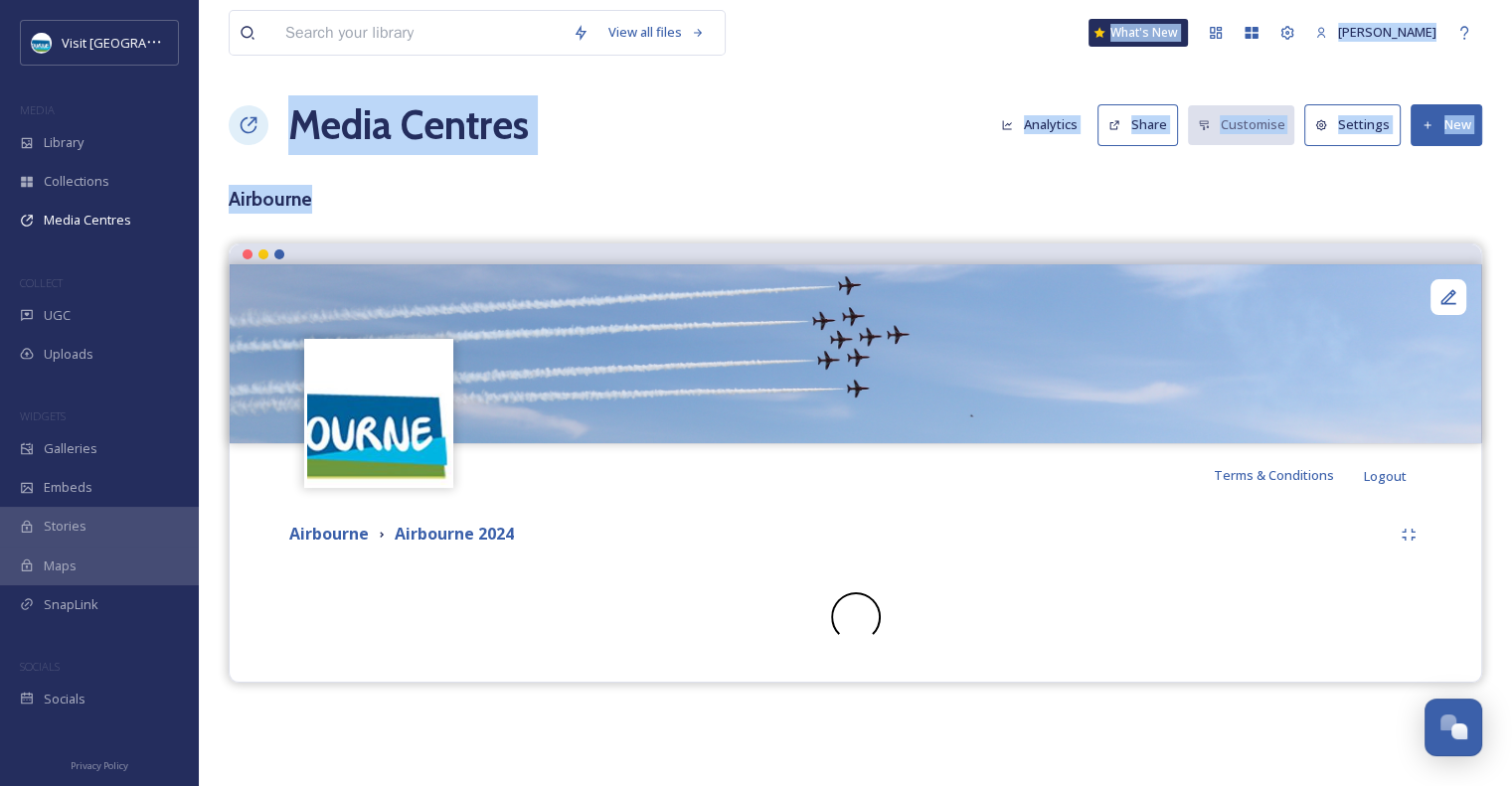 scroll, scrollTop: 0, scrollLeft: 0, axis: both 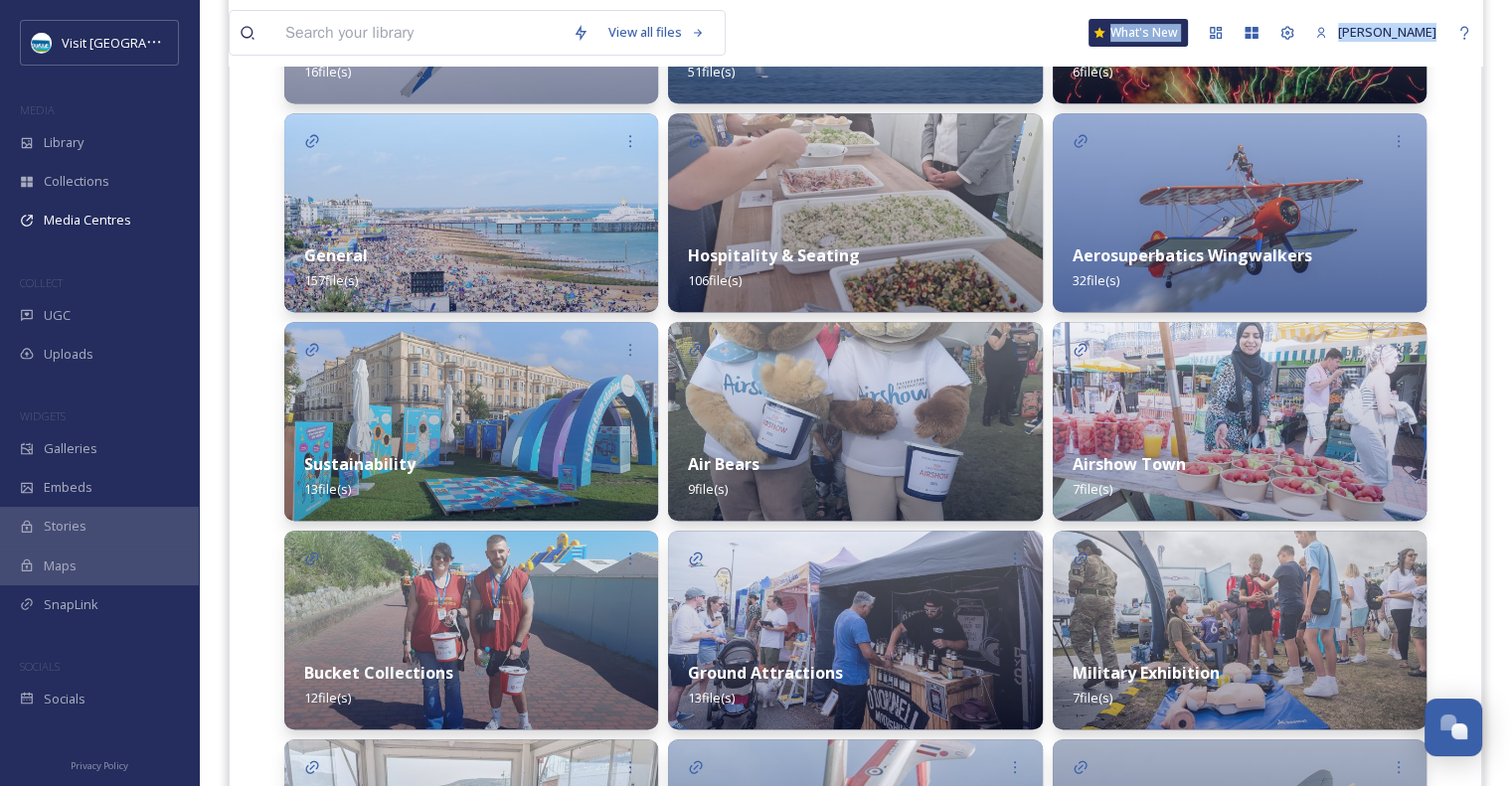 click at bounding box center (471, 630) 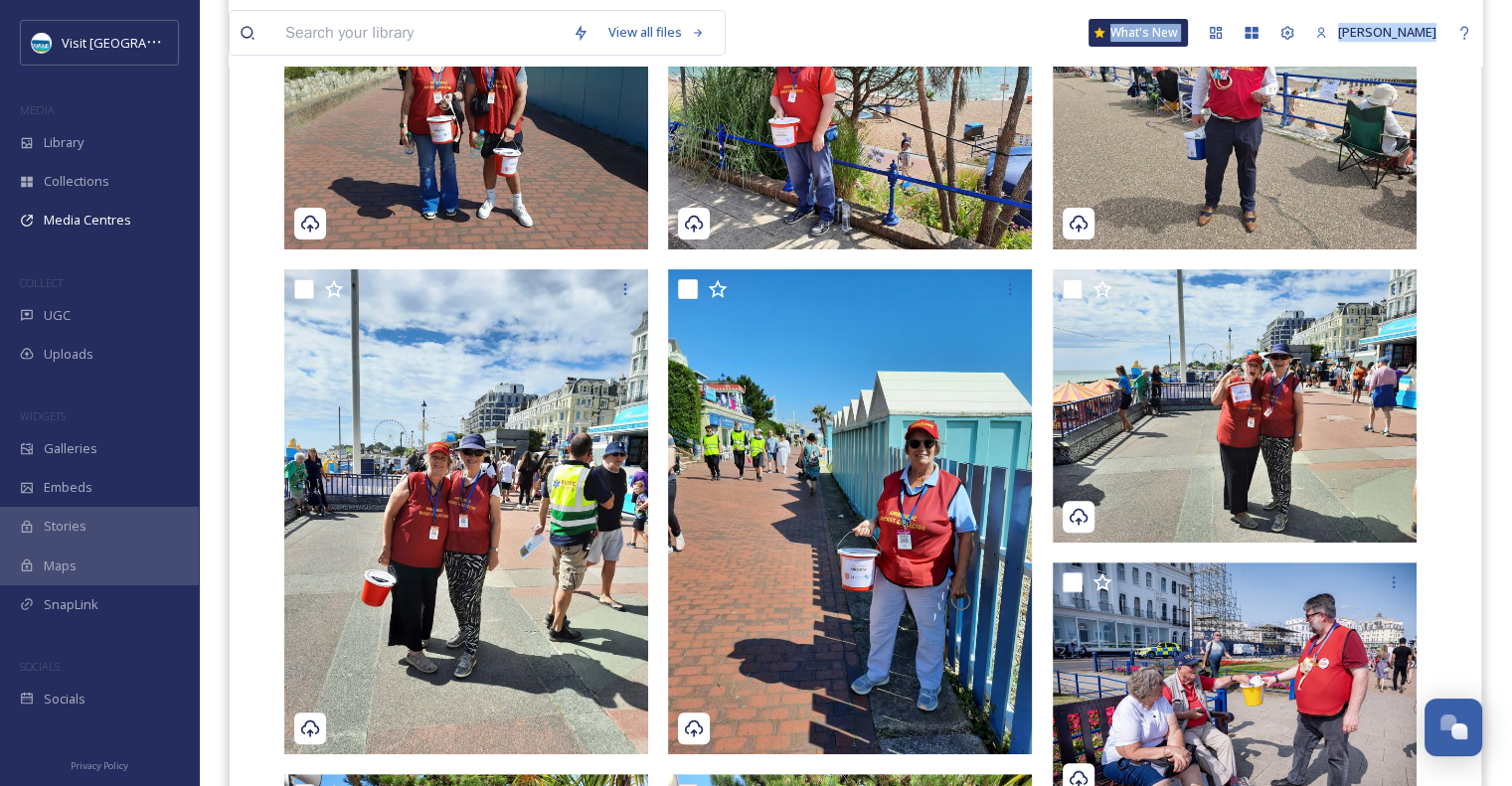 scroll, scrollTop: 646, scrollLeft: 0, axis: vertical 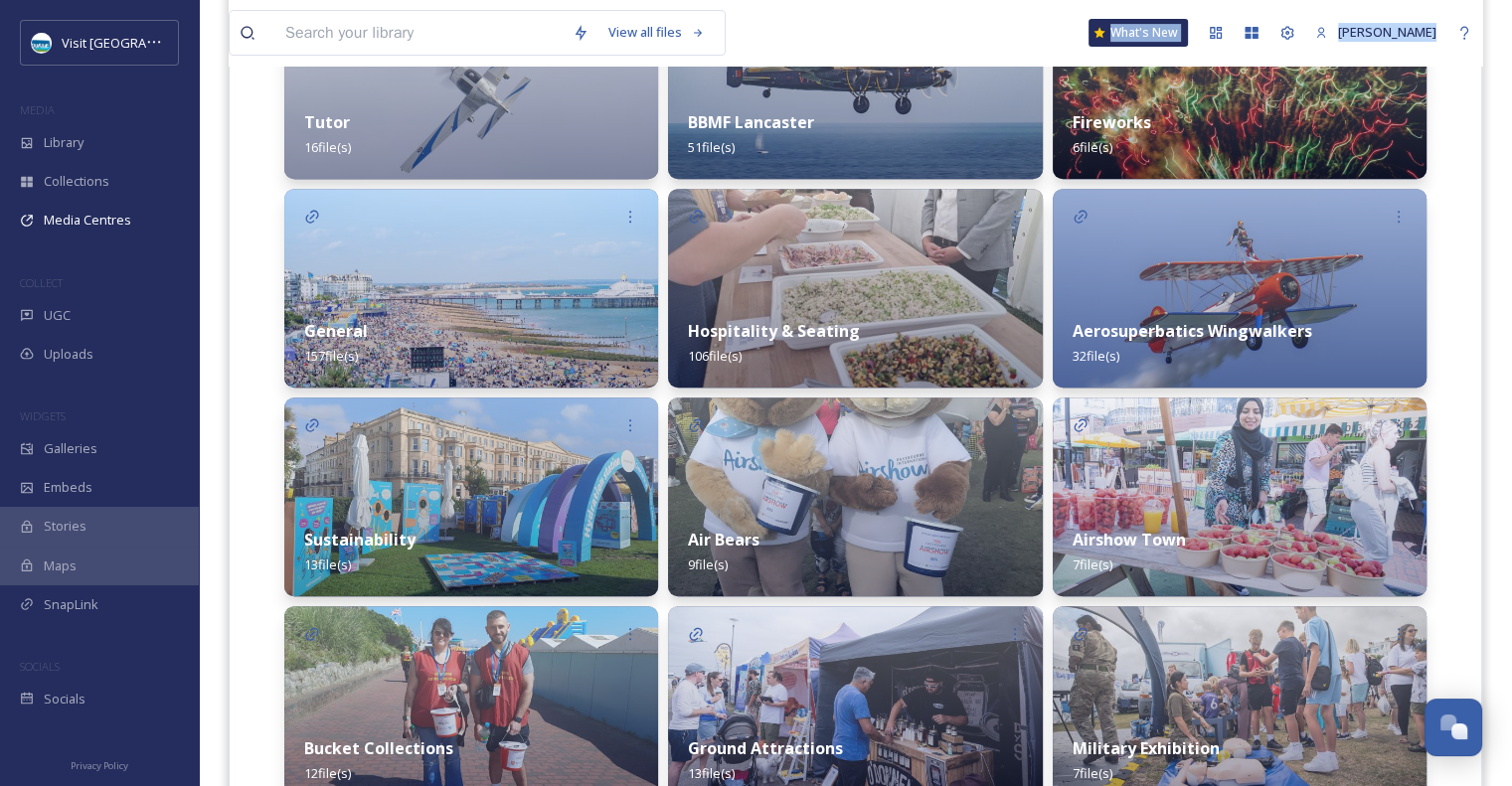 click at bounding box center (1240, 497) 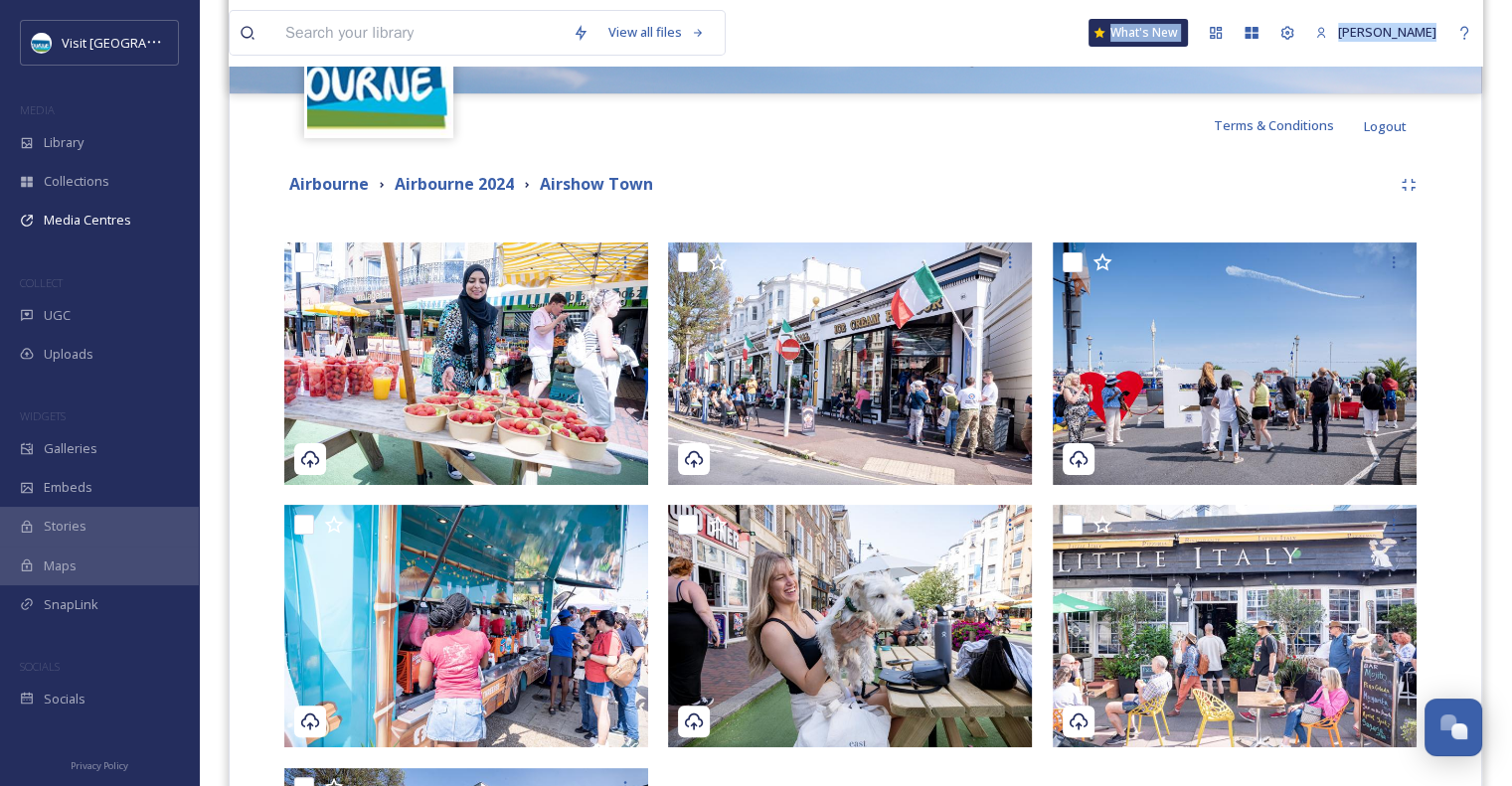 scroll, scrollTop: 560, scrollLeft: 0, axis: vertical 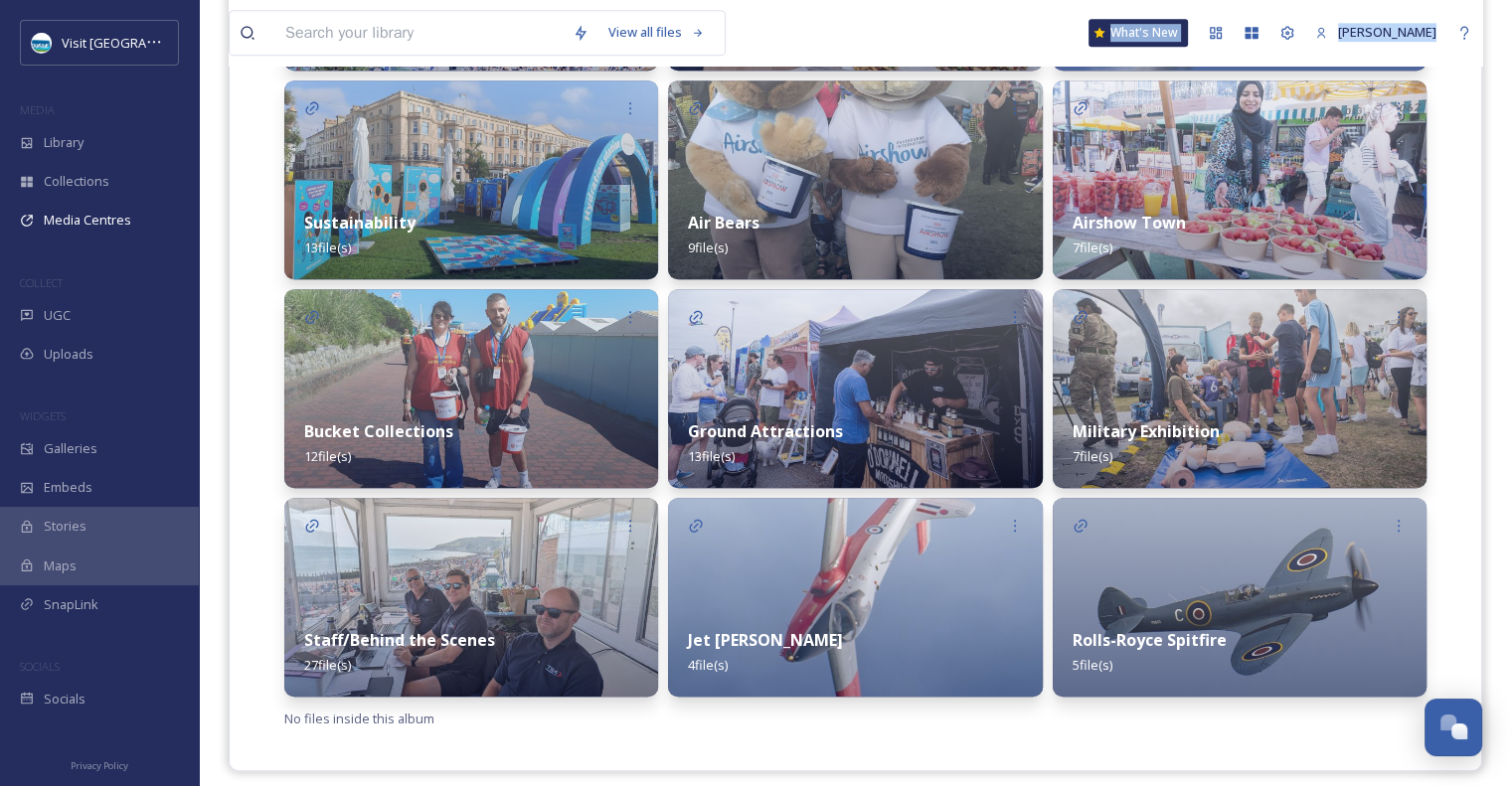 click at bounding box center [471, 597] 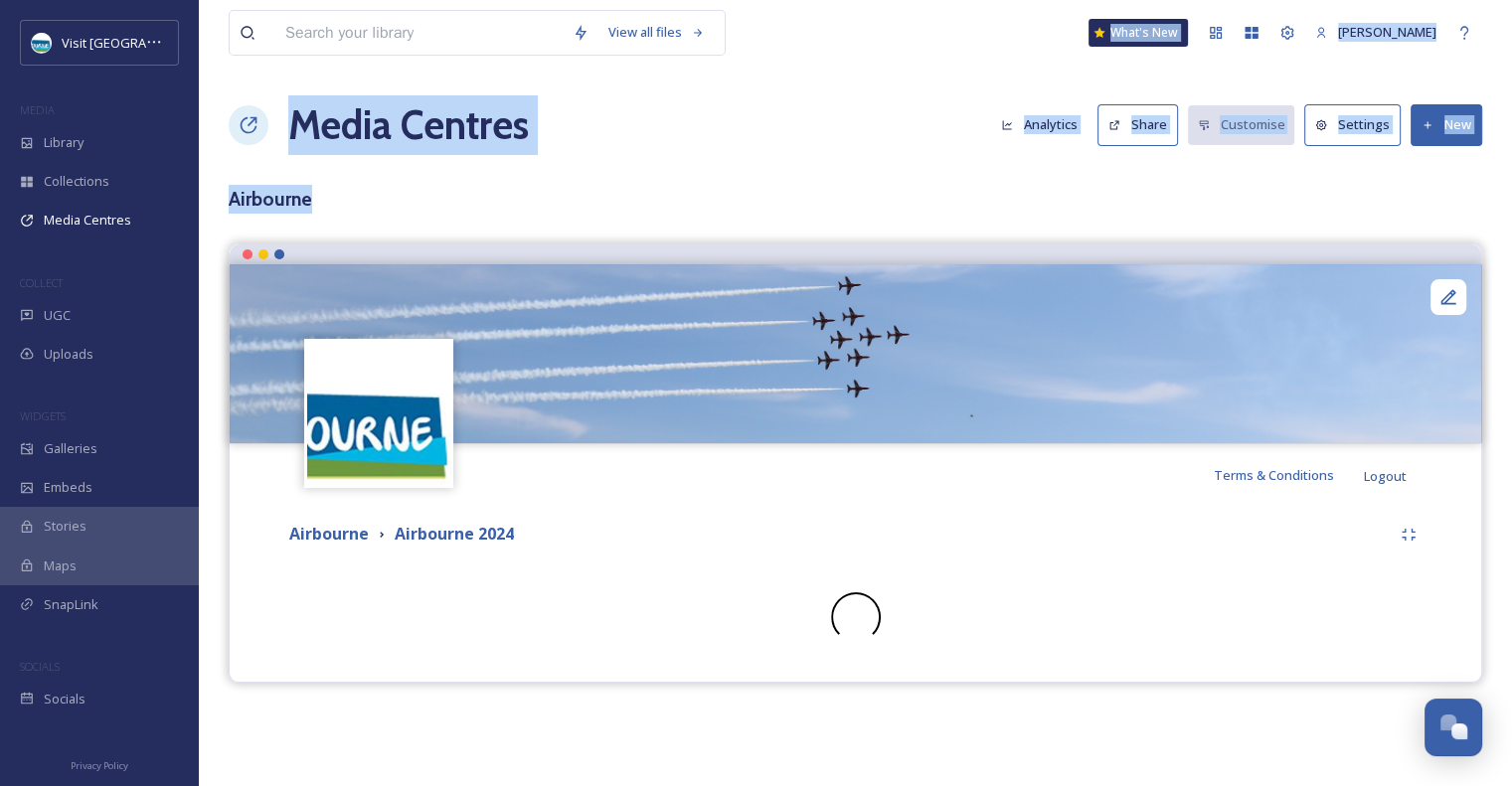 scroll, scrollTop: 0, scrollLeft: 0, axis: both 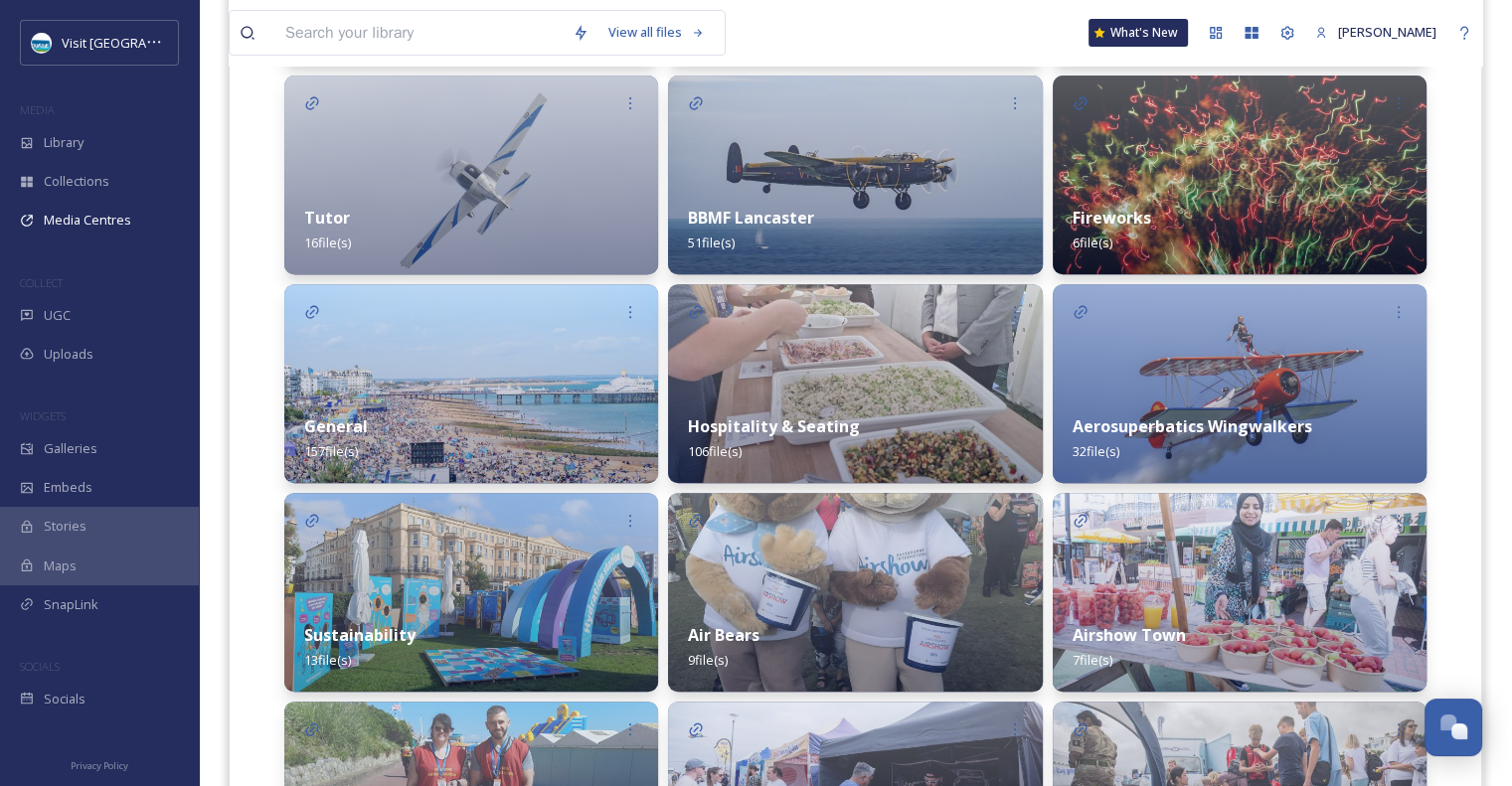 click on "General 157  file(s)" at bounding box center [471, 438] 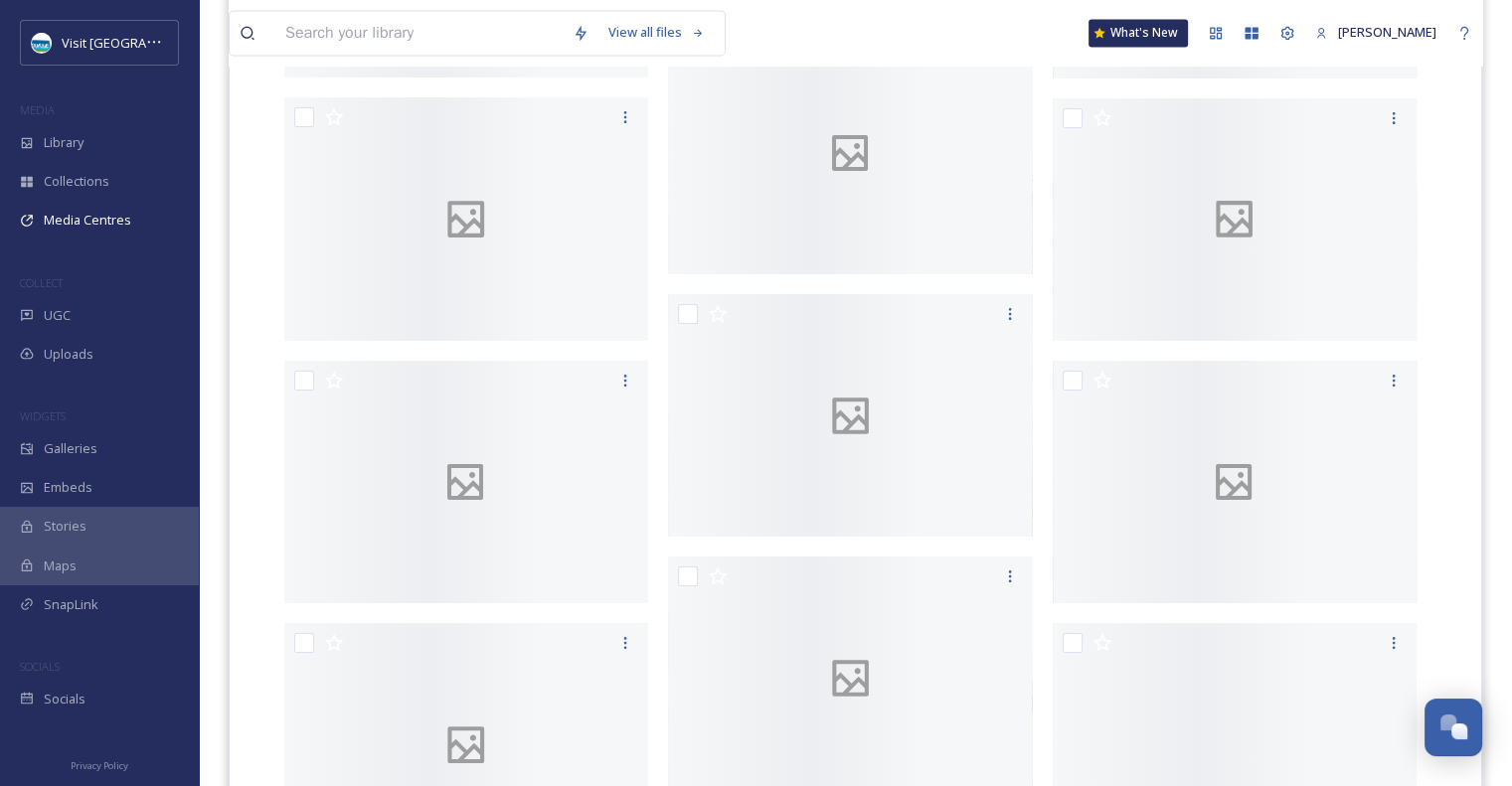 scroll, scrollTop: 11389, scrollLeft: 0, axis: vertical 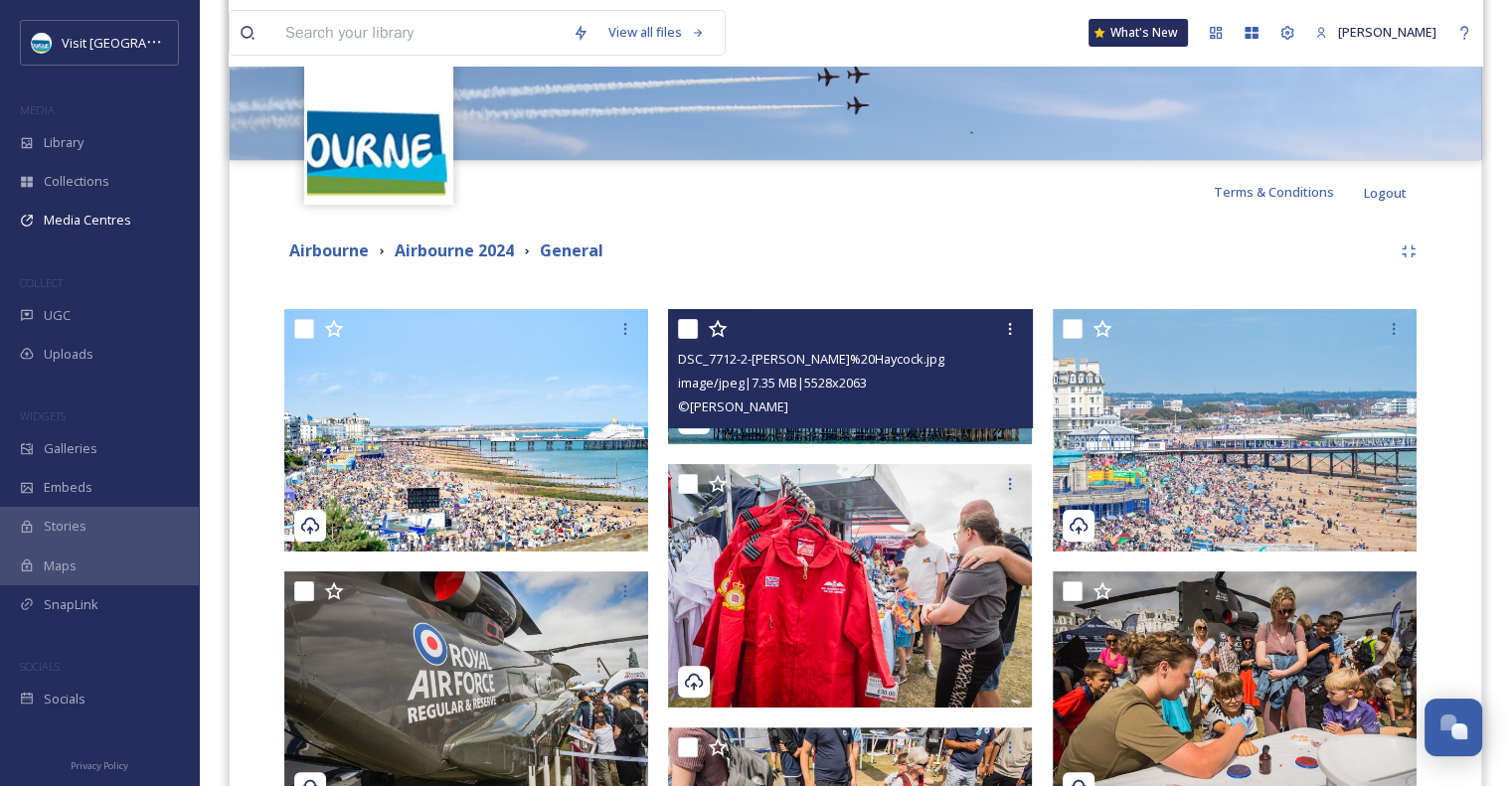 click on "DSC_7712-2-[PERSON_NAME]%20Haycock.jpg image/jpeg  |  7.35 MB  |  5528  x  2063 © [PERSON_NAME]" at bounding box center (850, 369) 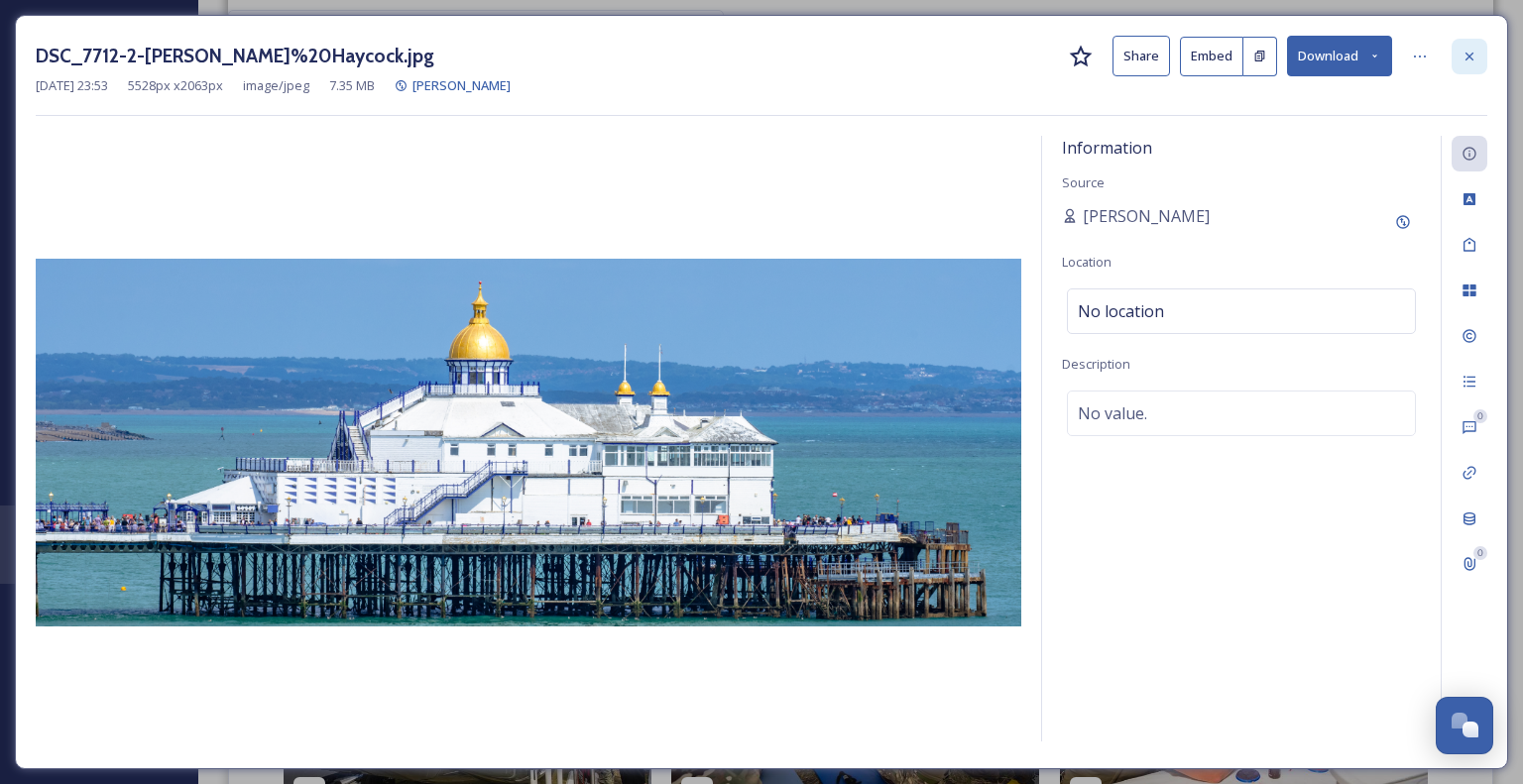 click 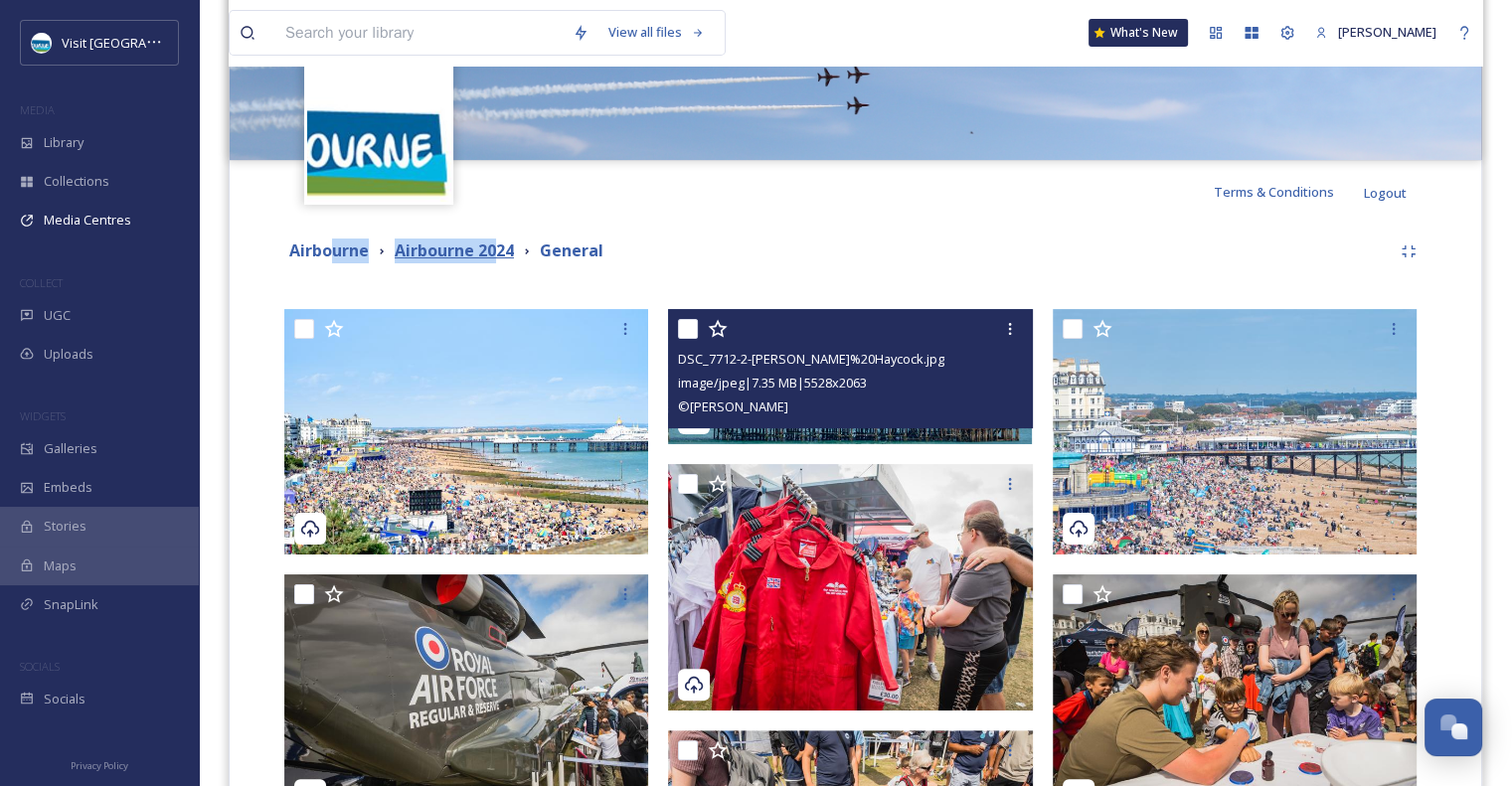 drag, startPoint x: 332, startPoint y: 263, endPoint x: 495, endPoint y: 241, distance: 164.47796 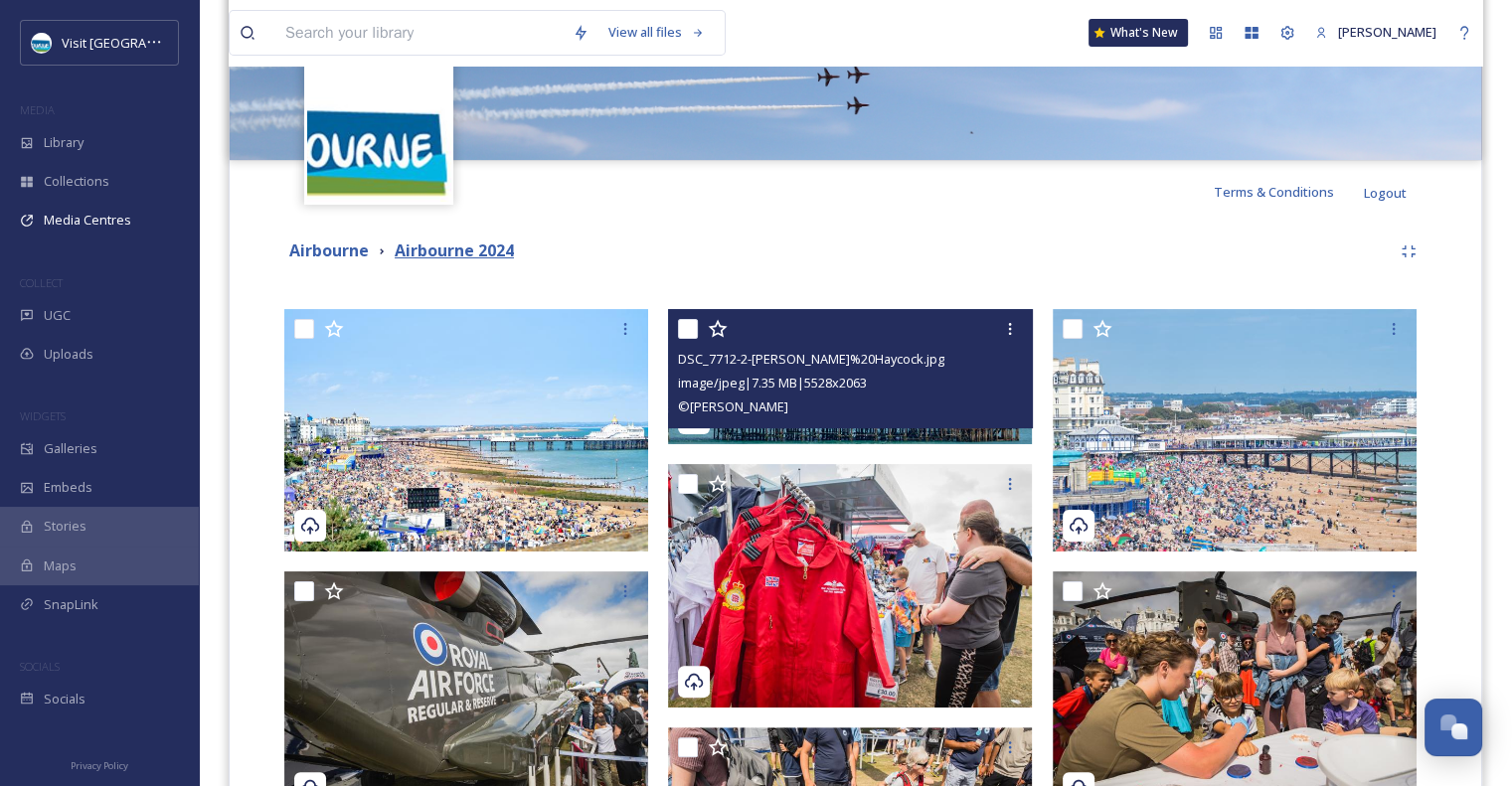 scroll, scrollTop: 0, scrollLeft: 0, axis: both 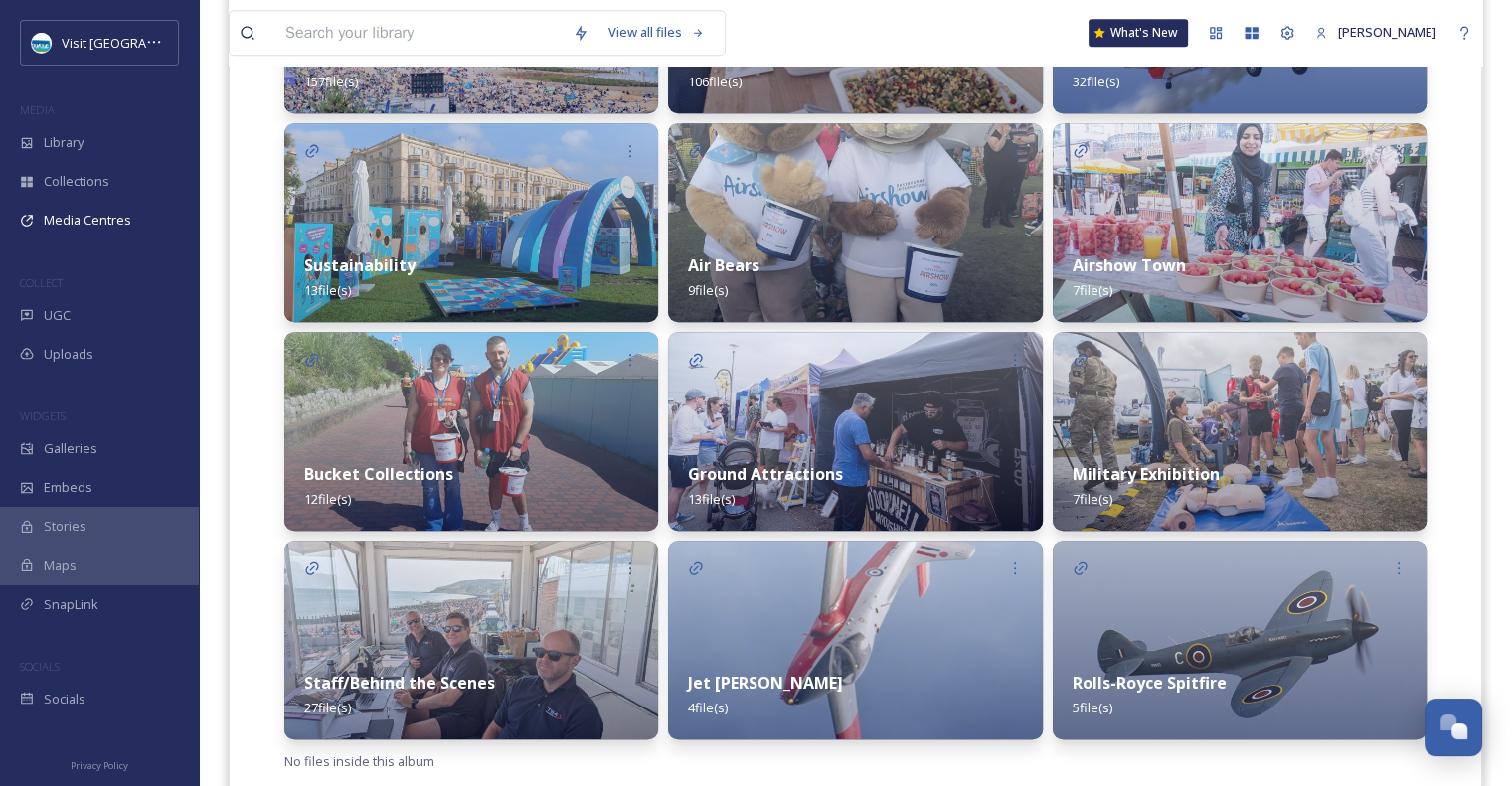 click on "Staff/Behind the Scenes 27  file(s)" at bounding box center [471, 695] 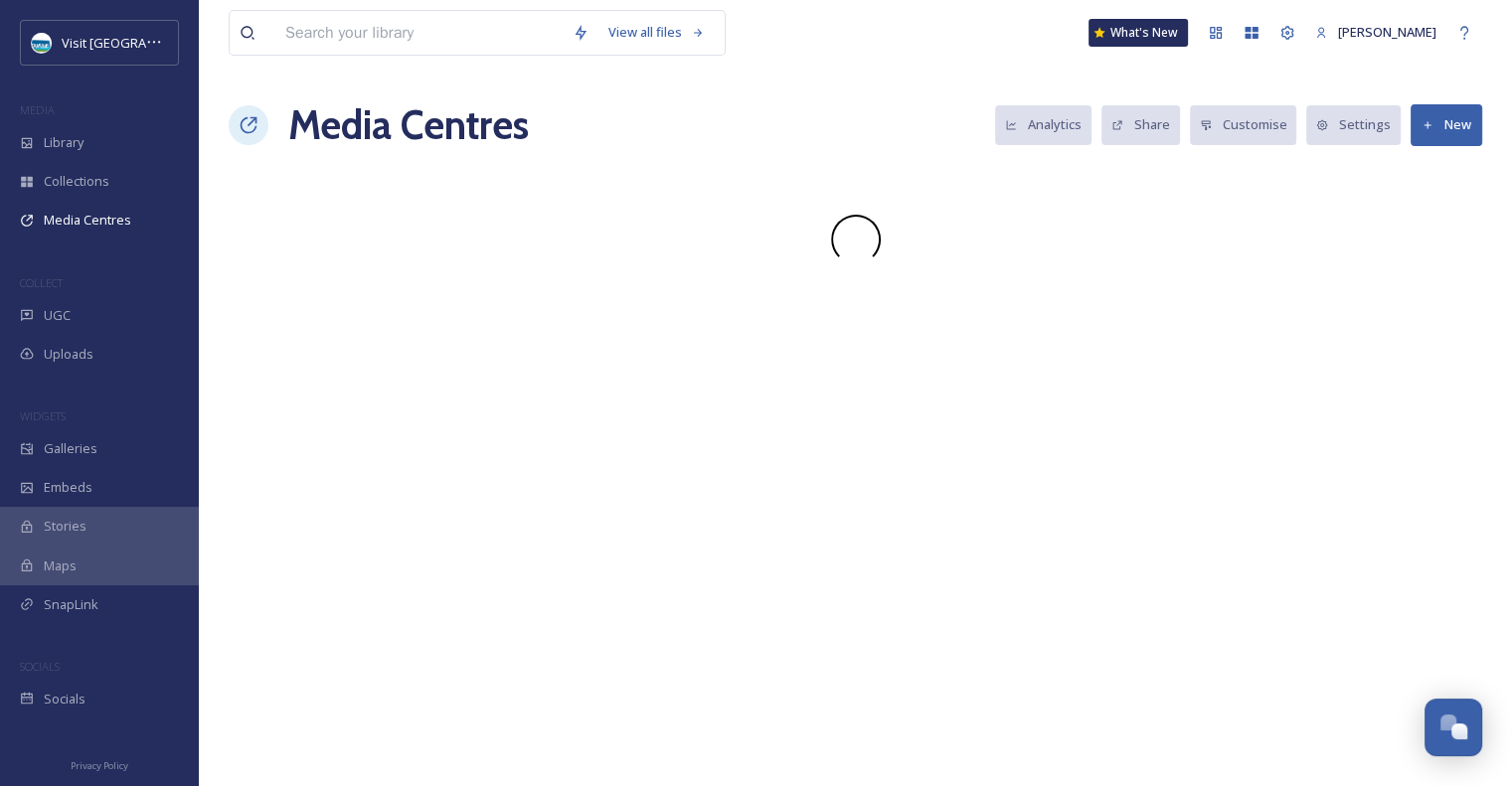 scroll, scrollTop: 0, scrollLeft: 0, axis: both 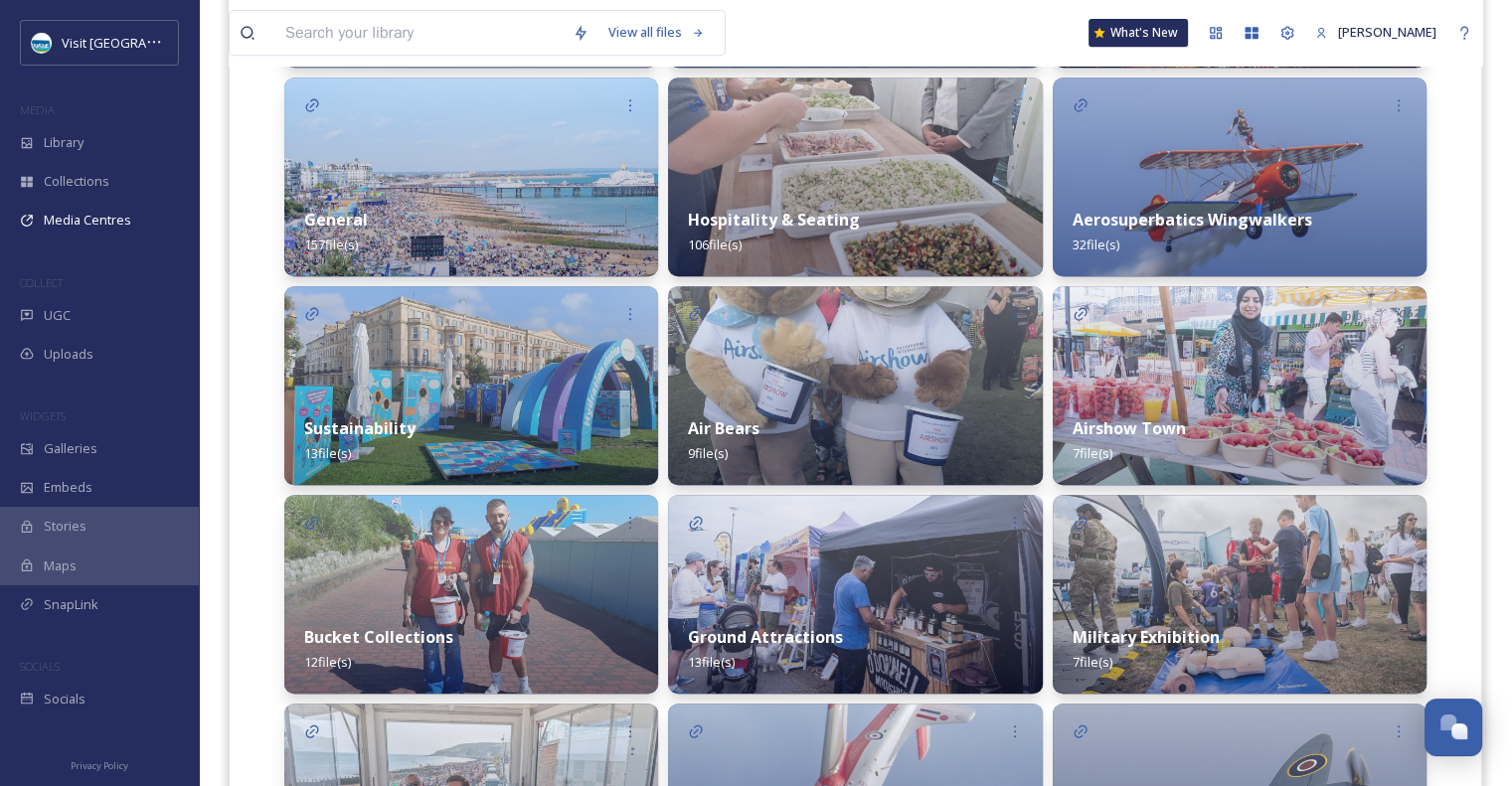 click on "Ground Attractions 13  file(s)" at bounding box center (855, 649) 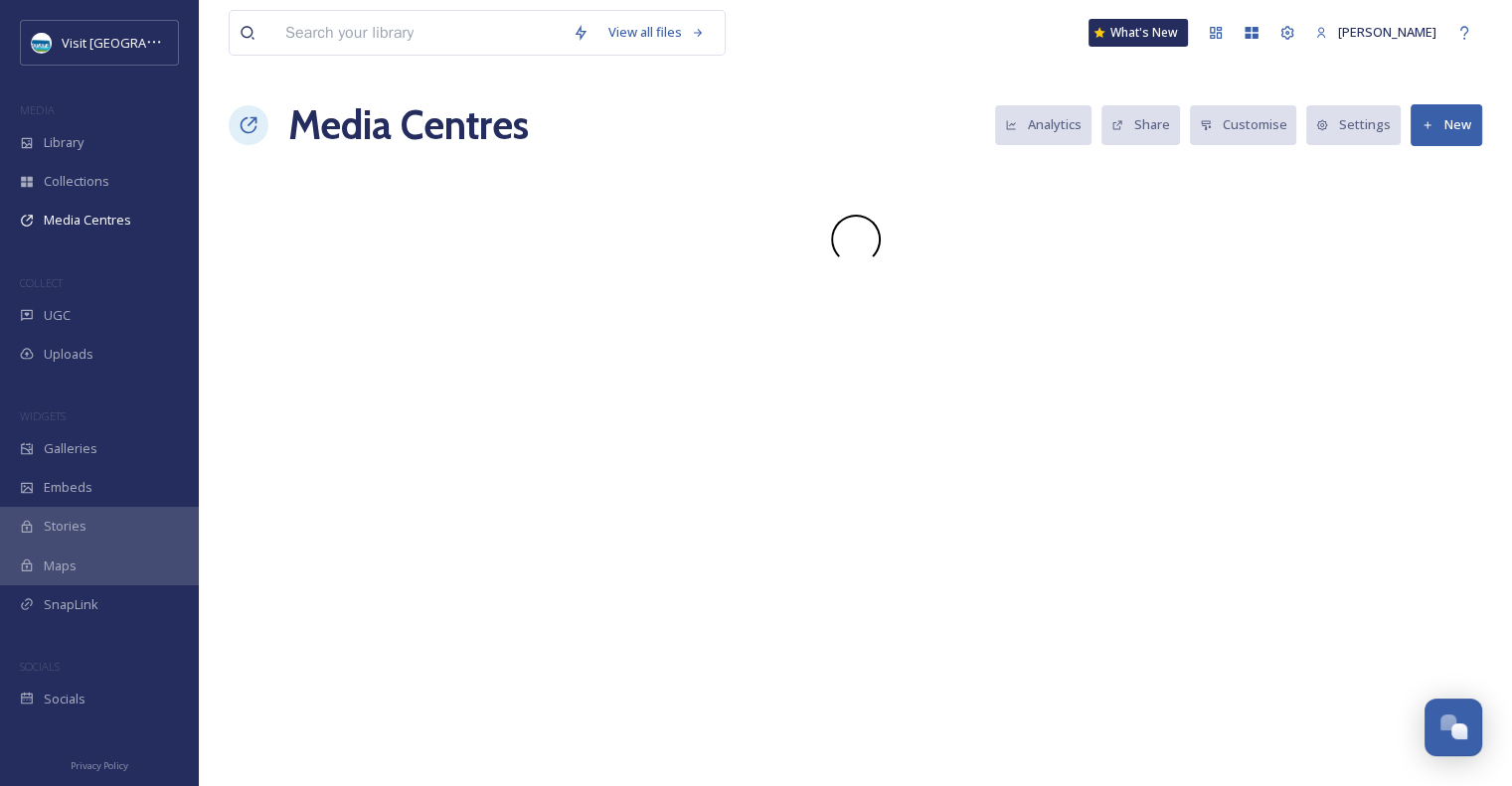 scroll, scrollTop: 0, scrollLeft: 0, axis: both 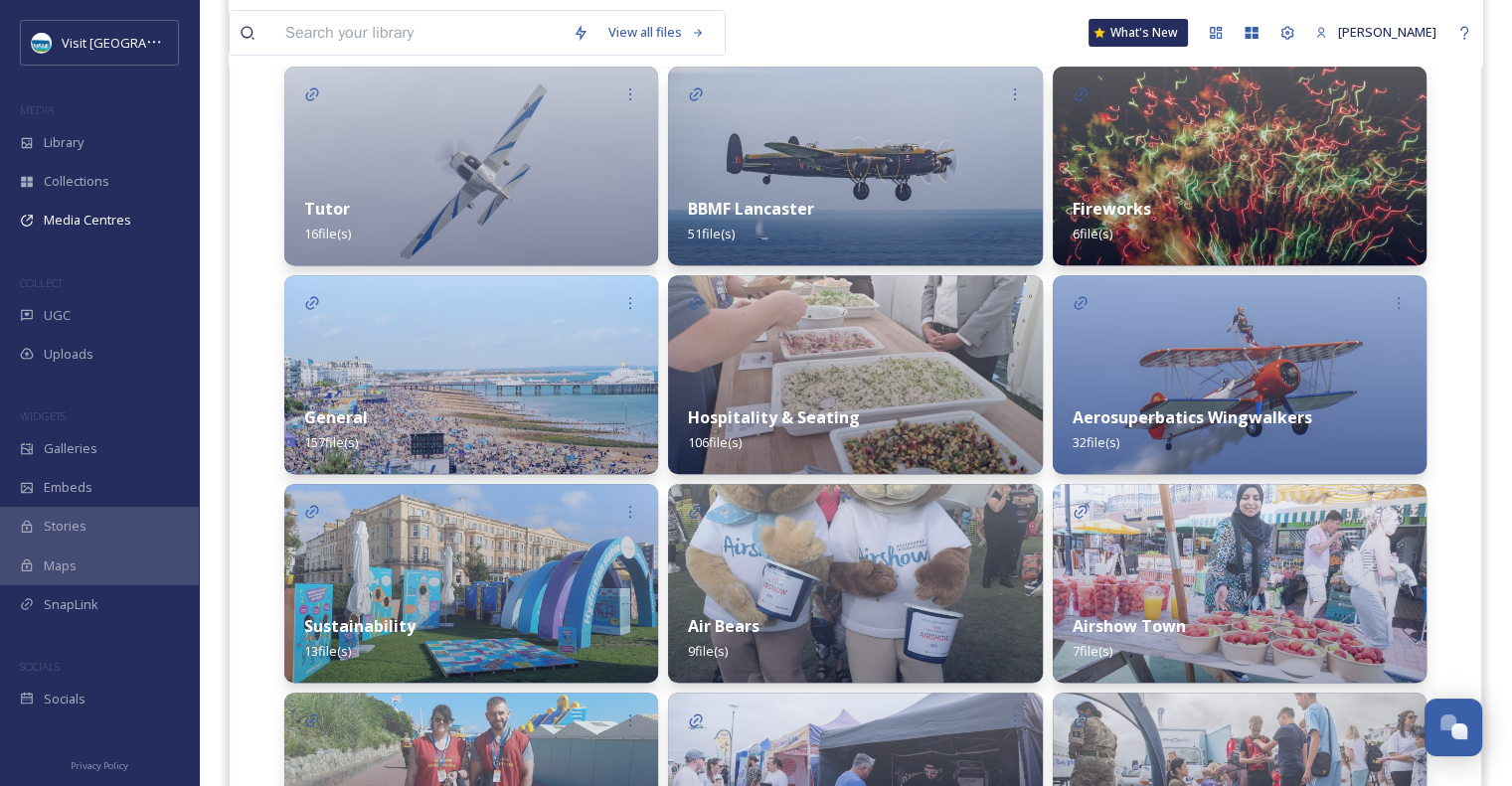 click at bounding box center [855, 375] 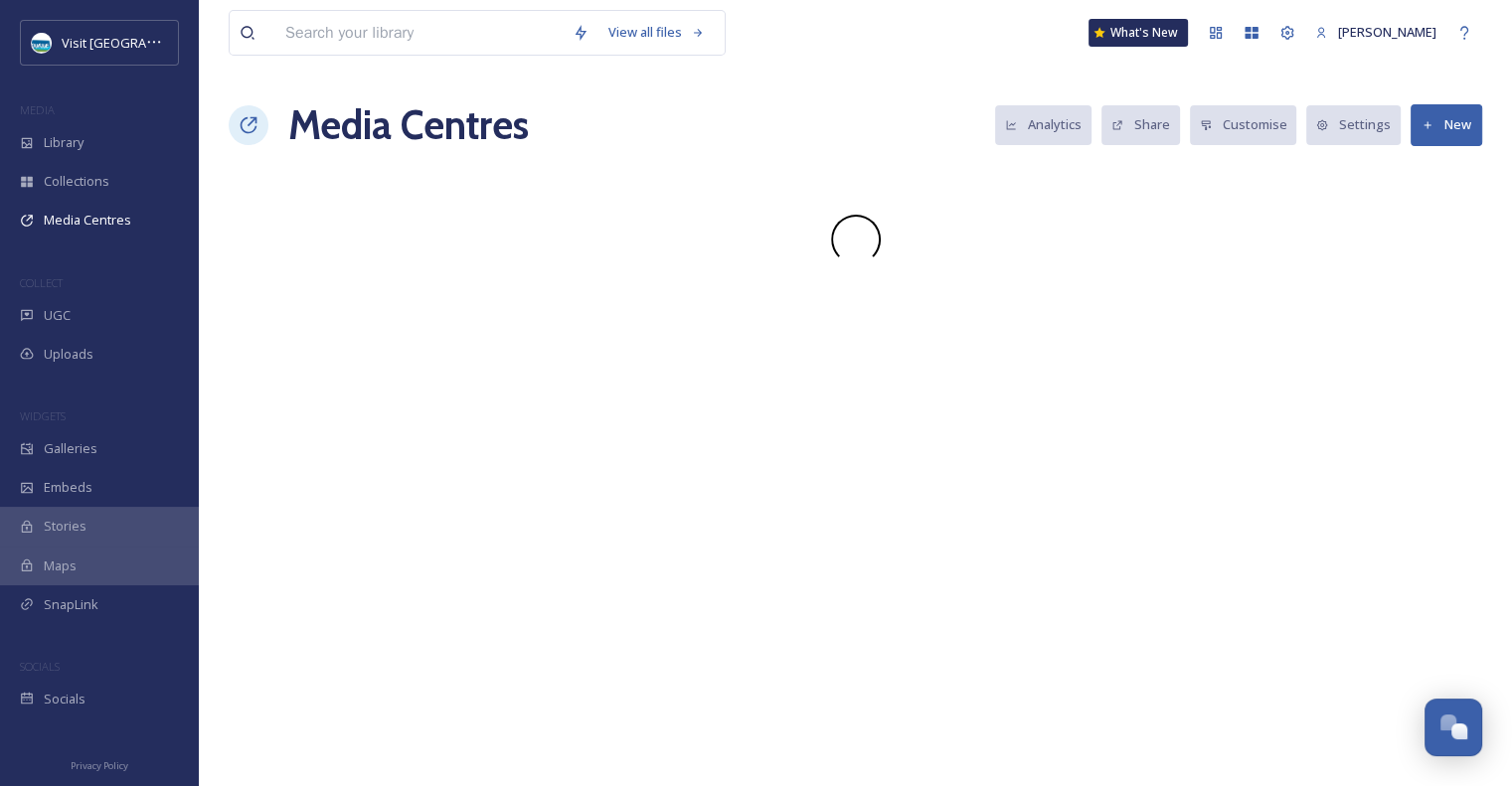scroll, scrollTop: 0, scrollLeft: 0, axis: both 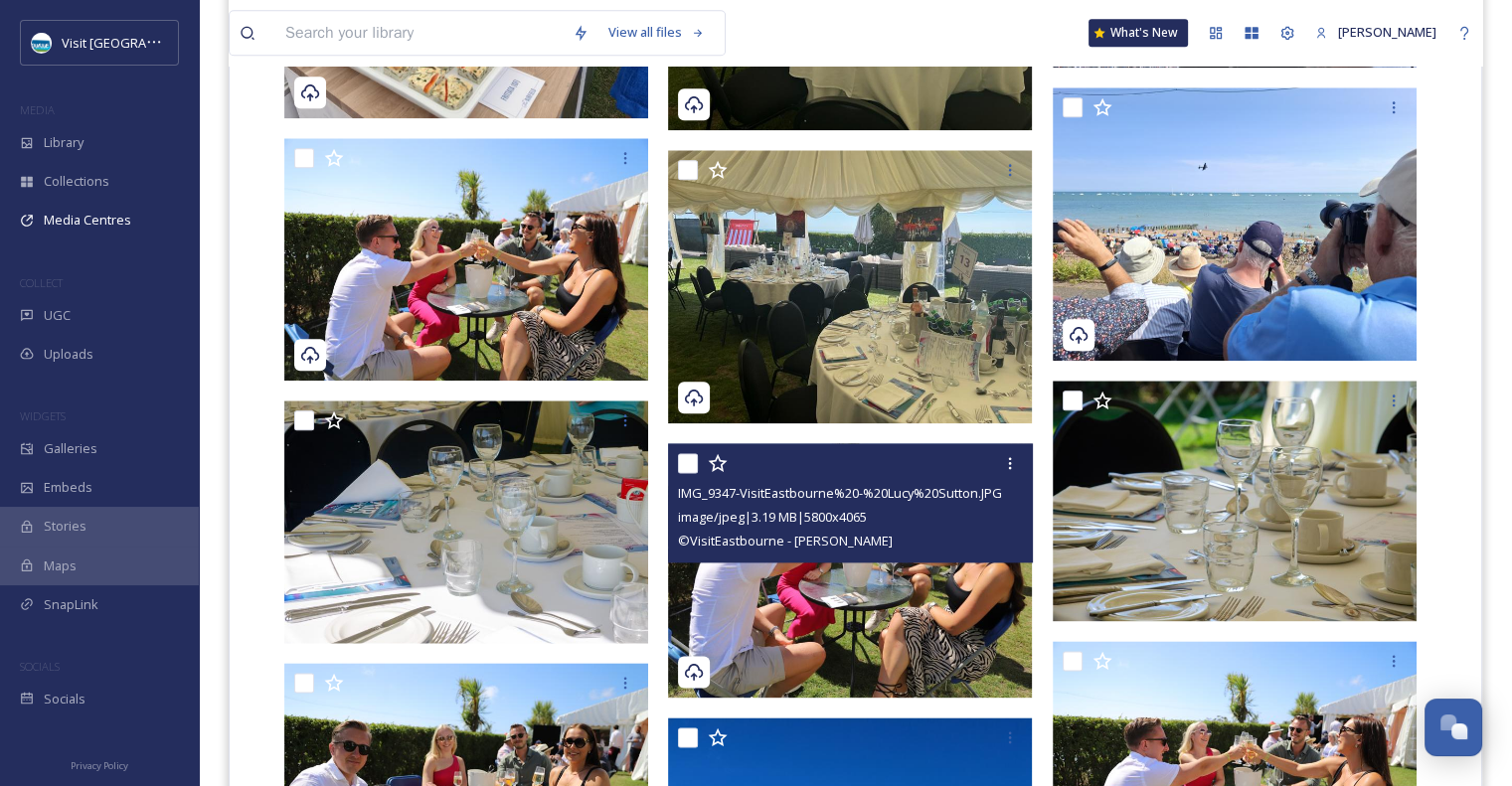 click at bounding box center [850, 570] 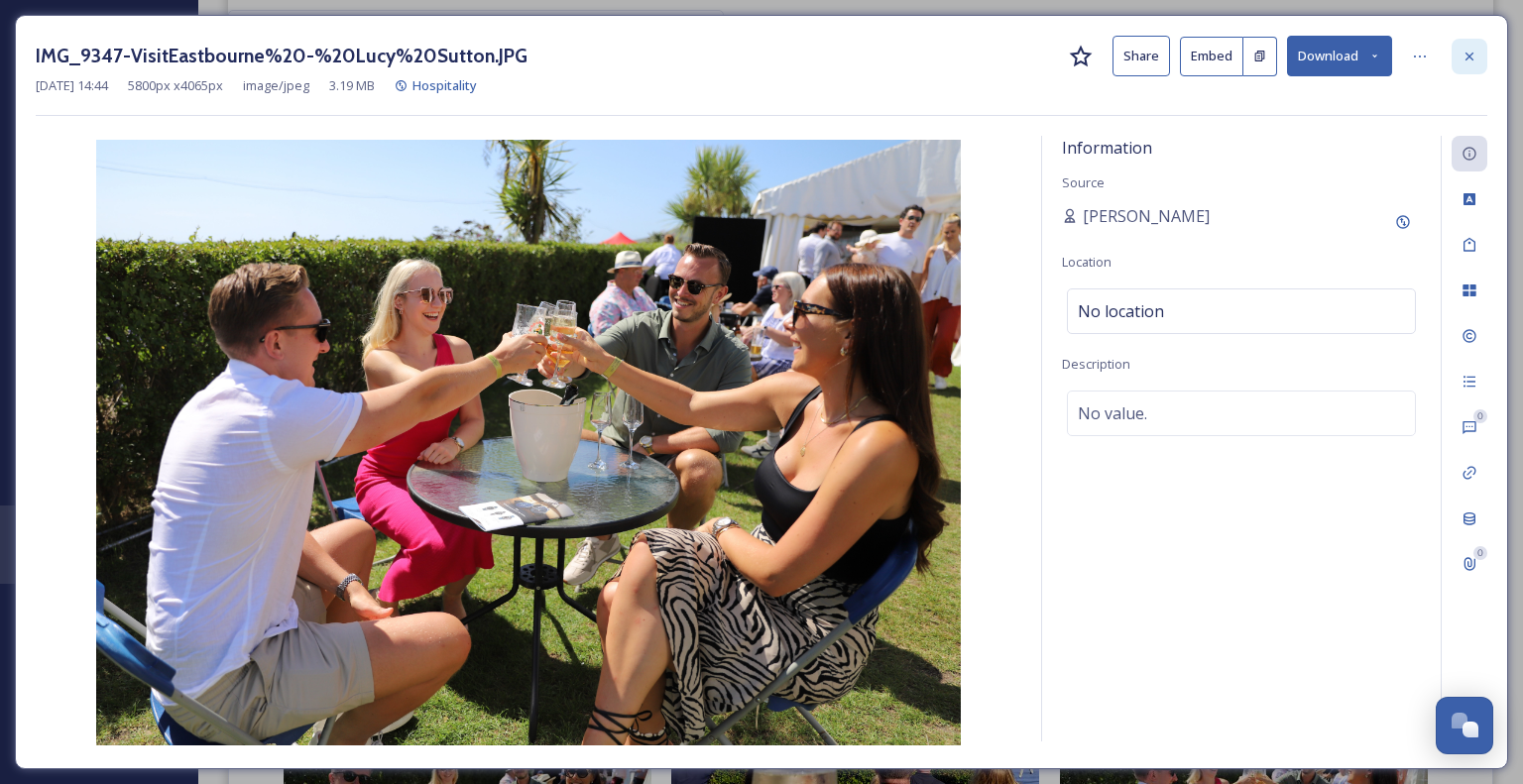 click at bounding box center [1469, 56] 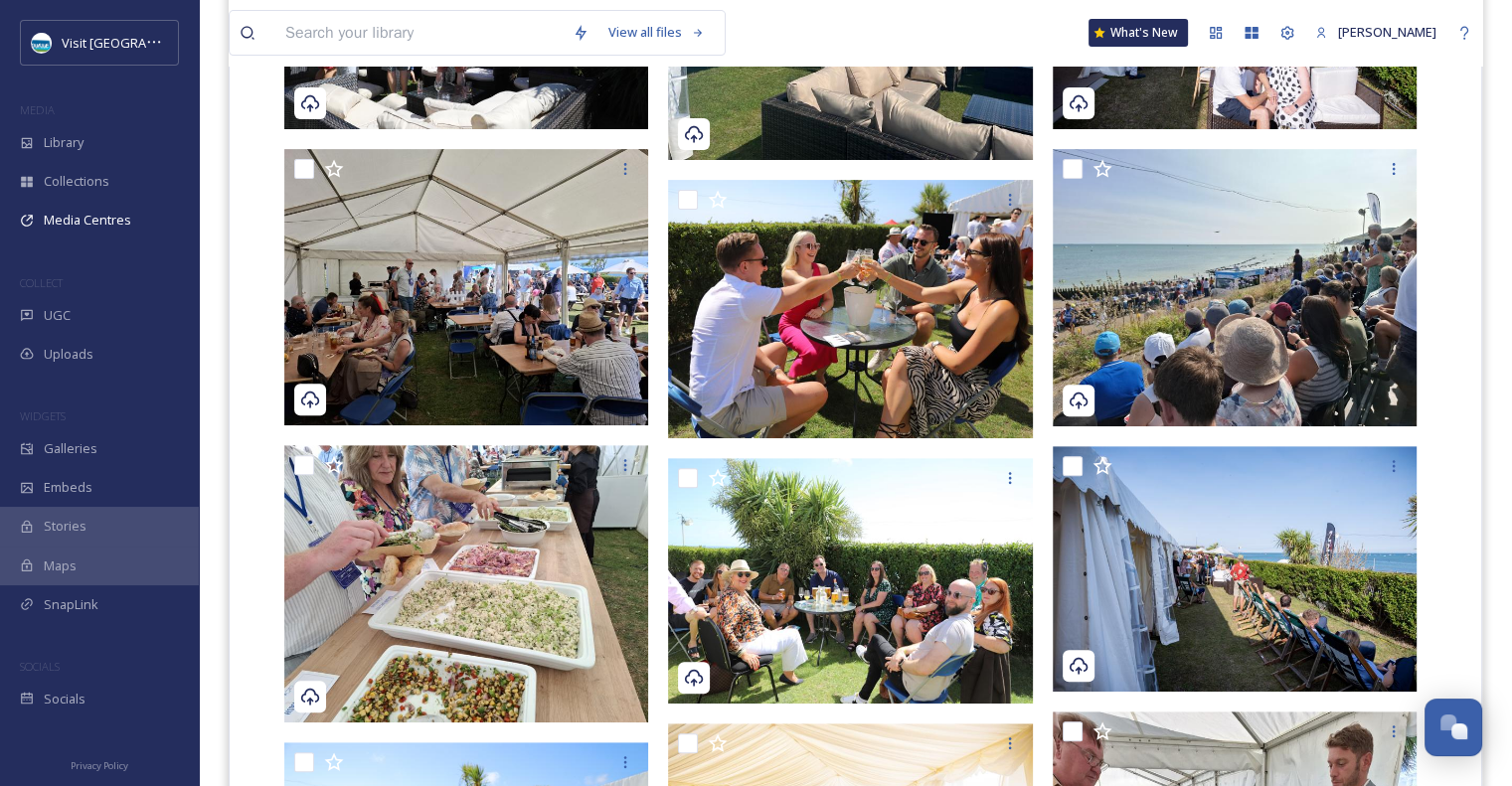 scroll, scrollTop: 721, scrollLeft: 0, axis: vertical 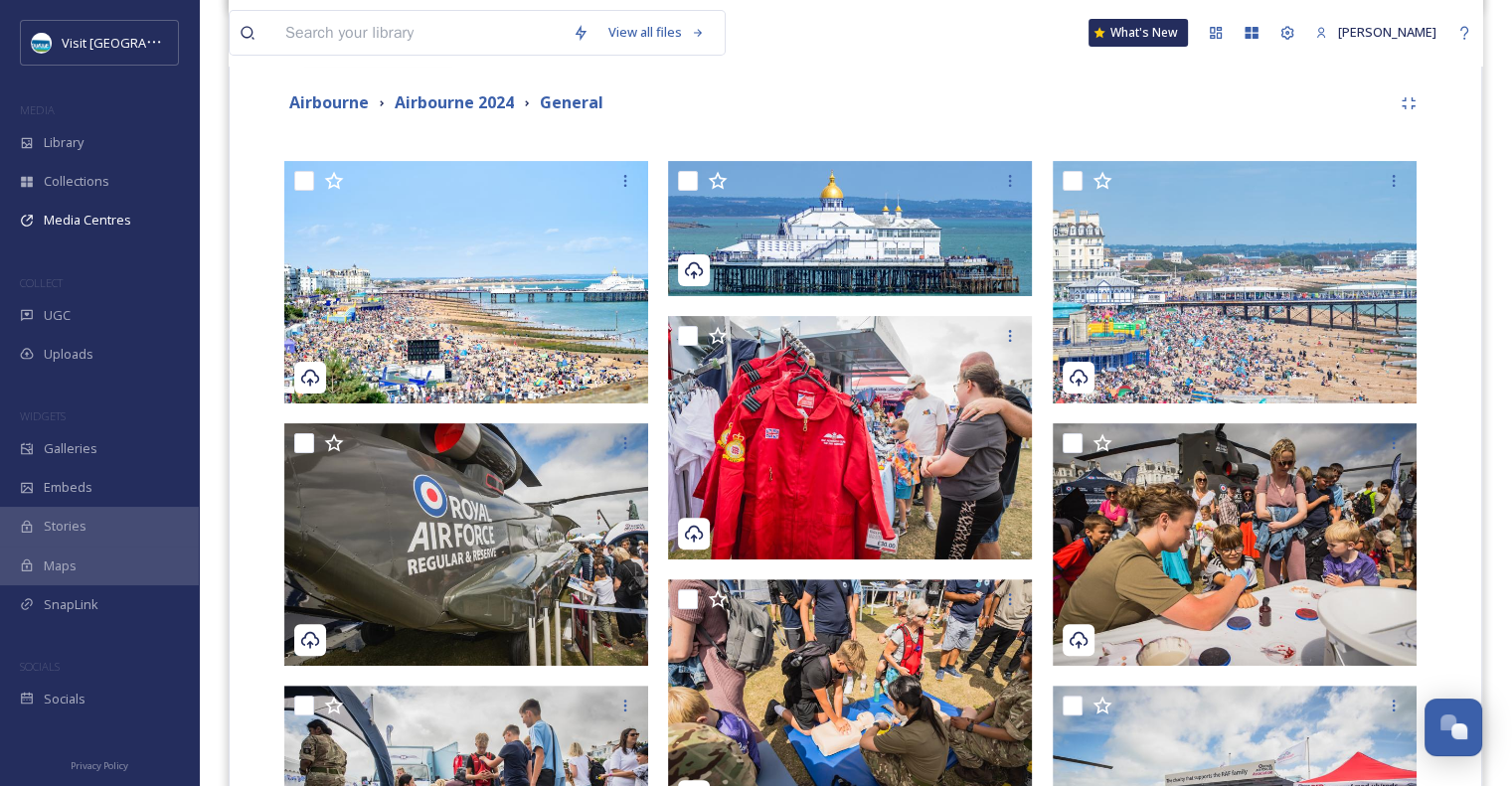 click on "Airbourne Airbourne 2024 General" at bounding box center [855, 103] 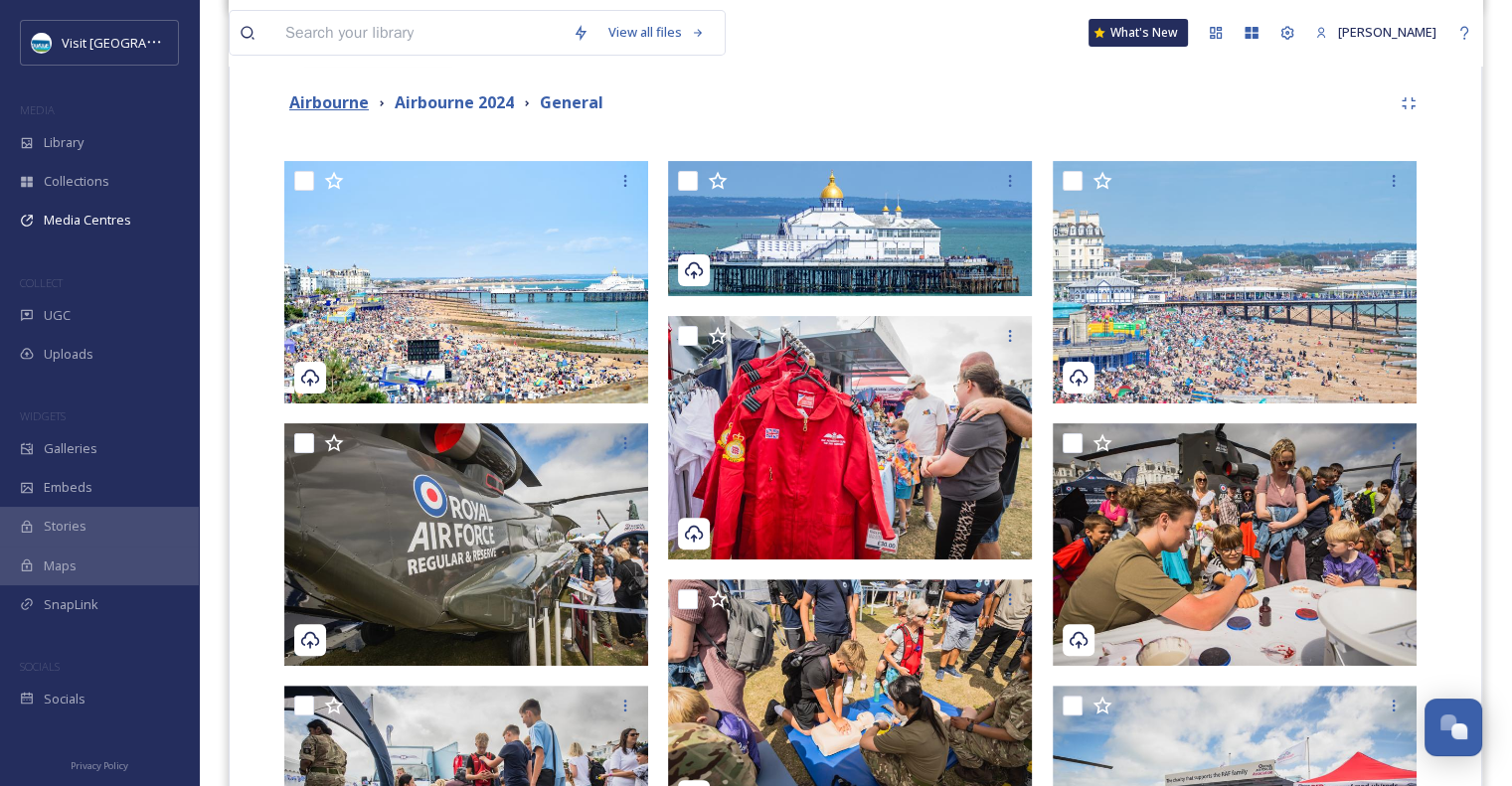 click on "Airbourne" at bounding box center (329, 102) 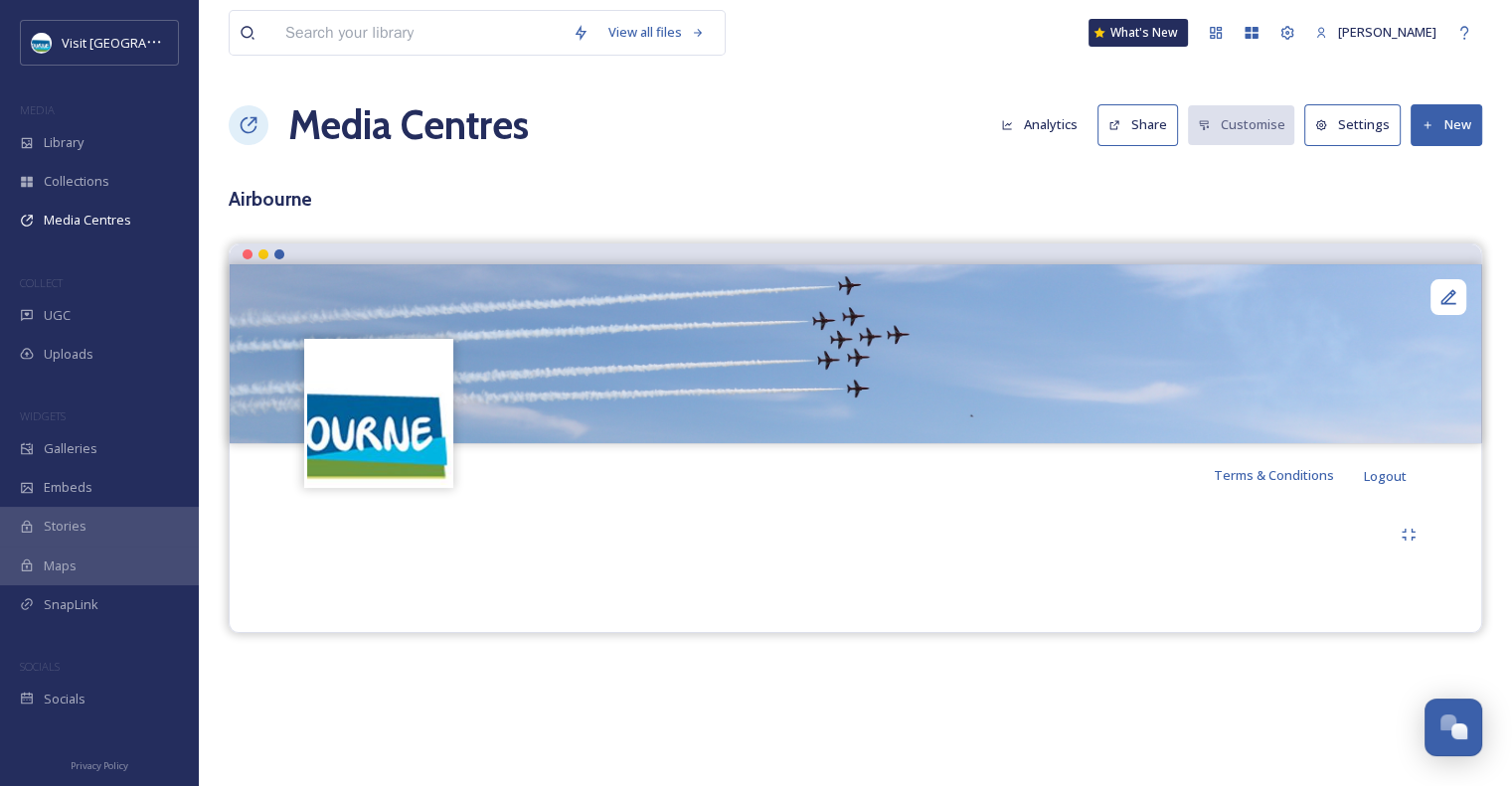 scroll, scrollTop: 0, scrollLeft: 0, axis: both 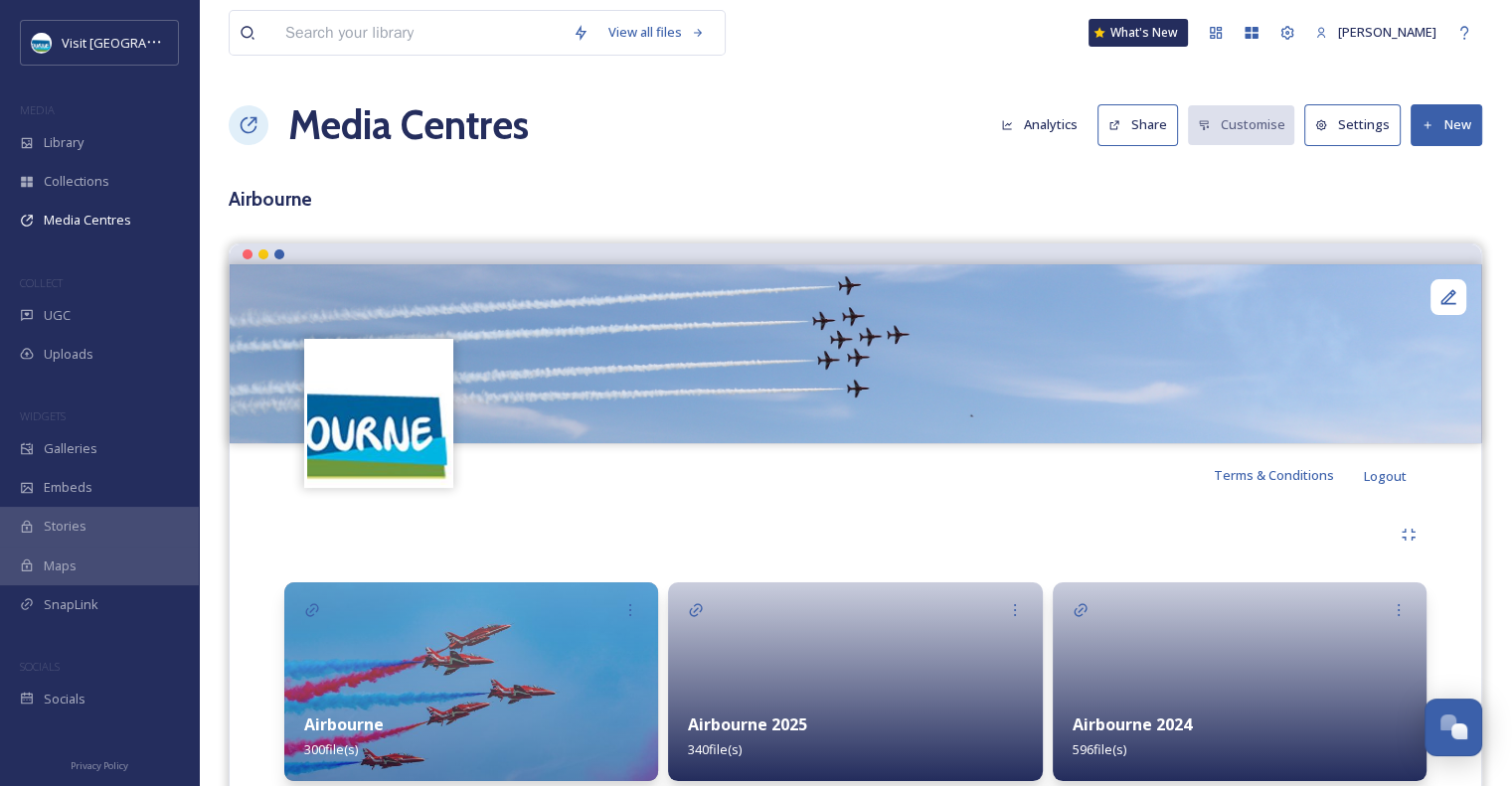 click at bounding box center (471, 682) 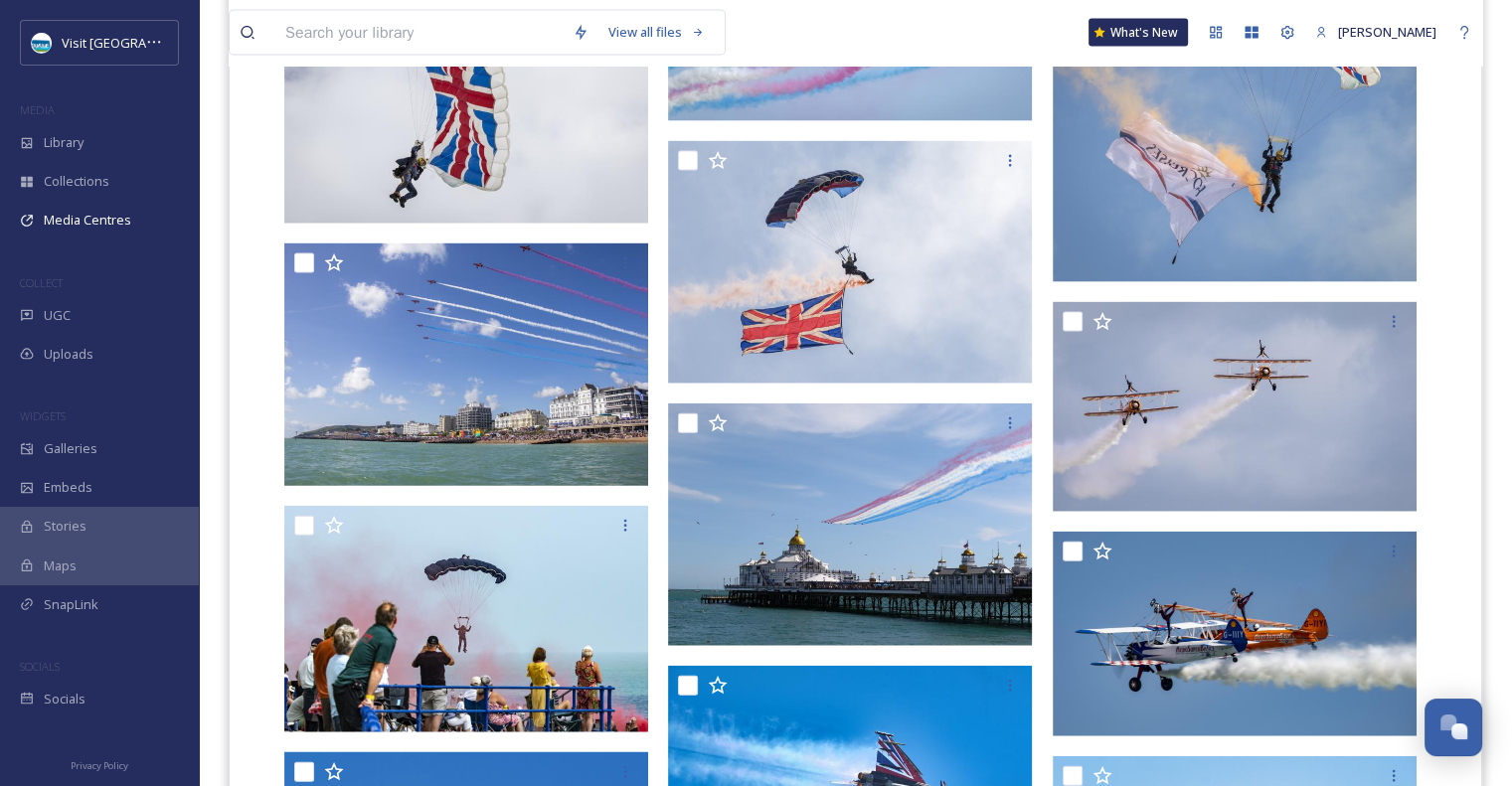 scroll, scrollTop: 4343, scrollLeft: 0, axis: vertical 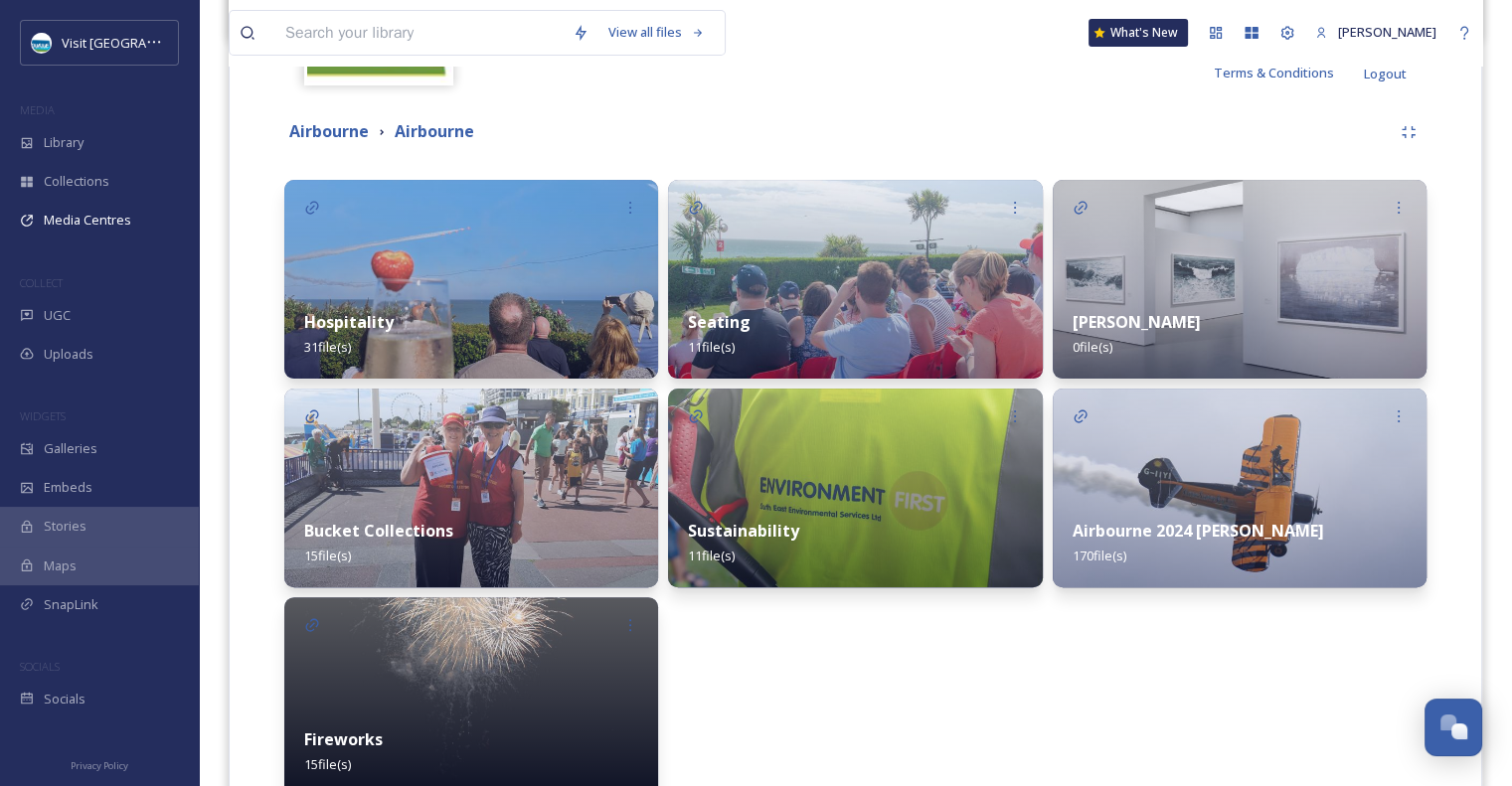 click on "Airbourne 2024 [PERSON_NAME] 170  file(s)" at bounding box center (1240, 543) 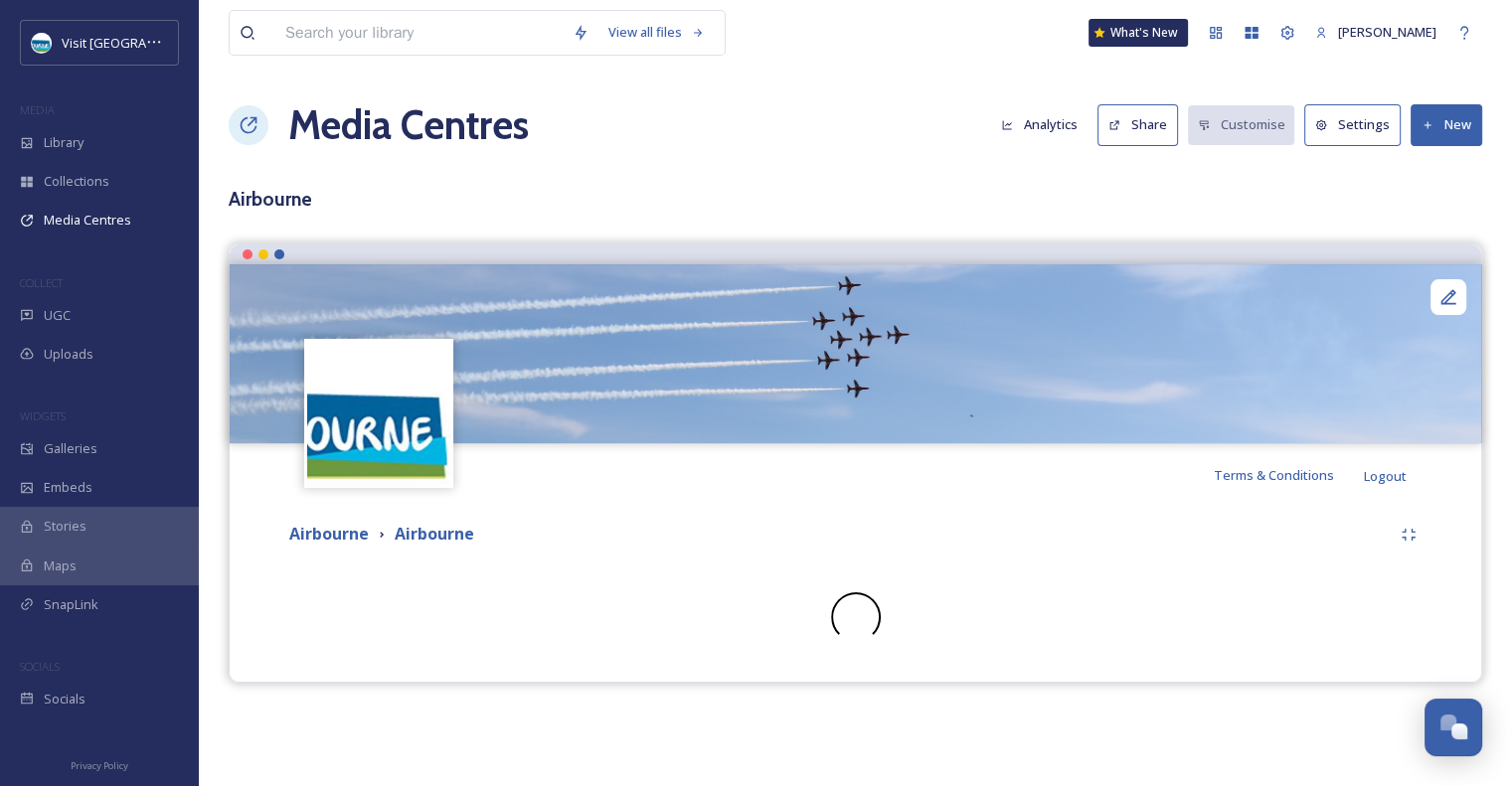 scroll, scrollTop: 0, scrollLeft: 0, axis: both 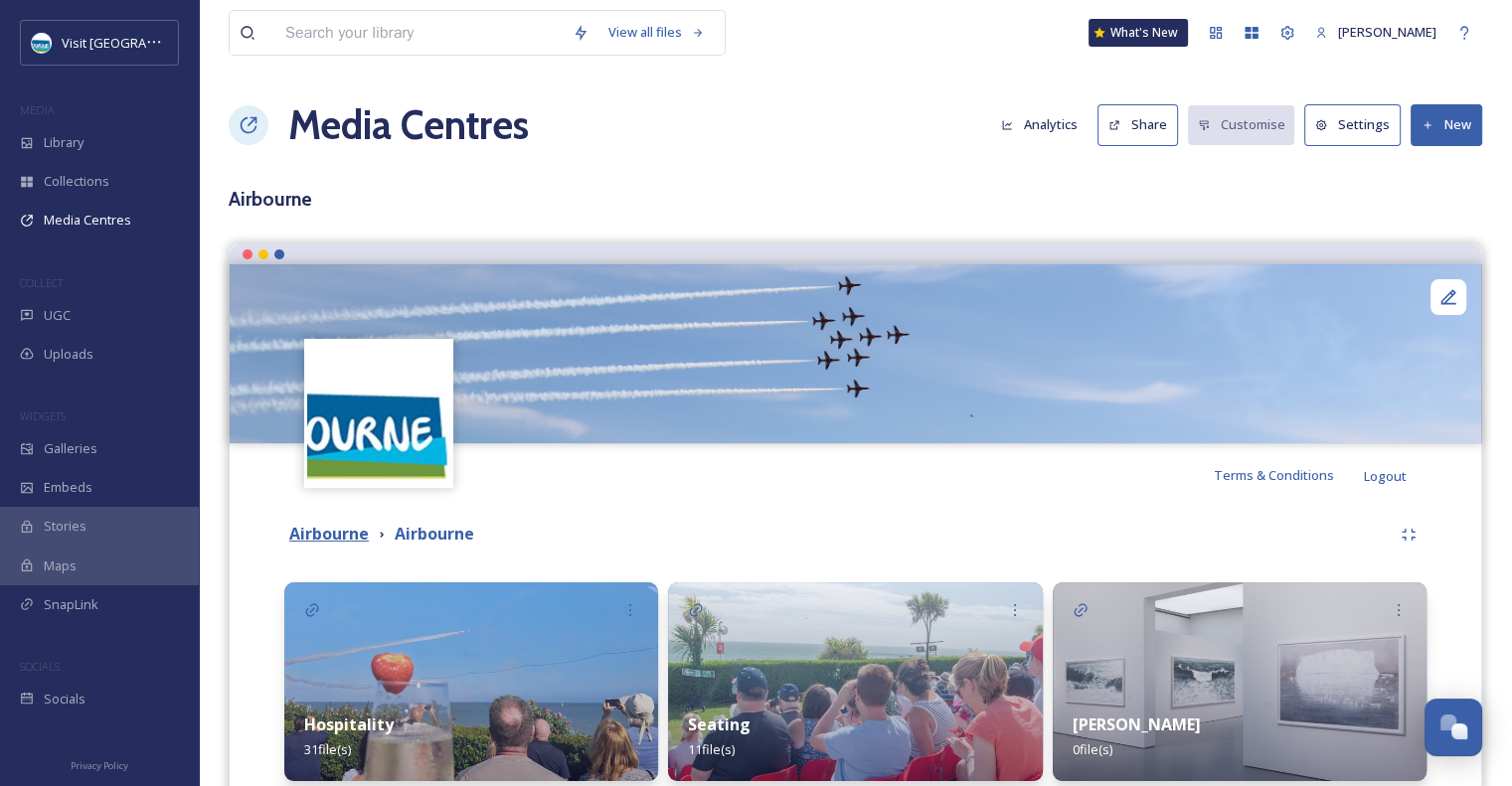 click on "Airbourne" at bounding box center (329, 534) 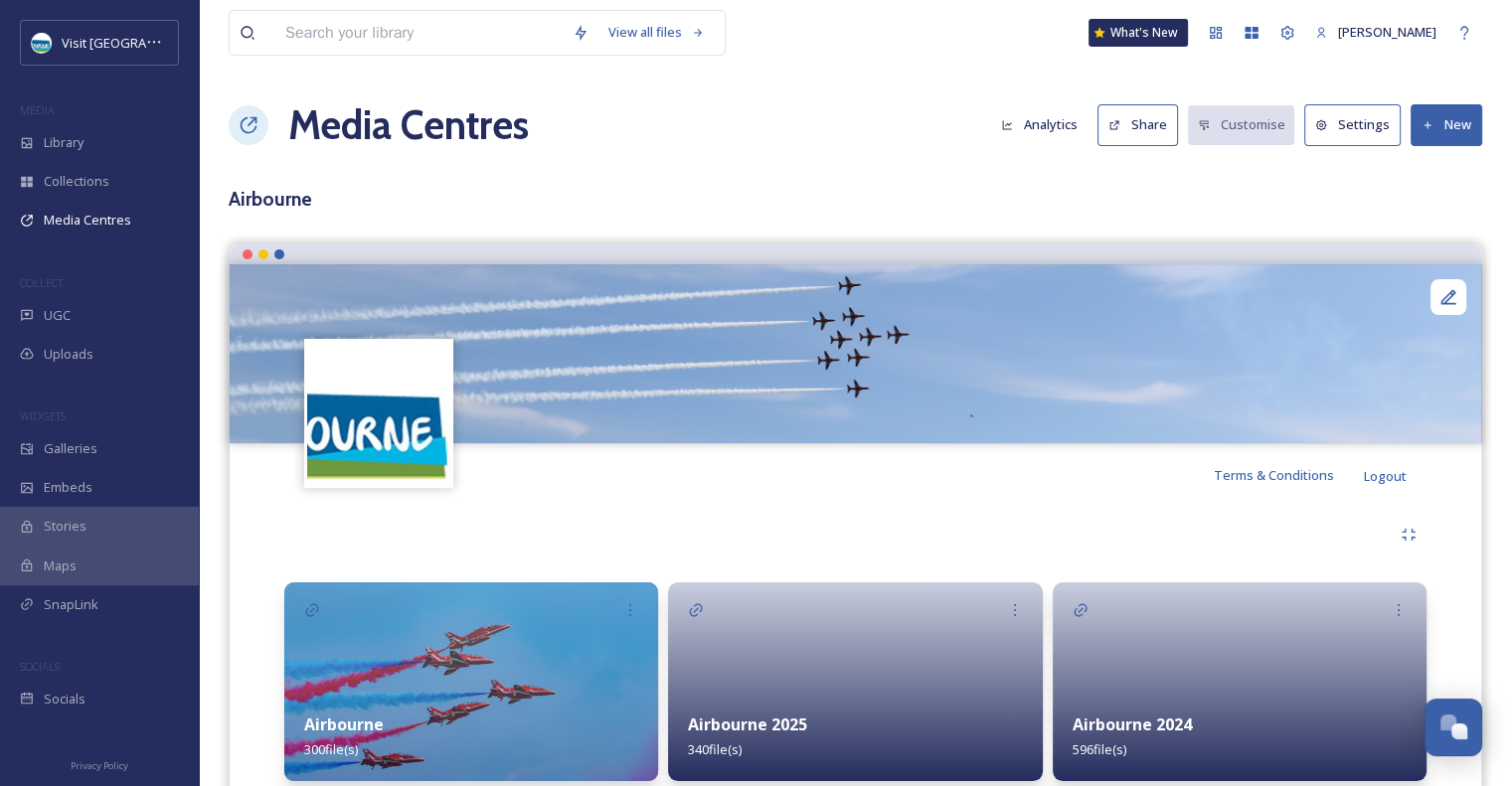 click on "Airbourne 2024" at bounding box center (1132, 724) 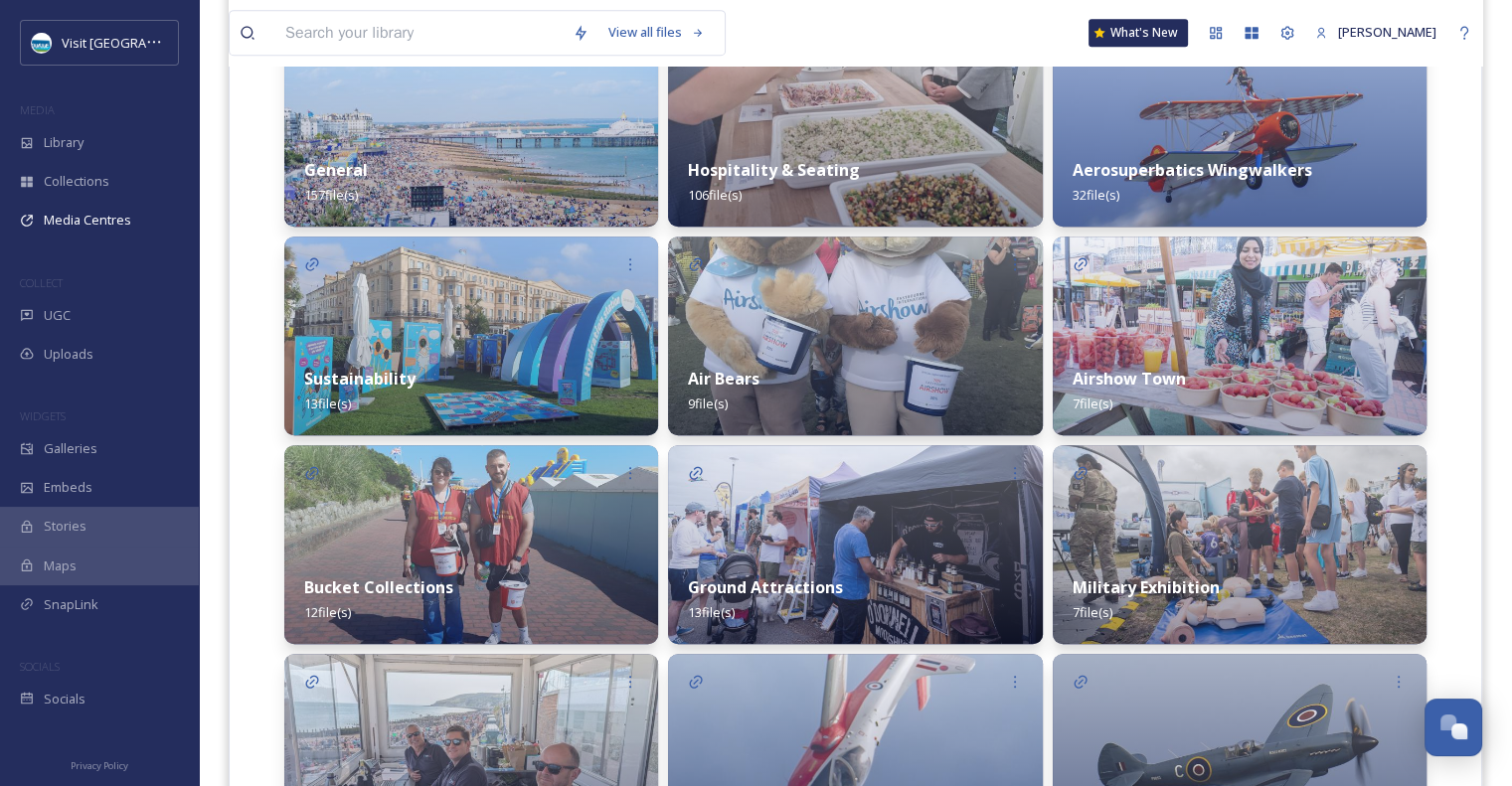 scroll, scrollTop: 974, scrollLeft: 0, axis: vertical 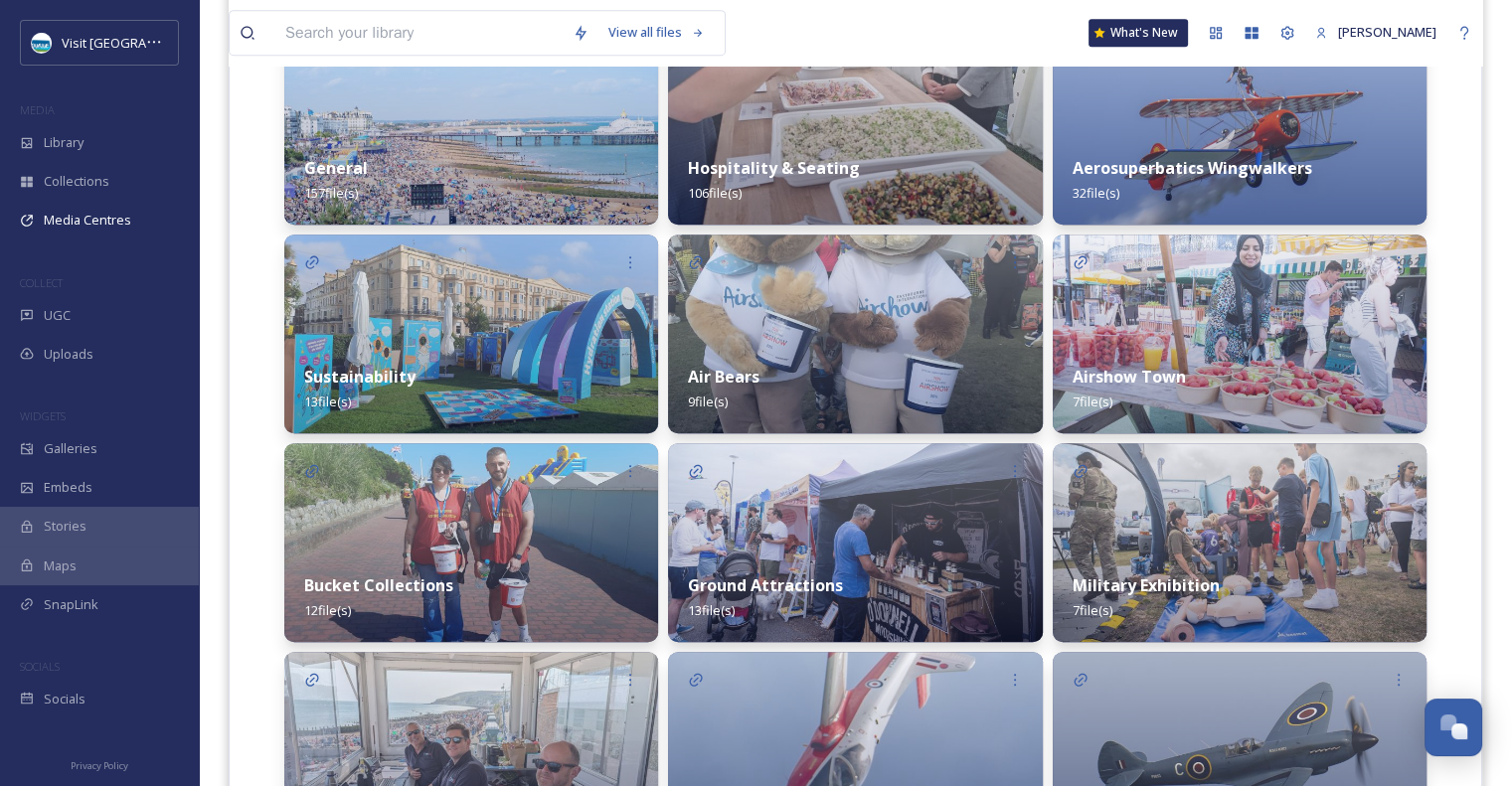 click on "Sustainability 13  file(s)" at bounding box center [471, 389] 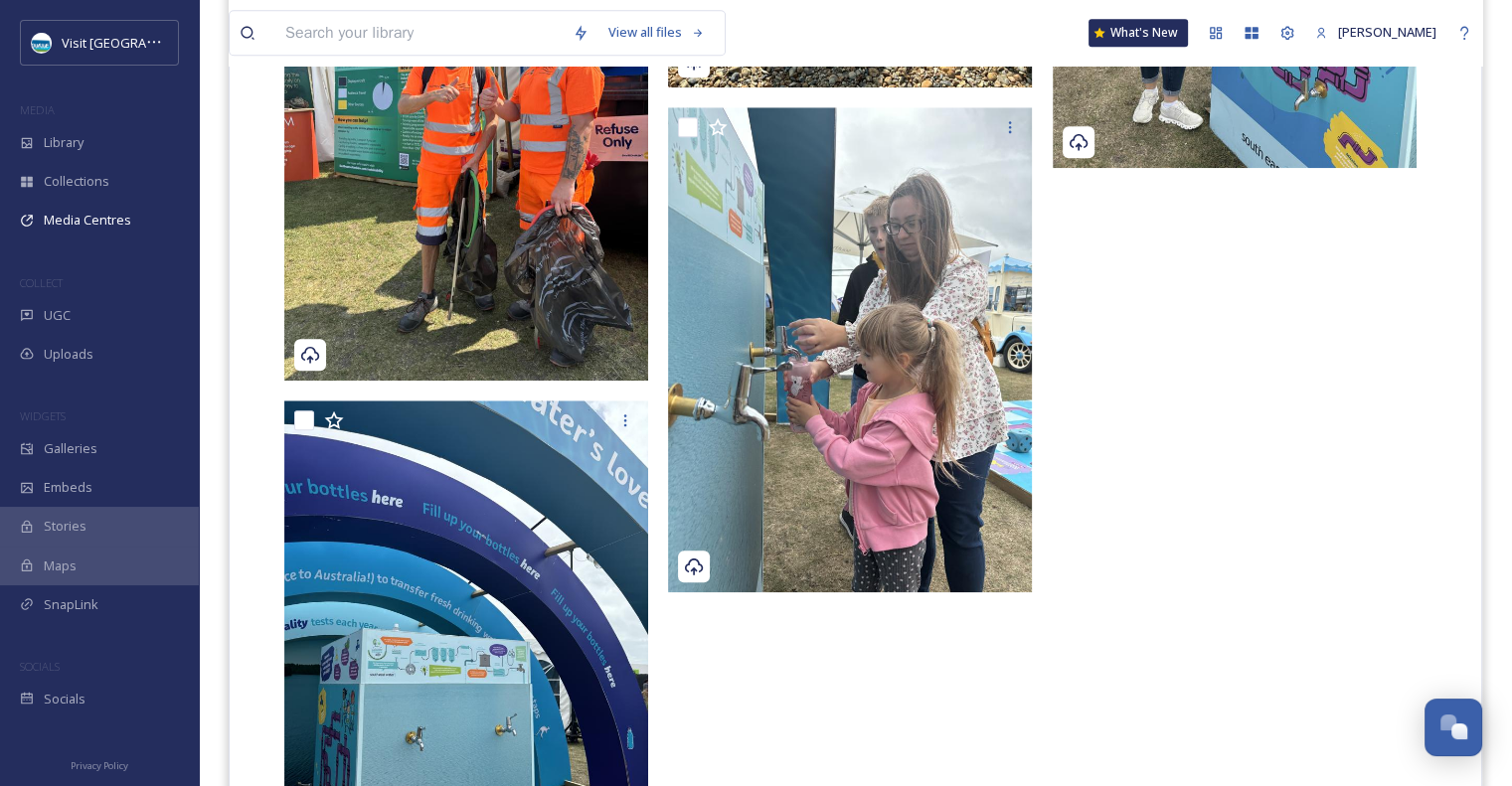 scroll, scrollTop: 1789, scrollLeft: 0, axis: vertical 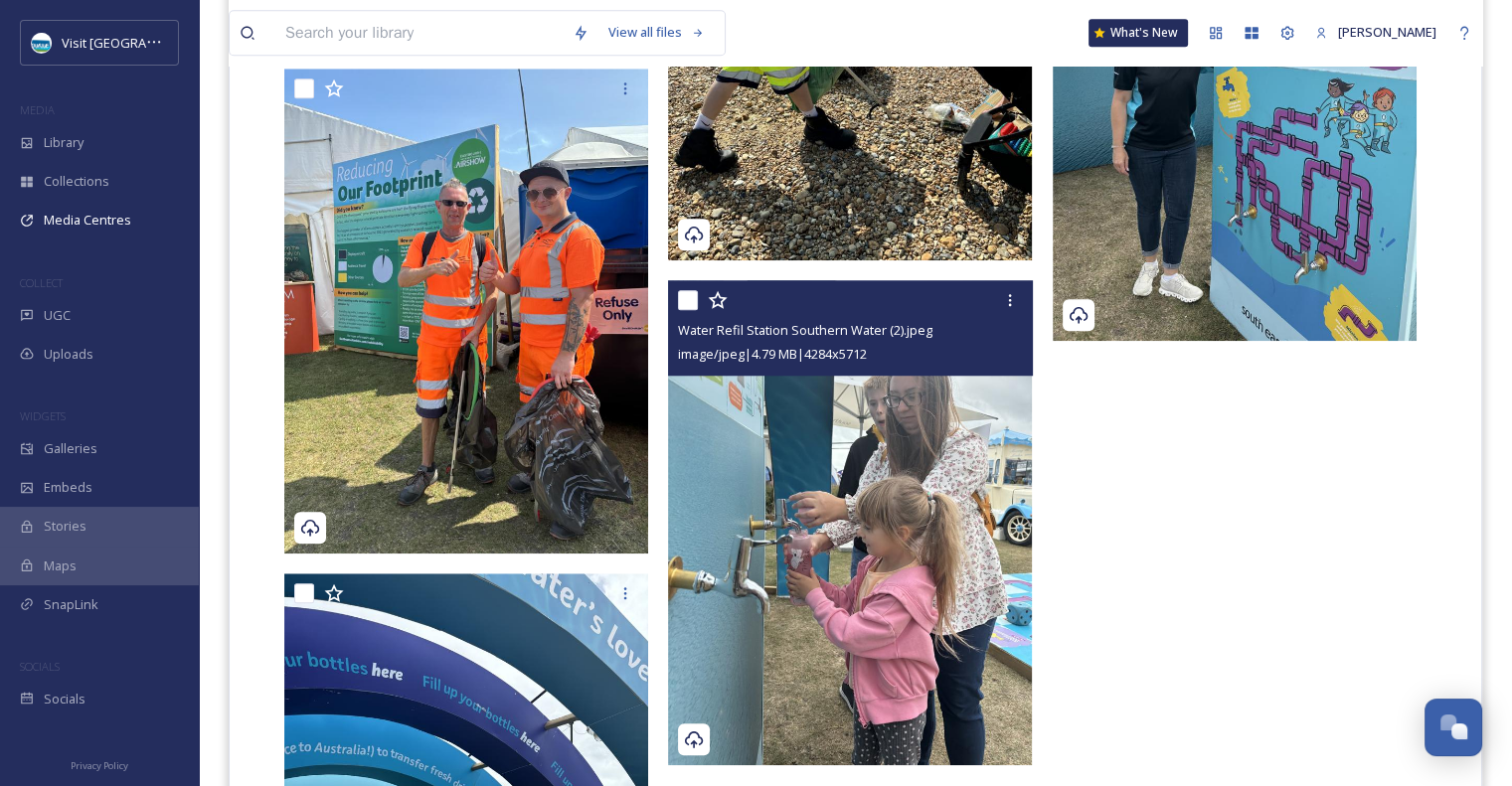 click at bounding box center (850, 523) 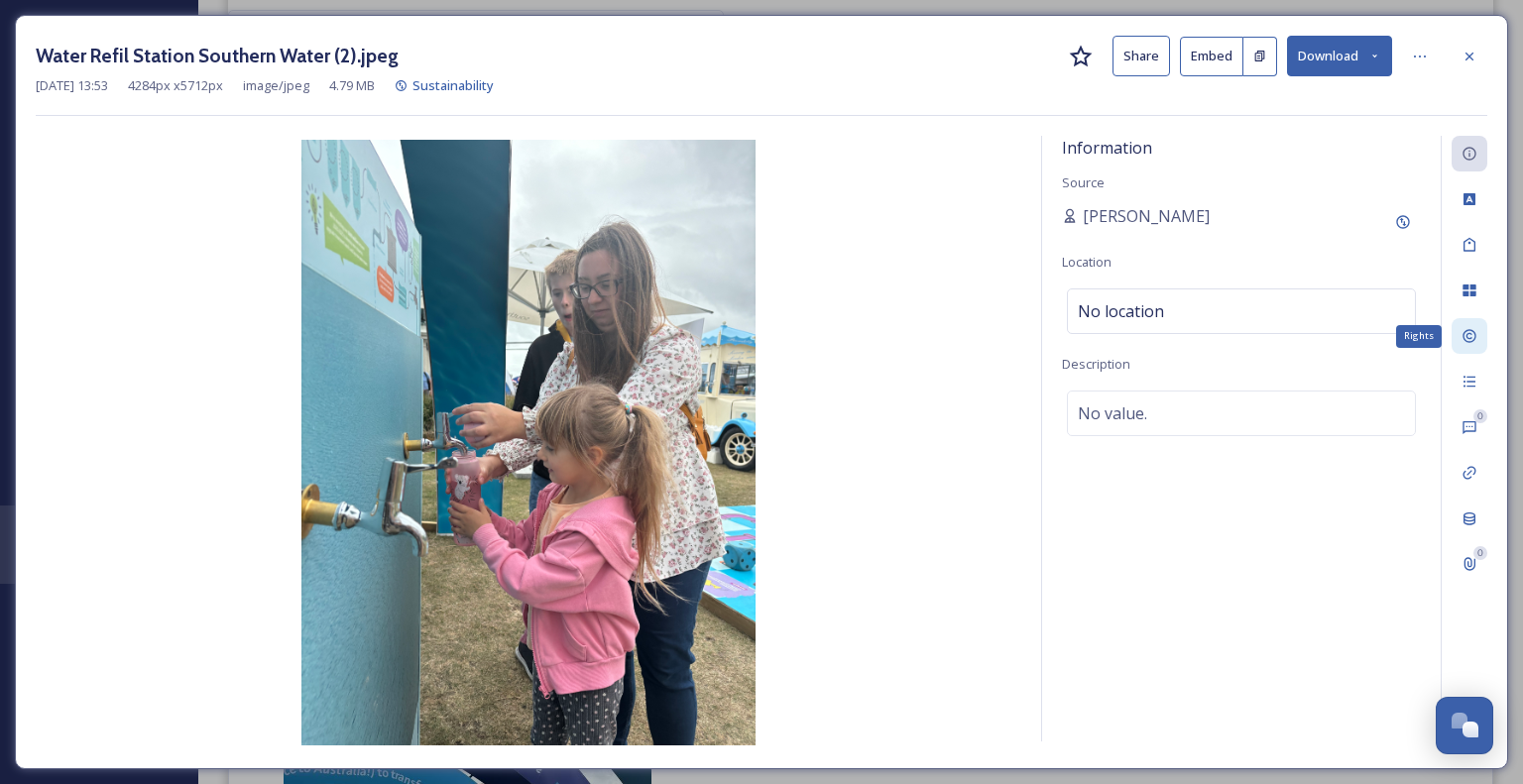 click on "Rights" at bounding box center [1469, 336] 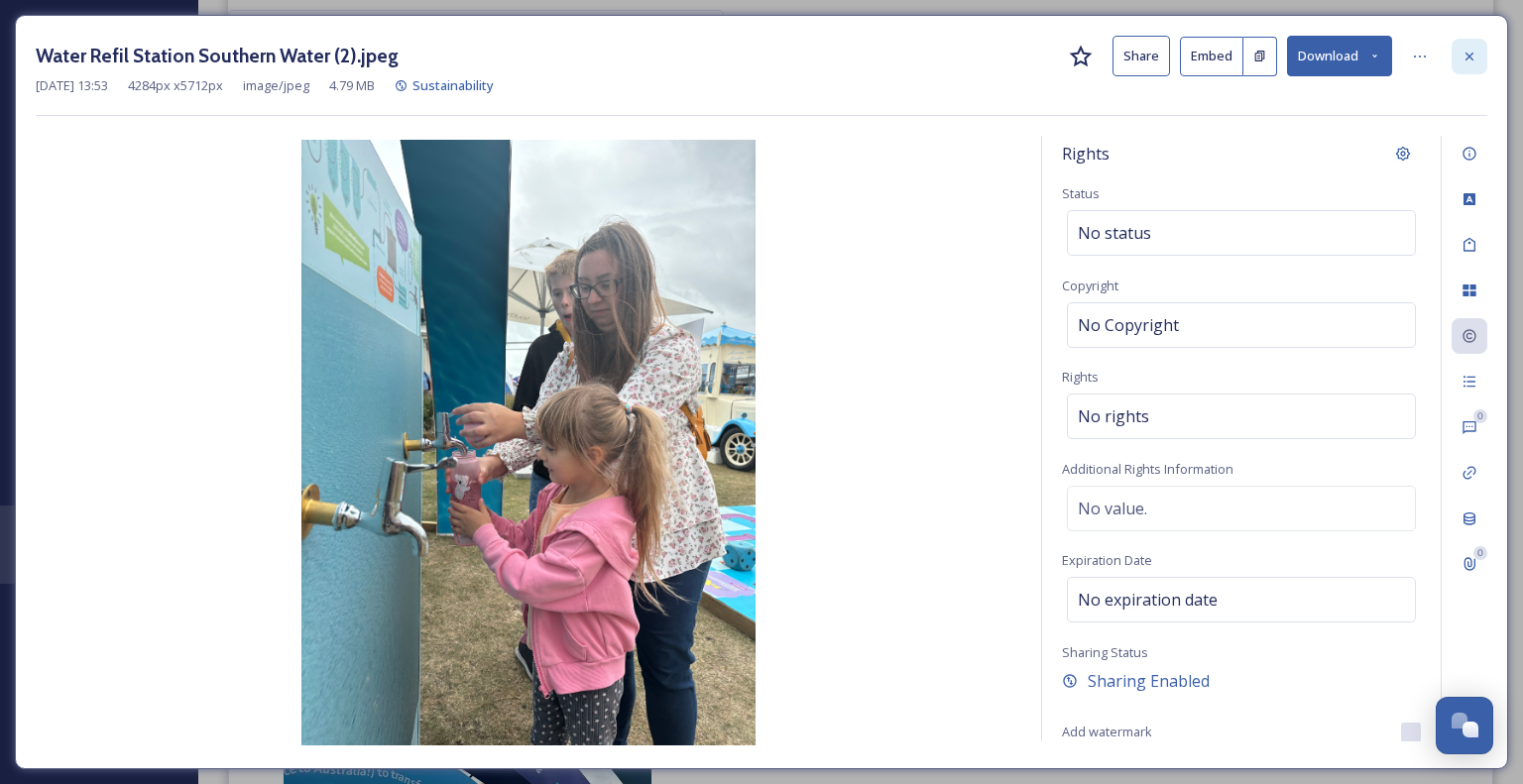 click 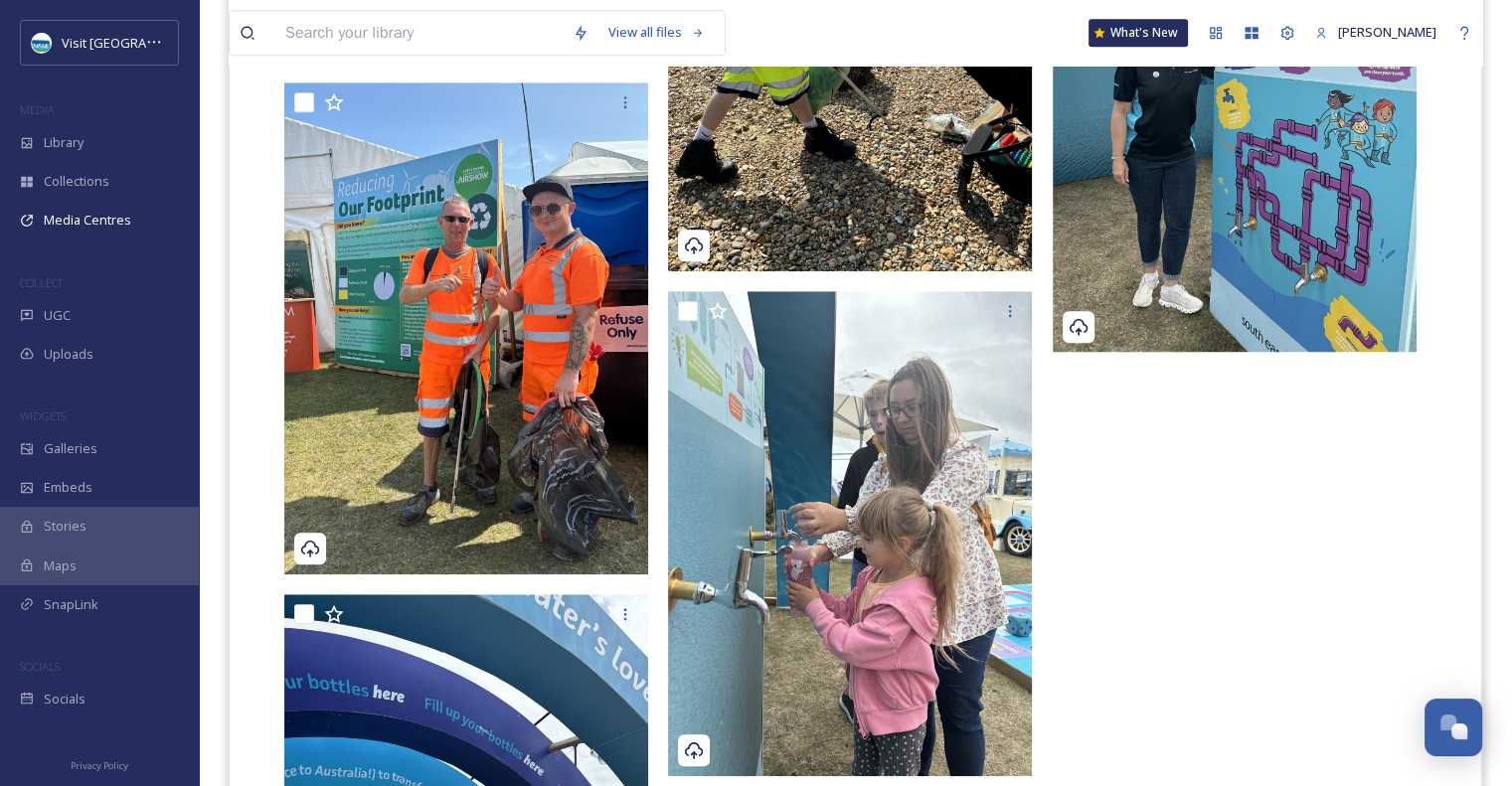 click on "View all files What's New [PERSON_NAME] Media Centres Analytics Share Customise Settings New Airbourne Terms & Conditions Logout Airbourne Airbourne 2024 Sustainability You've reached the end" at bounding box center (855, -213) 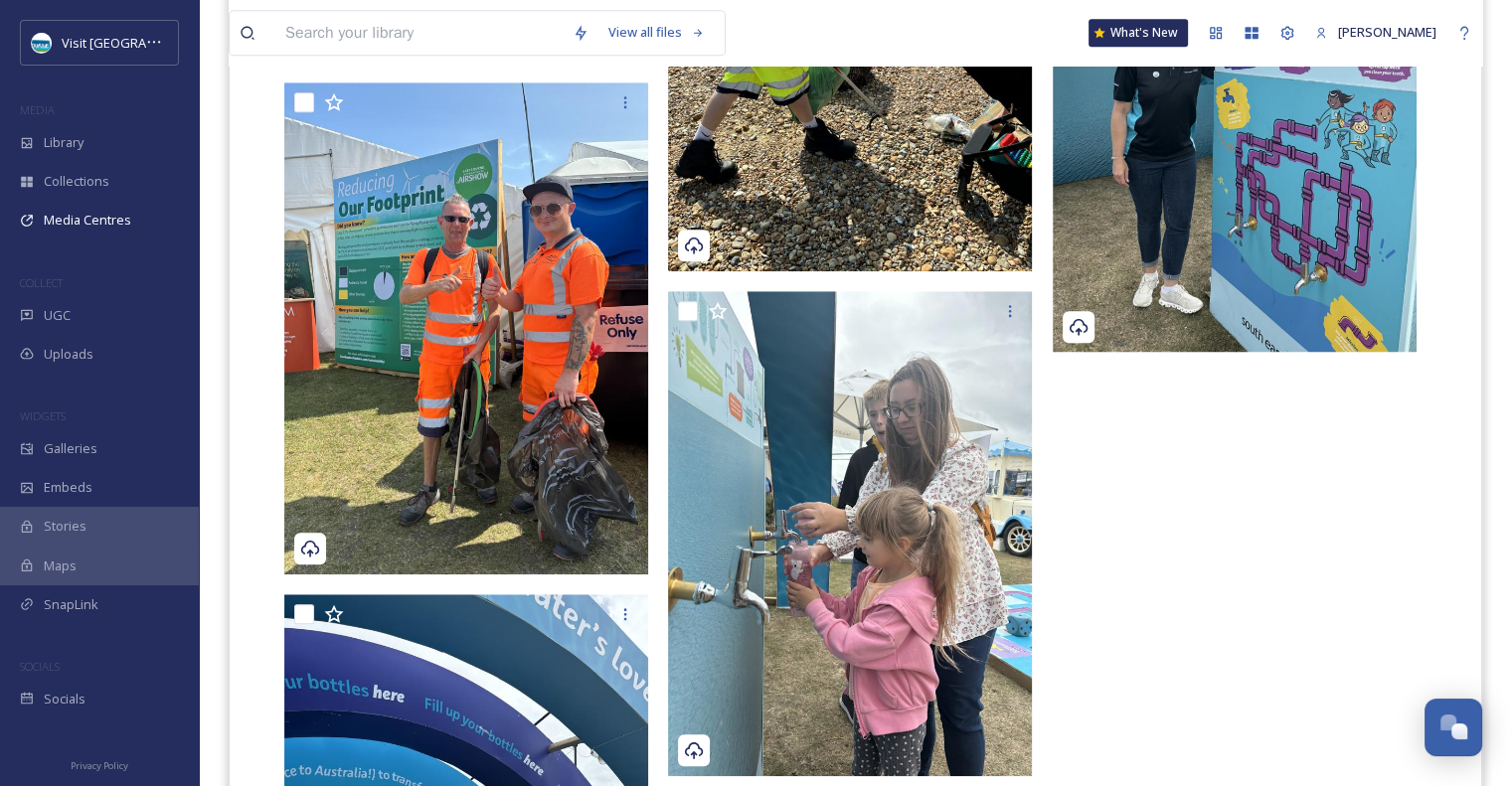 click on "View all files What's New [PERSON_NAME] Media Centres Analytics Share Customise Settings New Airbourne Terms & Conditions Logout Airbourne Airbourne 2024 Sustainability You've reached the end" at bounding box center [855, -213] 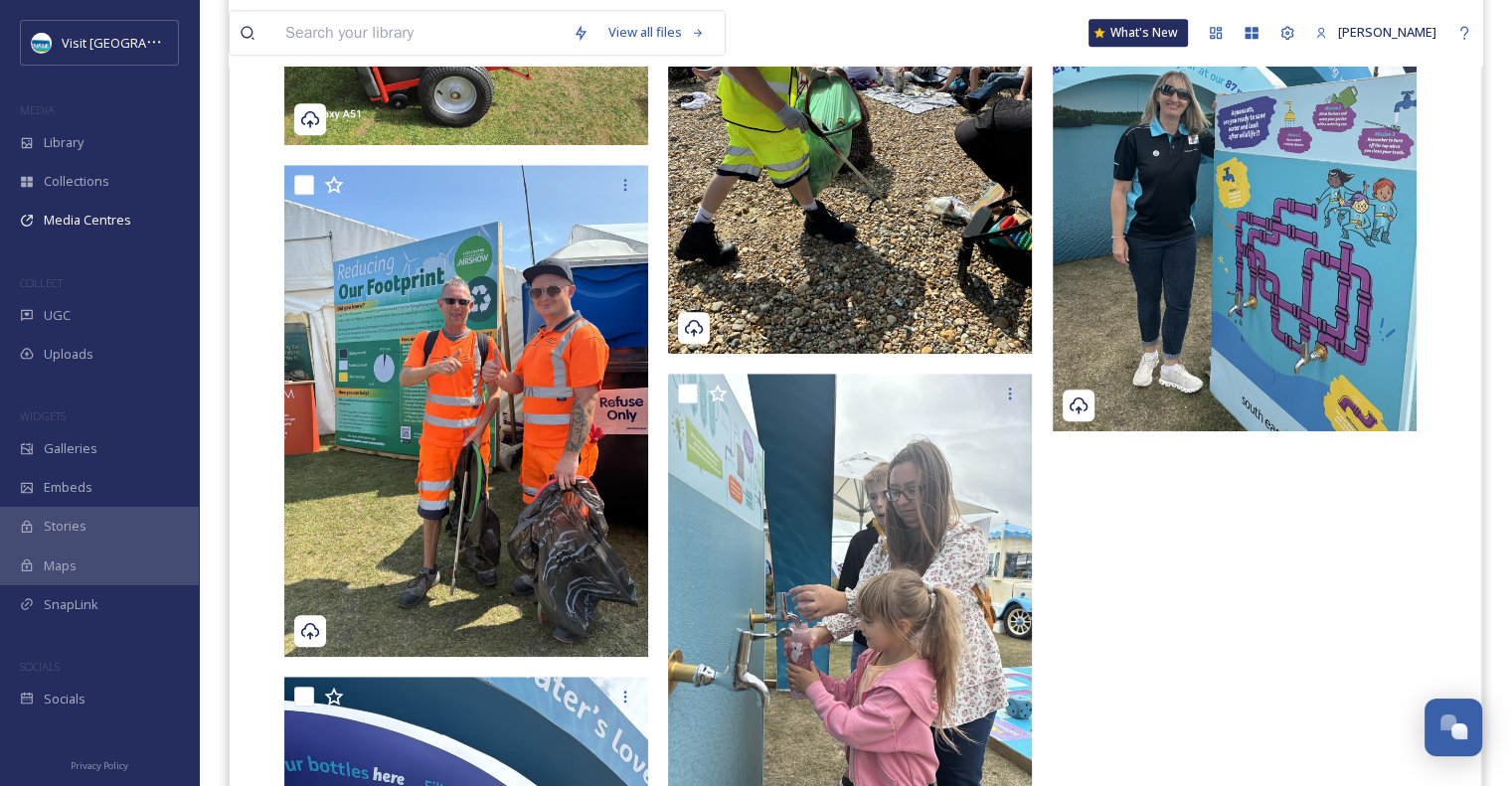 scroll, scrollTop: 1528, scrollLeft: 0, axis: vertical 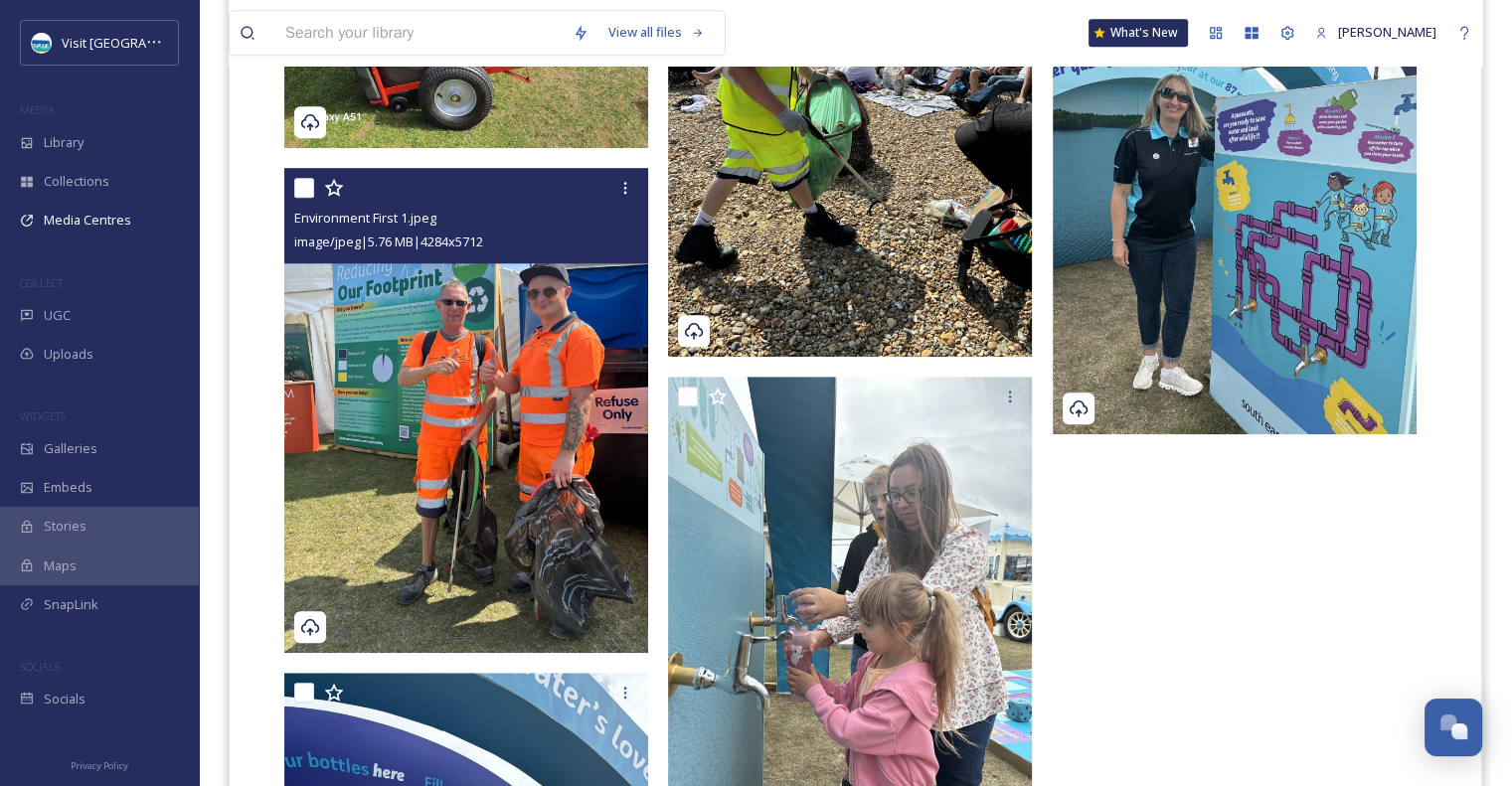 click at bounding box center (466, 410) 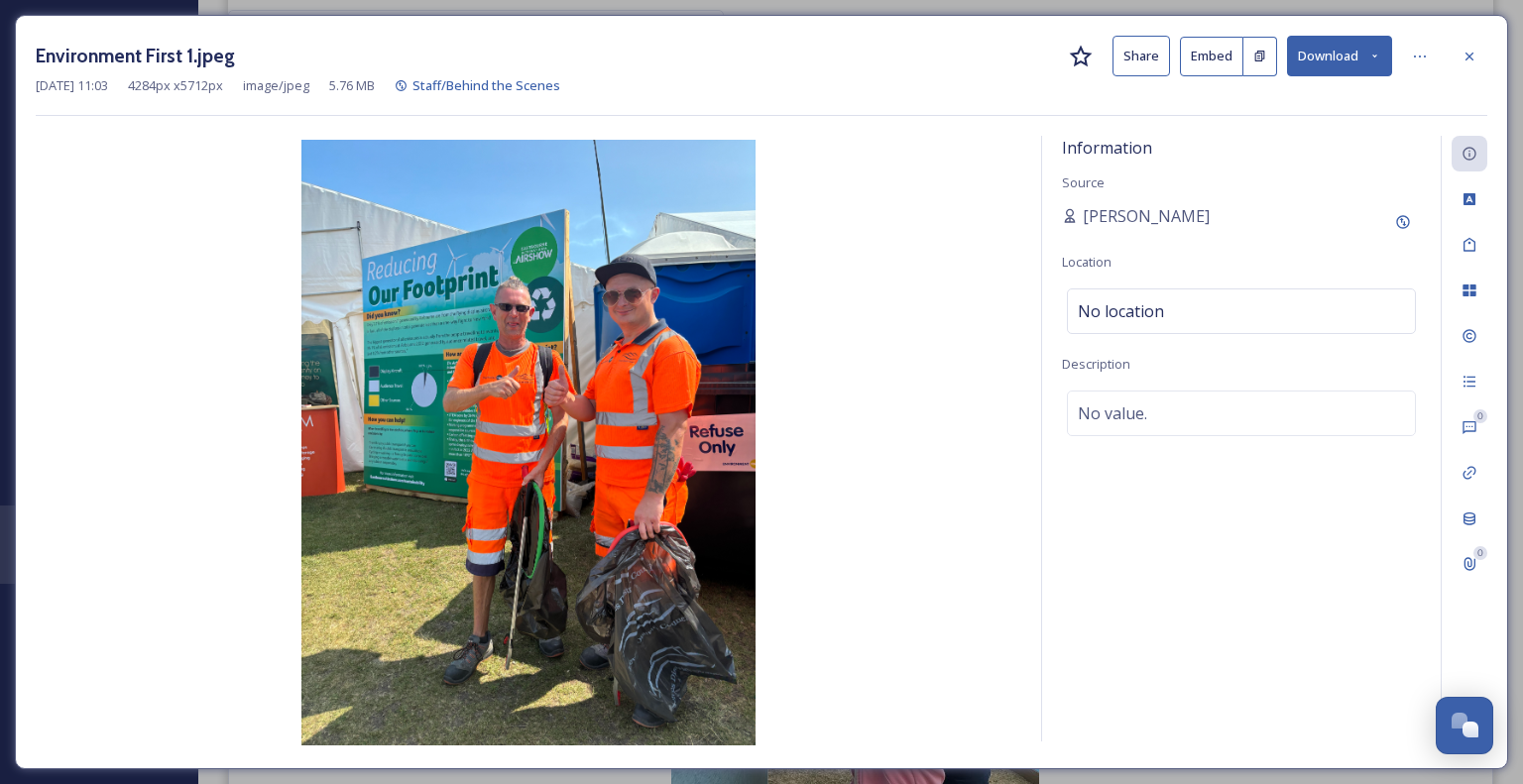 click on "Information Source [PERSON_NAME] Location No location Description No value." at bounding box center [1241, 438] 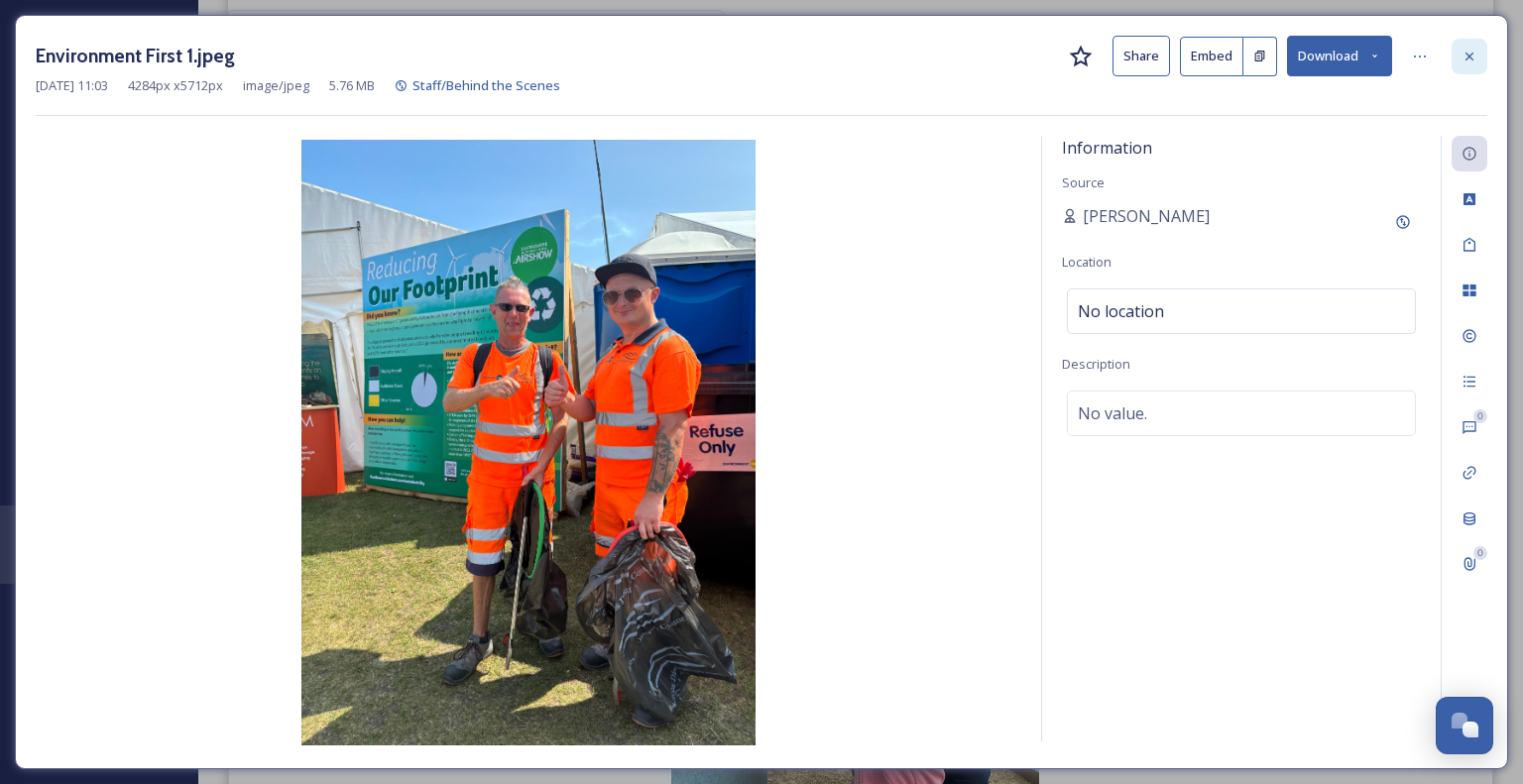 click 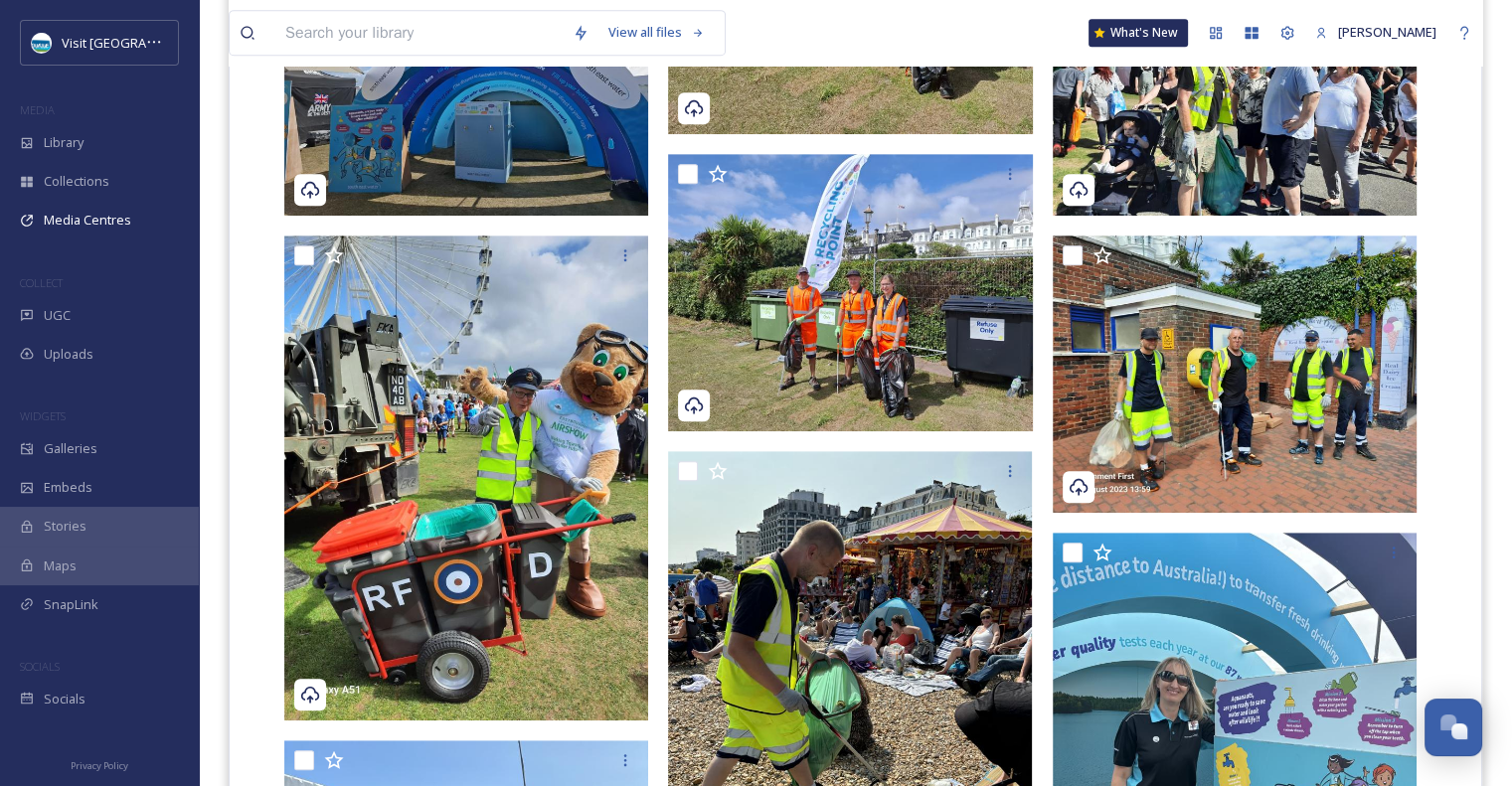 scroll, scrollTop: 0, scrollLeft: 0, axis: both 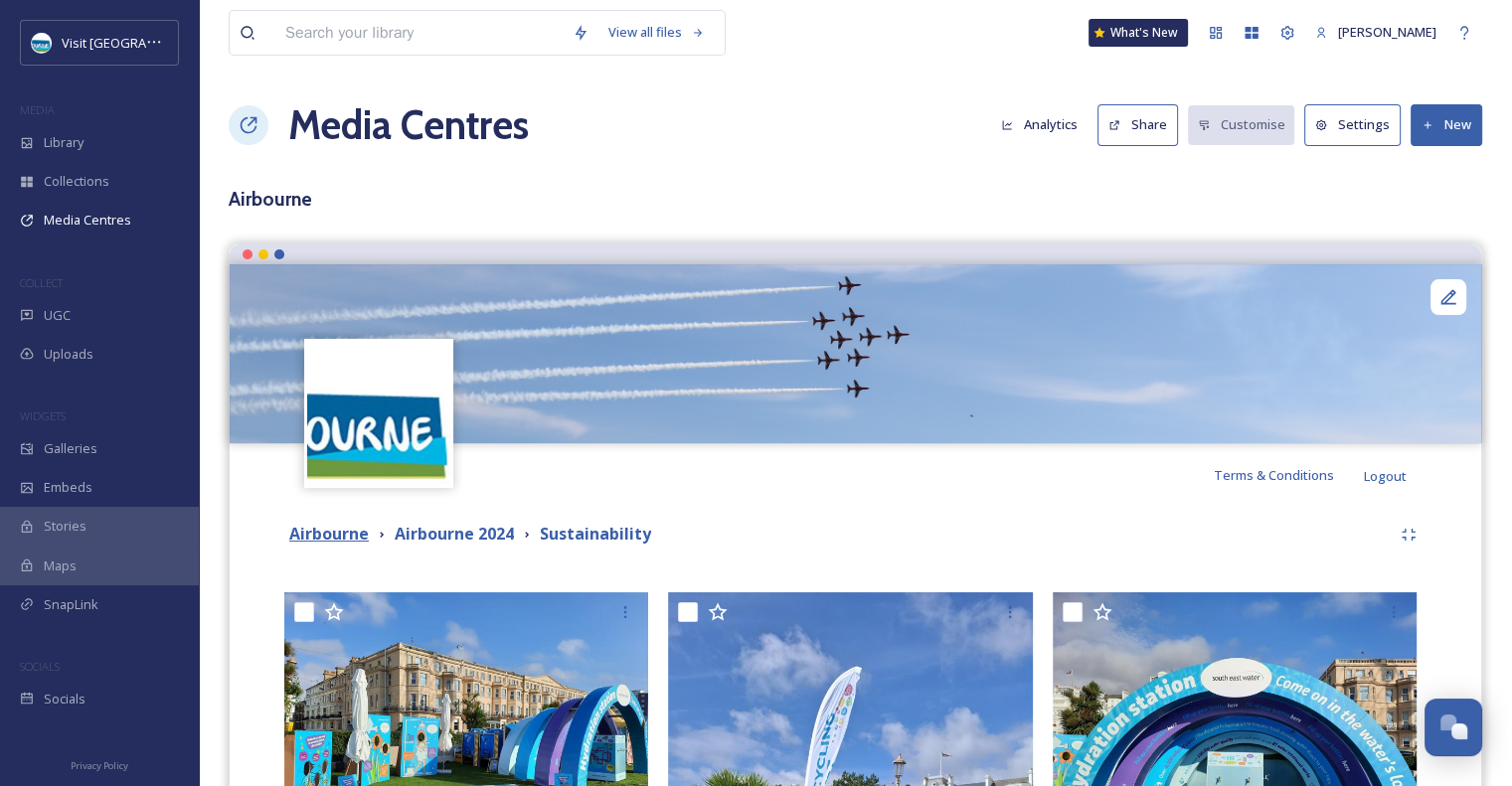 click on "Airbourne" at bounding box center [329, 534] 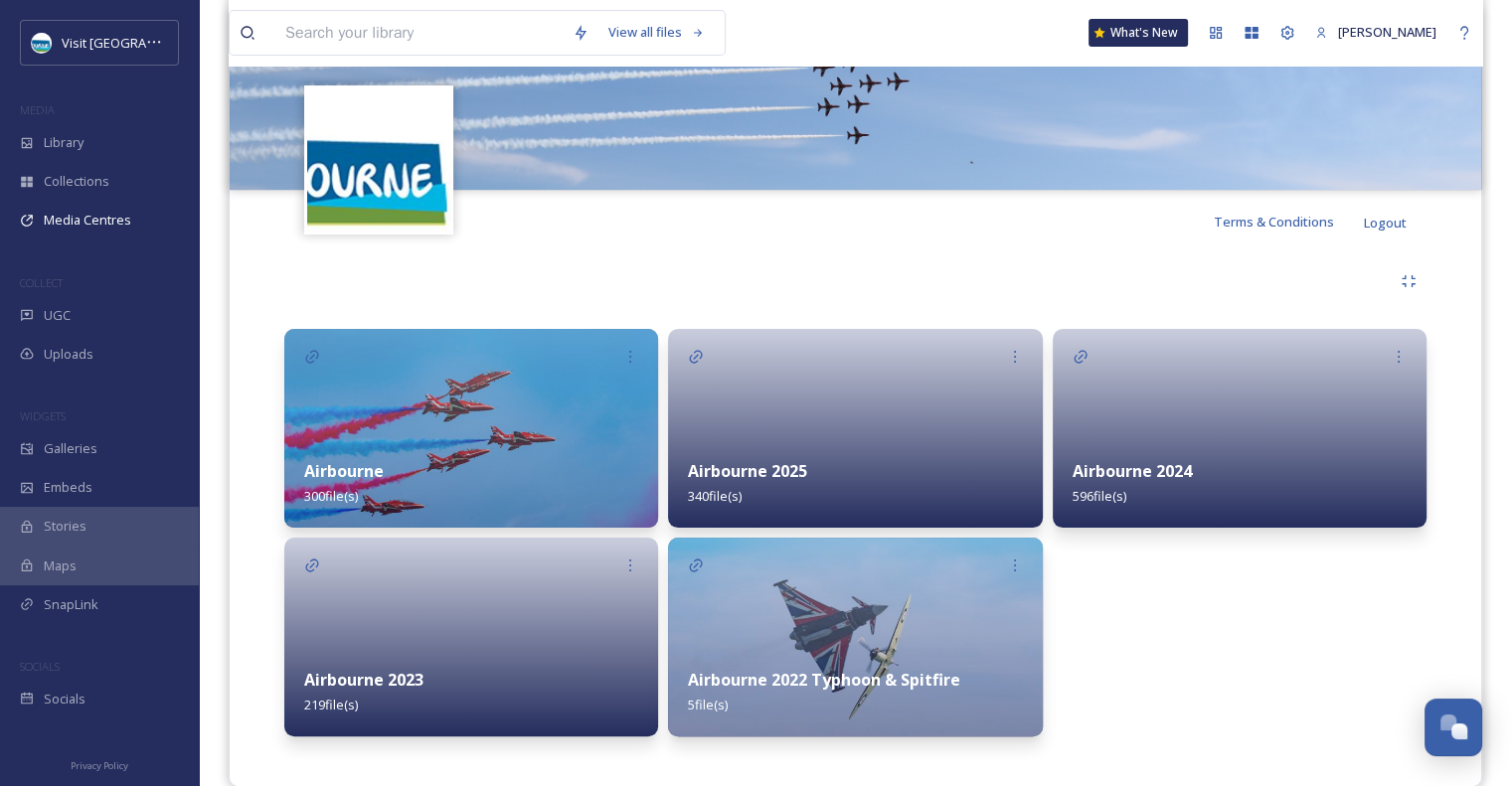 scroll, scrollTop: 282, scrollLeft: 0, axis: vertical 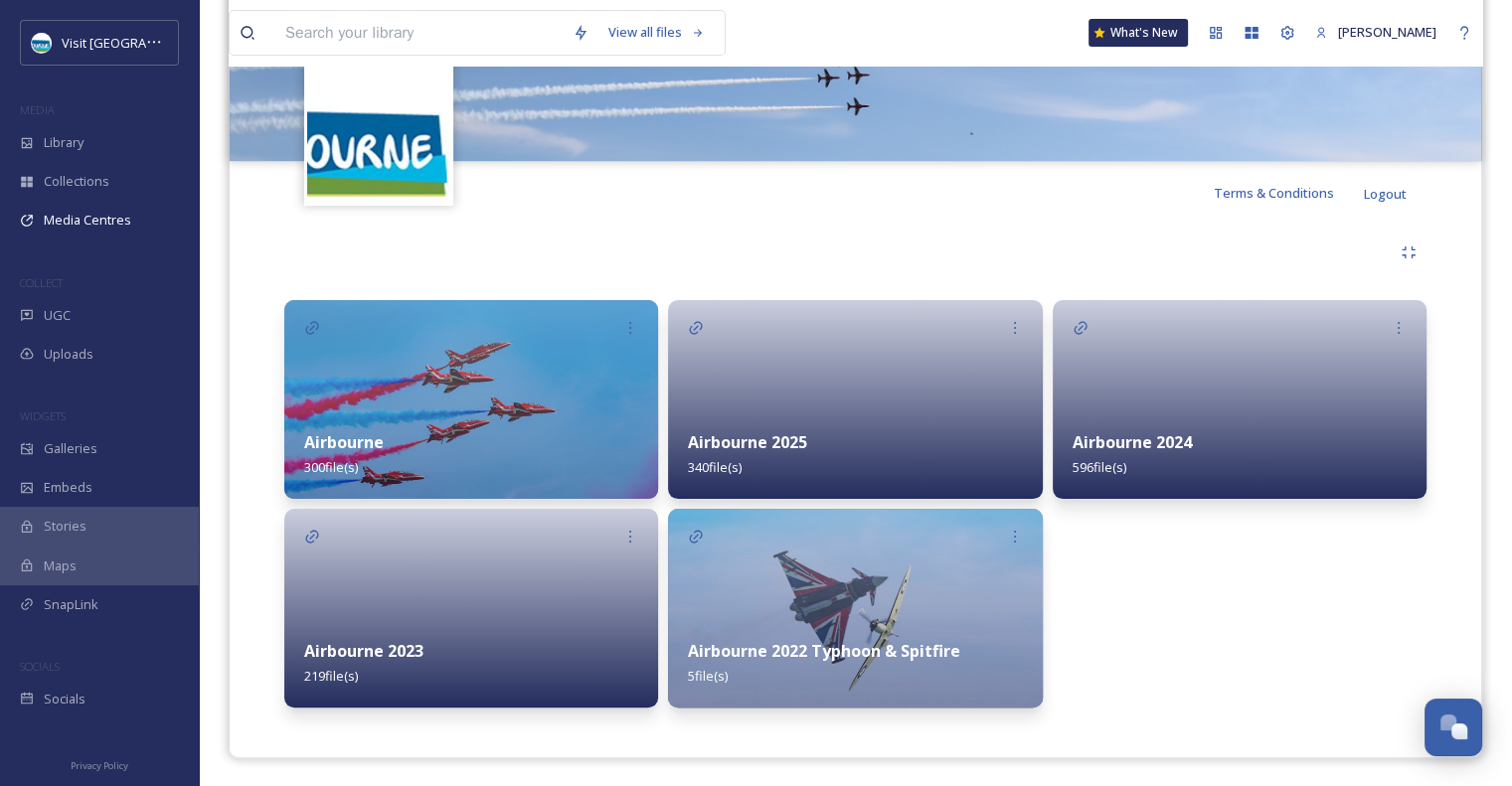 click on "Airbourne 2024" at bounding box center (1132, 442) 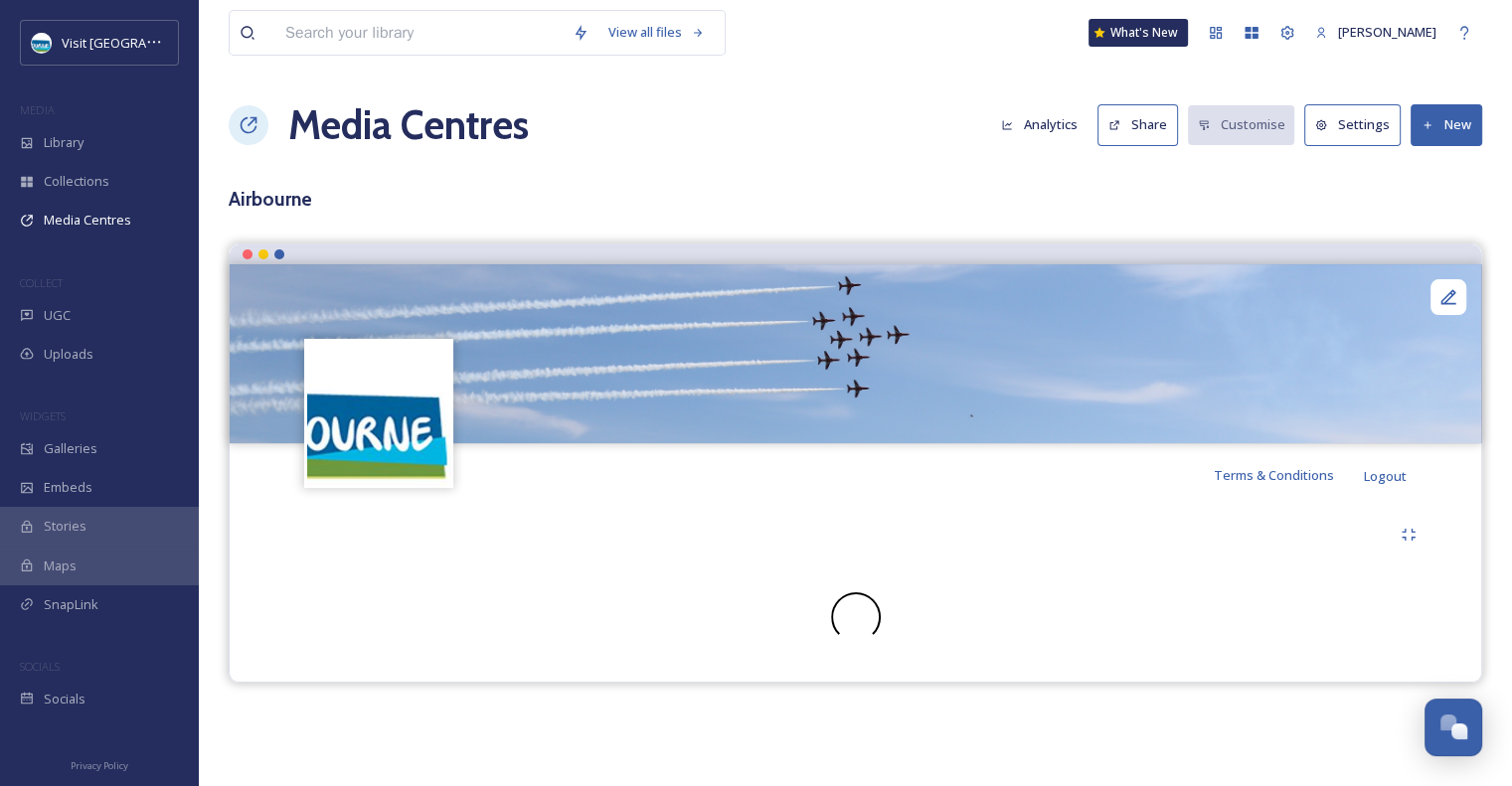 scroll, scrollTop: 0, scrollLeft: 0, axis: both 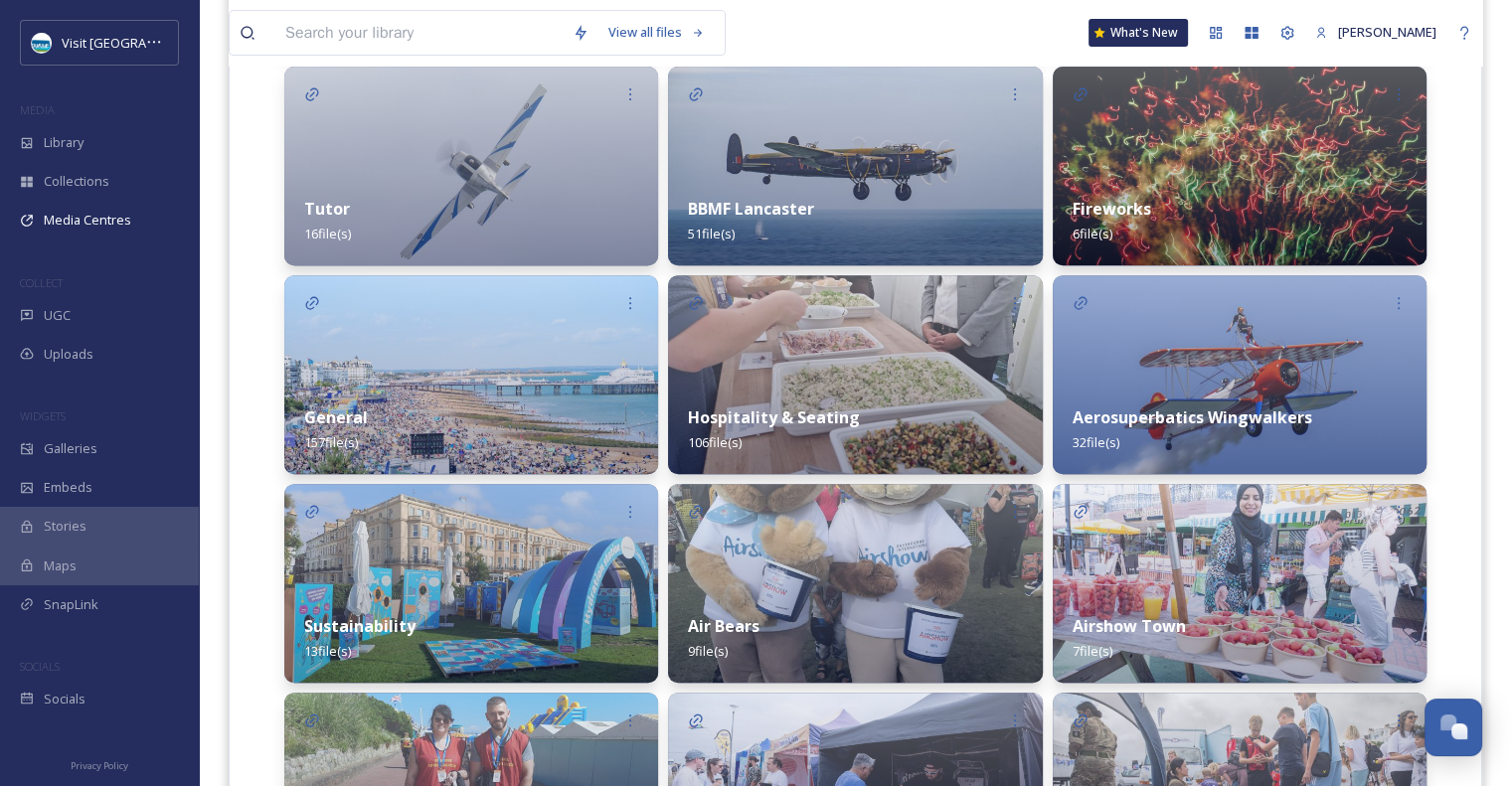 click on "Hospitality & Seating 106  file(s)" at bounding box center [855, 429] 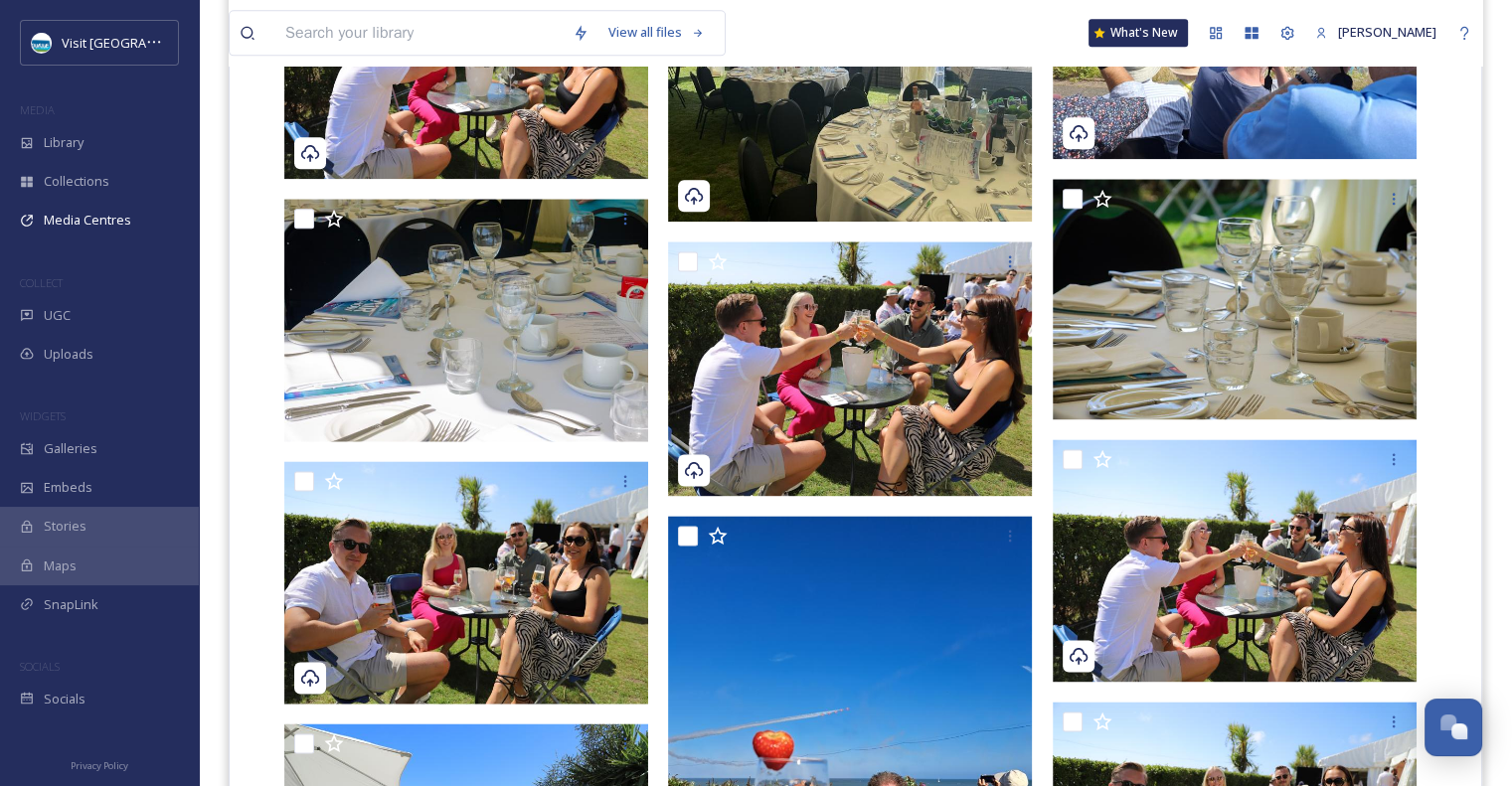 scroll, scrollTop: 3040, scrollLeft: 0, axis: vertical 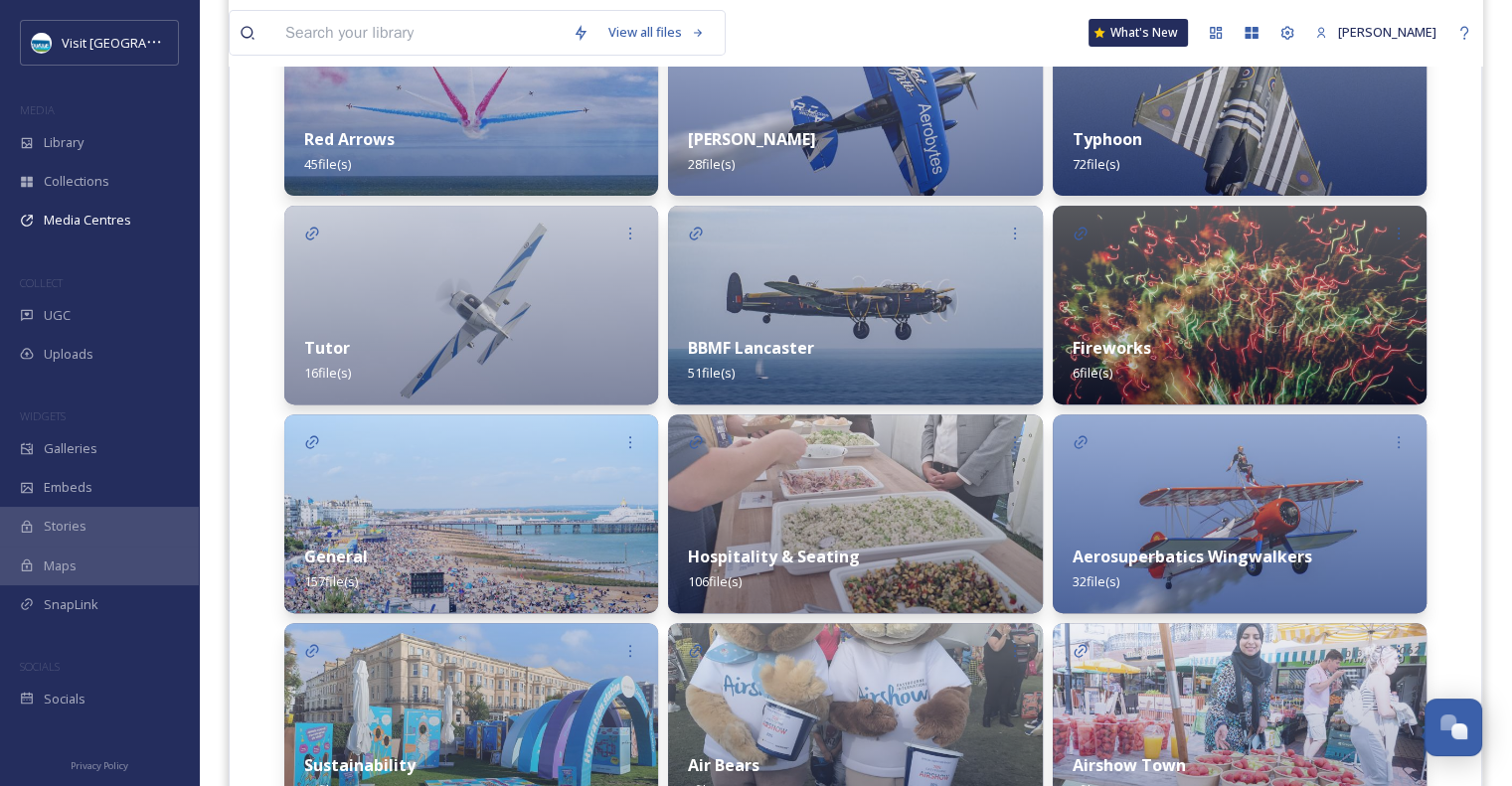 click at bounding box center (1240, 305) 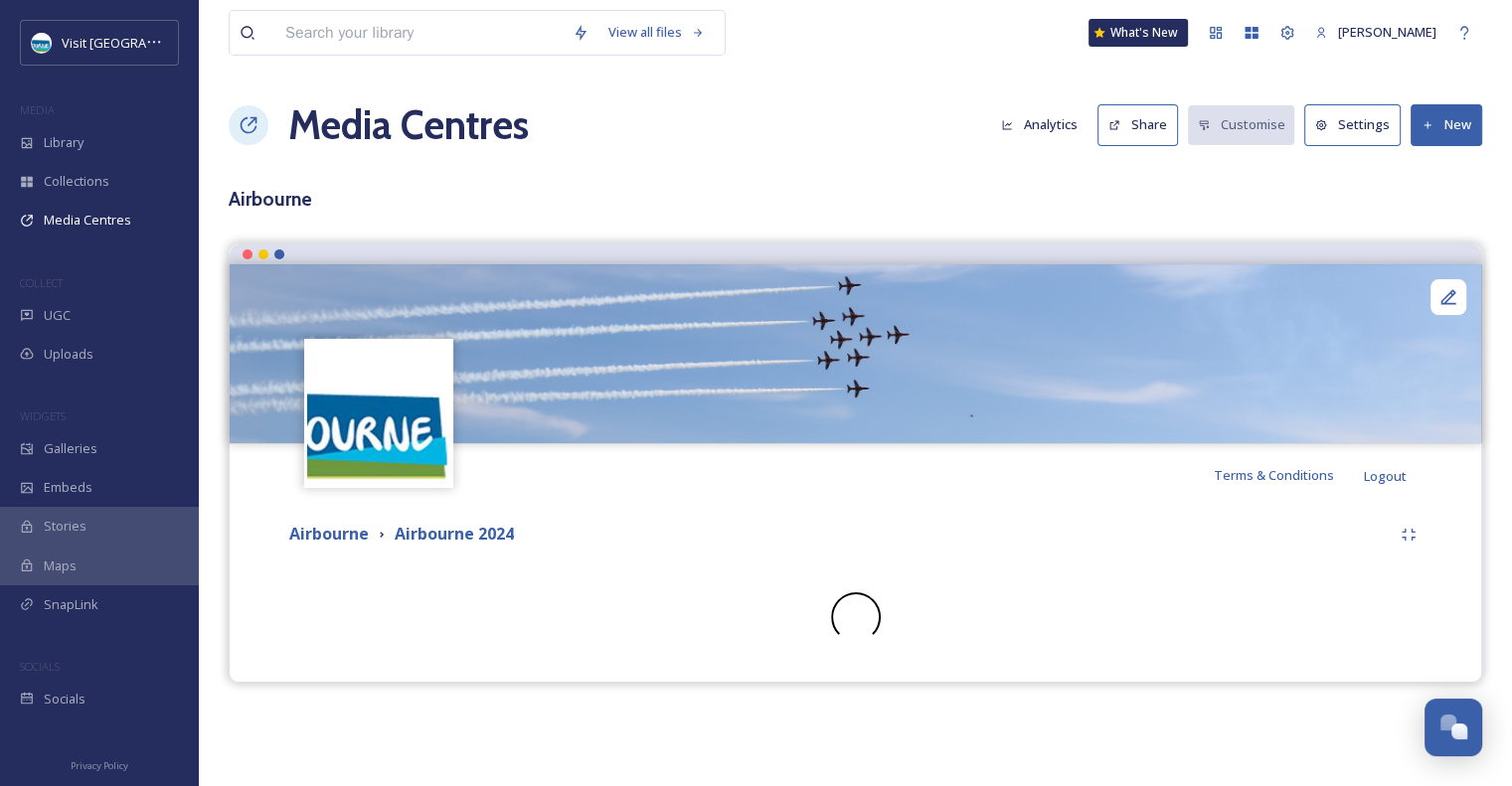 scroll, scrollTop: 0, scrollLeft: 0, axis: both 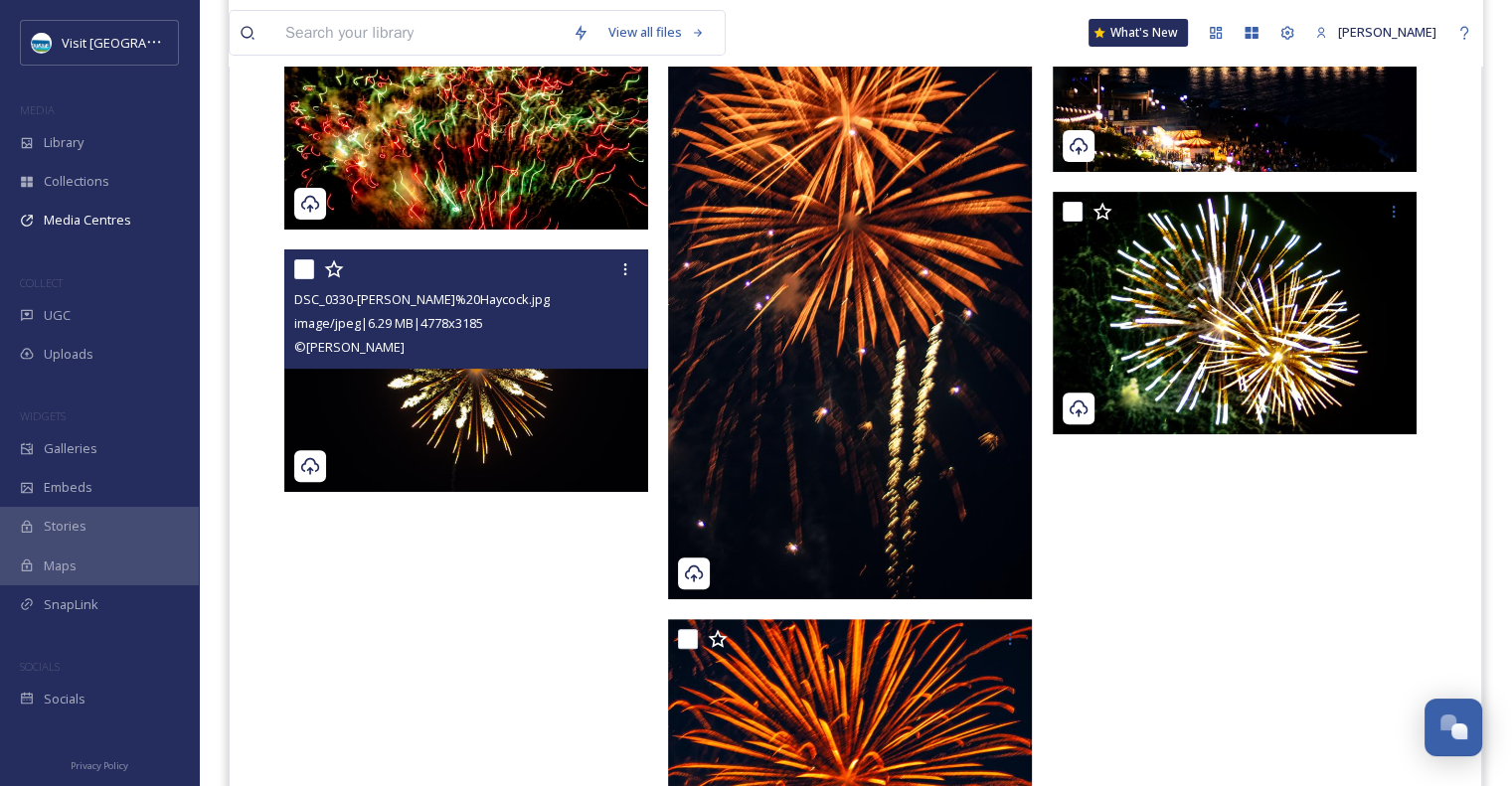click at bounding box center [466, 371] 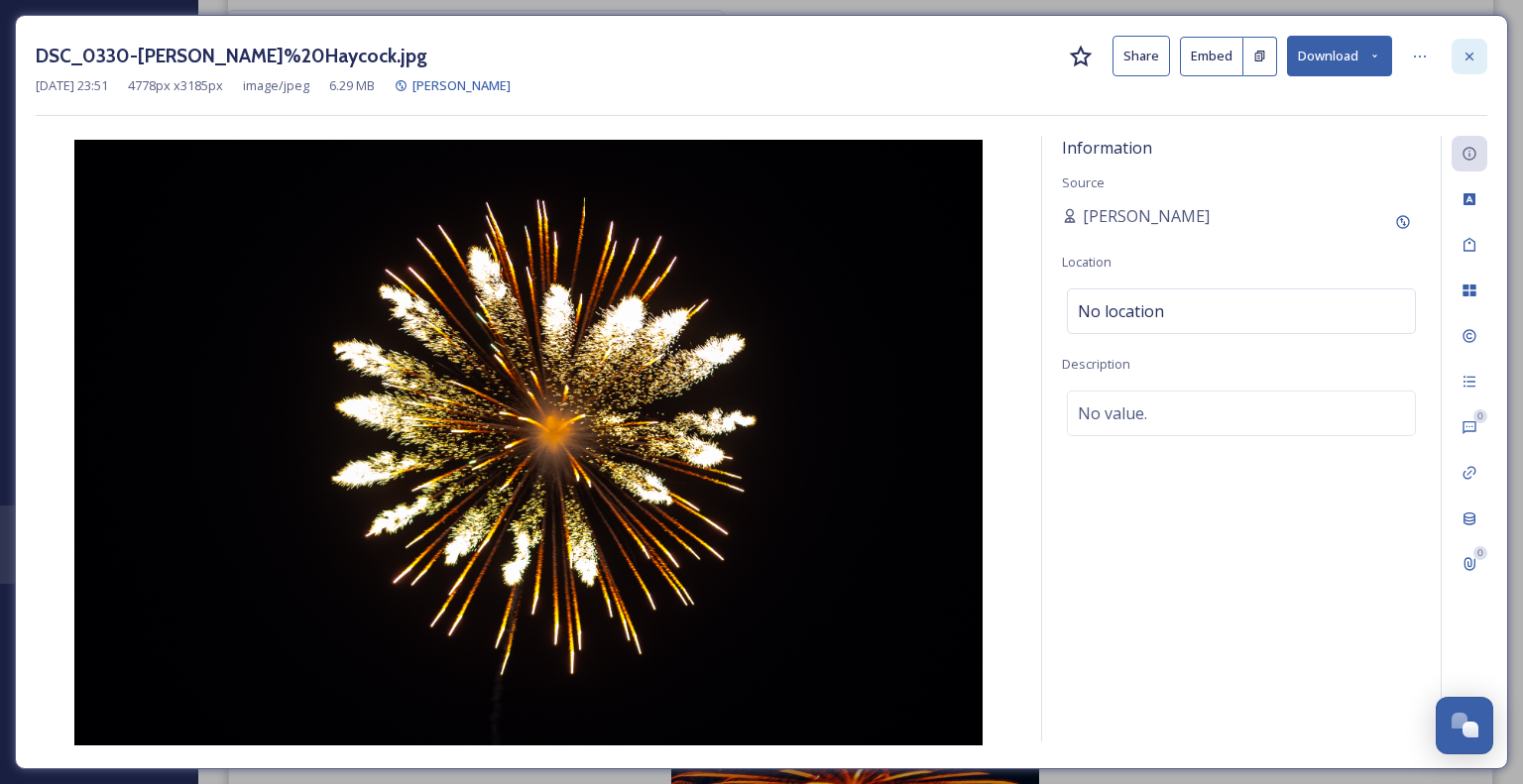 click 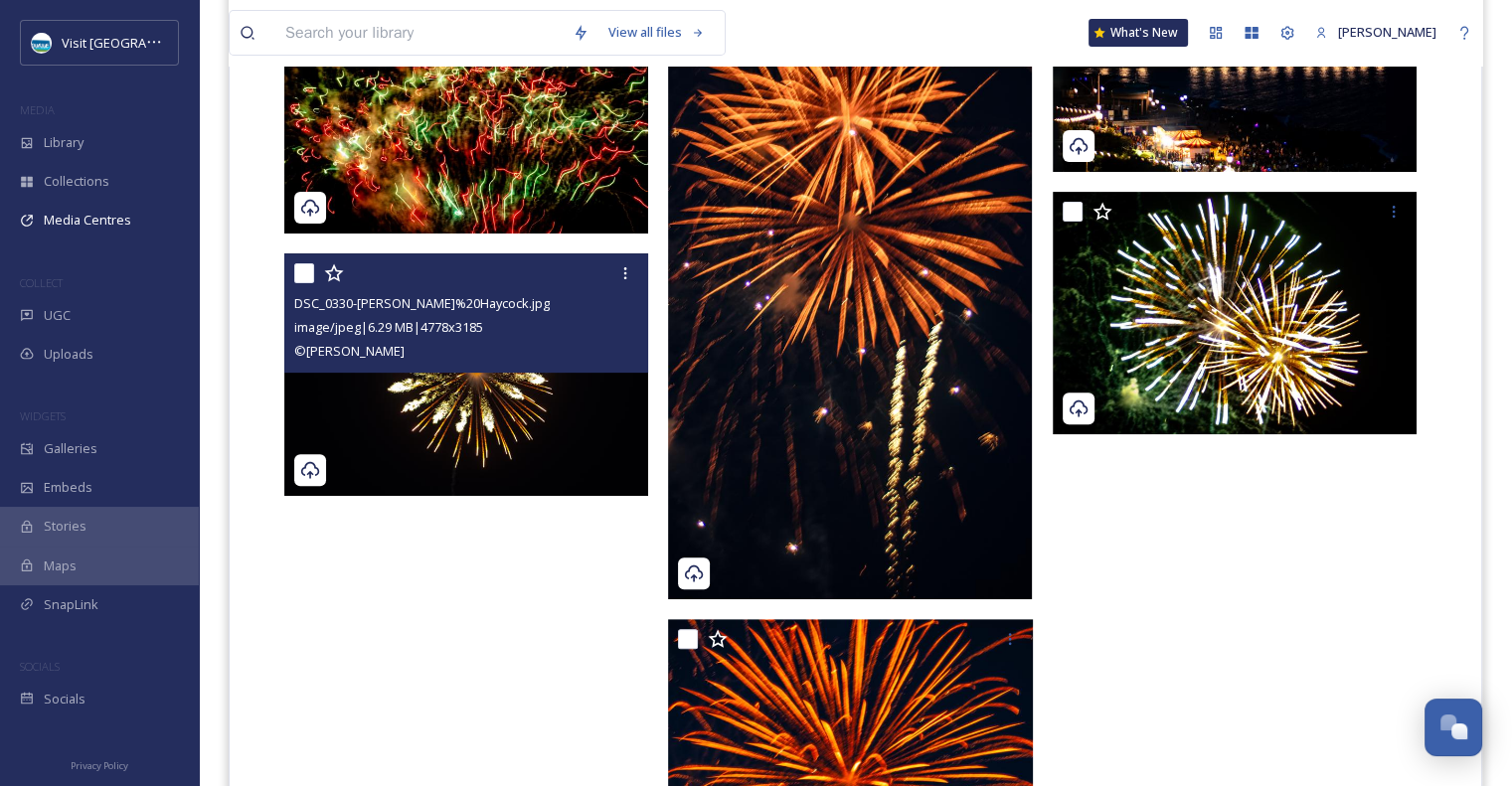 click at bounding box center [466, 375] 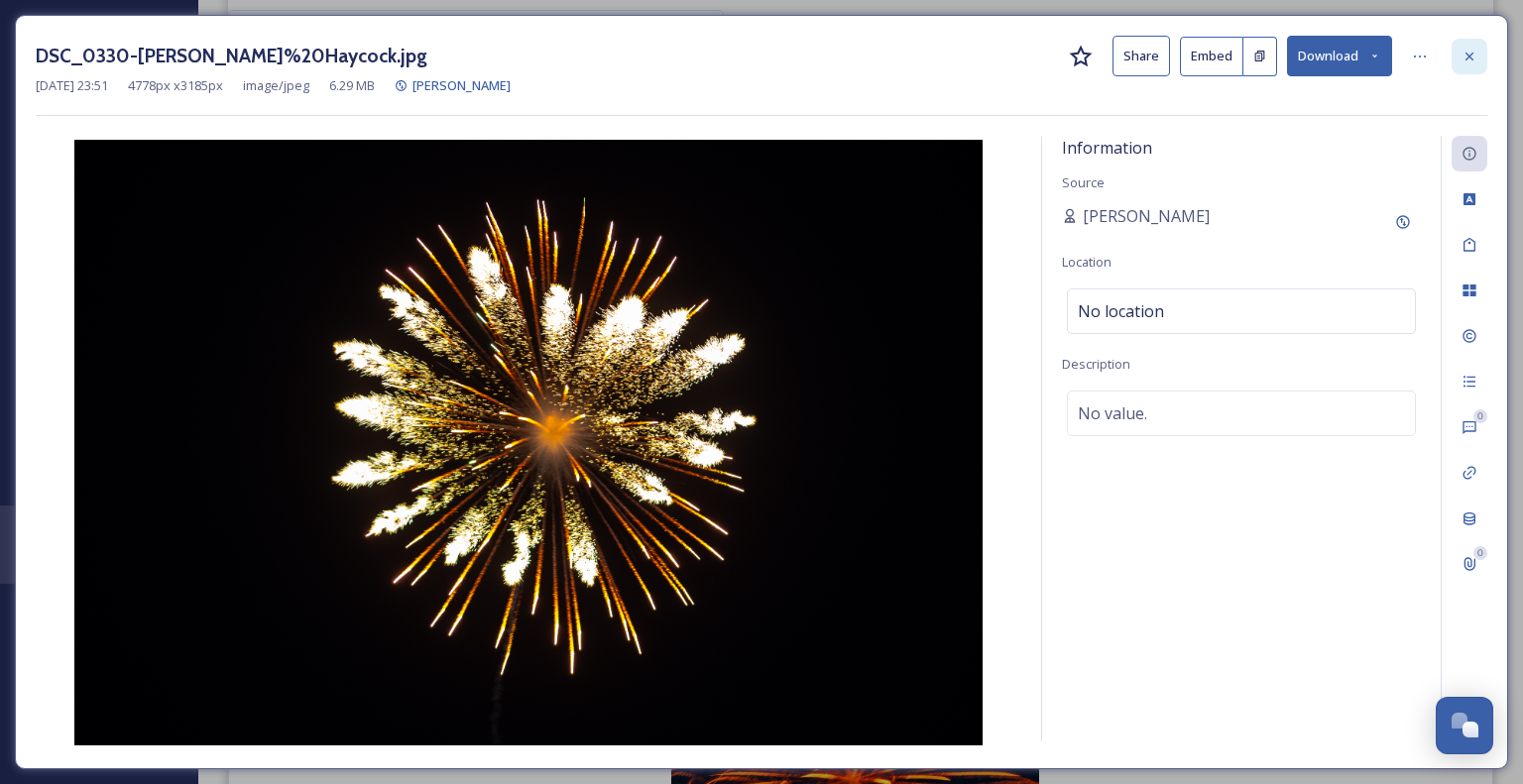 click 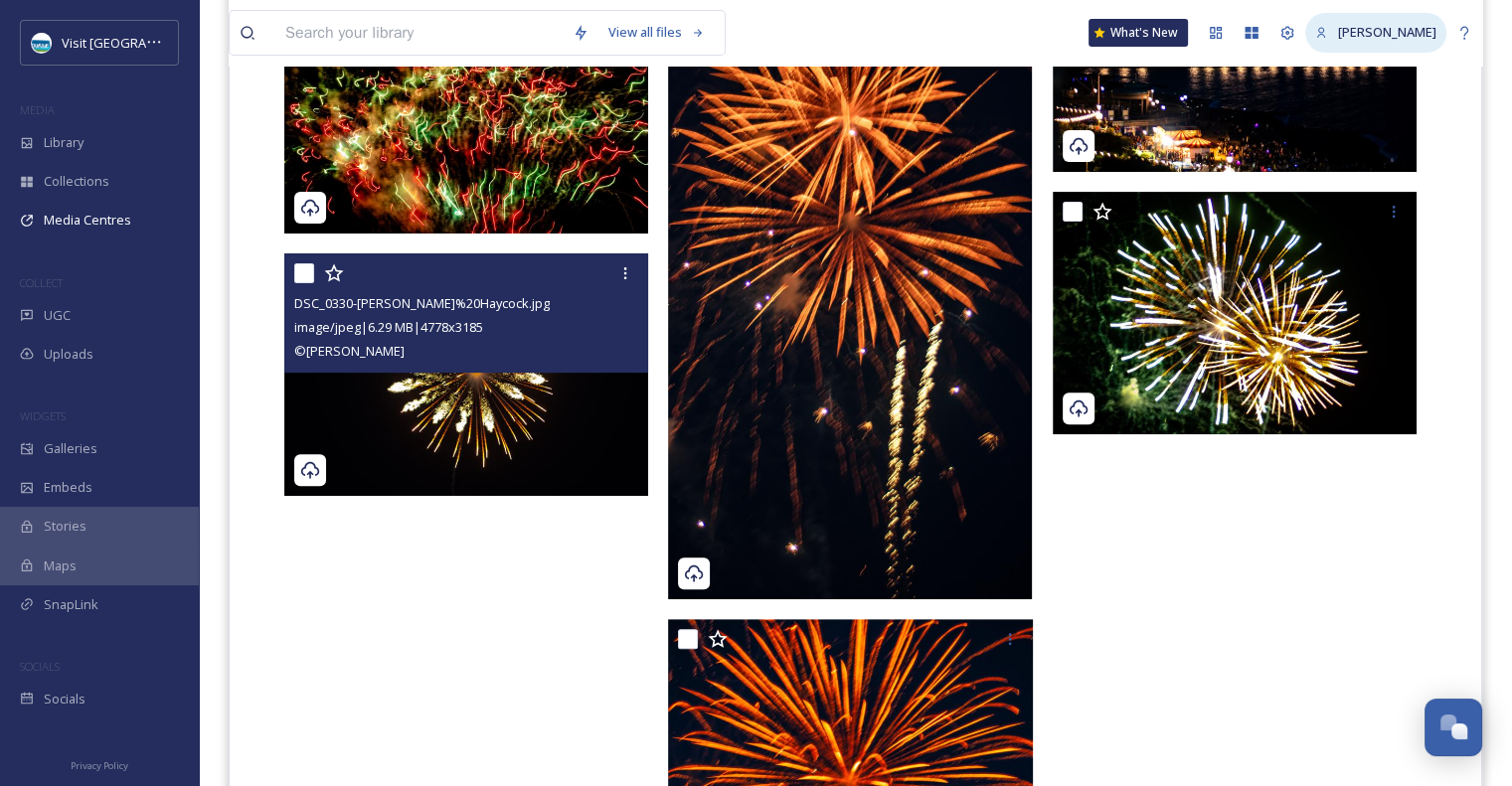 scroll, scrollTop: 0, scrollLeft: 0, axis: both 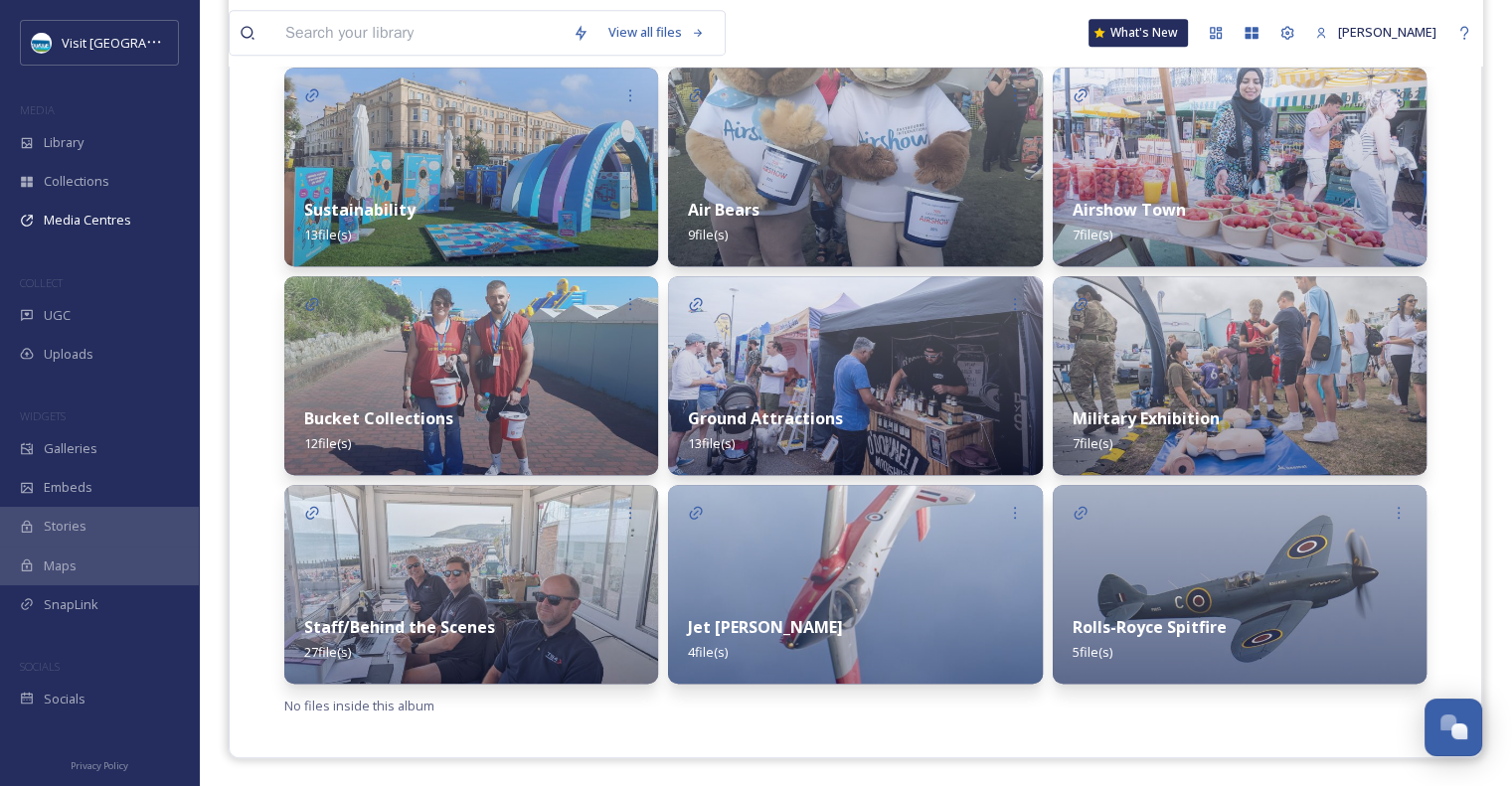 click on "Ground Attractions 13  file(s)" at bounding box center (855, 430) 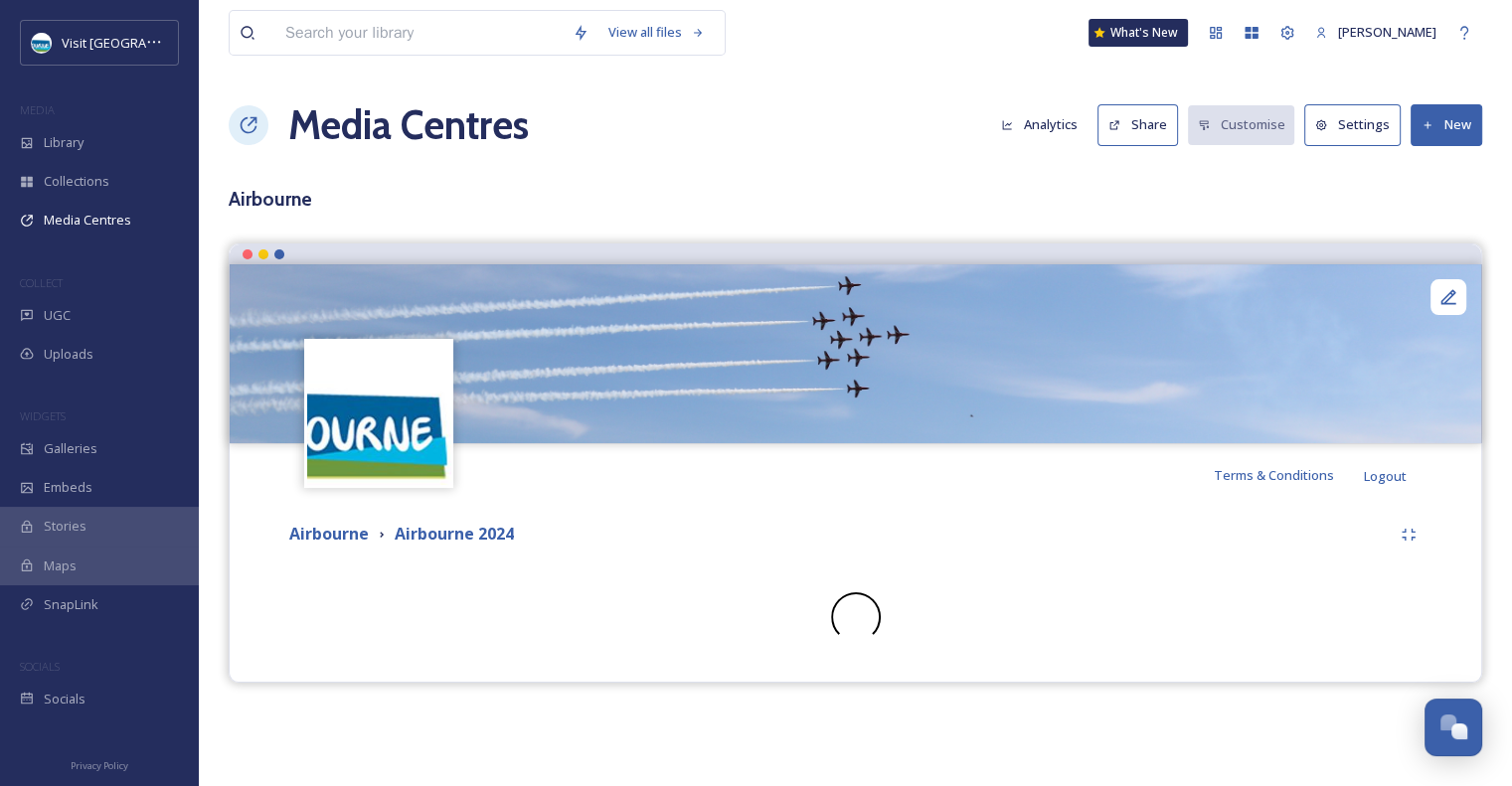 scroll, scrollTop: 0, scrollLeft: 0, axis: both 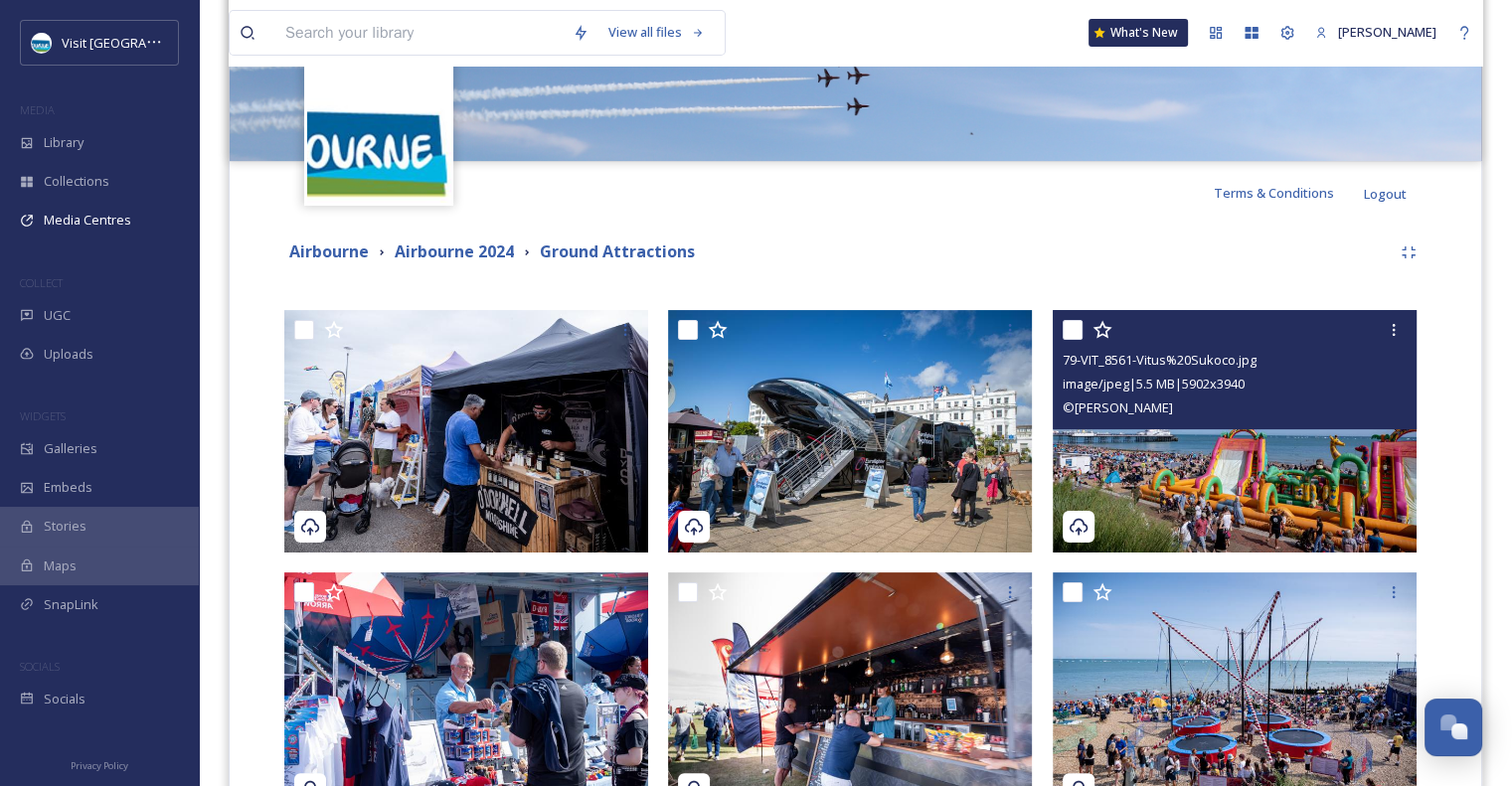 click at bounding box center (1235, 431) 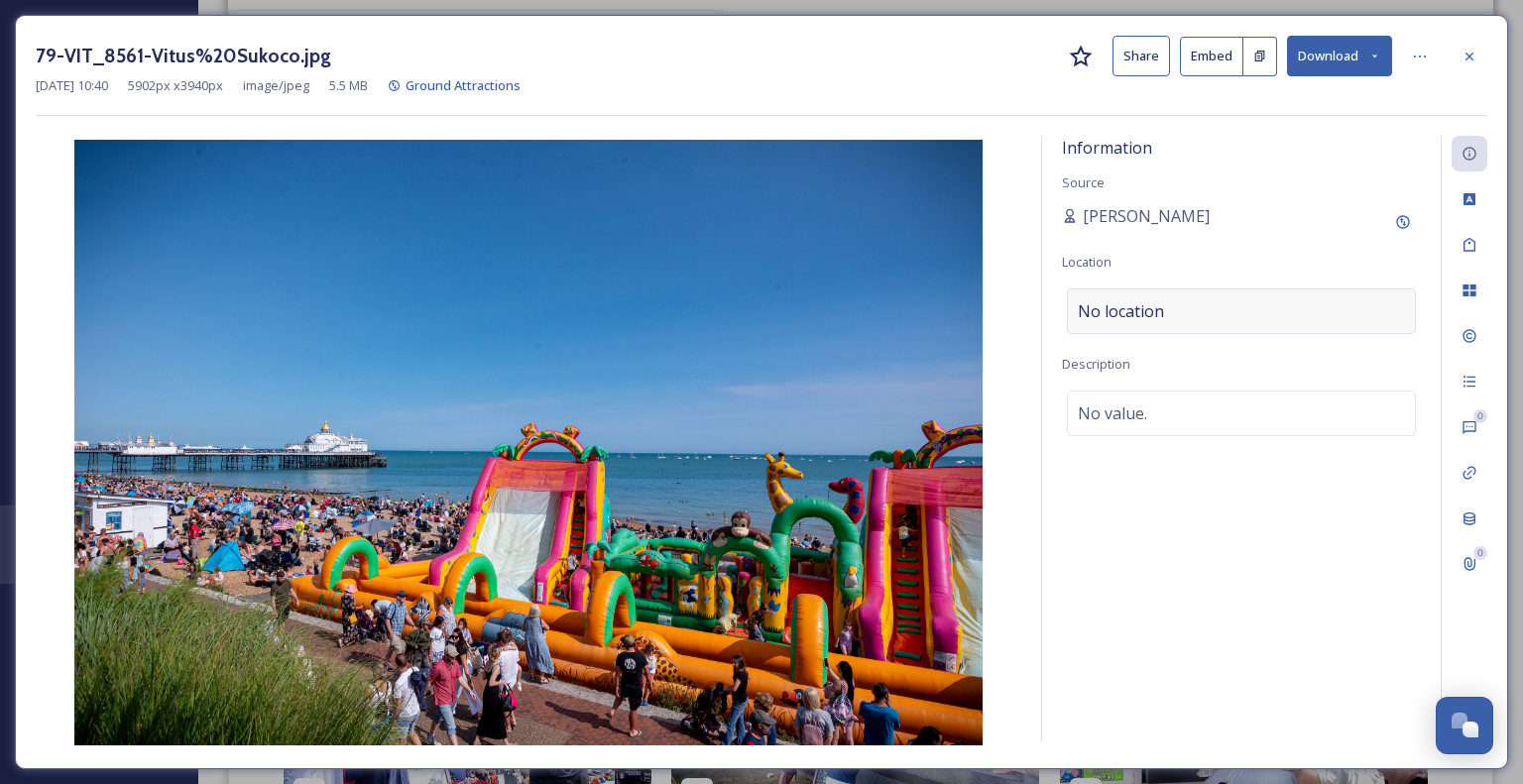 click on "No location" at bounding box center (1241, 311) 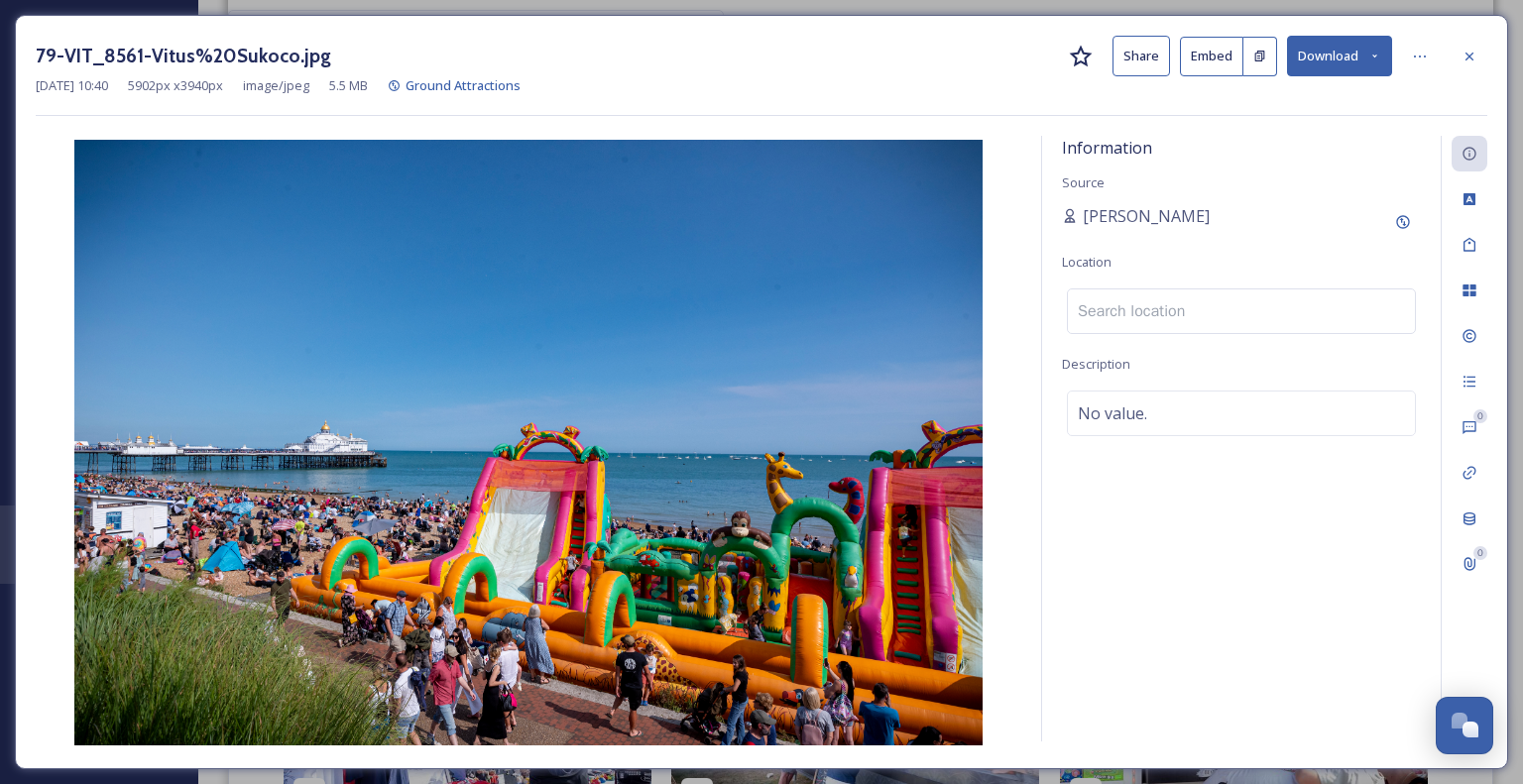 click at bounding box center [1241, 311] 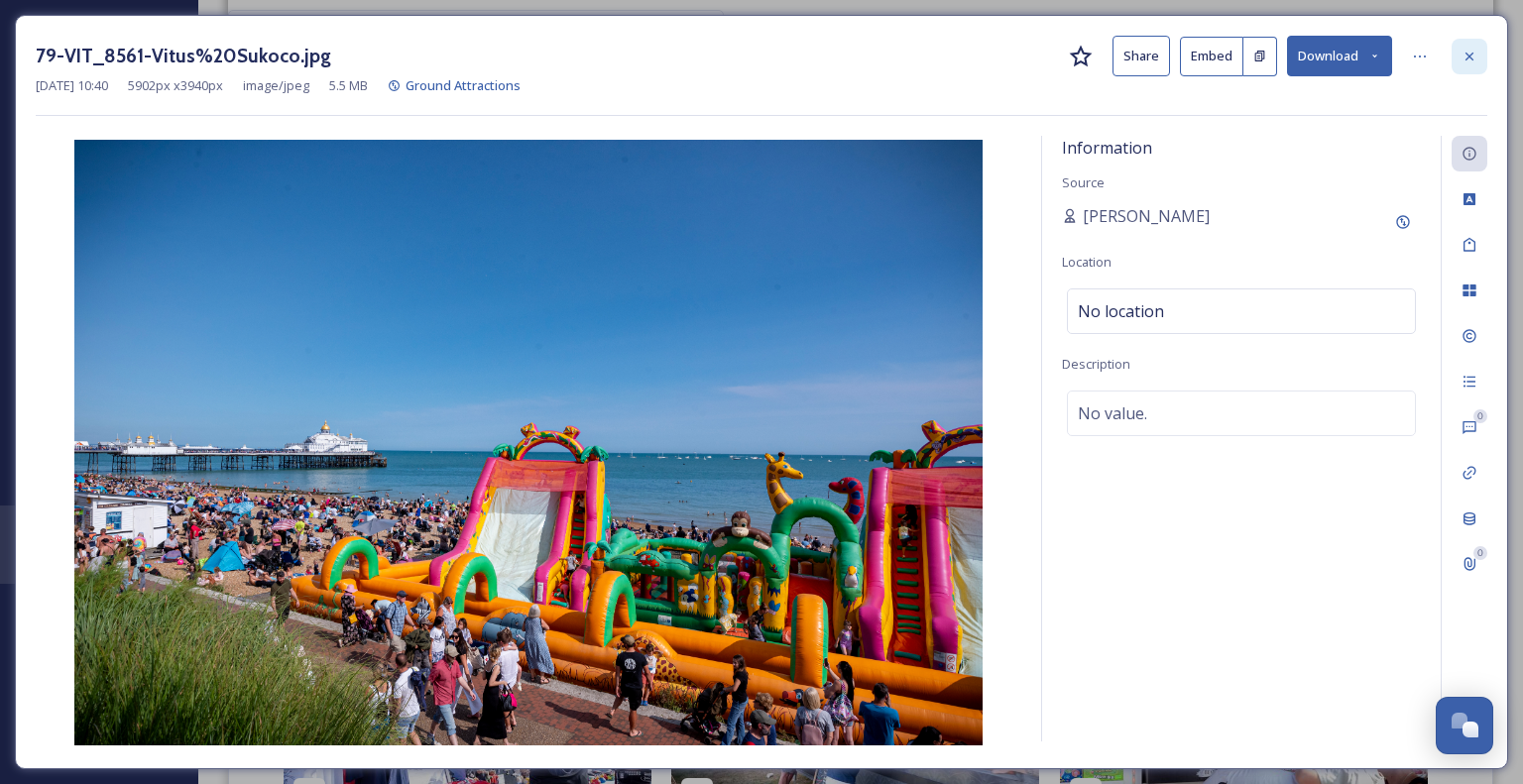click 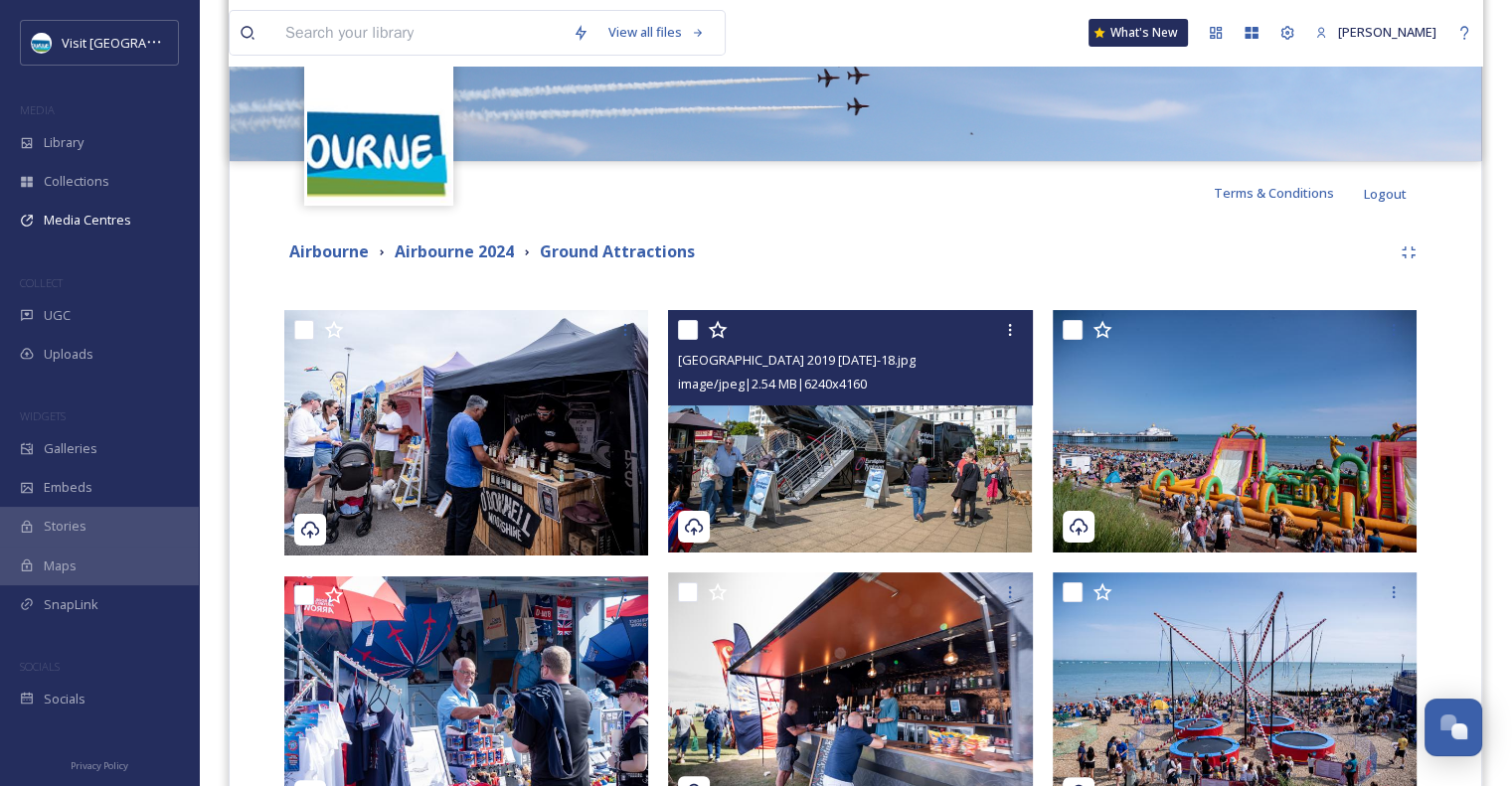 click at bounding box center [850, 431] 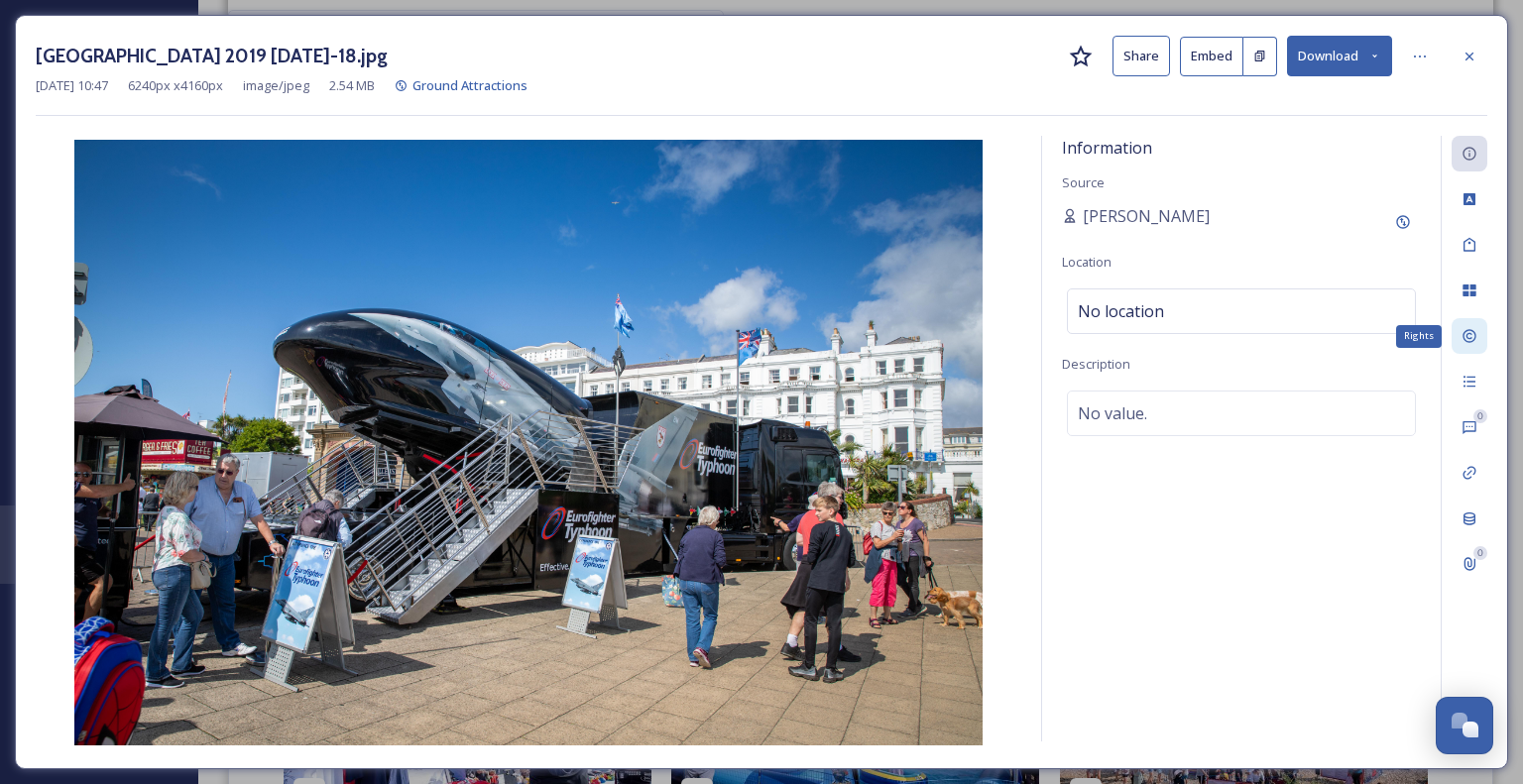click 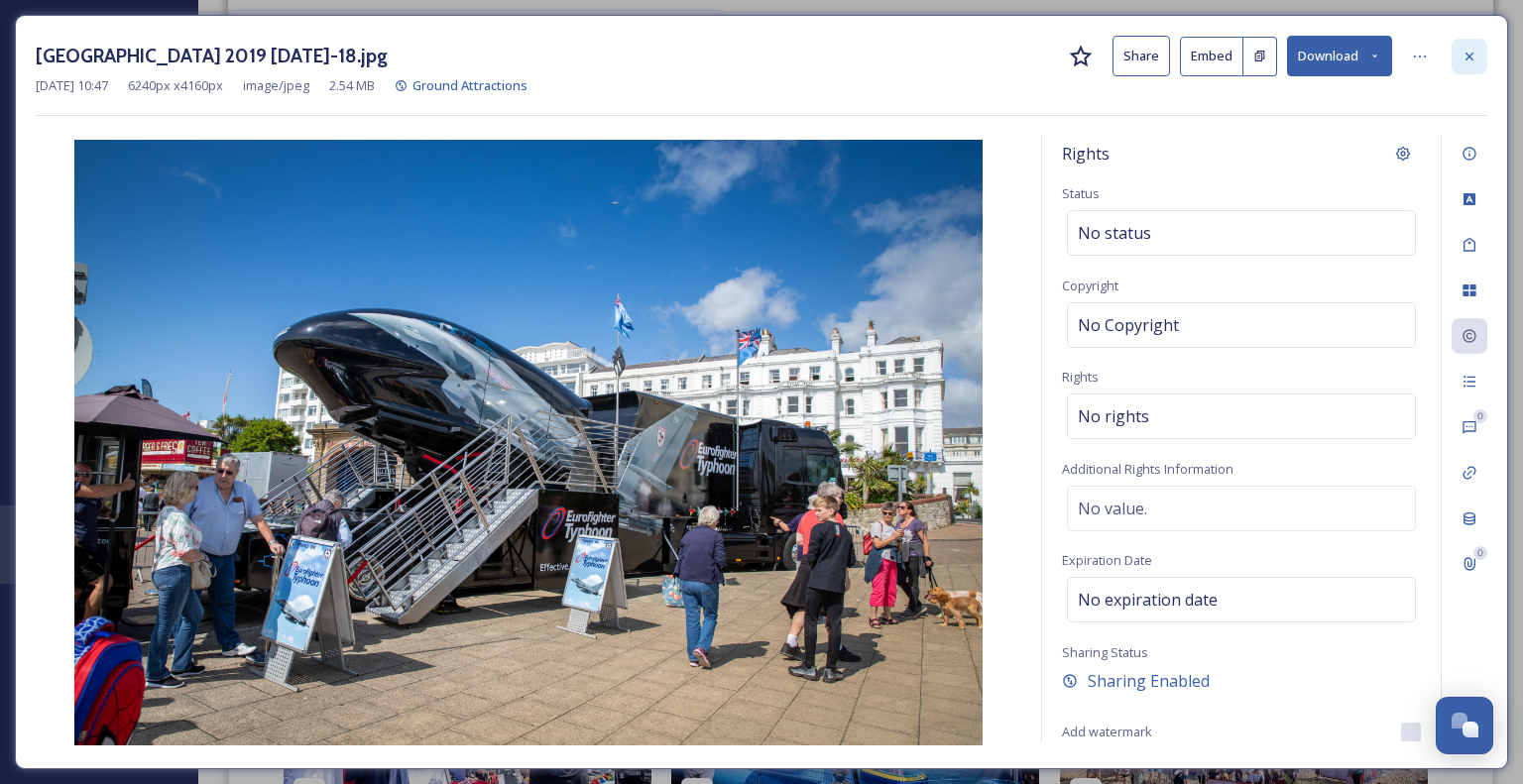 click 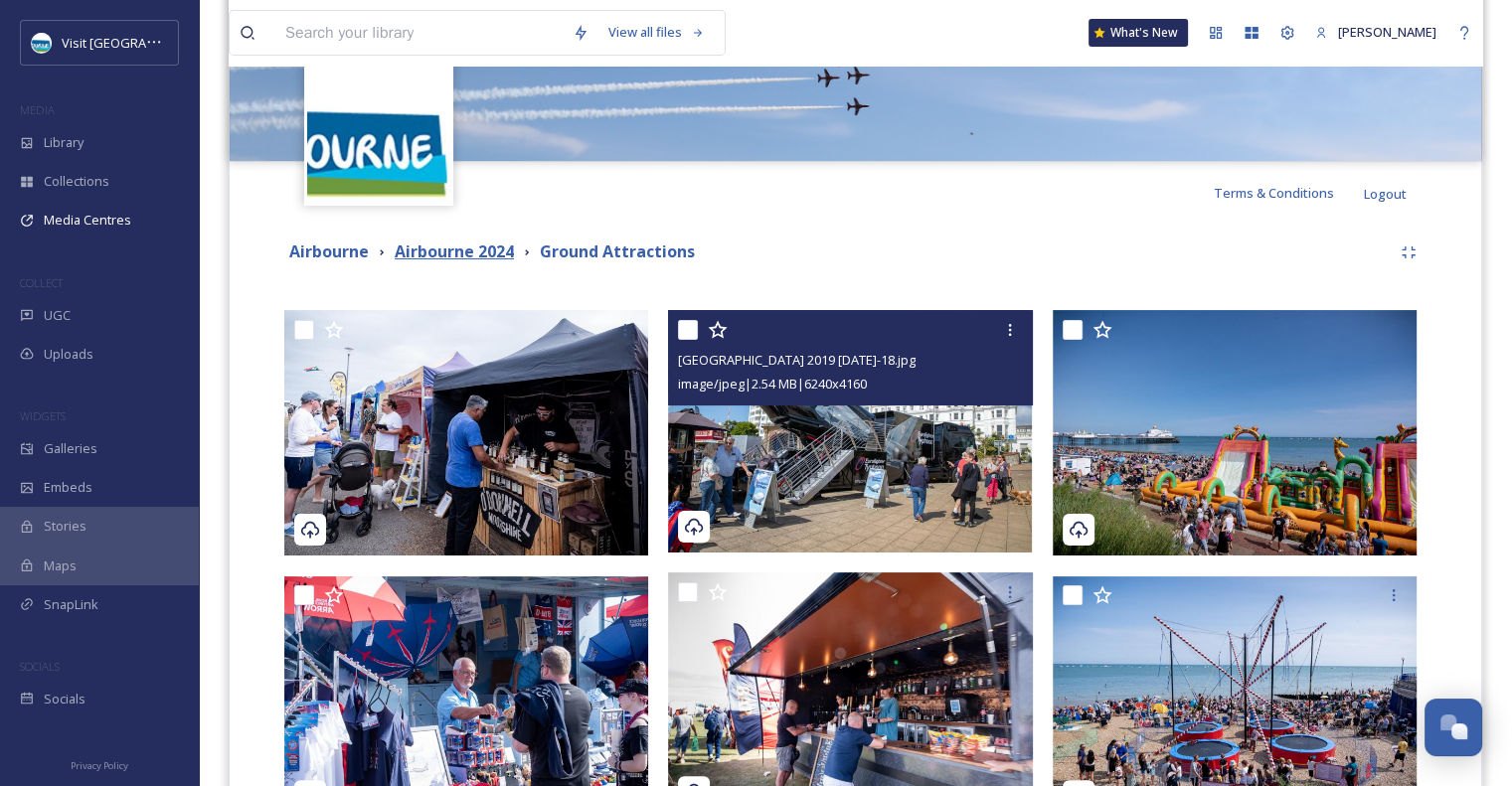 click on "Airbourne 2024" at bounding box center (454, 251) 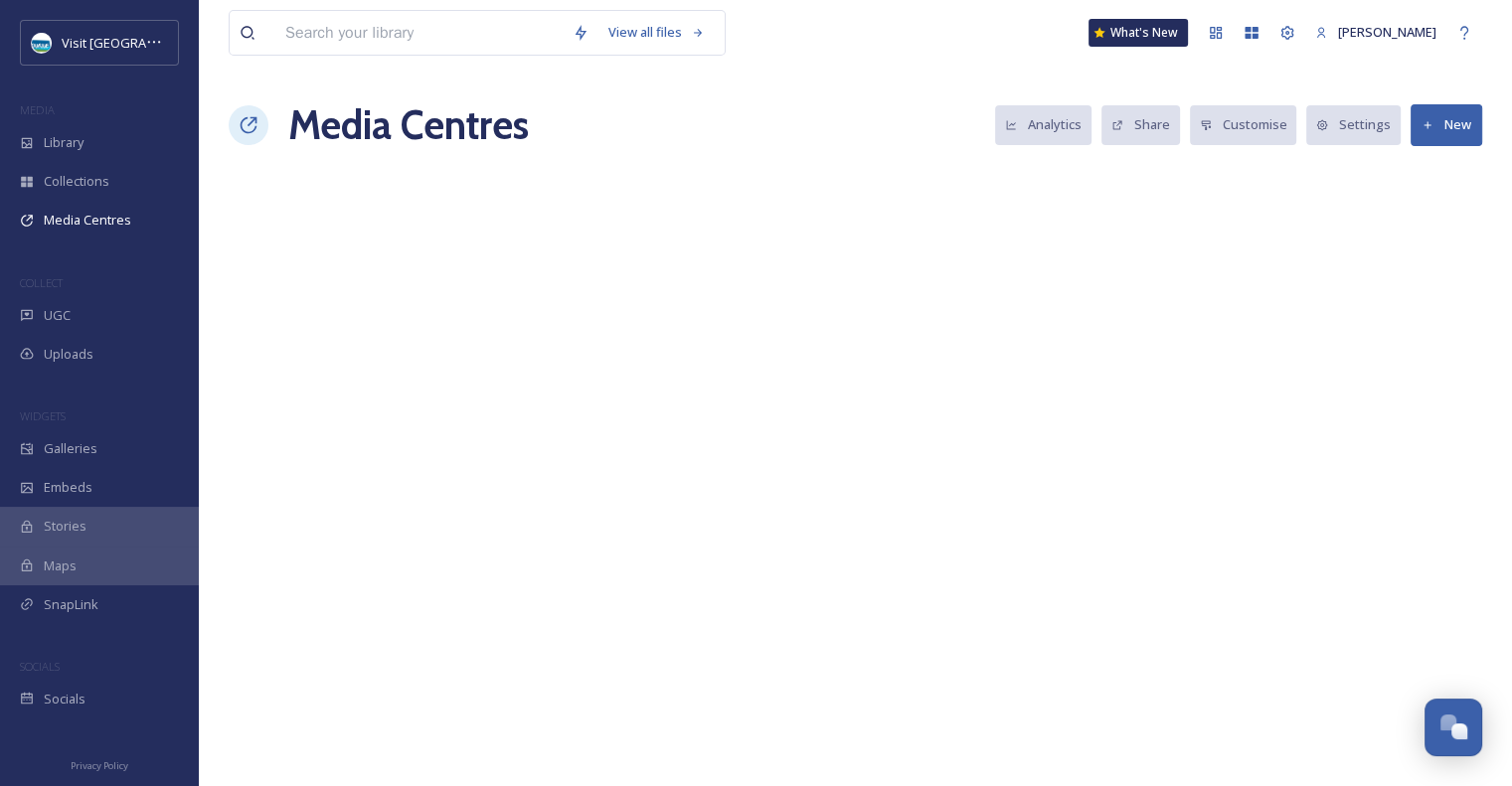 scroll, scrollTop: 0, scrollLeft: 0, axis: both 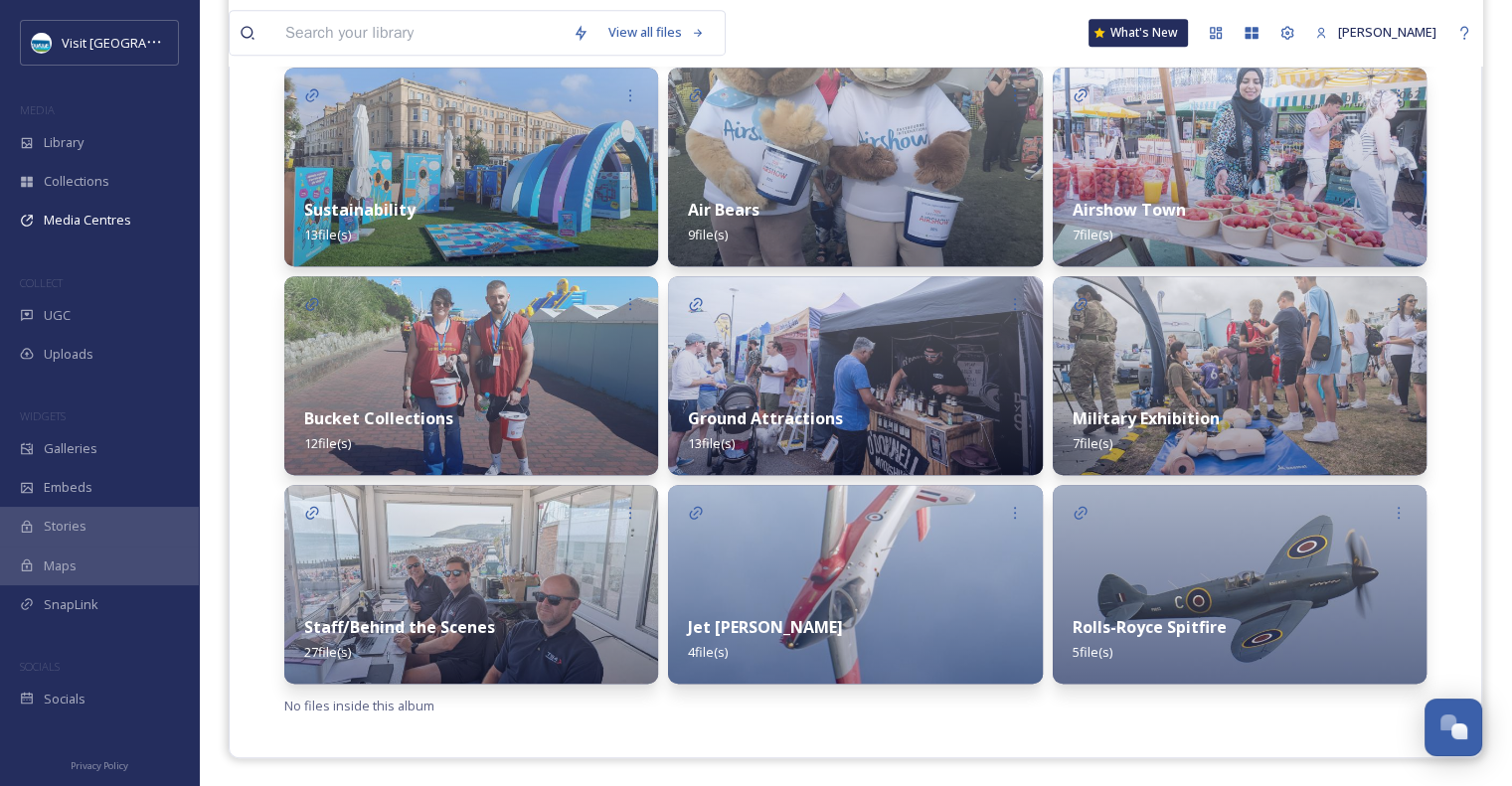click at bounding box center [1240, 376] 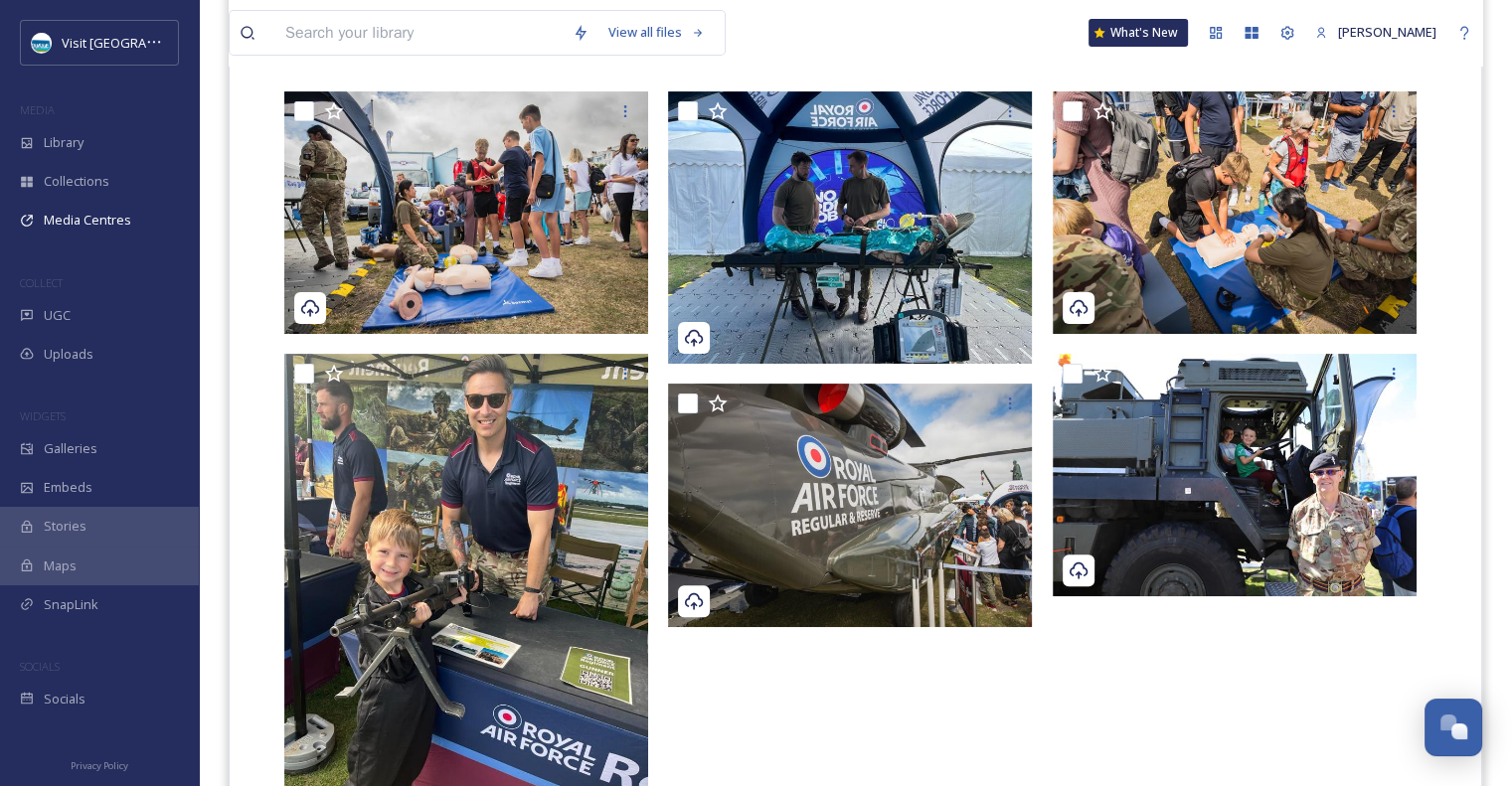 scroll, scrollTop: 496, scrollLeft: 0, axis: vertical 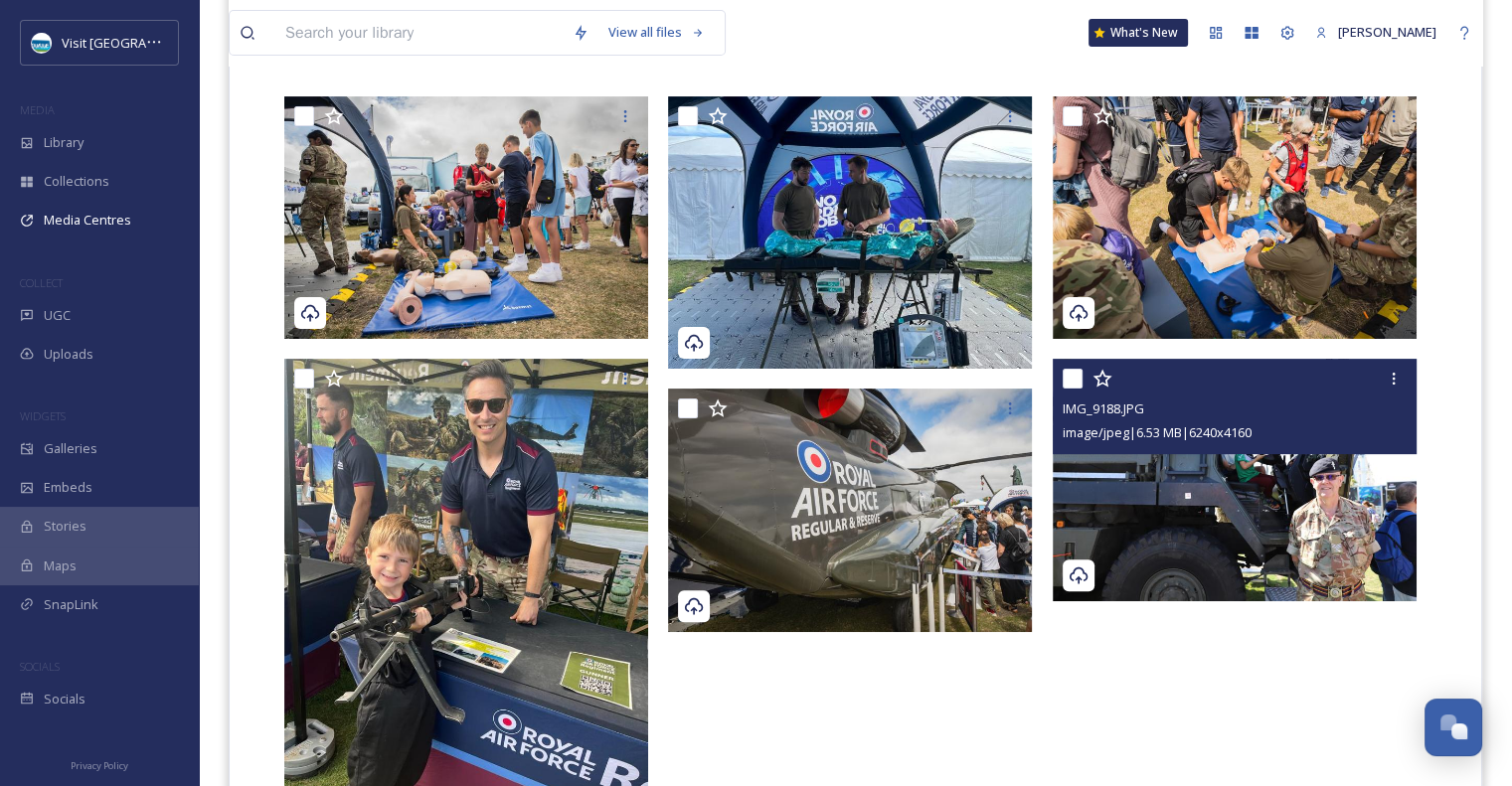 click at bounding box center [1235, 480] 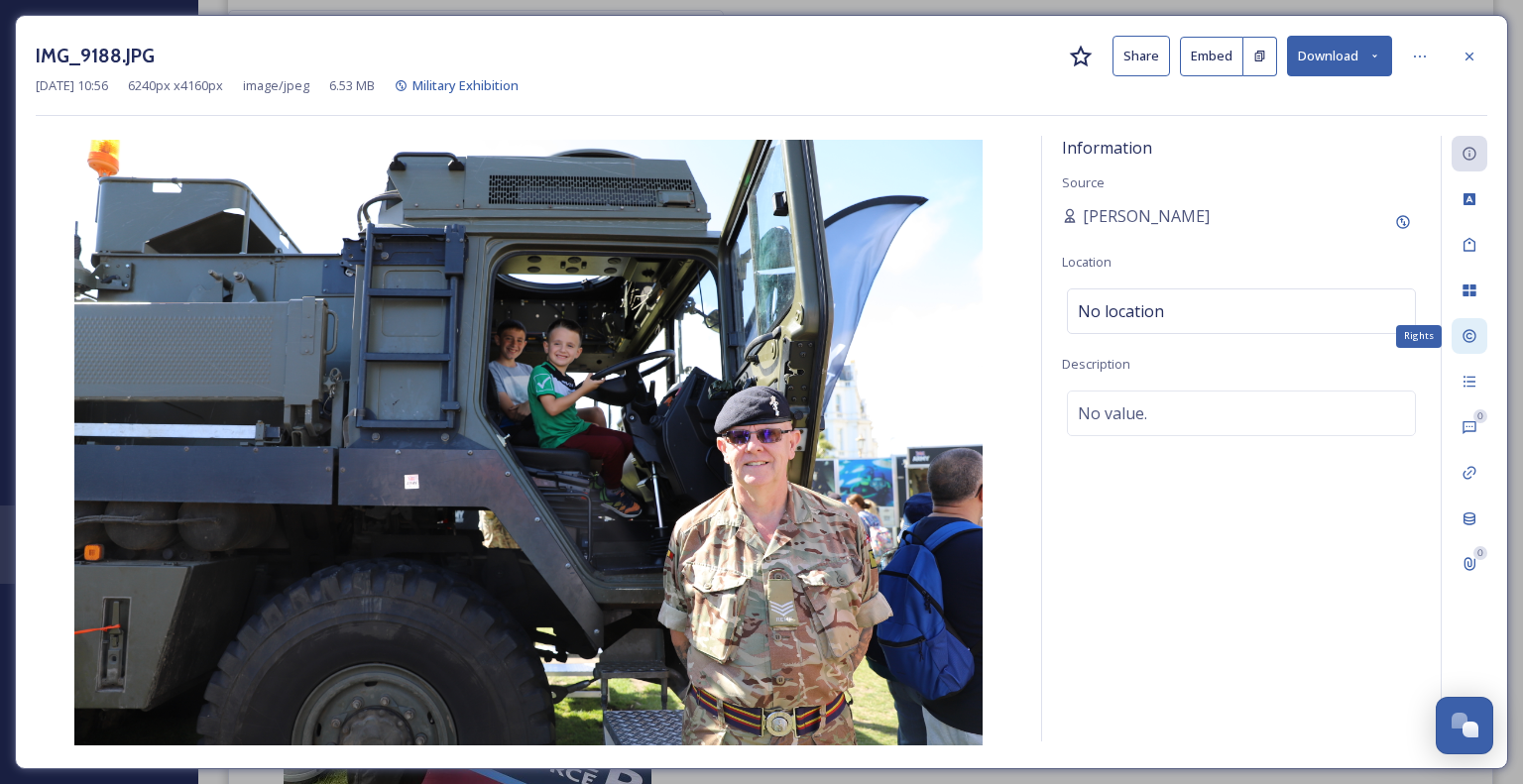 click 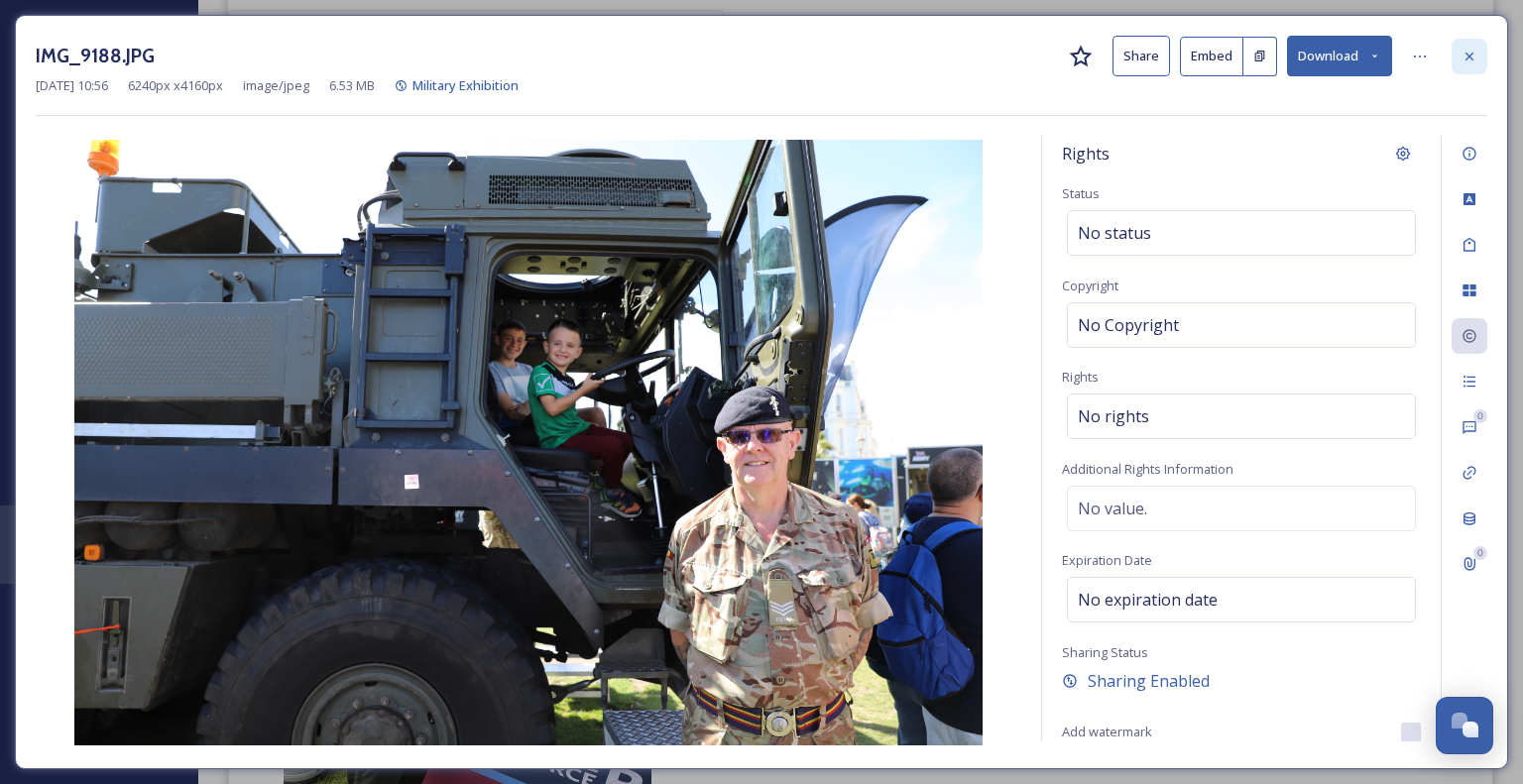 click 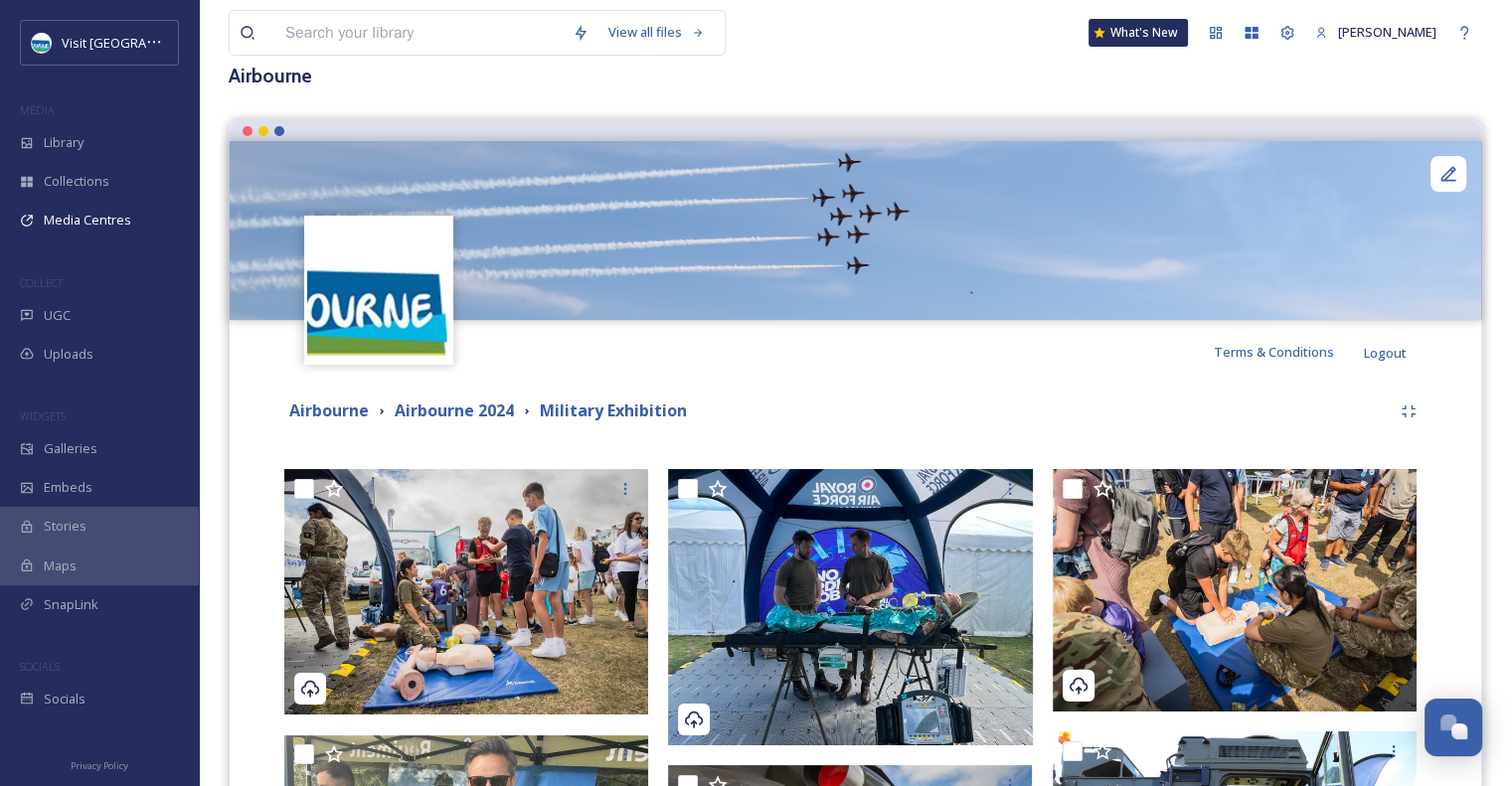 scroll, scrollTop: 71, scrollLeft: 0, axis: vertical 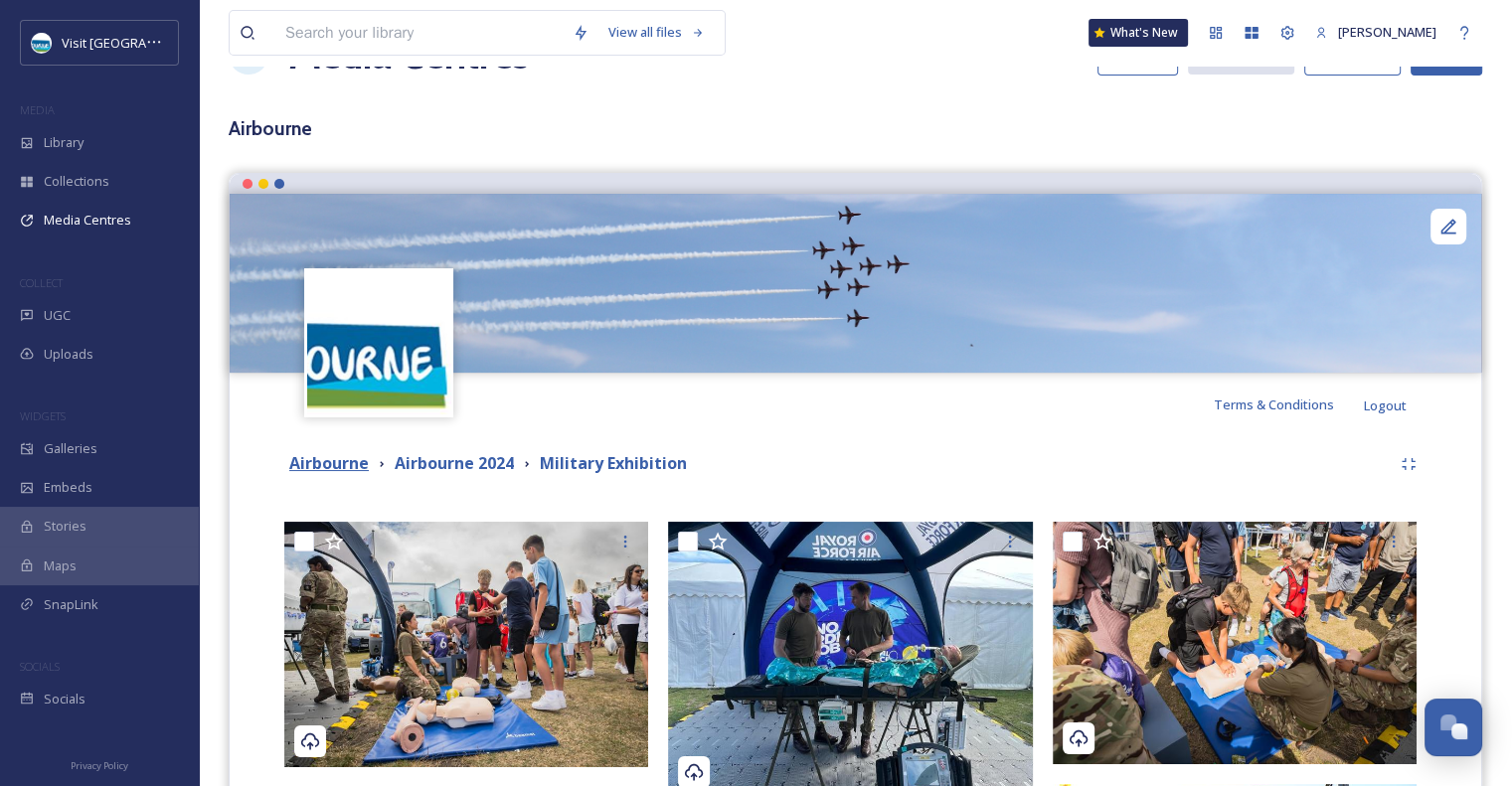 click on "Airbourne" at bounding box center (329, 463) 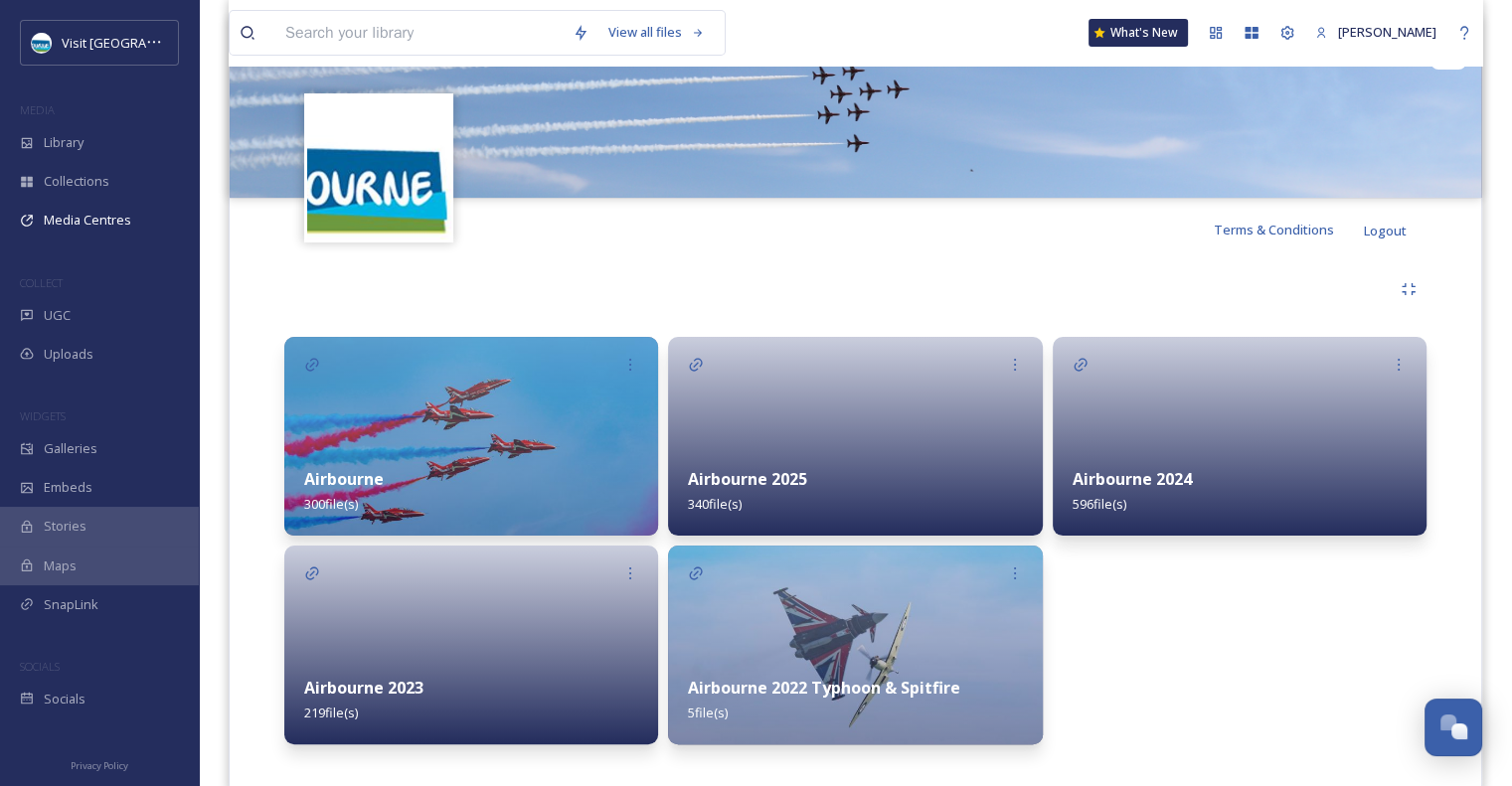 scroll, scrollTop: 282, scrollLeft: 0, axis: vertical 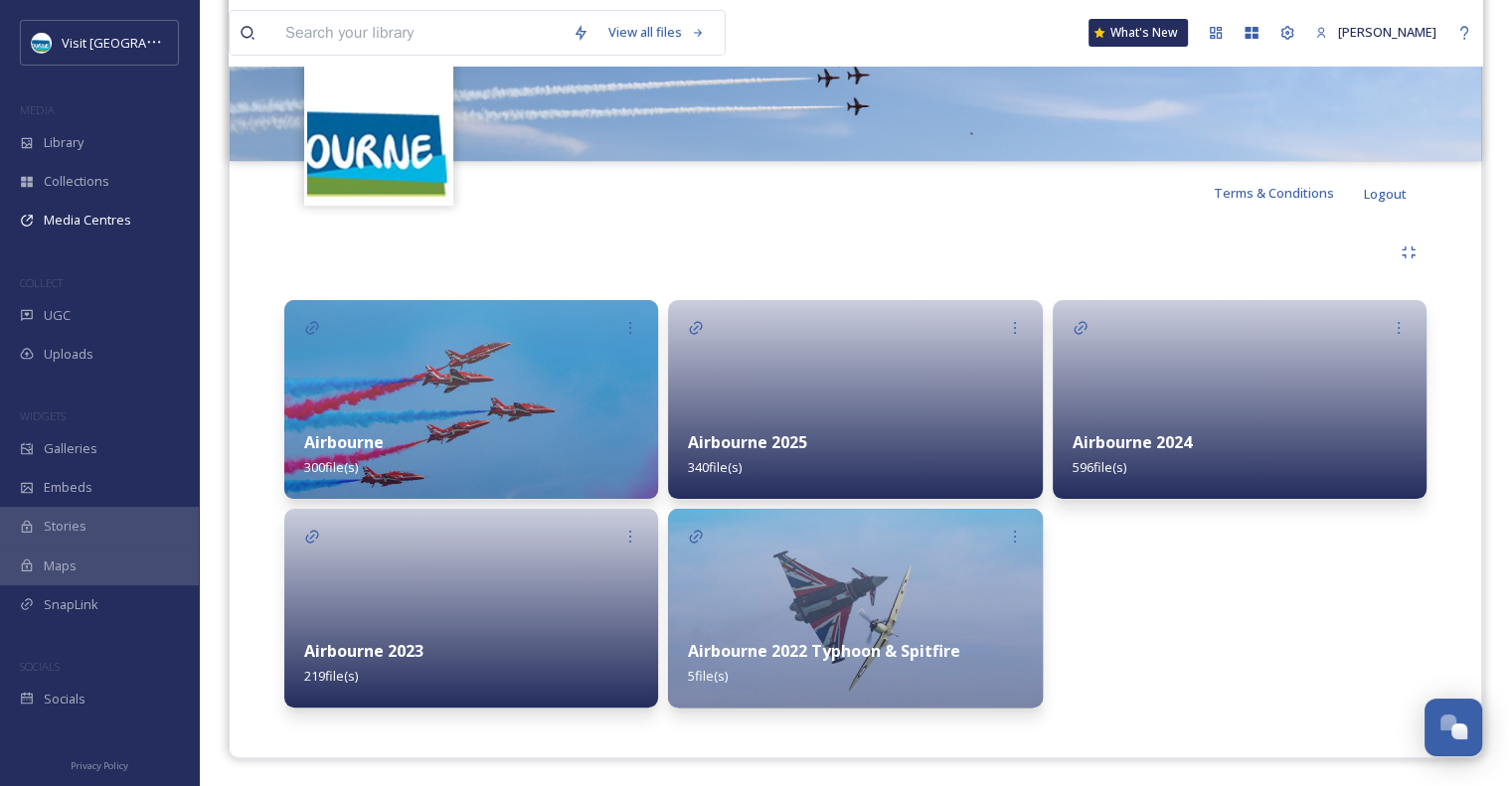 click on "Airbourne 2023" at bounding box center [364, 651] 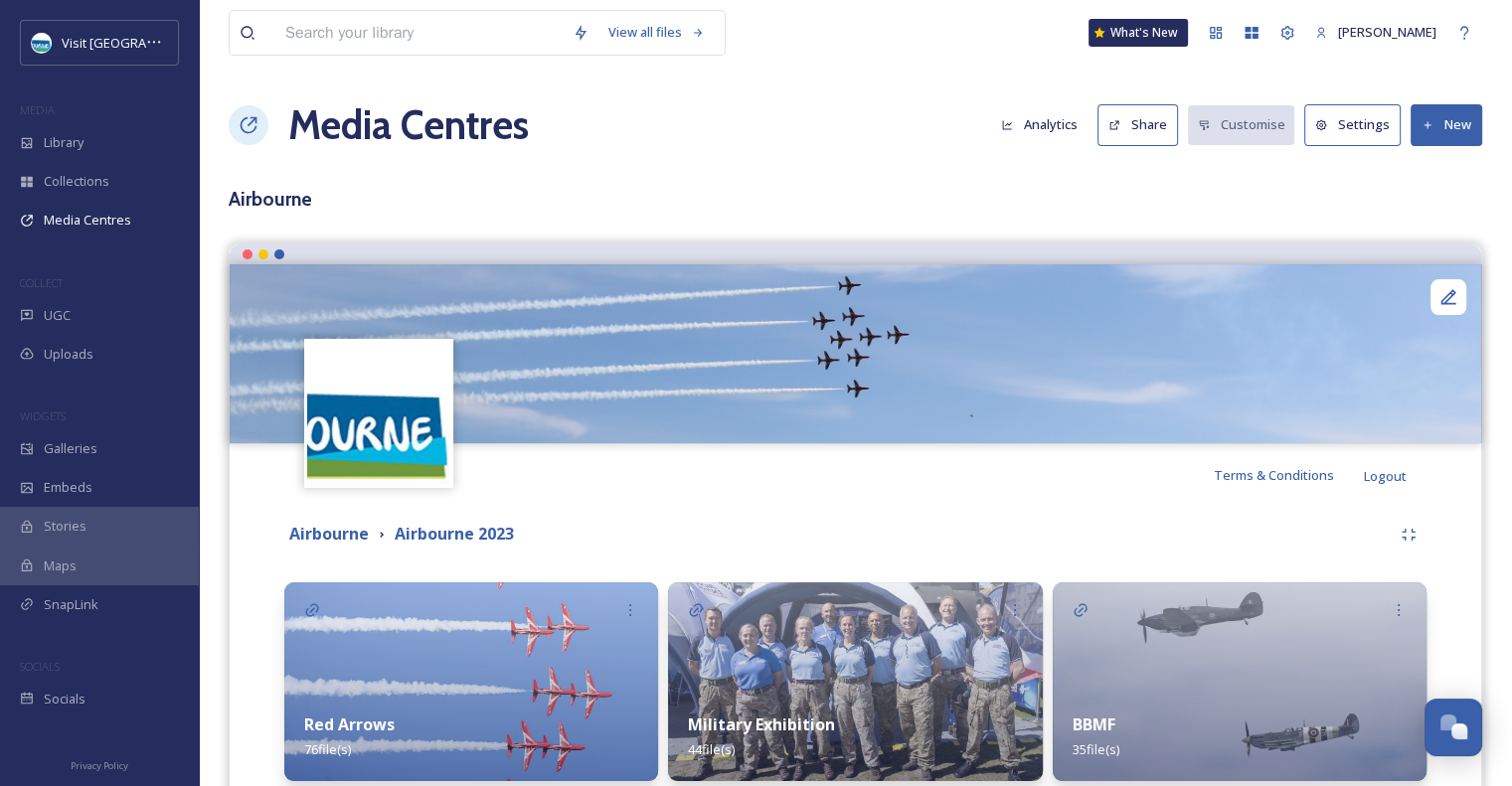 click at bounding box center [855, 682] 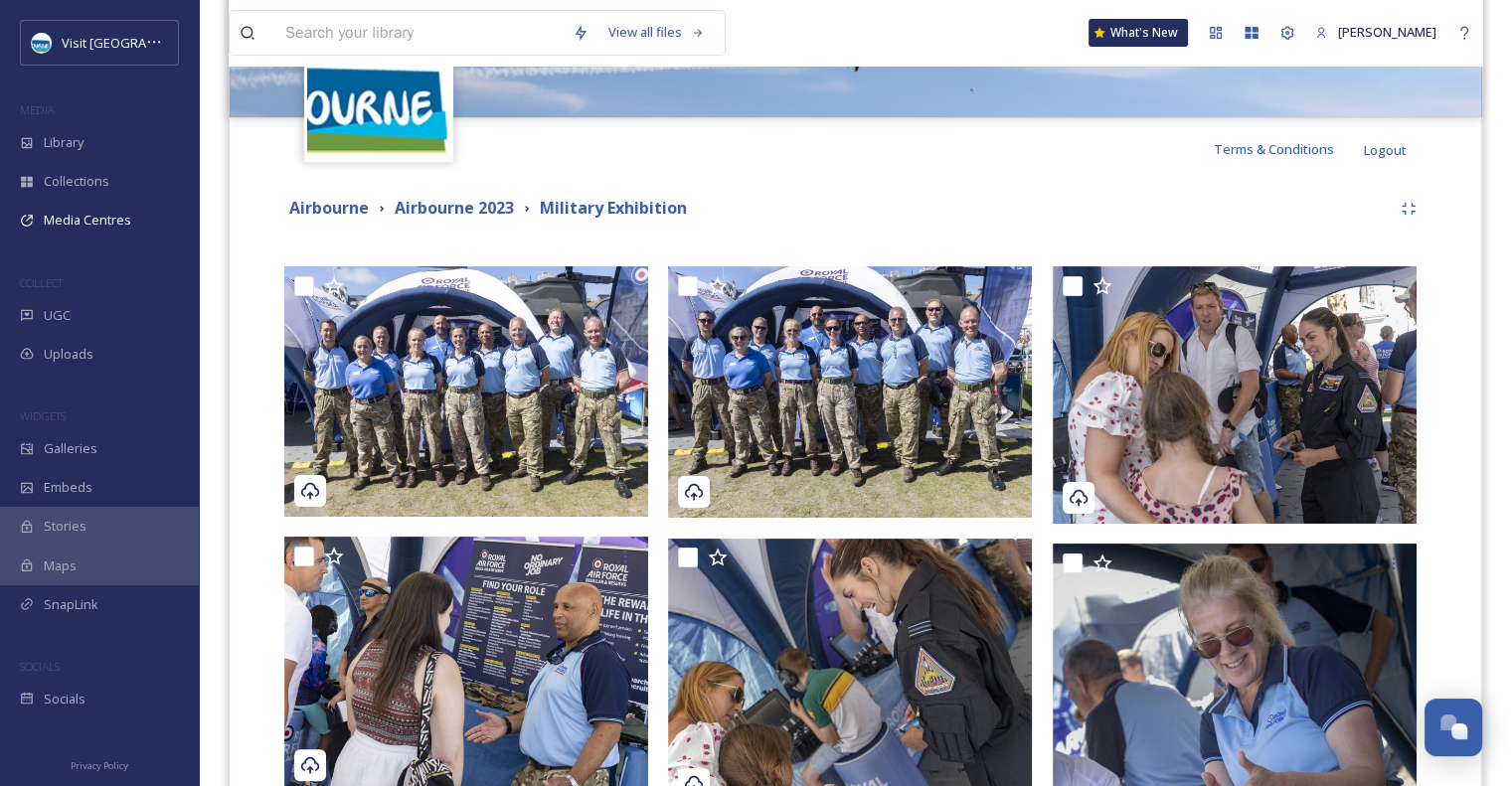 scroll, scrollTop: 618, scrollLeft: 0, axis: vertical 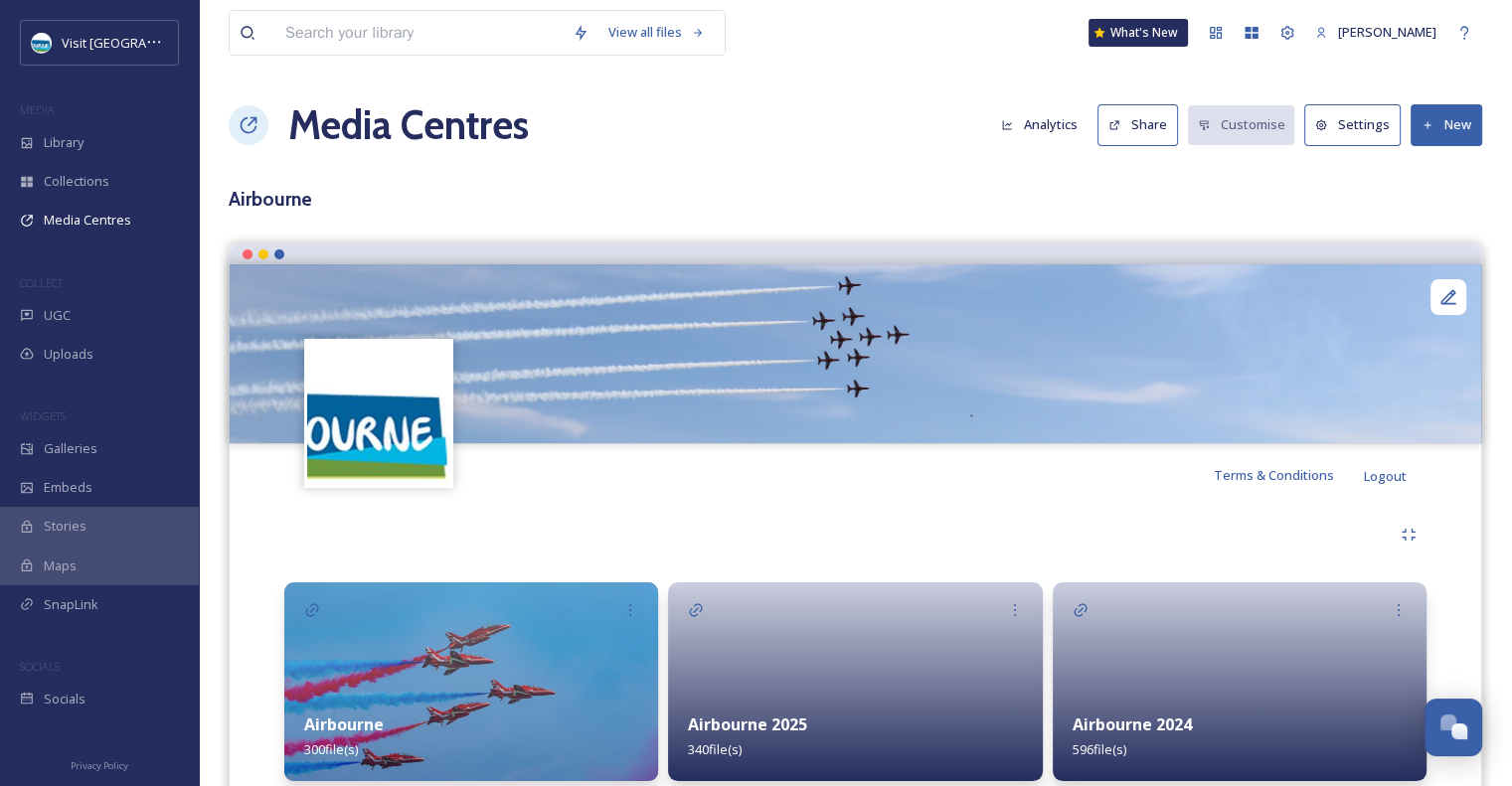 click at bounding box center (1240, 682) 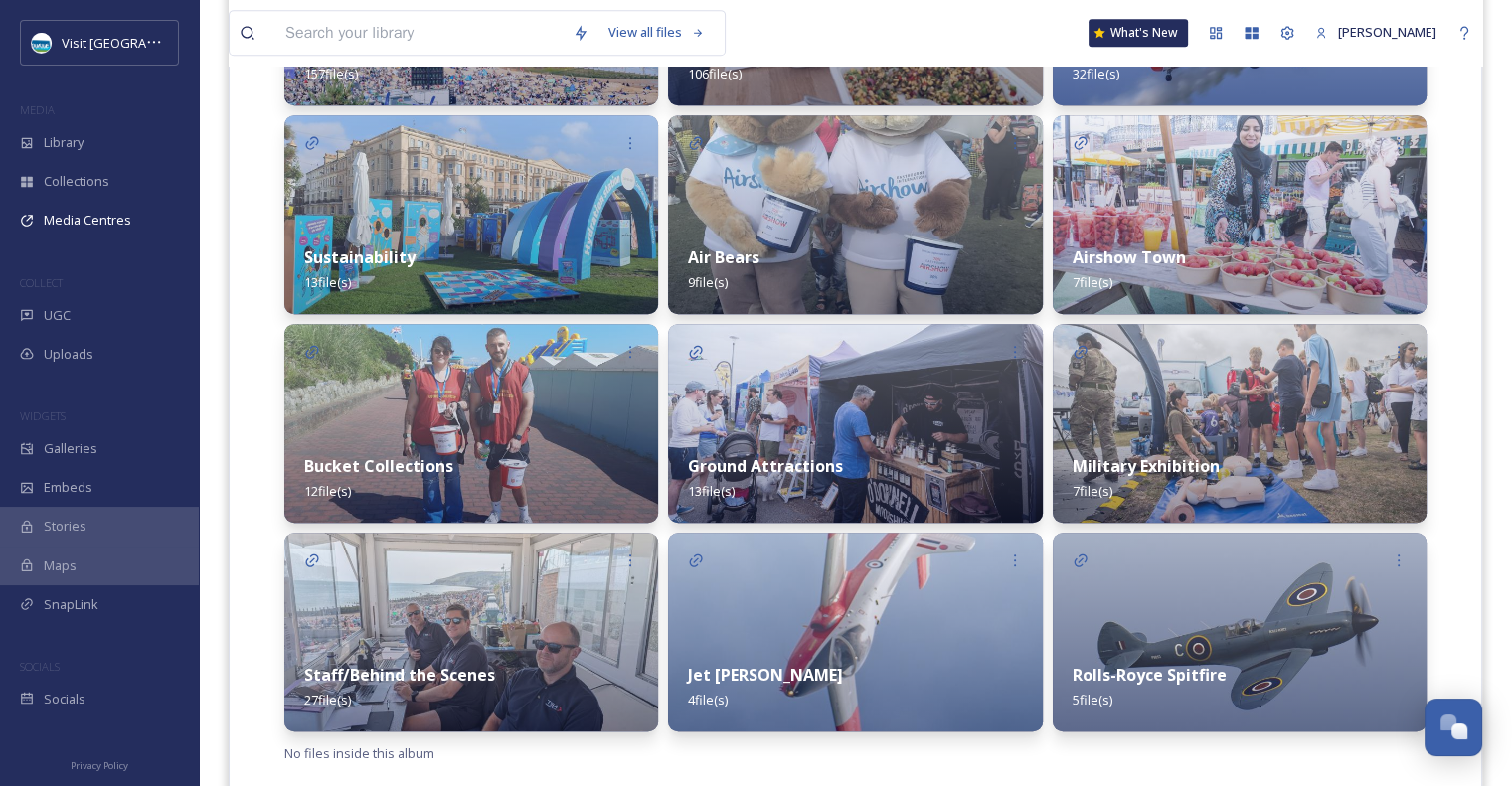 scroll, scrollTop: 1101, scrollLeft: 0, axis: vertical 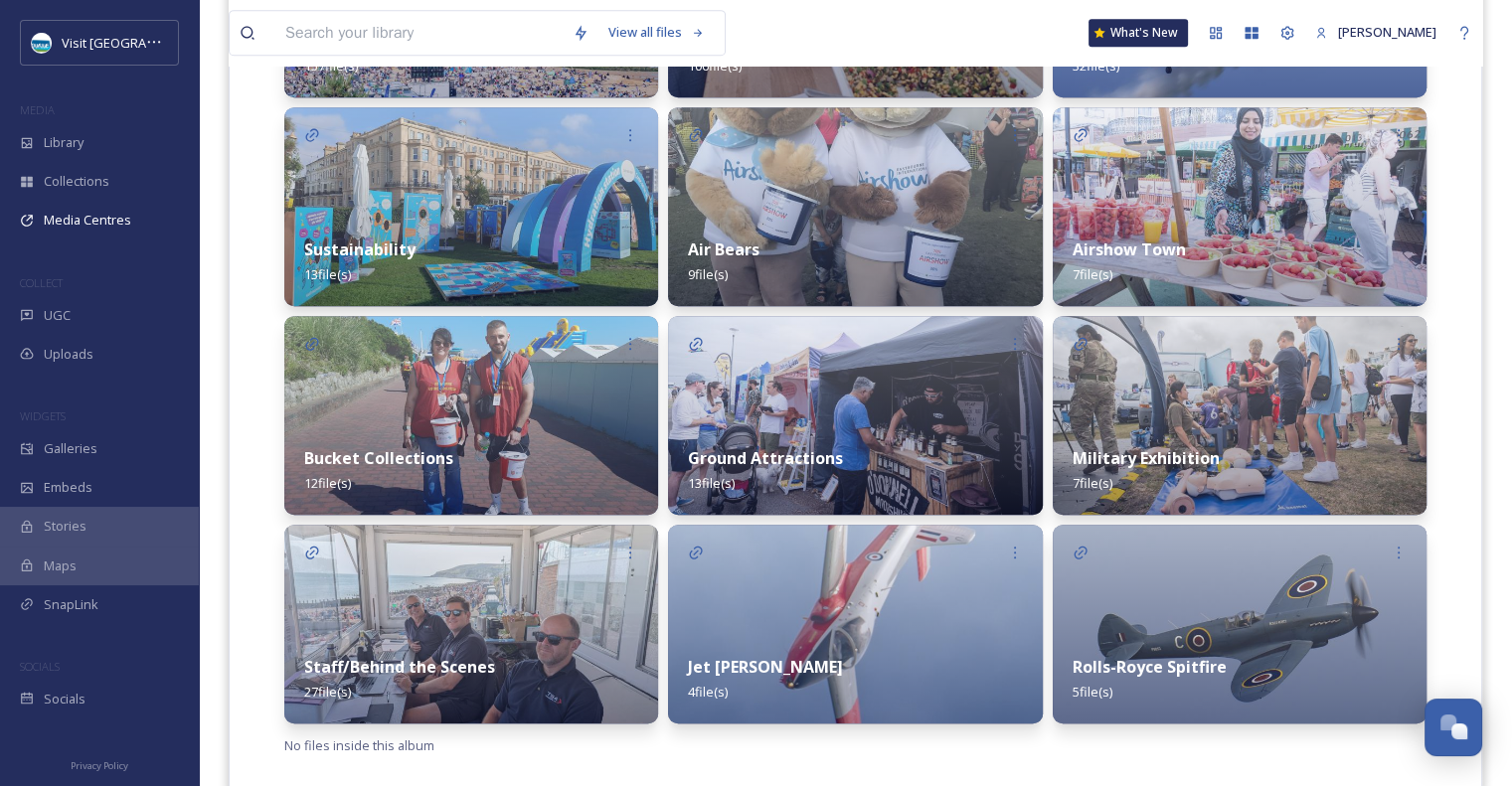 click on "Military Exhibition 7  file(s)" at bounding box center (1240, 470) 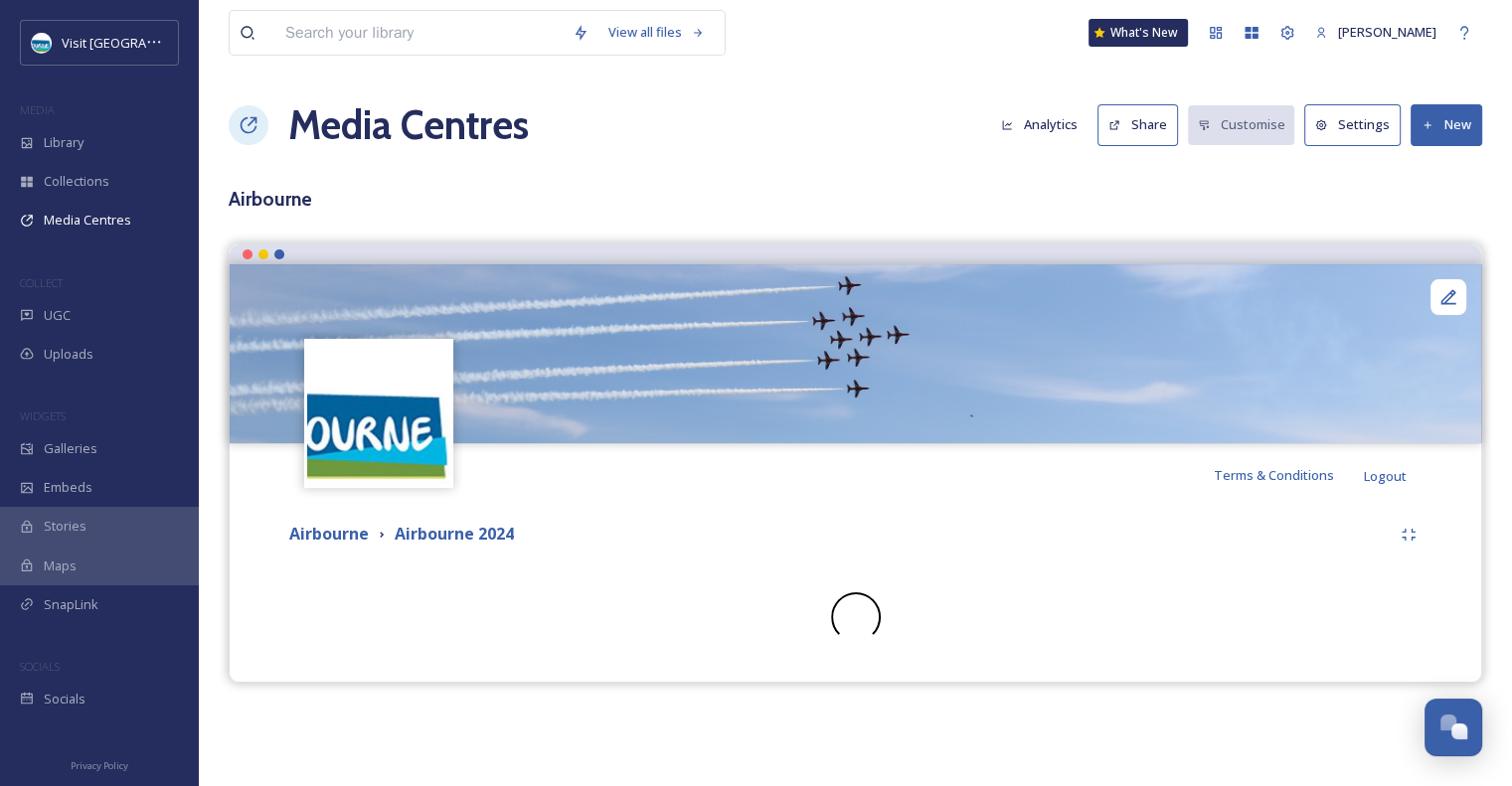 scroll, scrollTop: 0, scrollLeft: 0, axis: both 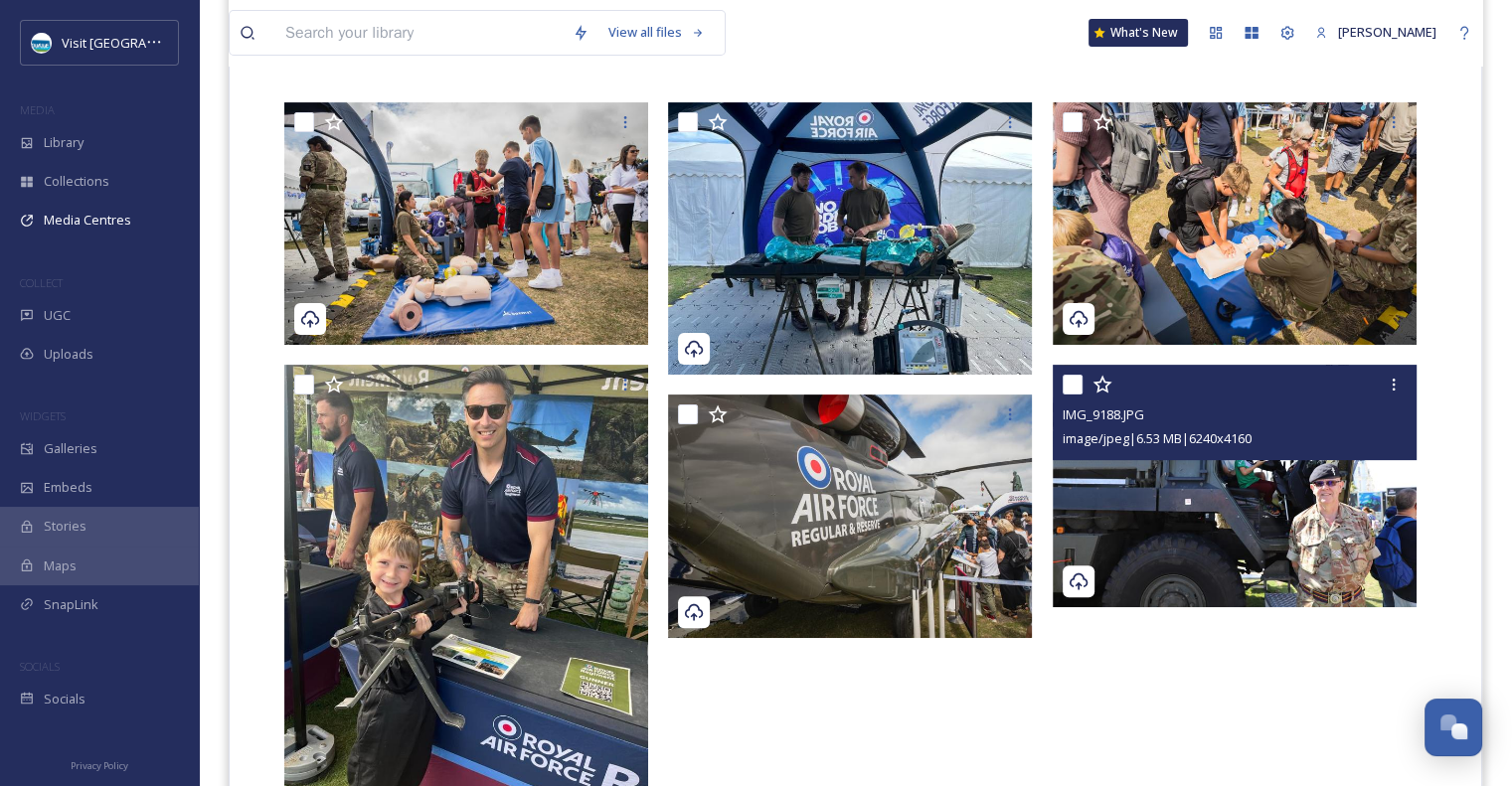 click at bounding box center (1235, 486) 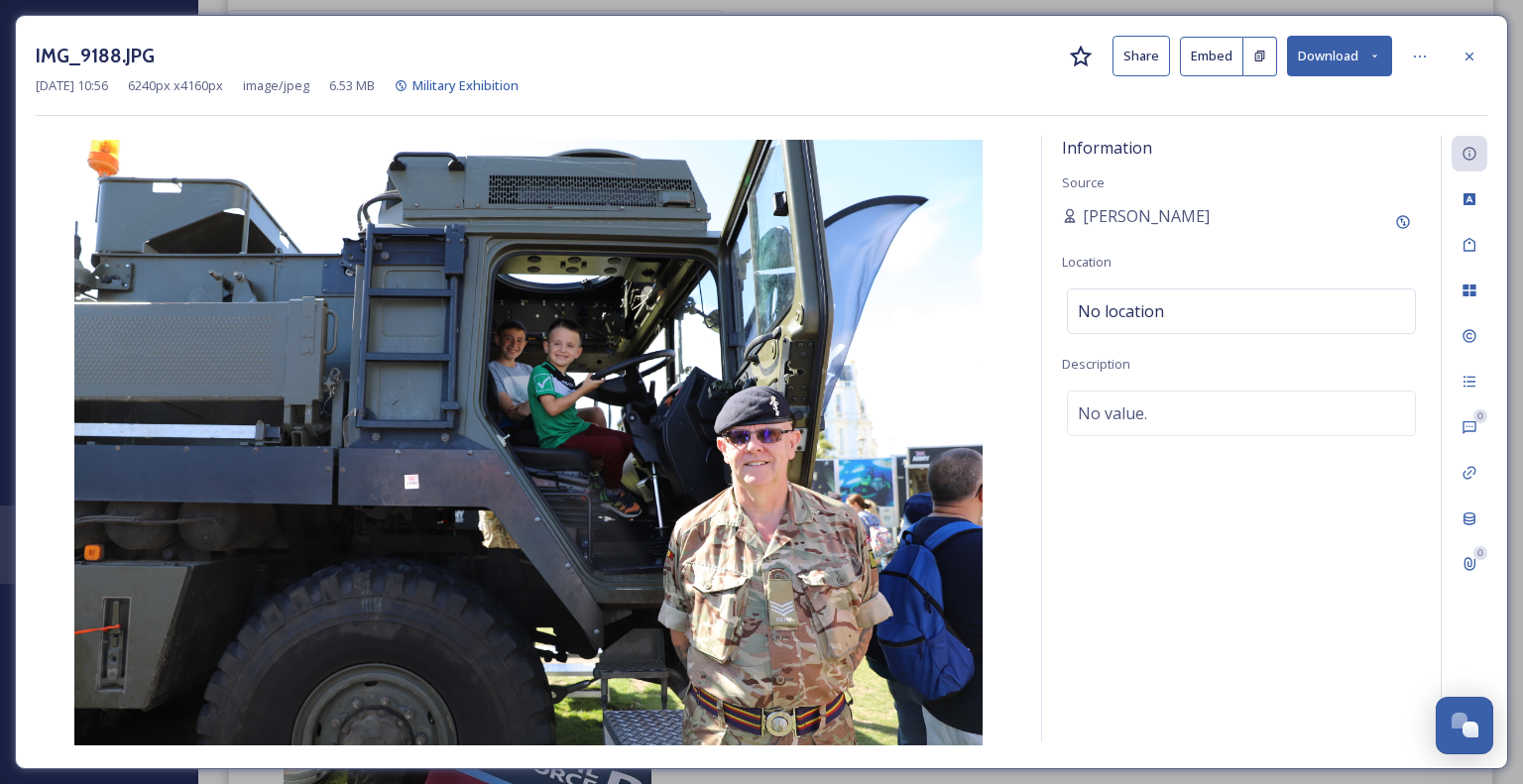 click on "Information Source [PERSON_NAME] Location No location Description No value." at bounding box center [1241, 438] 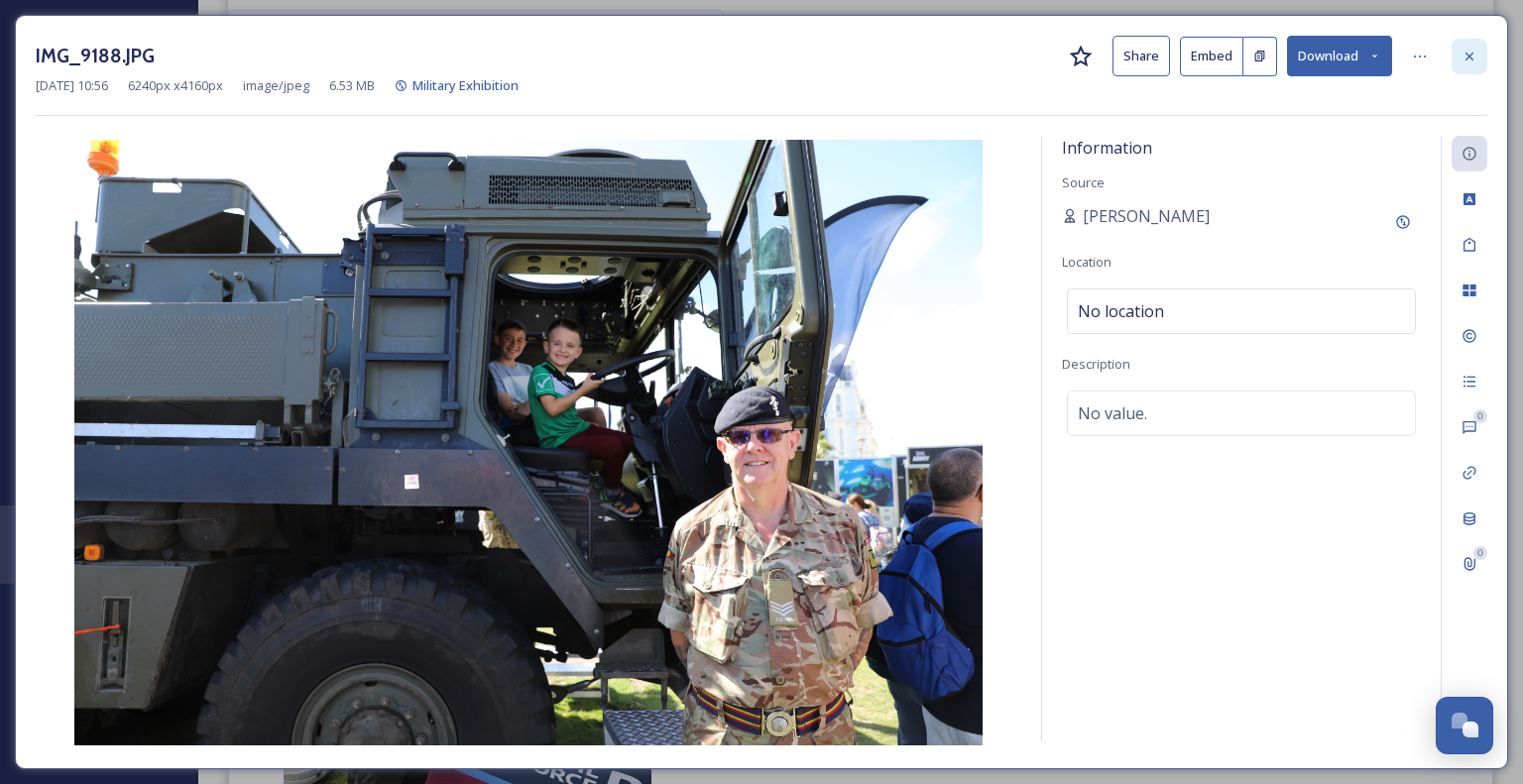 click 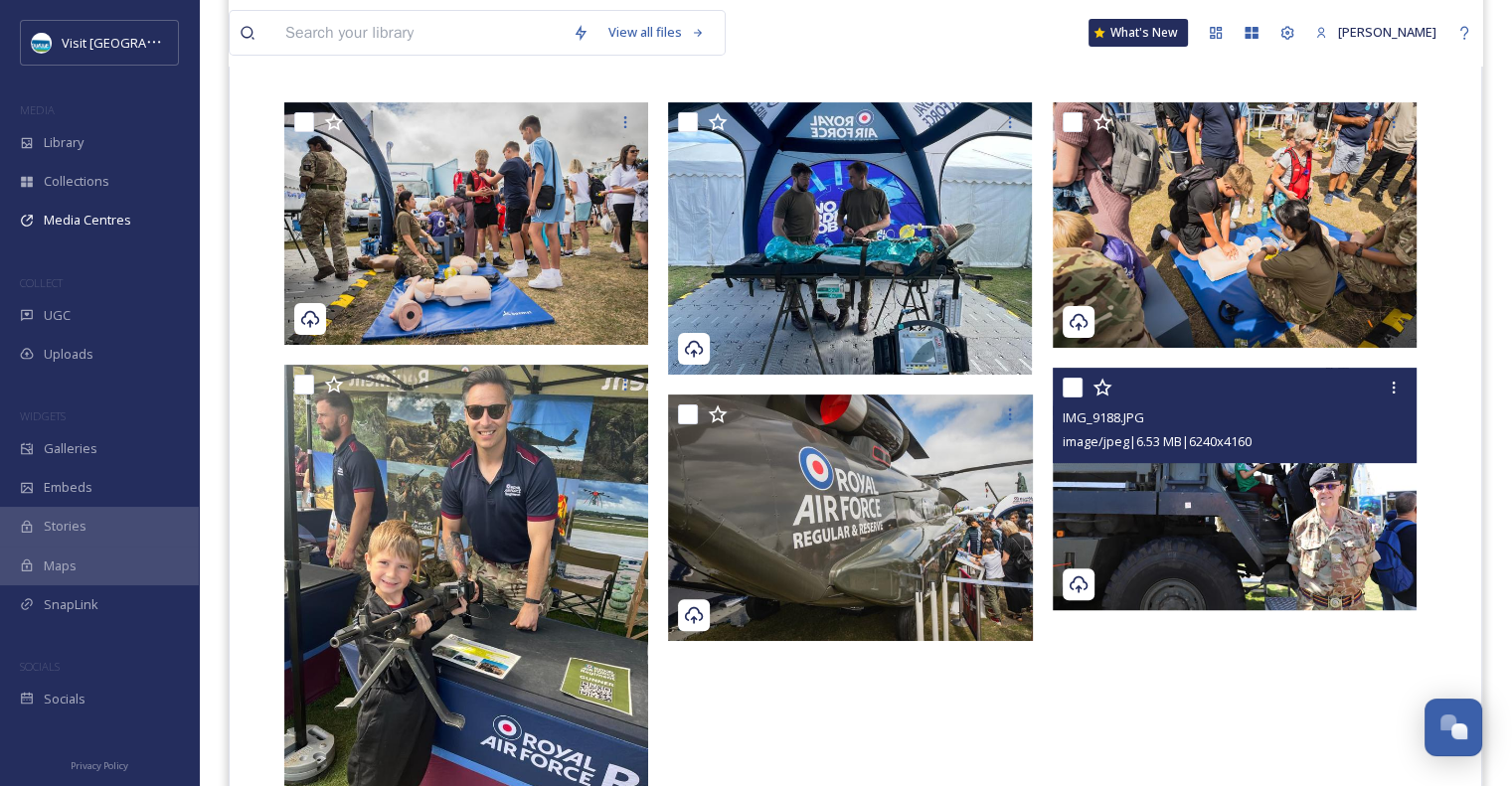 scroll, scrollTop: 0, scrollLeft: 0, axis: both 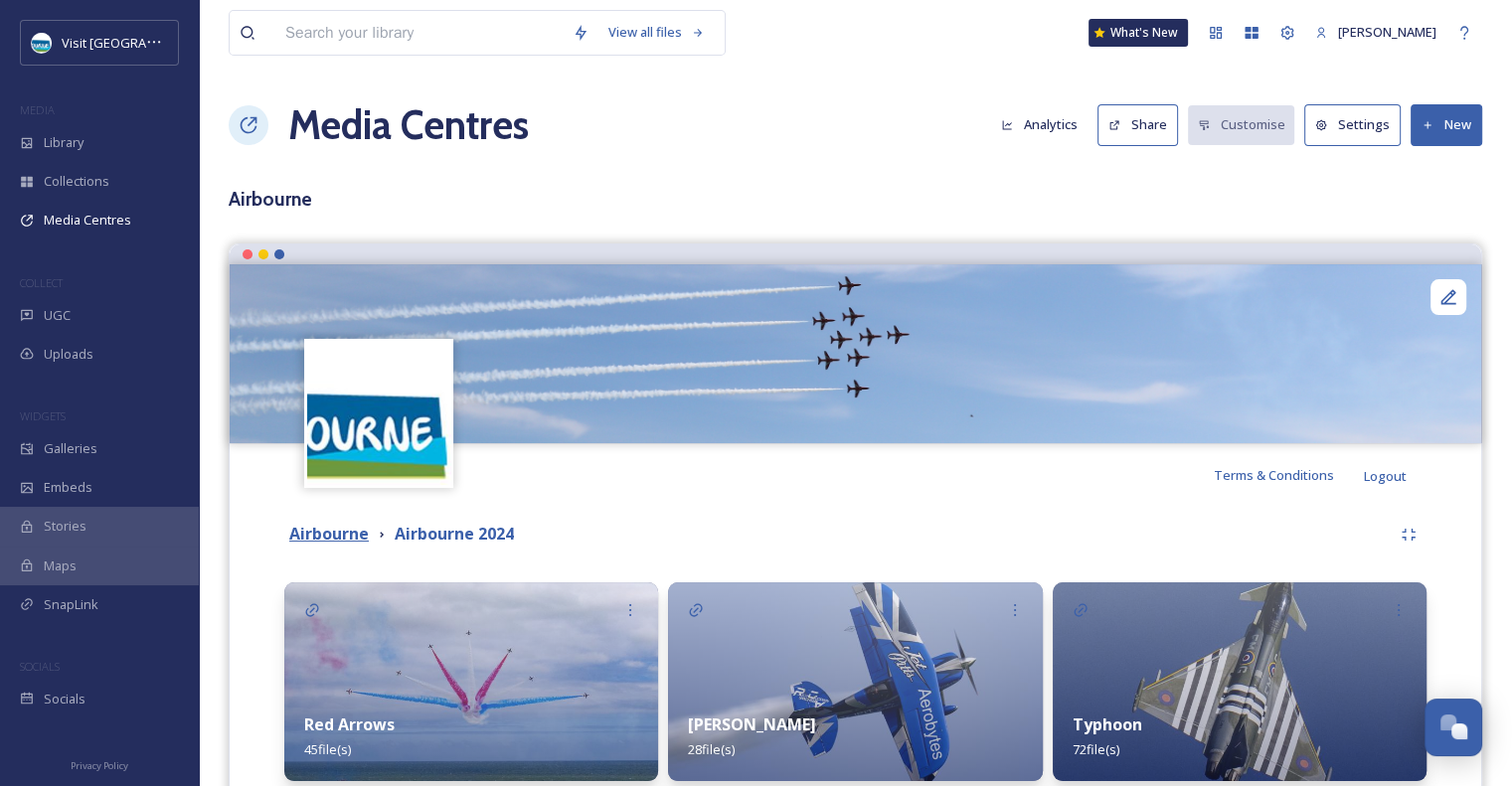 click on "Airbourne" at bounding box center [329, 534] 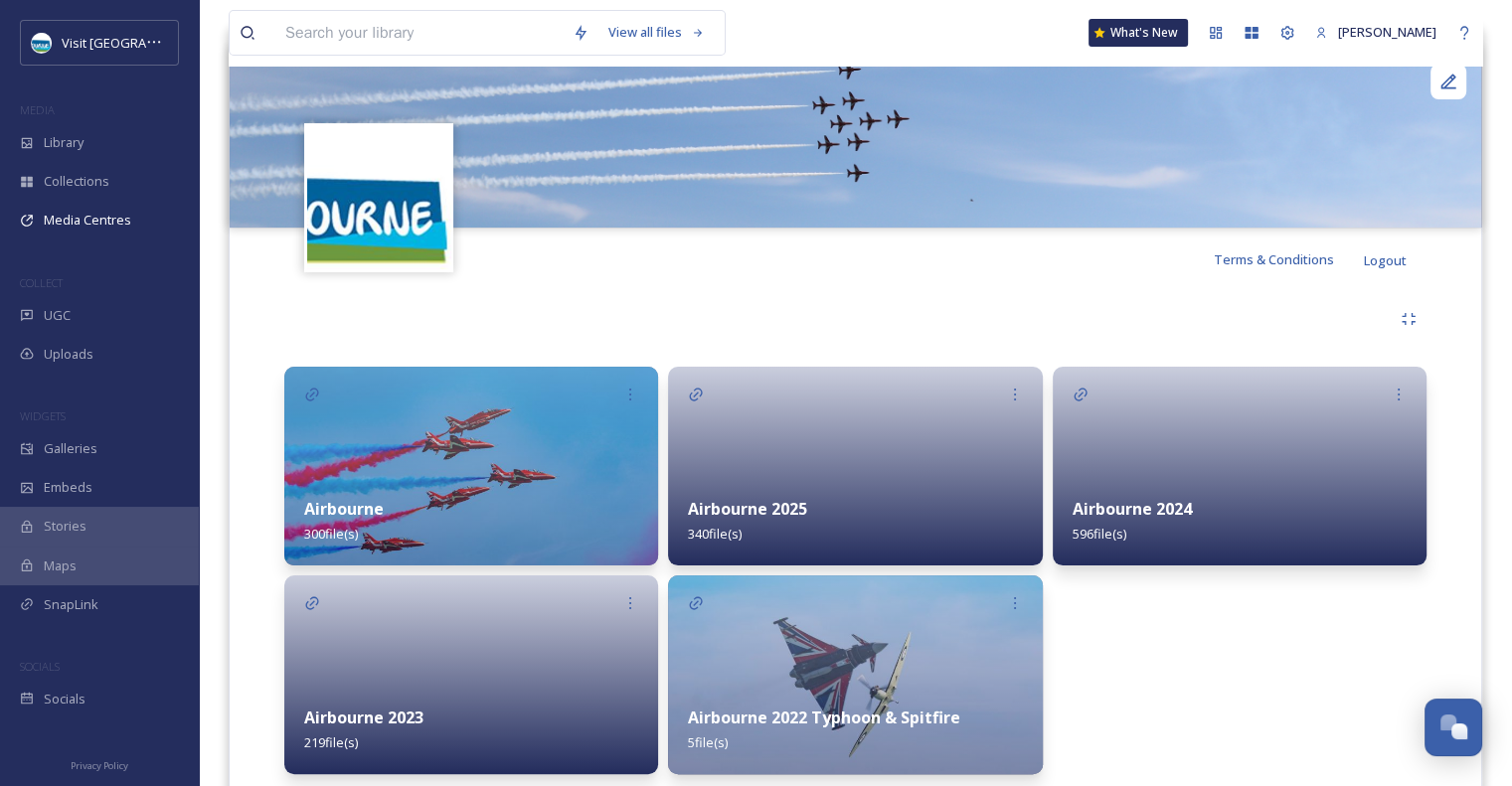 scroll, scrollTop: 218, scrollLeft: 0, axis: vertical 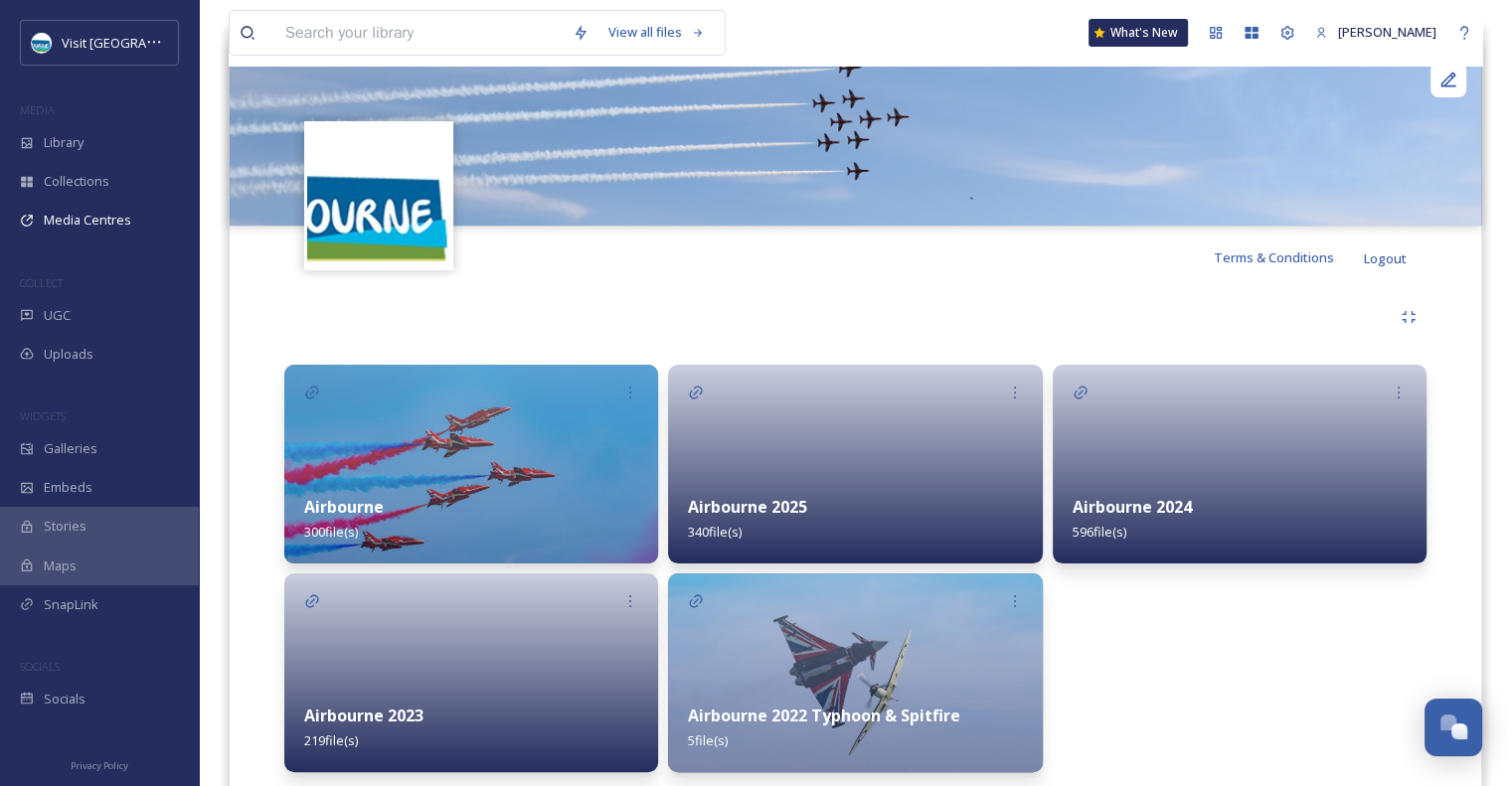 click on "Airbourne 2025" at bounding box center (748, 507) 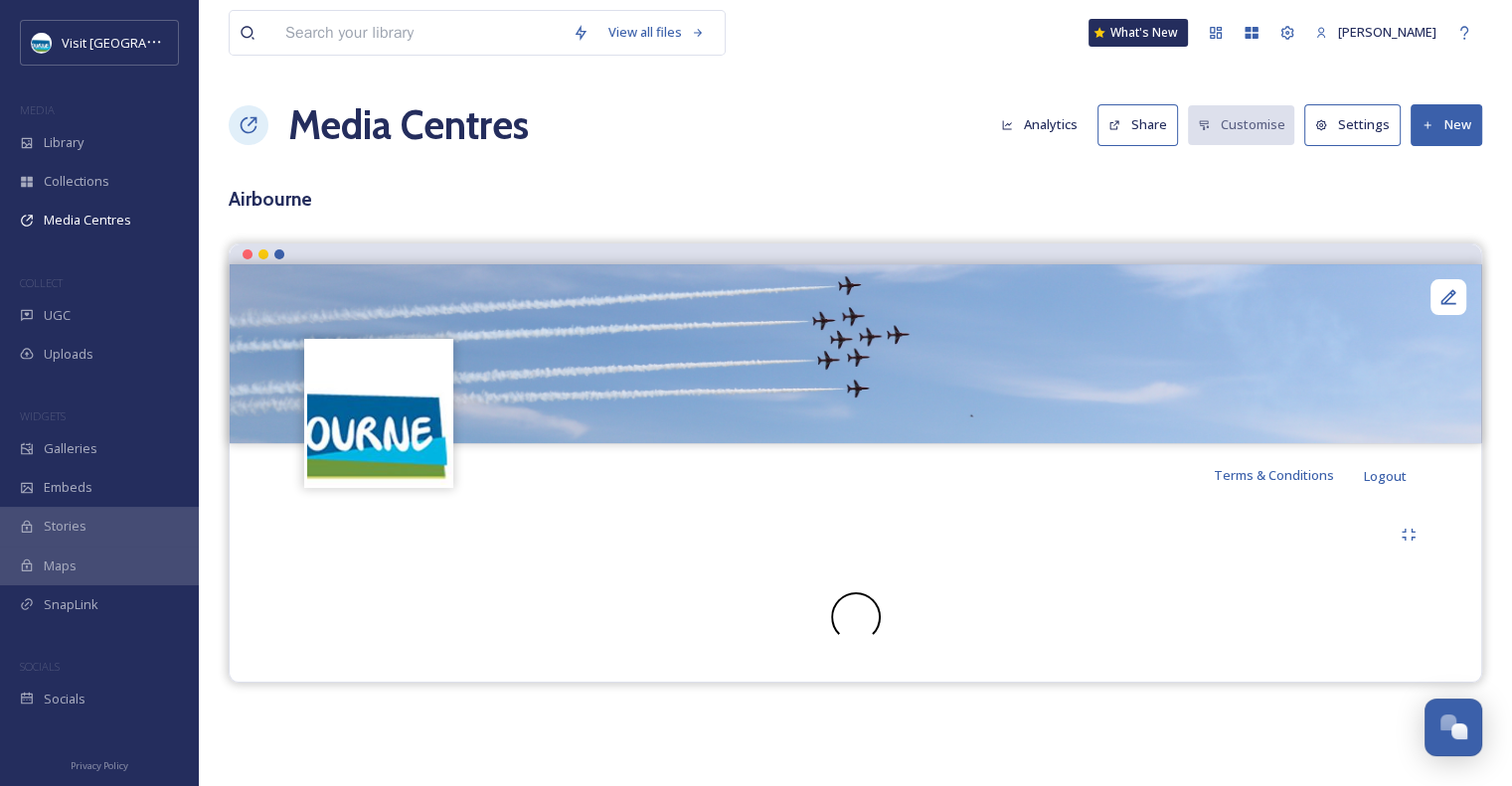 scroll, scrollTop: 0, scrollLeft: 0, axis: both 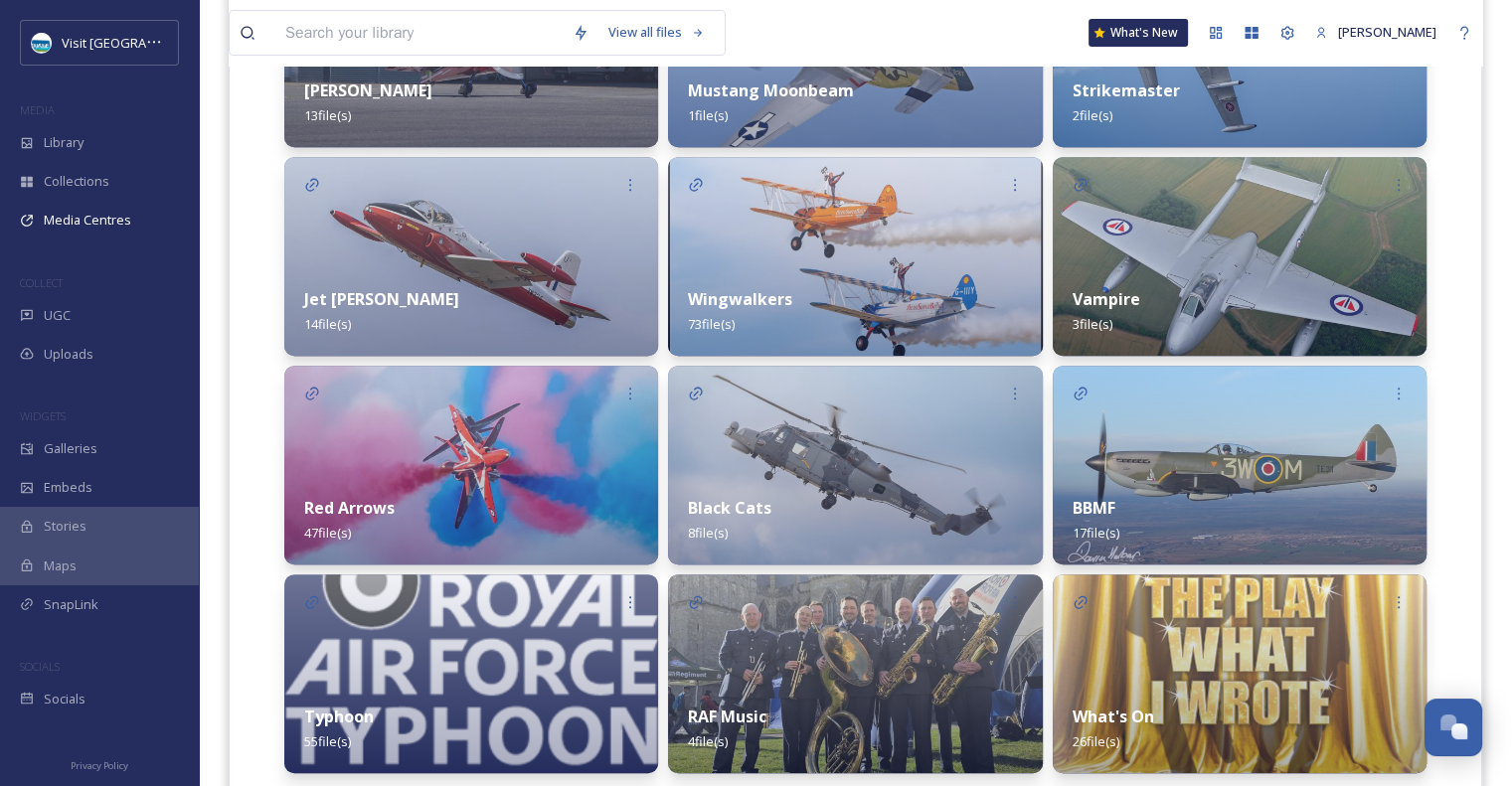 click on "Red Arrows 47  file(s)" at bounding box center (471, 520) 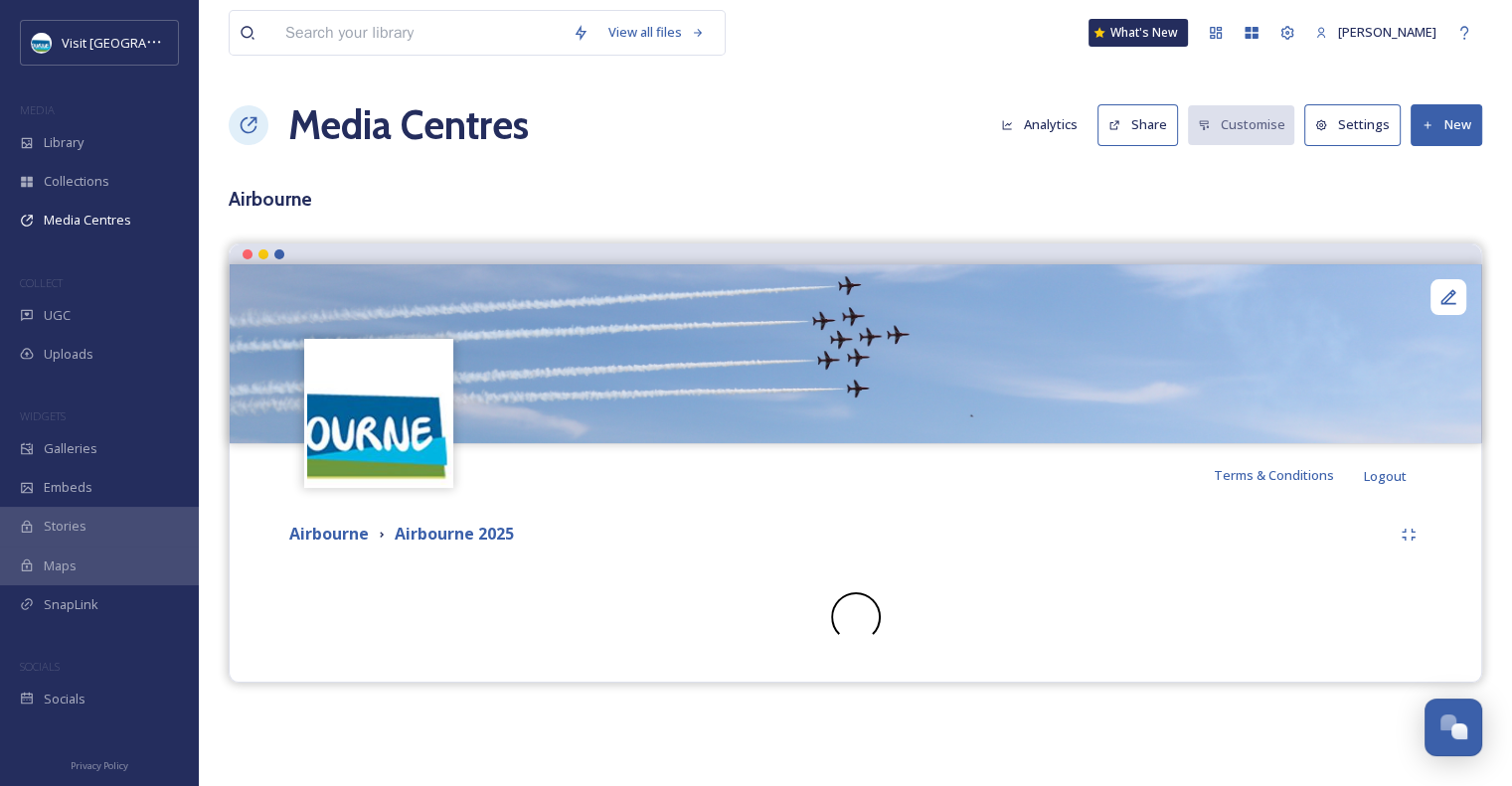 scroll, scrollTop: 0, scrollLeft: 0, axis: both 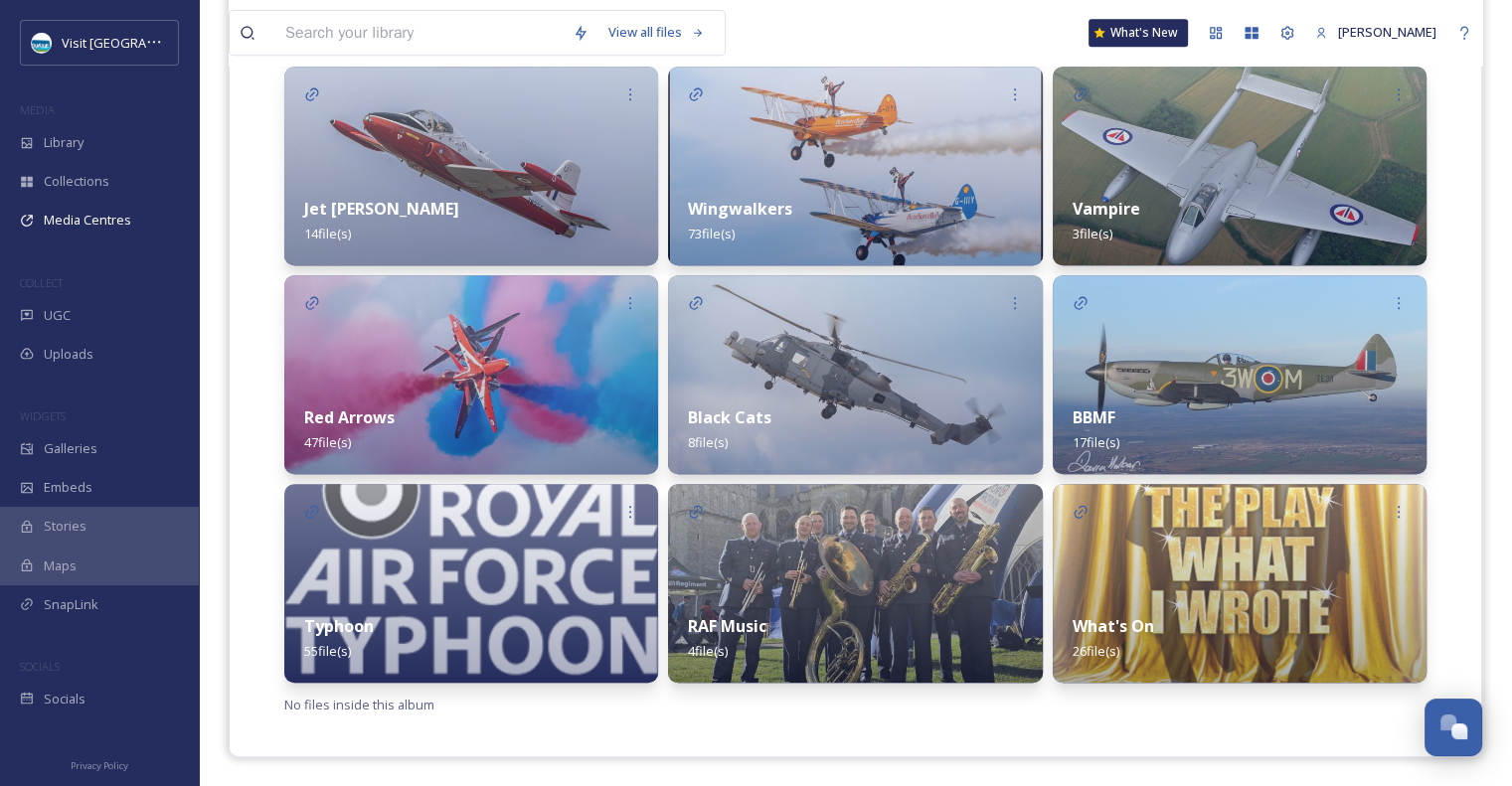 click at bounding box center (471, 375) 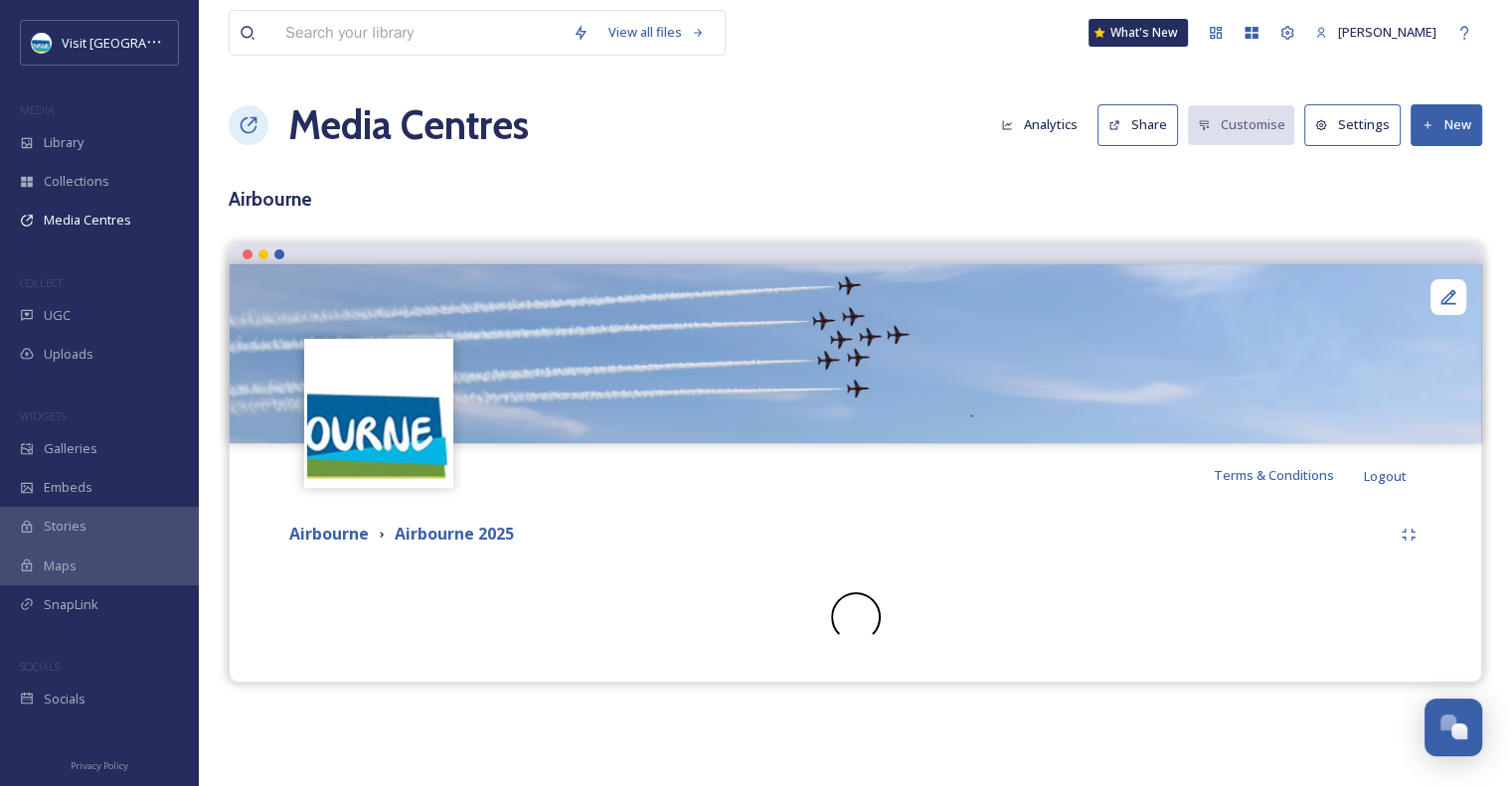 scroll, scrollTop: 0, scrollLeft: 0, axis: both 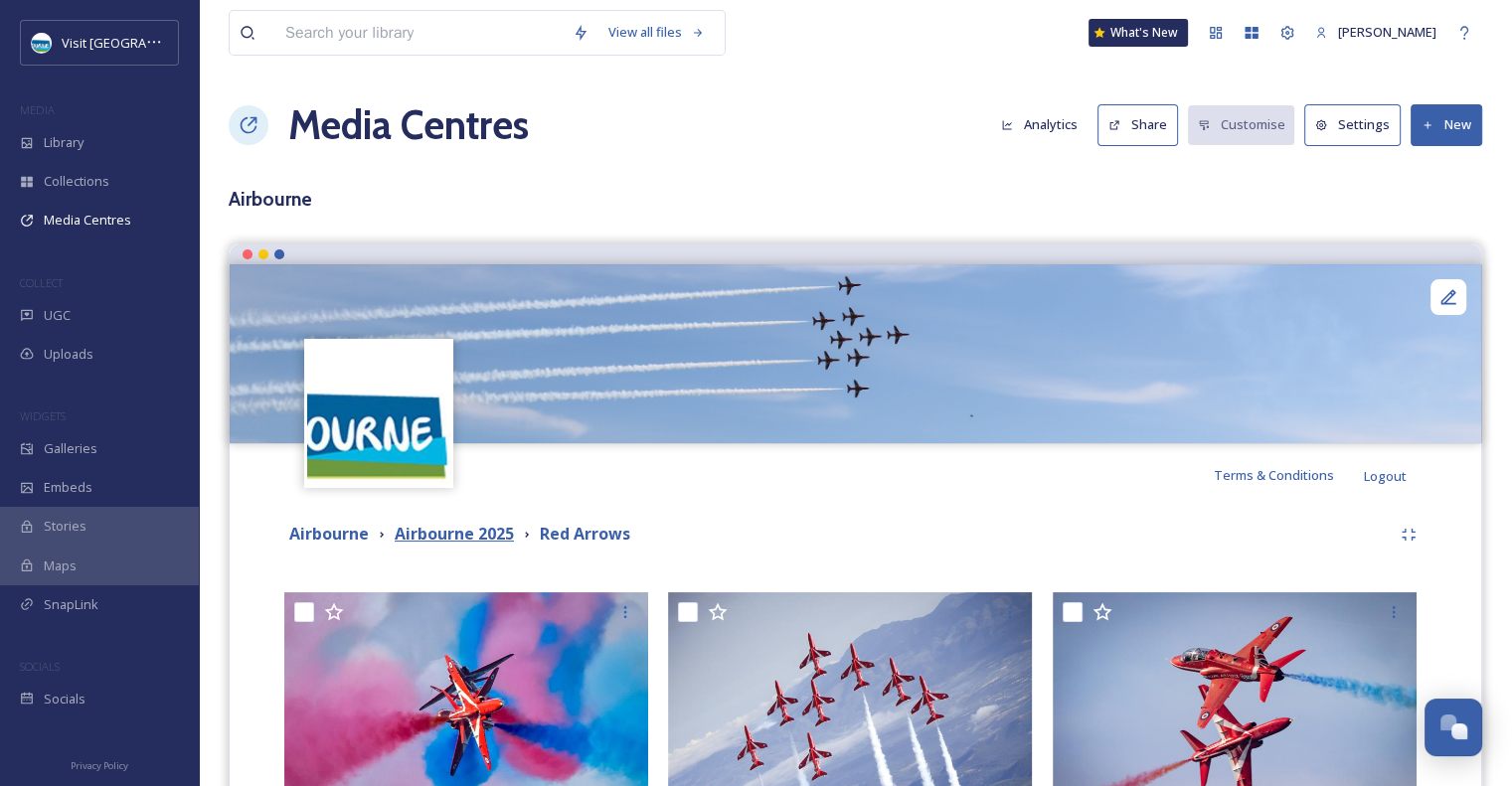 click on "Airbourne 2025" at bounding box center [454, 534] 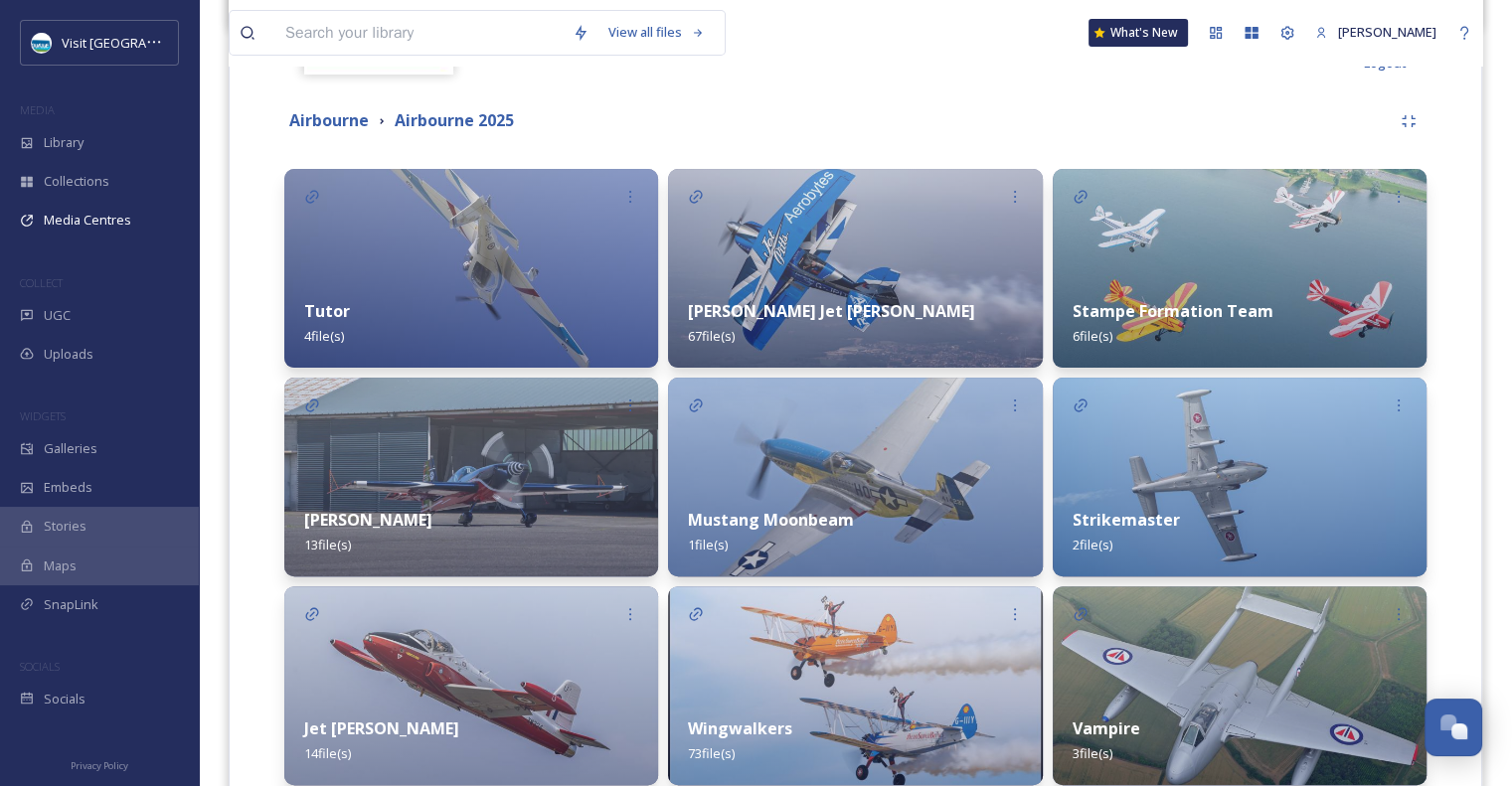 scroll, scrollTop: 732, scrollLeft: 0, axis: vertical 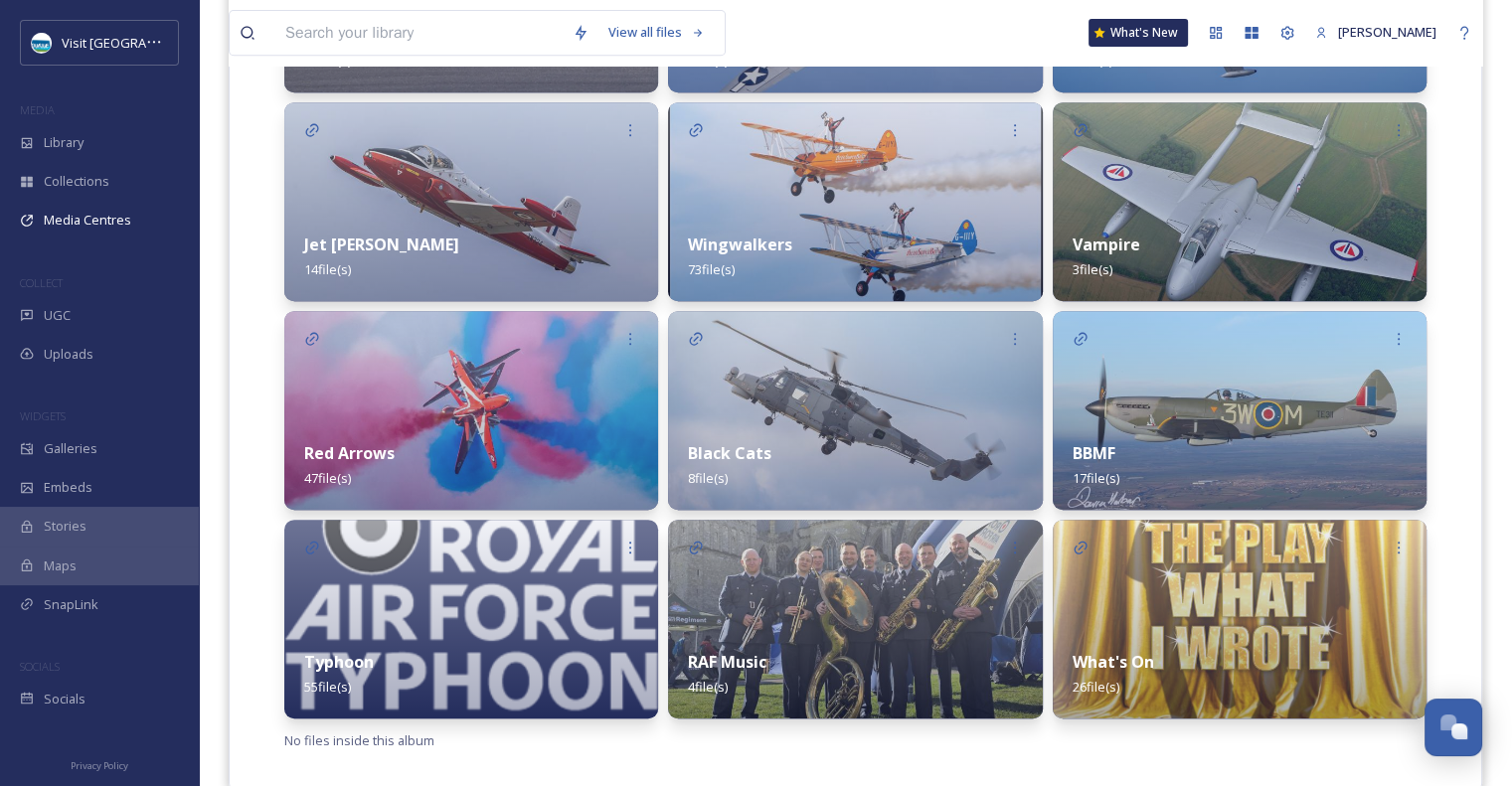 click on "Typhoon 55  file(s)" at bounding box center [471, 674] 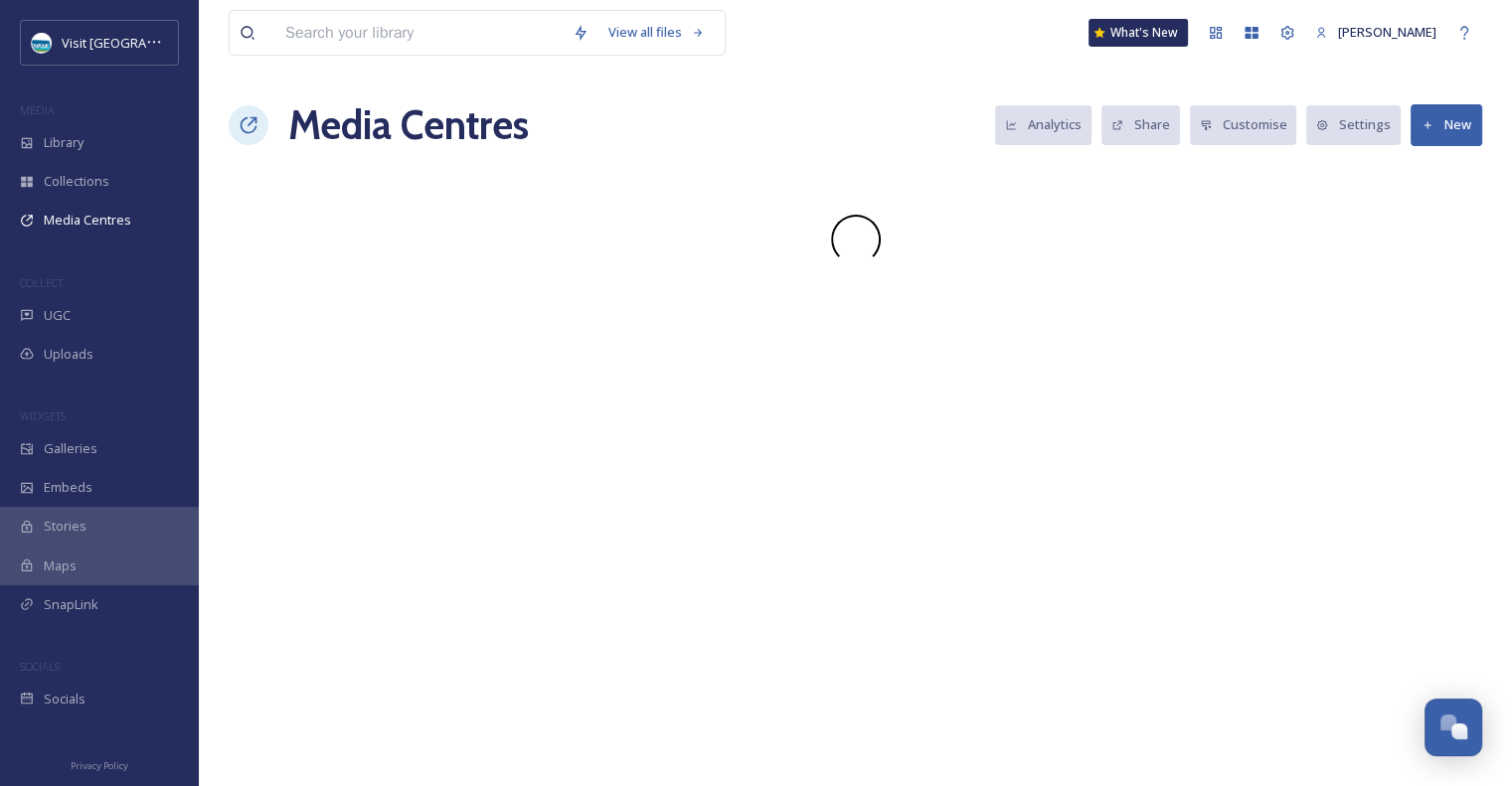 scroll, scrollTop: 0, scrollLeft: 0, axis: both 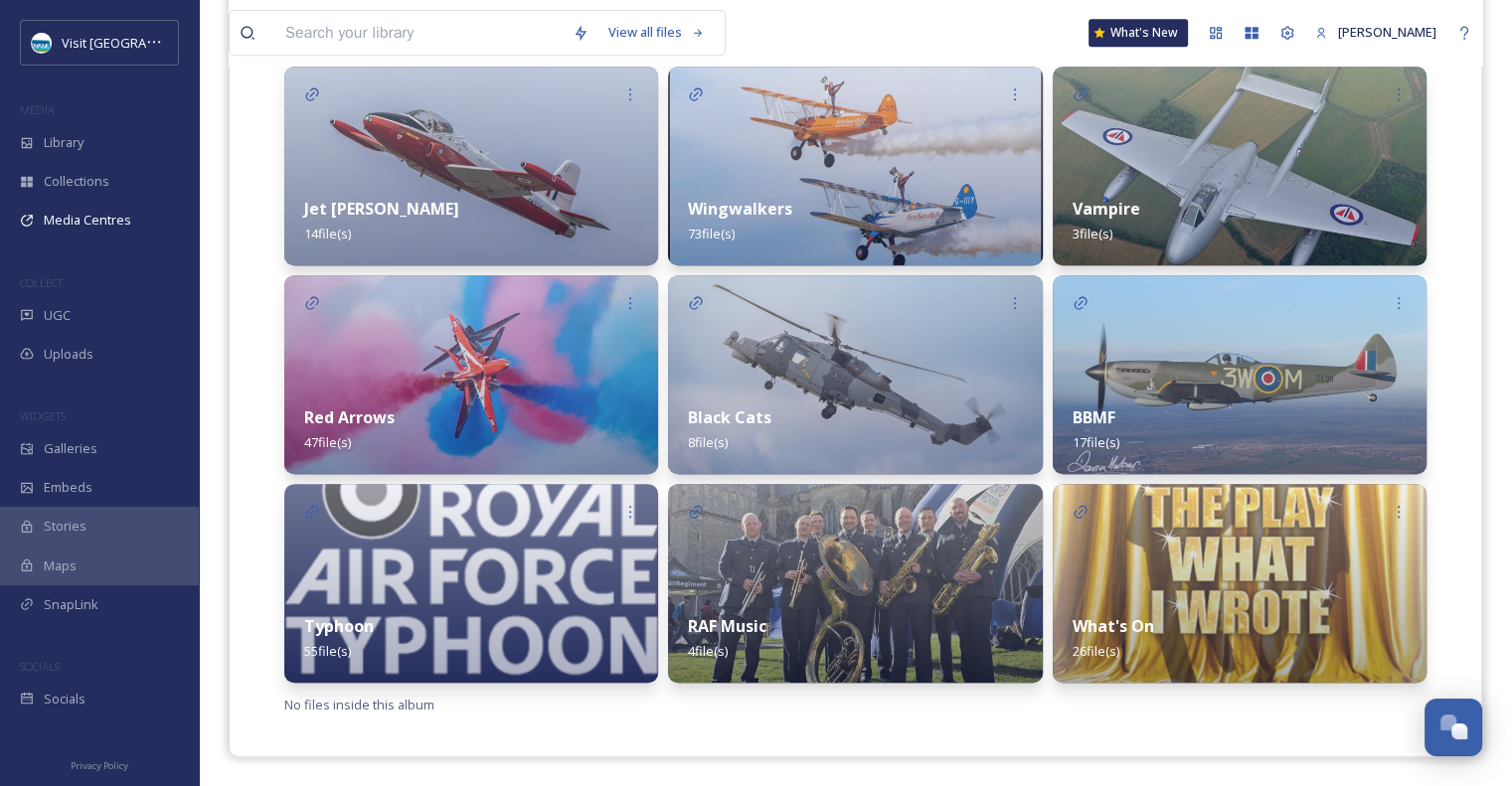 click at bounding box center (1240, 375) 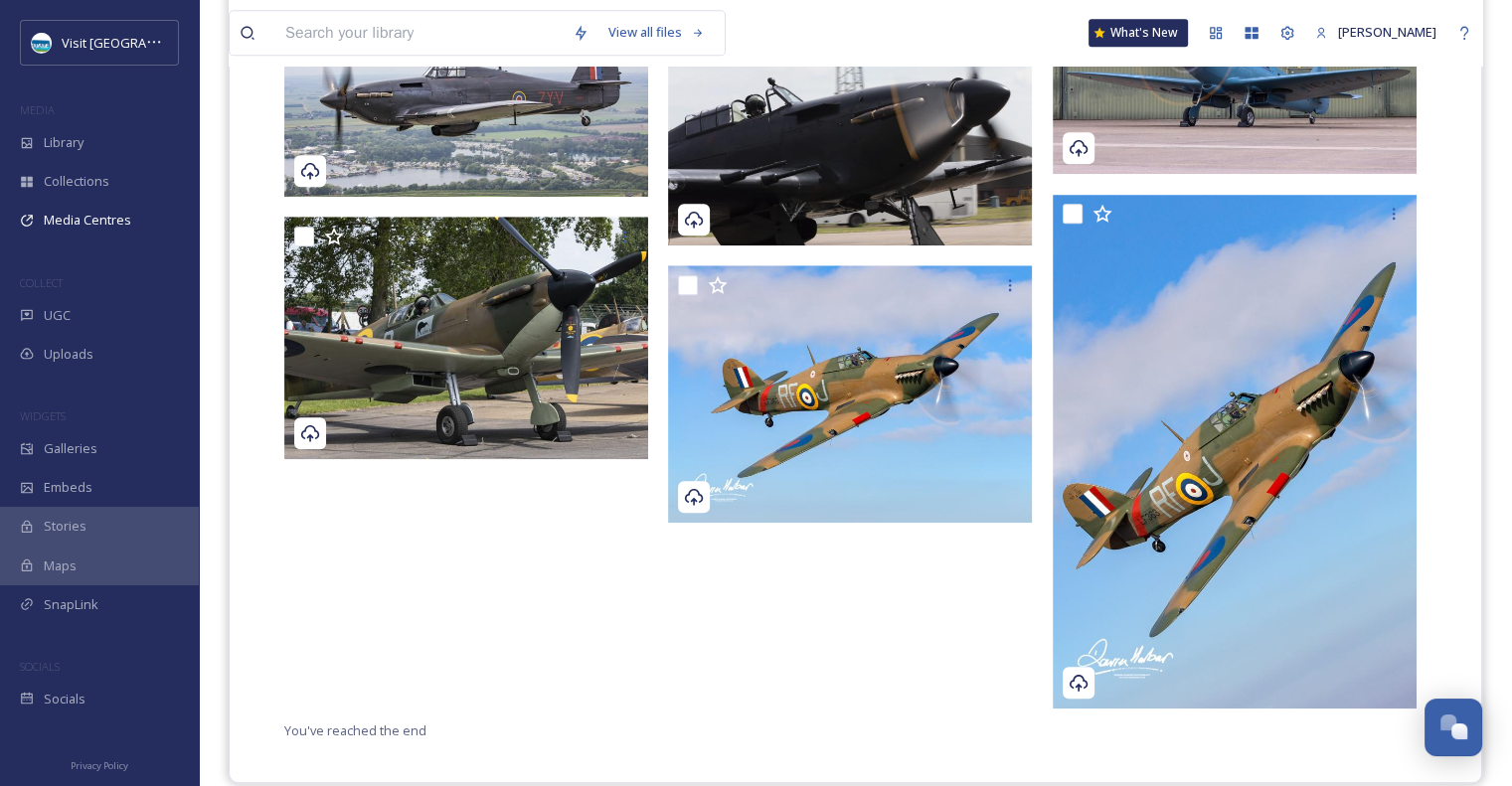 scroll, scrollTop: 1674, scrollLeft: 0, axis: vertical 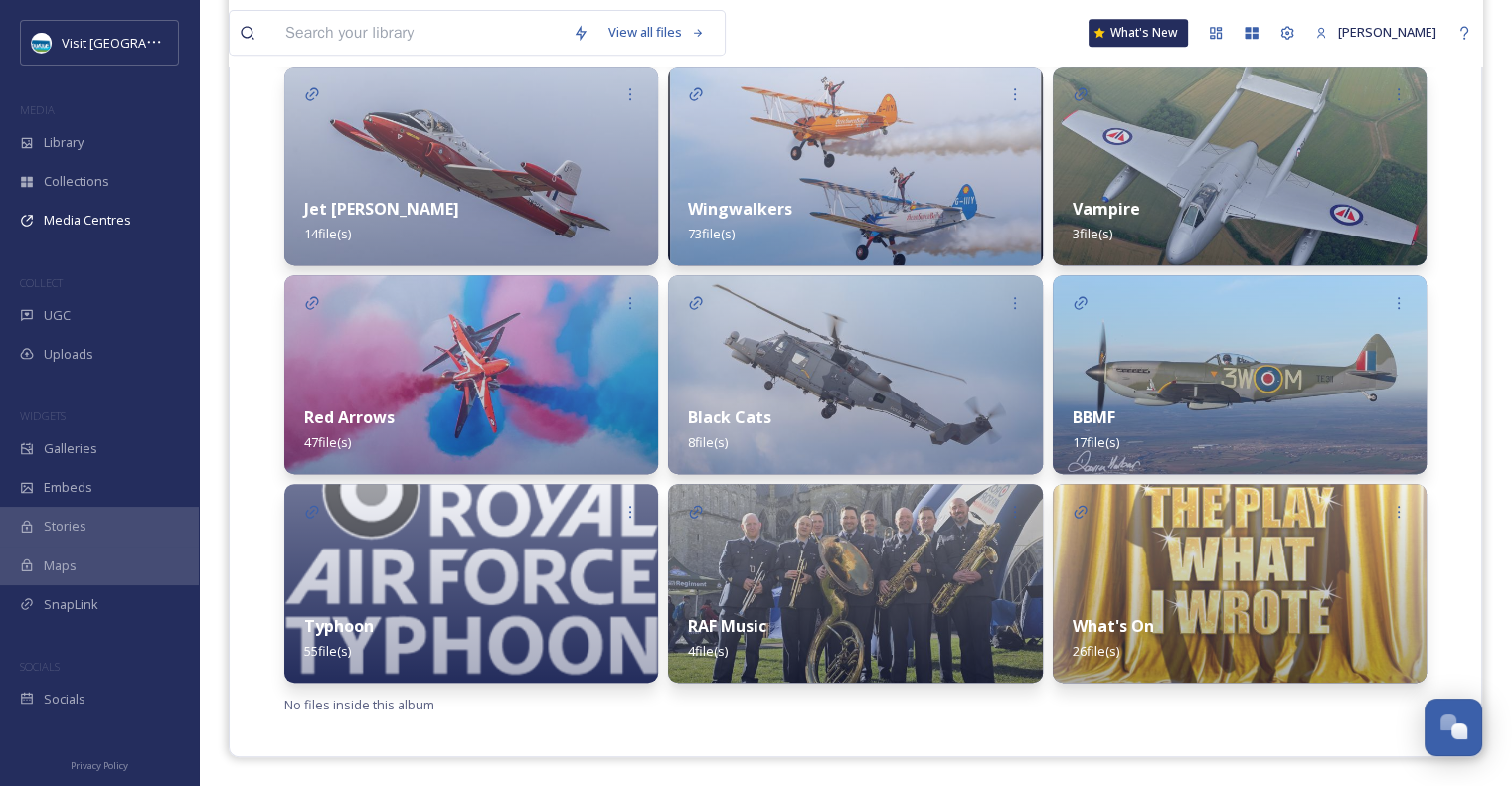 click on "Typhoon 55  file(s)" at bounding box center (471, 638) 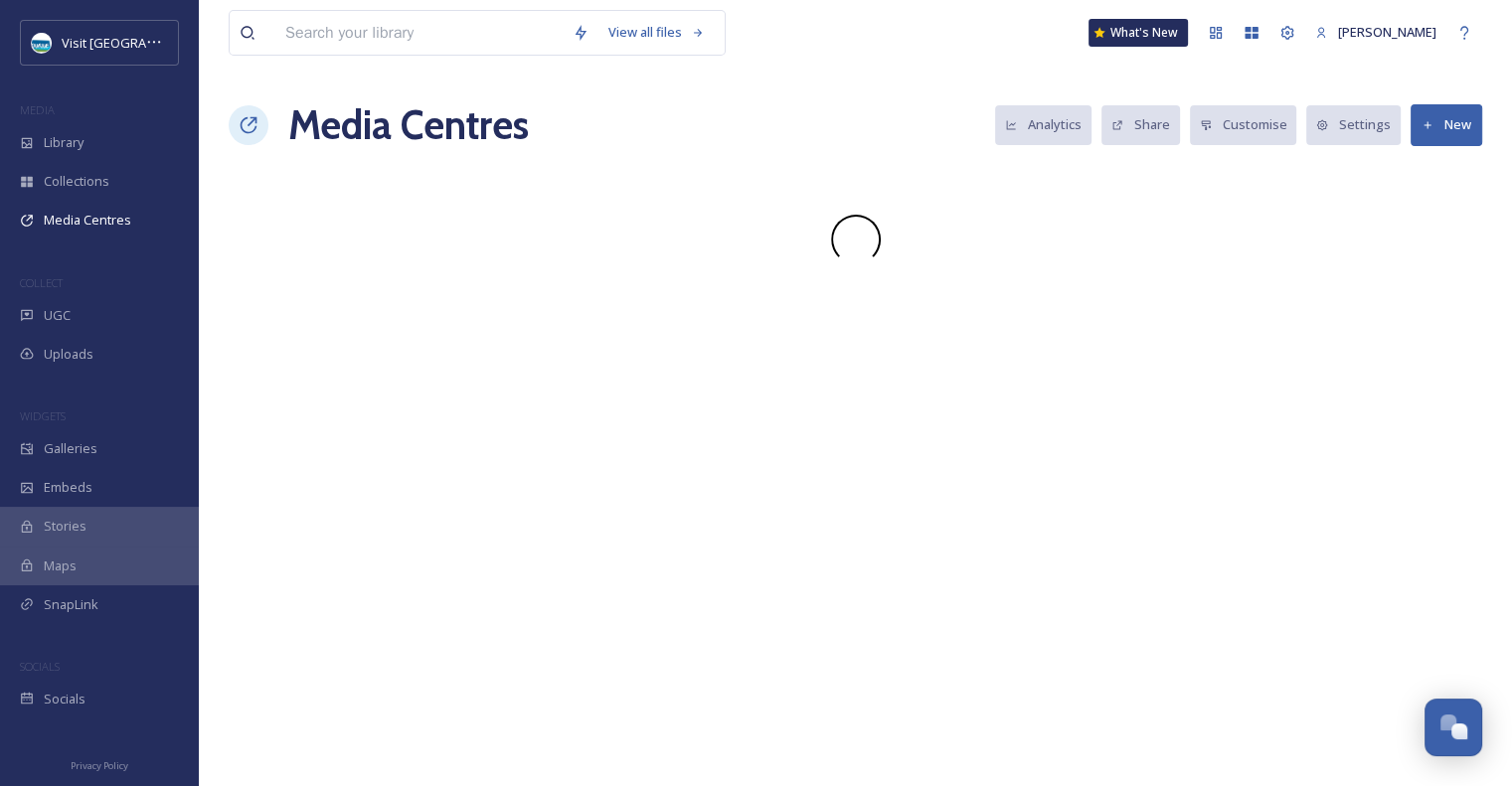 scroll, scrollTop: 0, scrollLeft: 0, axis: both 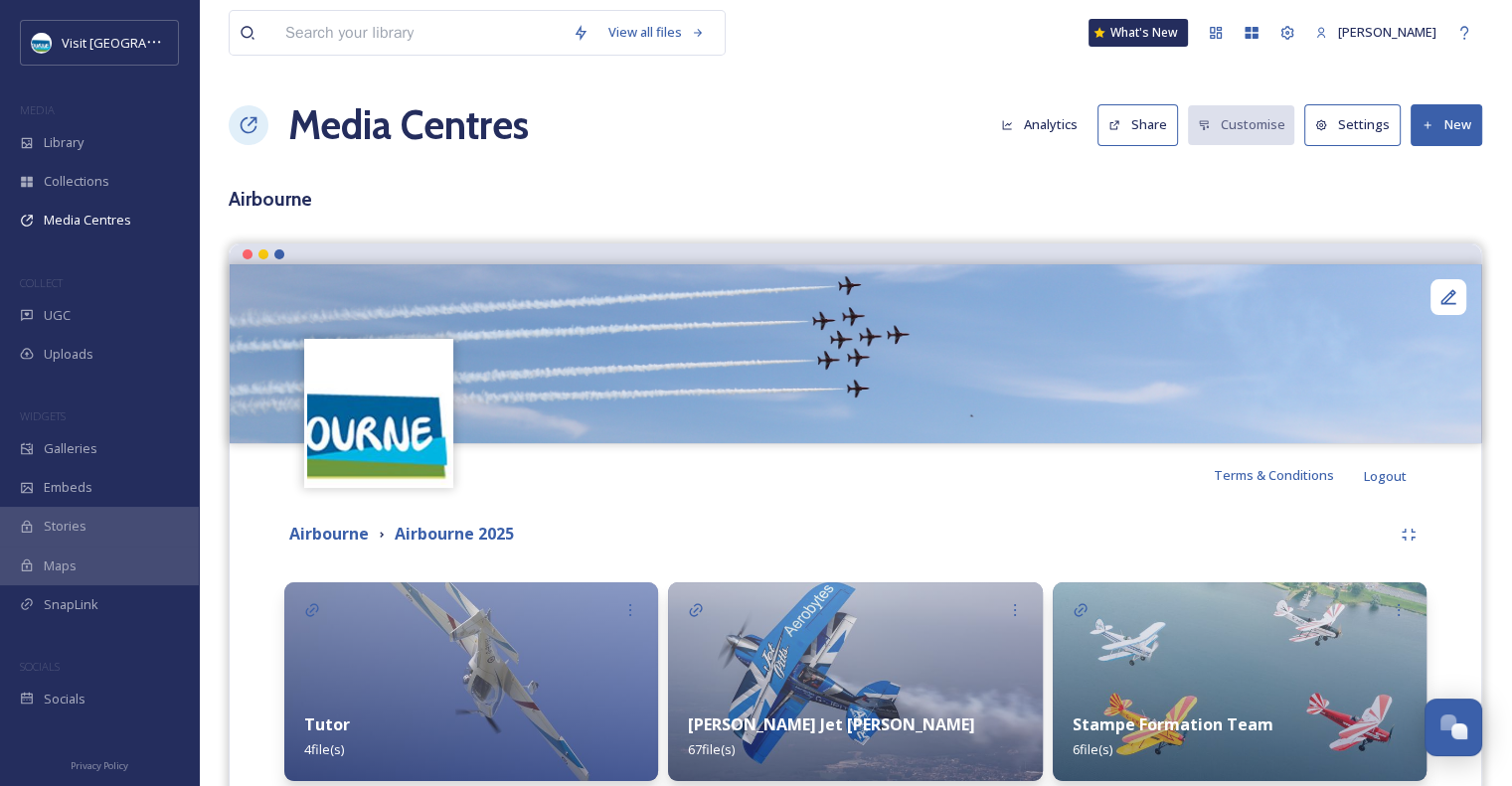 drag, startPoint x: 1515, startPoint y: 591, endPoint x: 454, endPoint y: 627, distance: 1061.6106 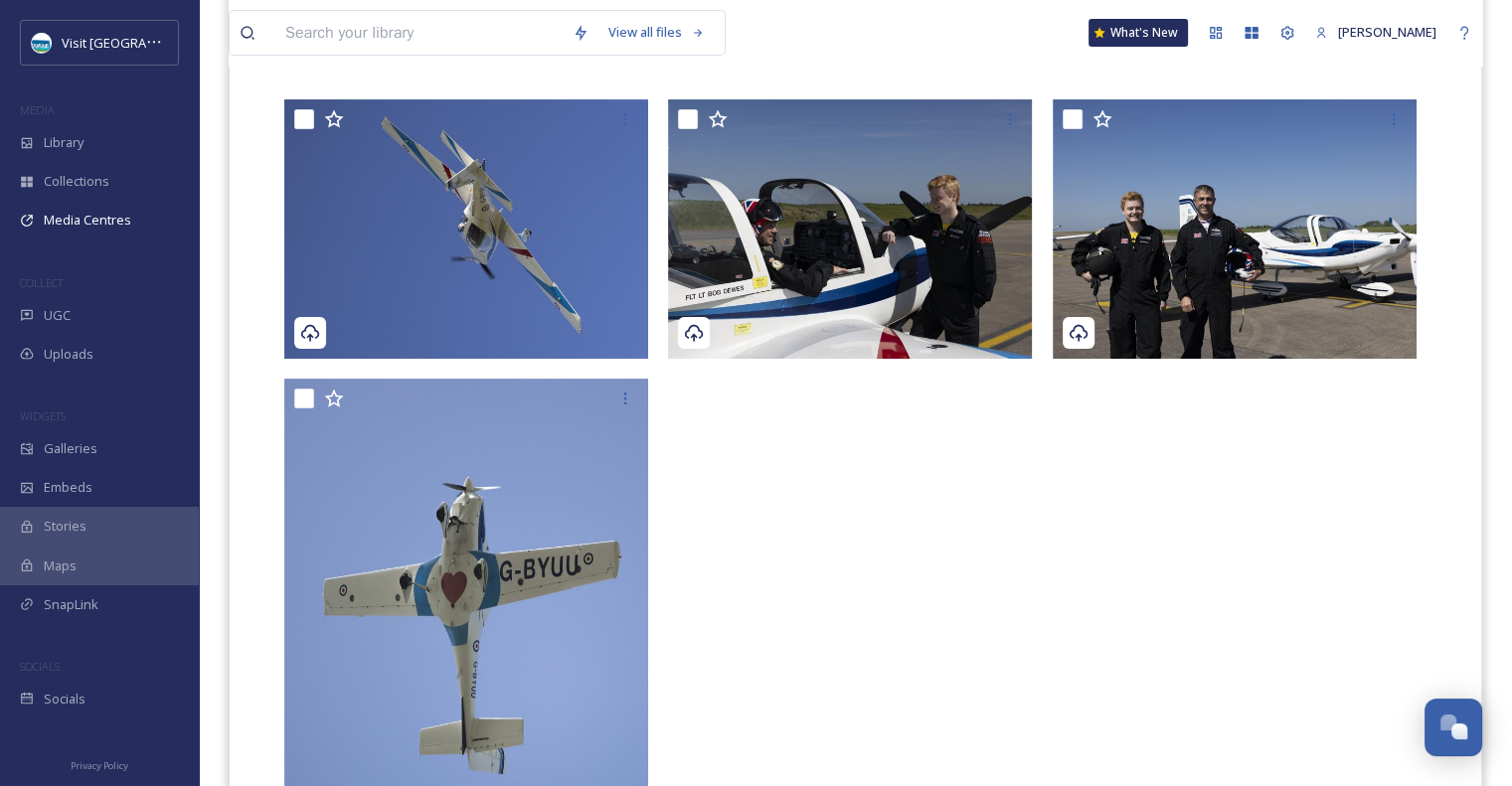 scroll, scrollTop: 452, scrollLeft: 0, axis: vertical 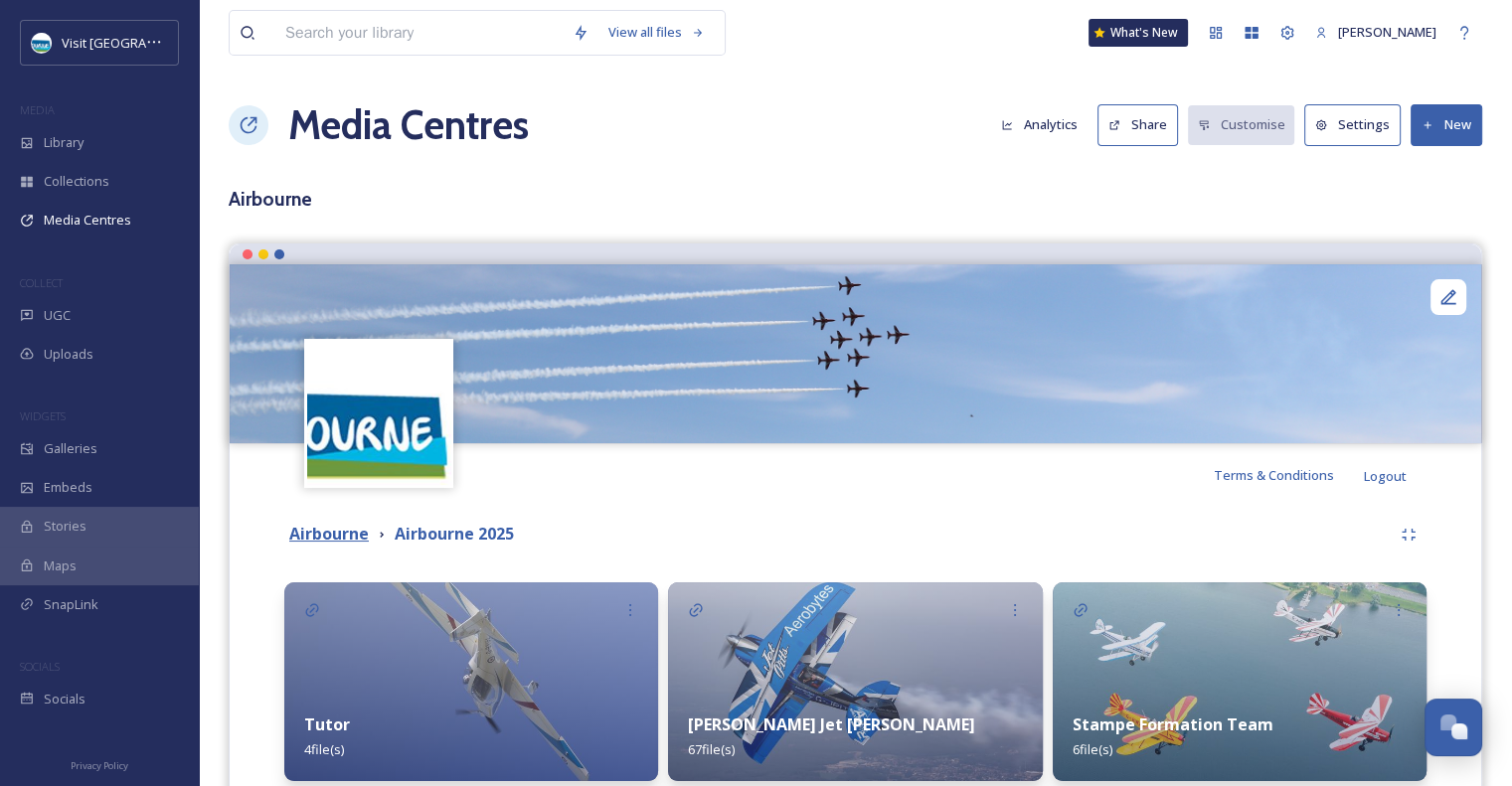 click on "Airbourne" at bounding box center (329, 534) 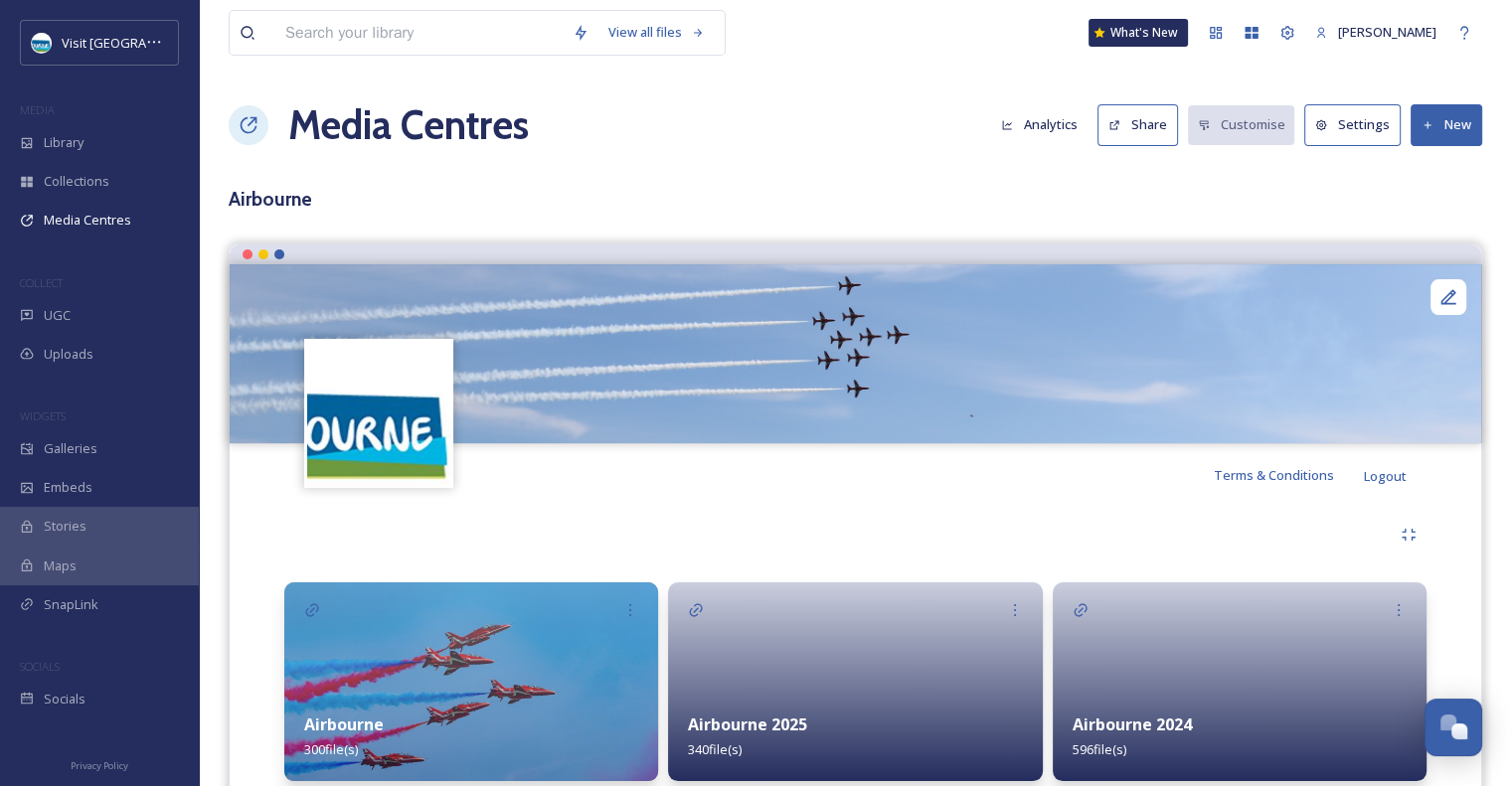 click on "Airbourne 2024" at bounding box center (1132, 724) 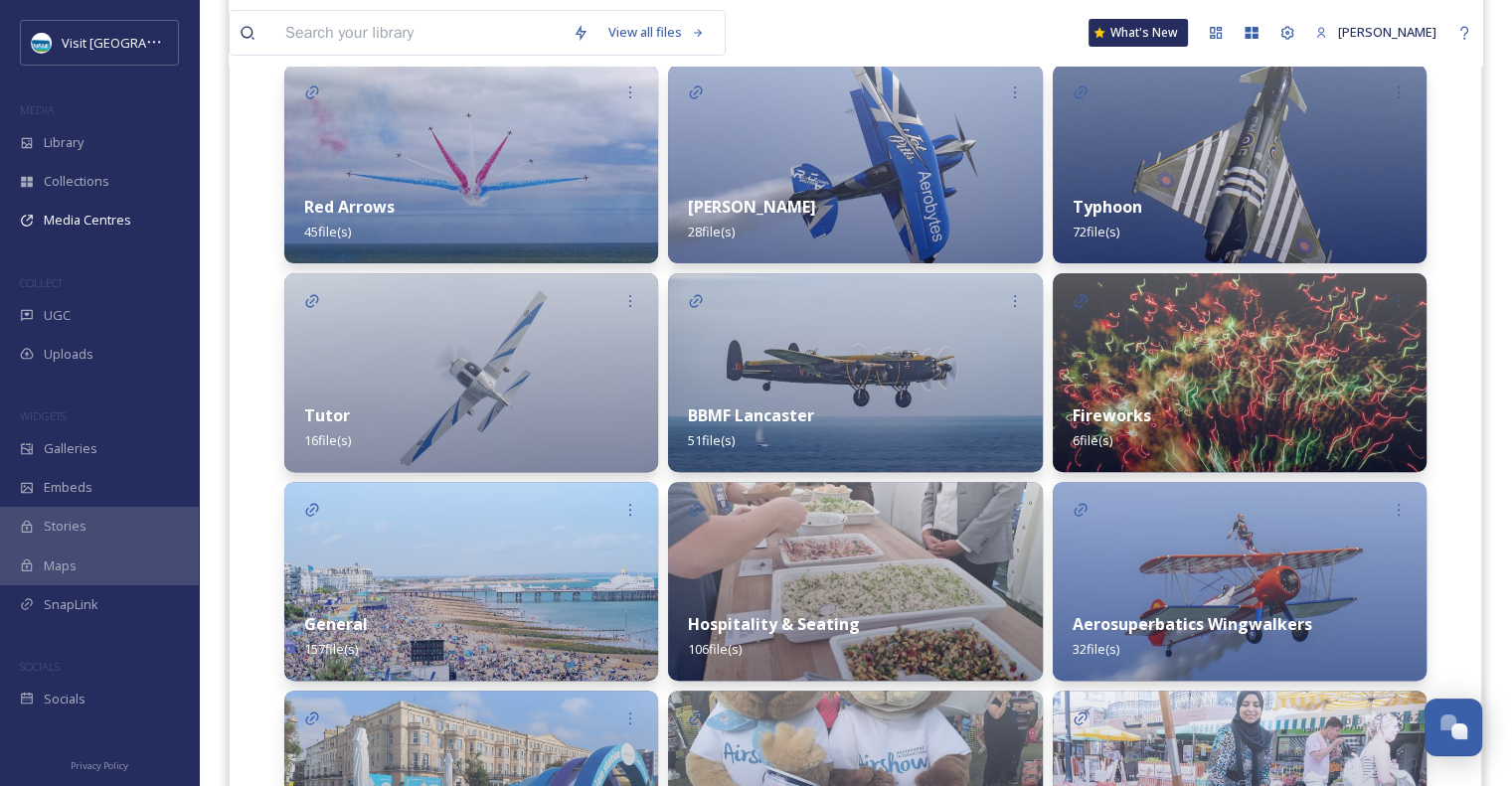 scroll, scrollTop: 522, scrollLeft: 0, axis: vertical 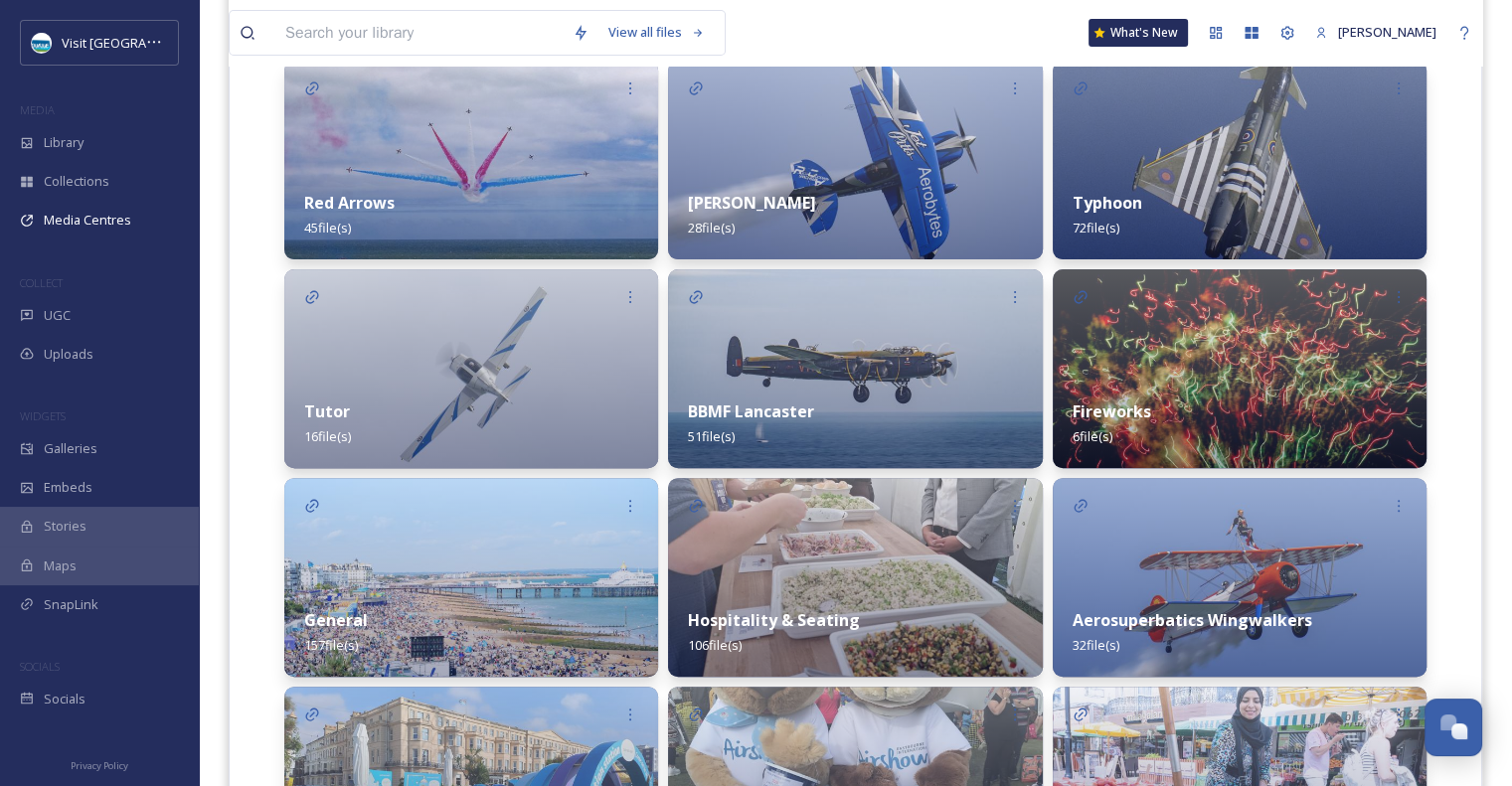 click at bounding box center [471, 369] 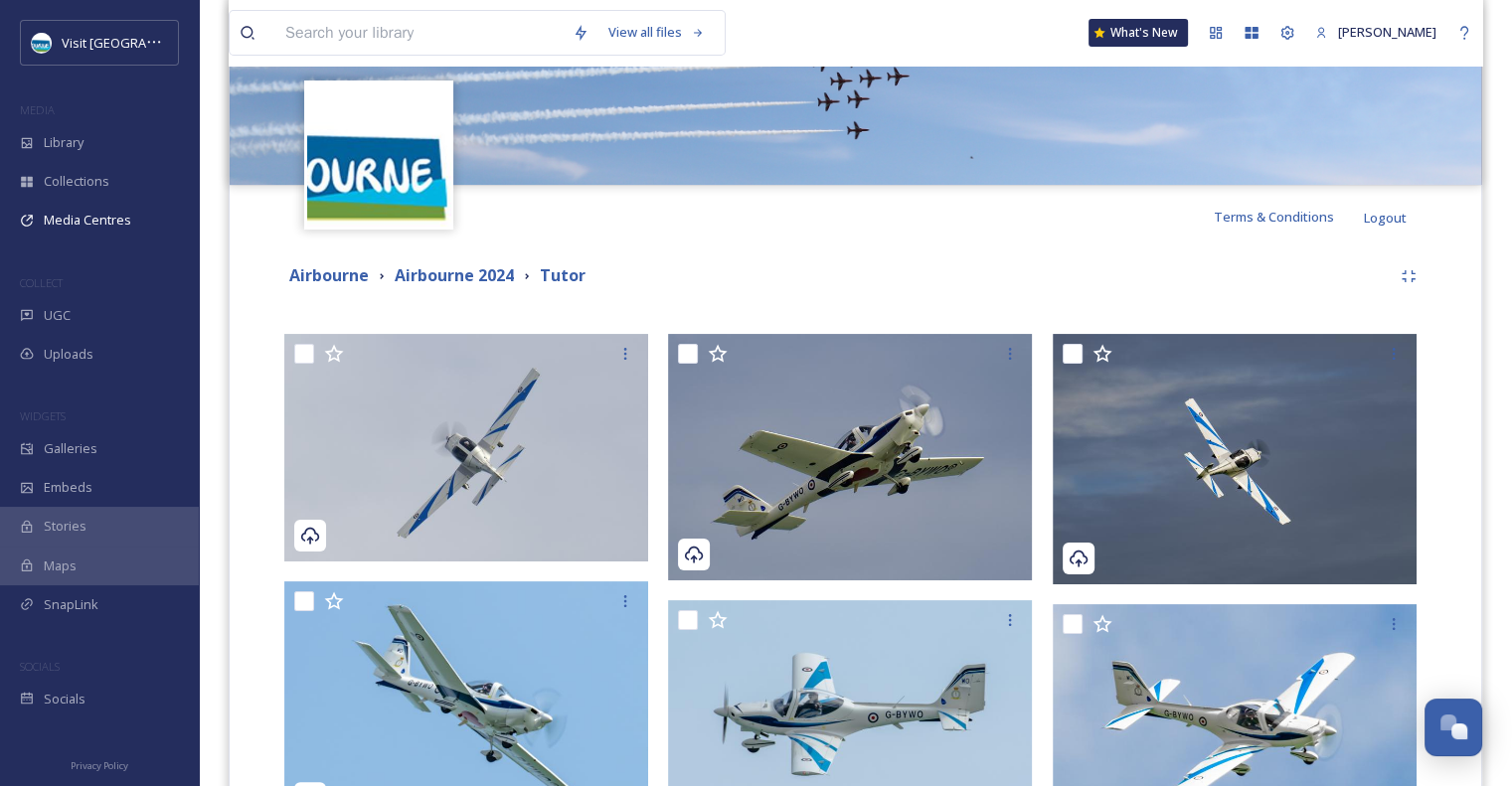 scroll, scrollTop: 261, scrollLeft: 0, axis: vertical 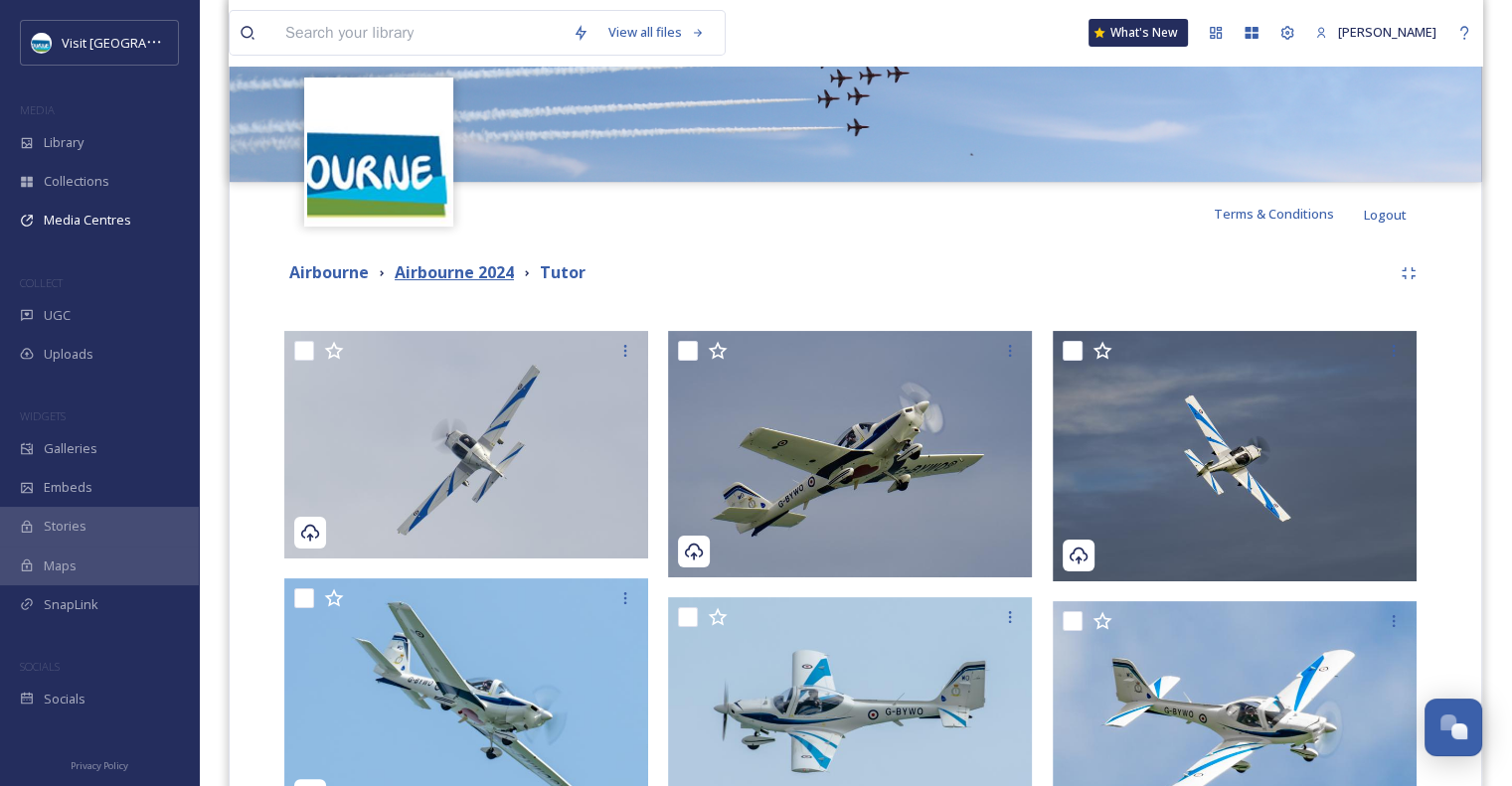 click on "Airbourne 2024" at bounding box center (454, 272) 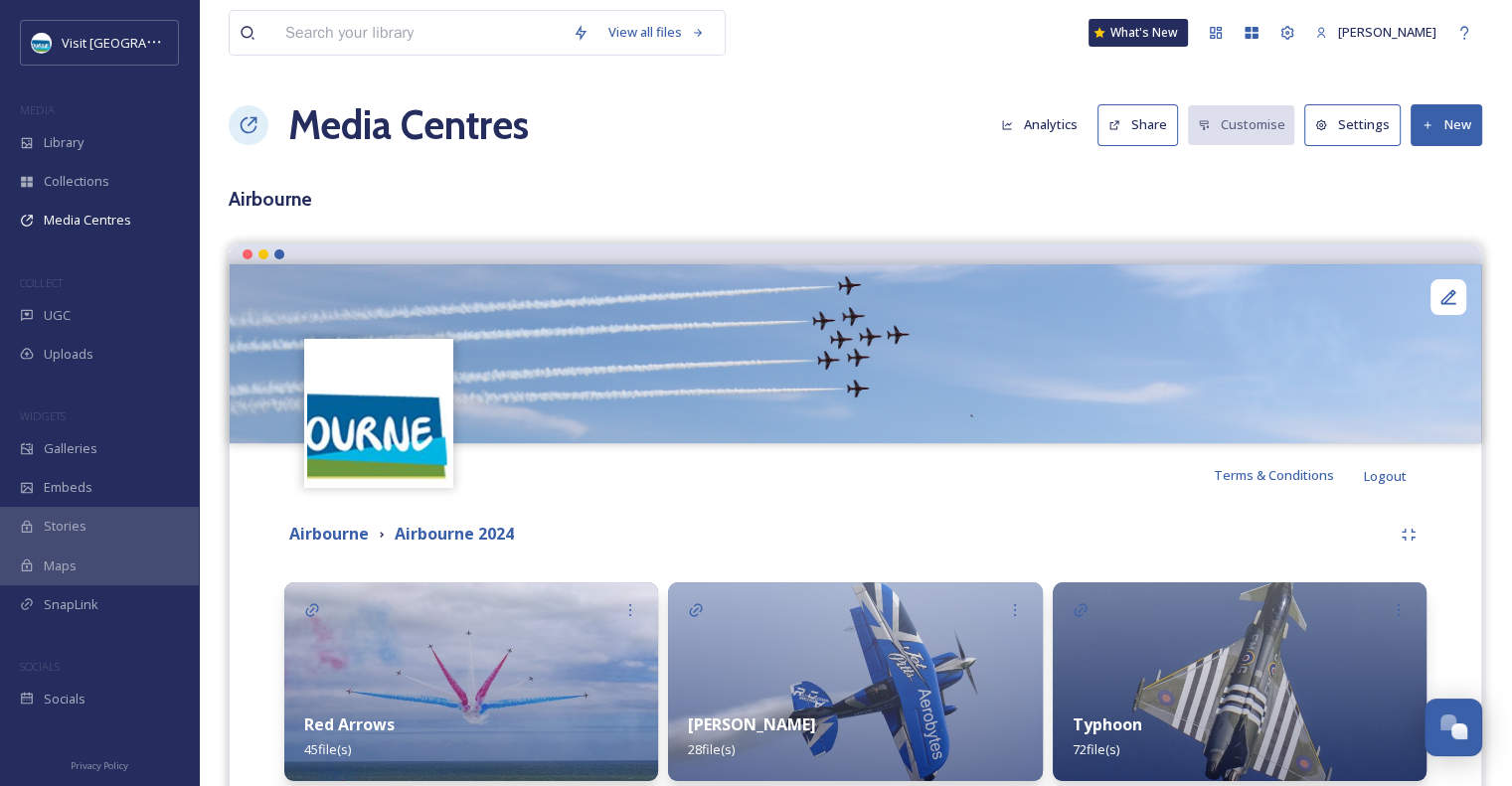 click on "Typhoon 72  file(s)" at bounding box center [1240, 736] 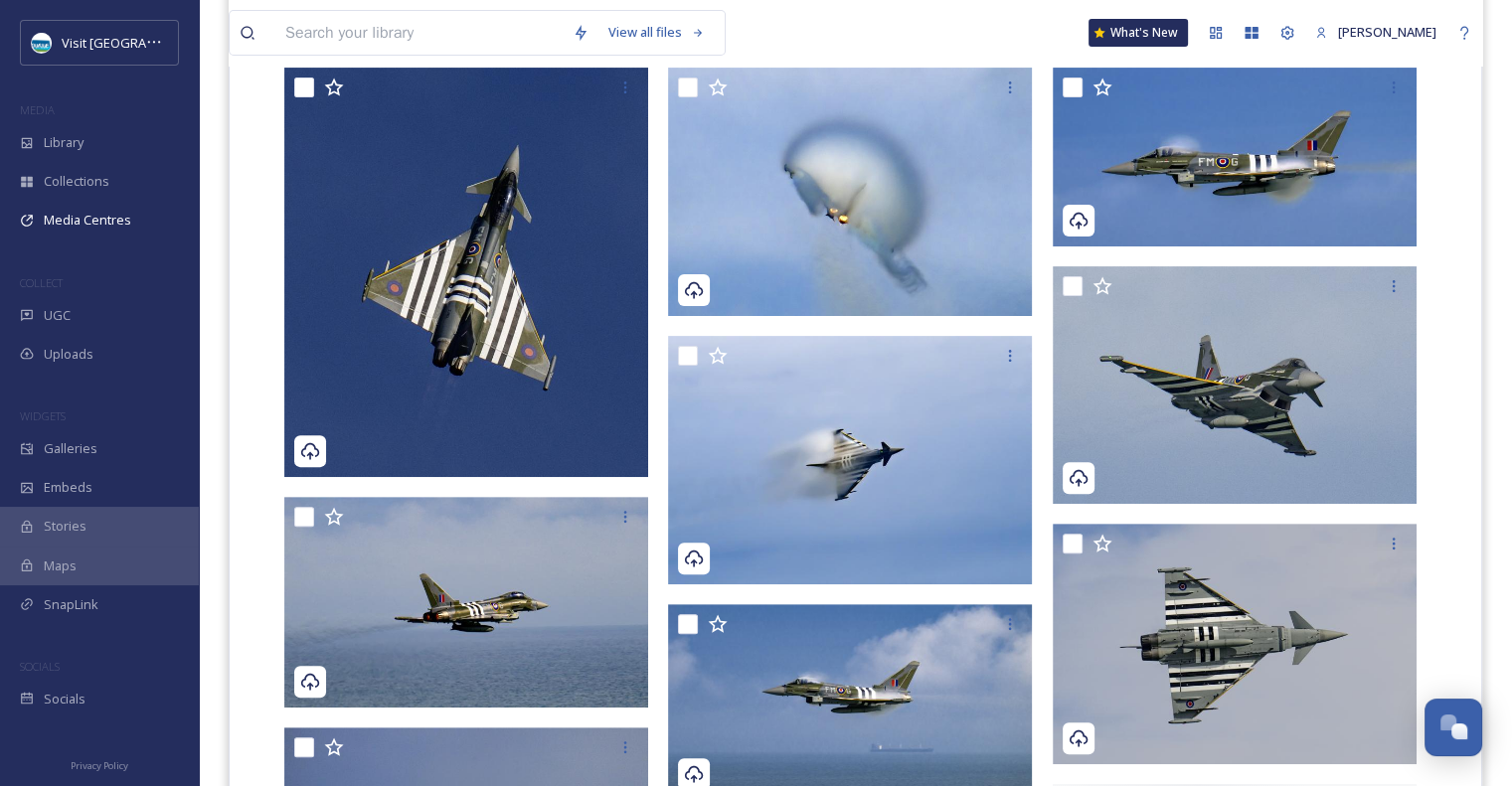 scroll, scrollTop: 542, scrollLeft: 0, axis: vertical 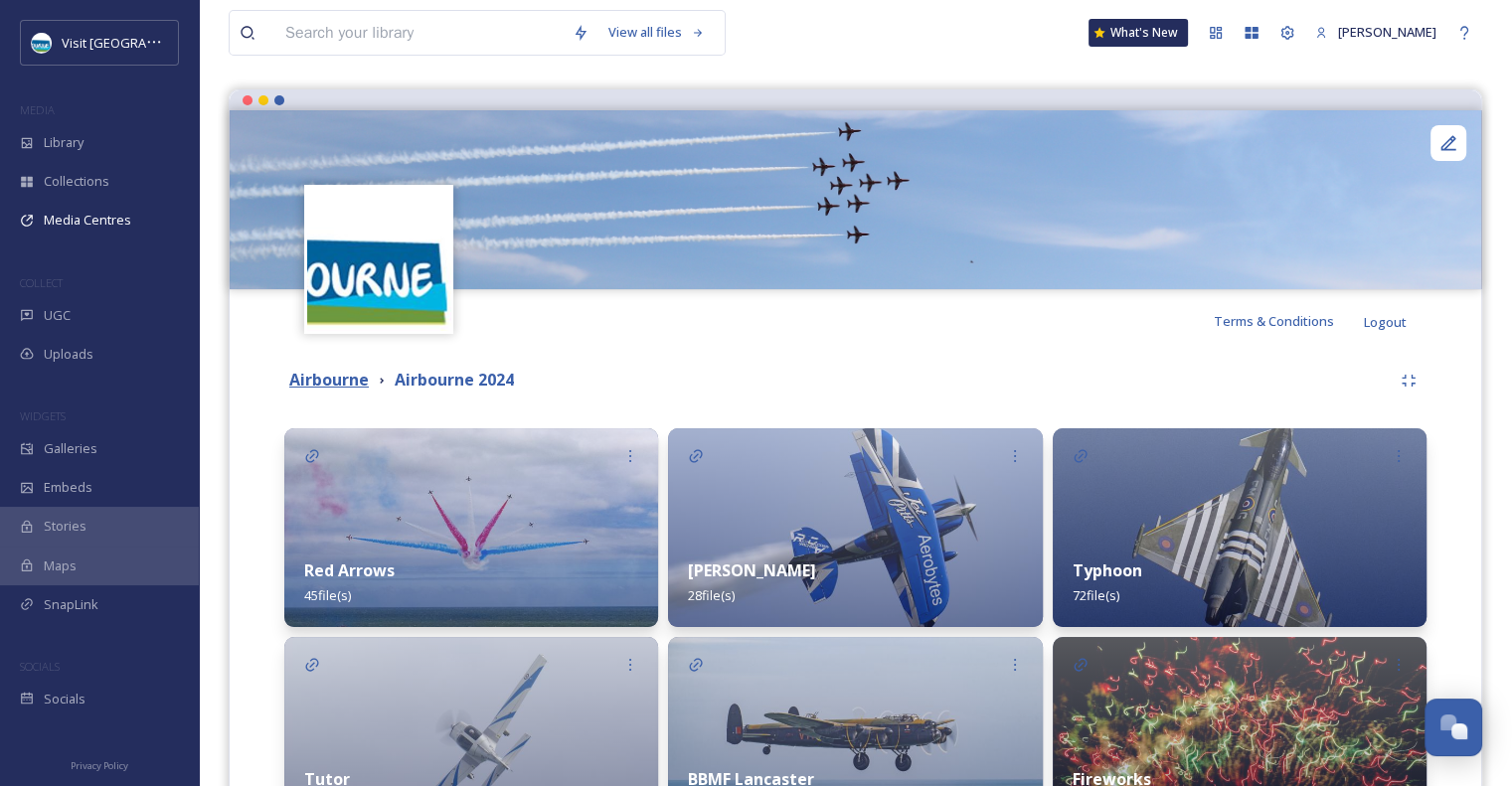 click on "Airbourne" at bounding box center (329, 380) 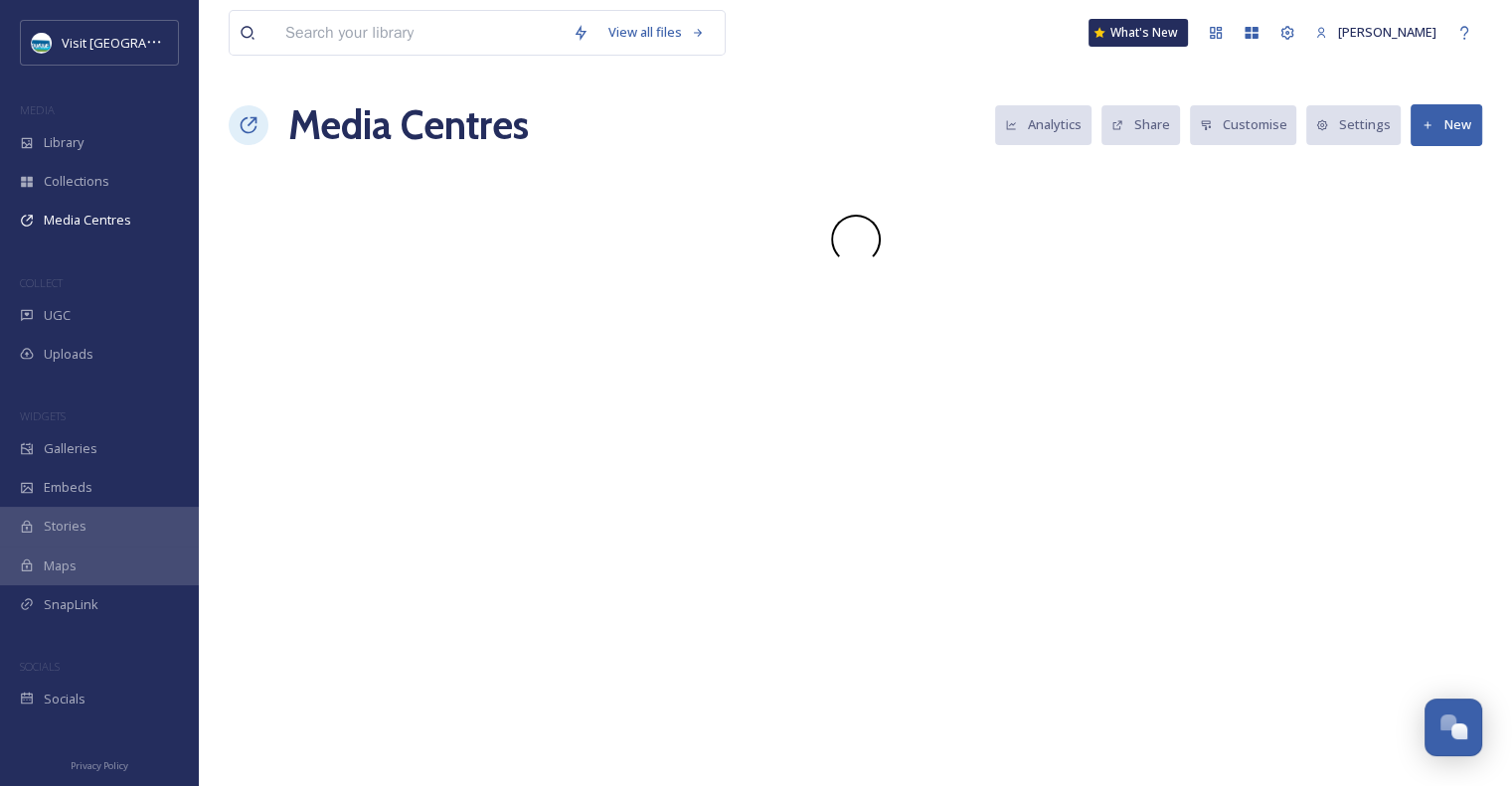 scroll, scrollTop: 0, scrollLeft: 0, axis: both 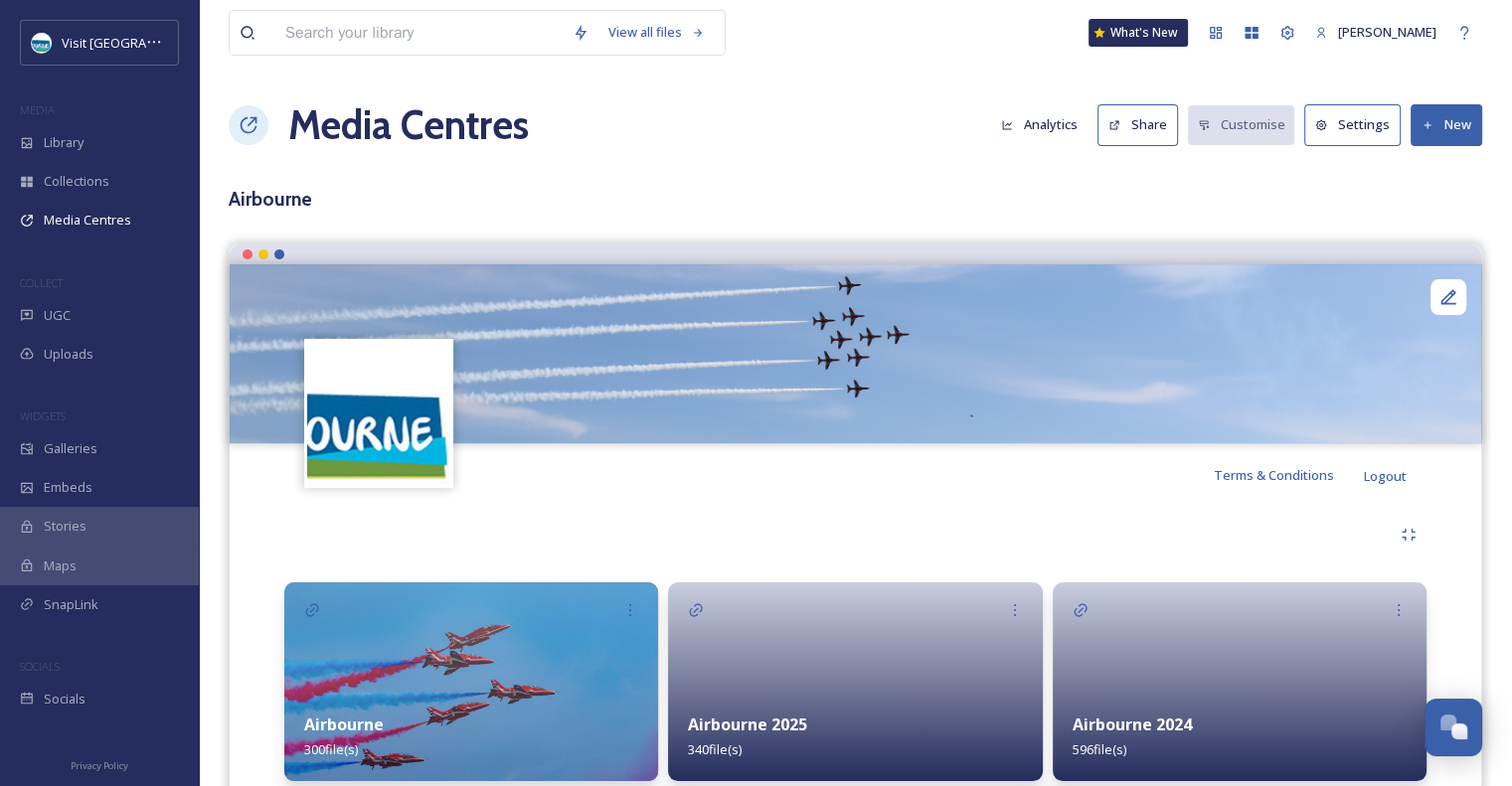 click on "Airbourne 2025" at bounding box center [748, 724] 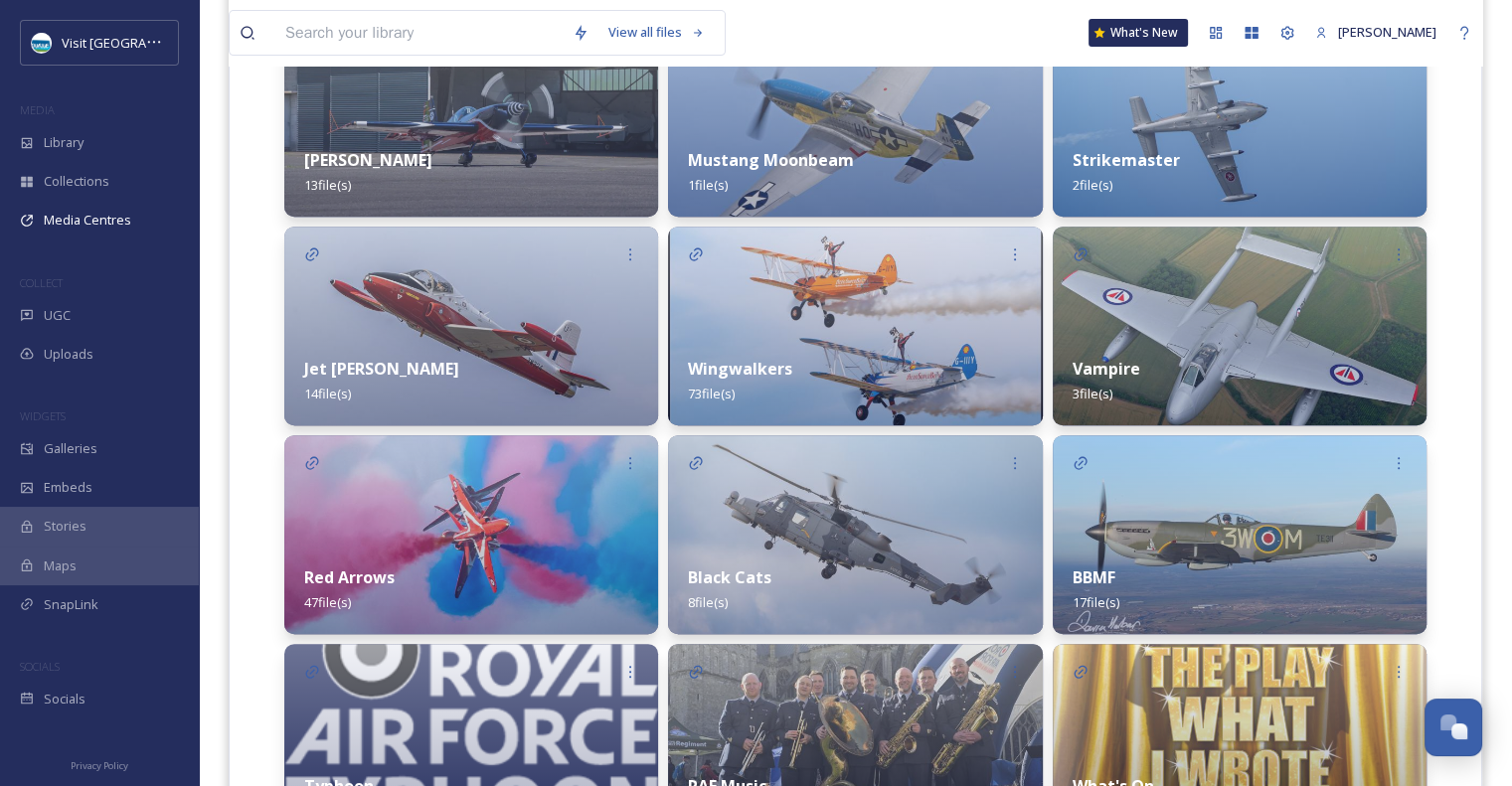scroll, scrollTop: 933, scrollLeft: 0, axis: vertical 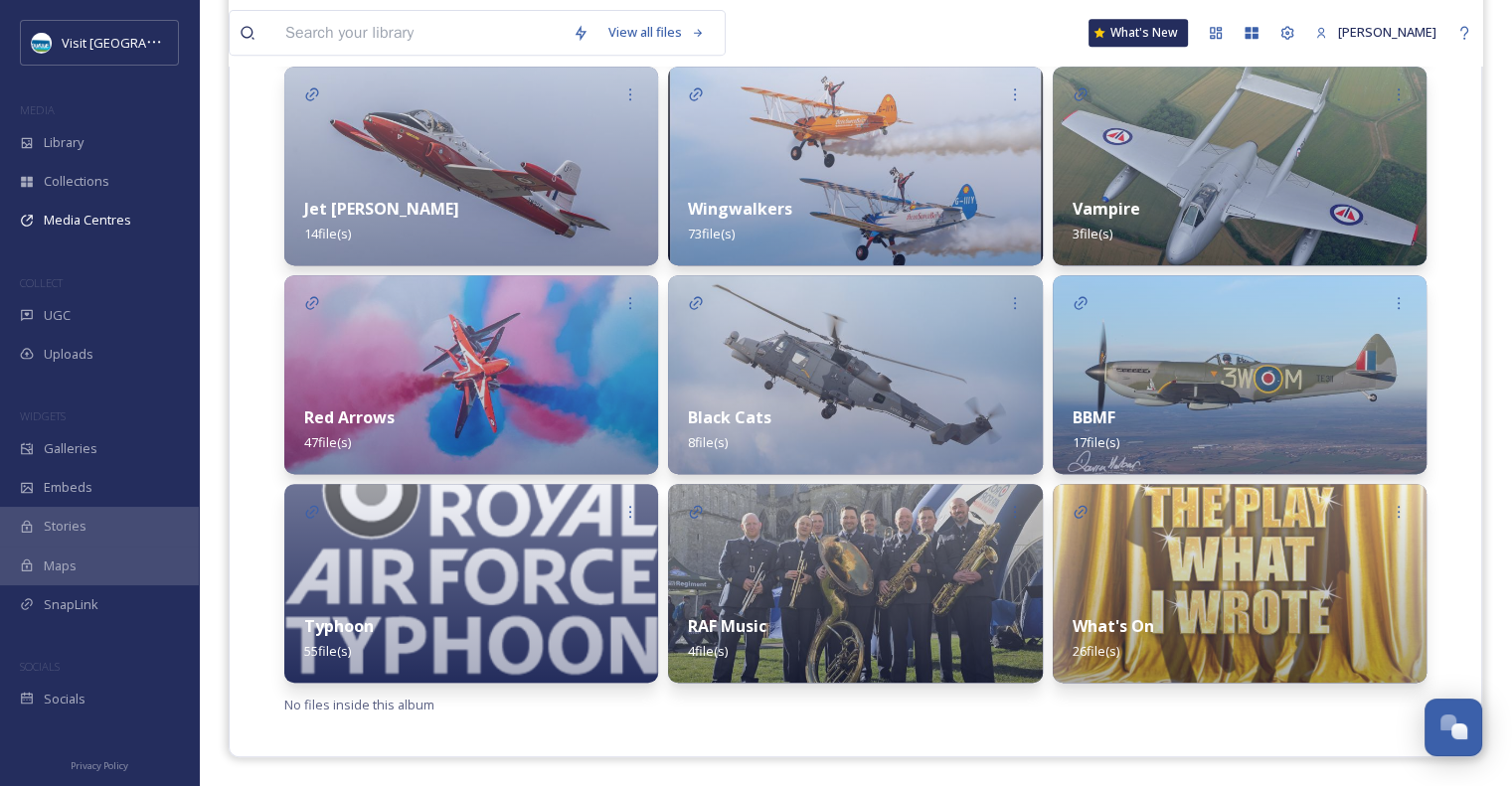 click on "What's On 26  file(s)" at bounding box center [1240, 638] 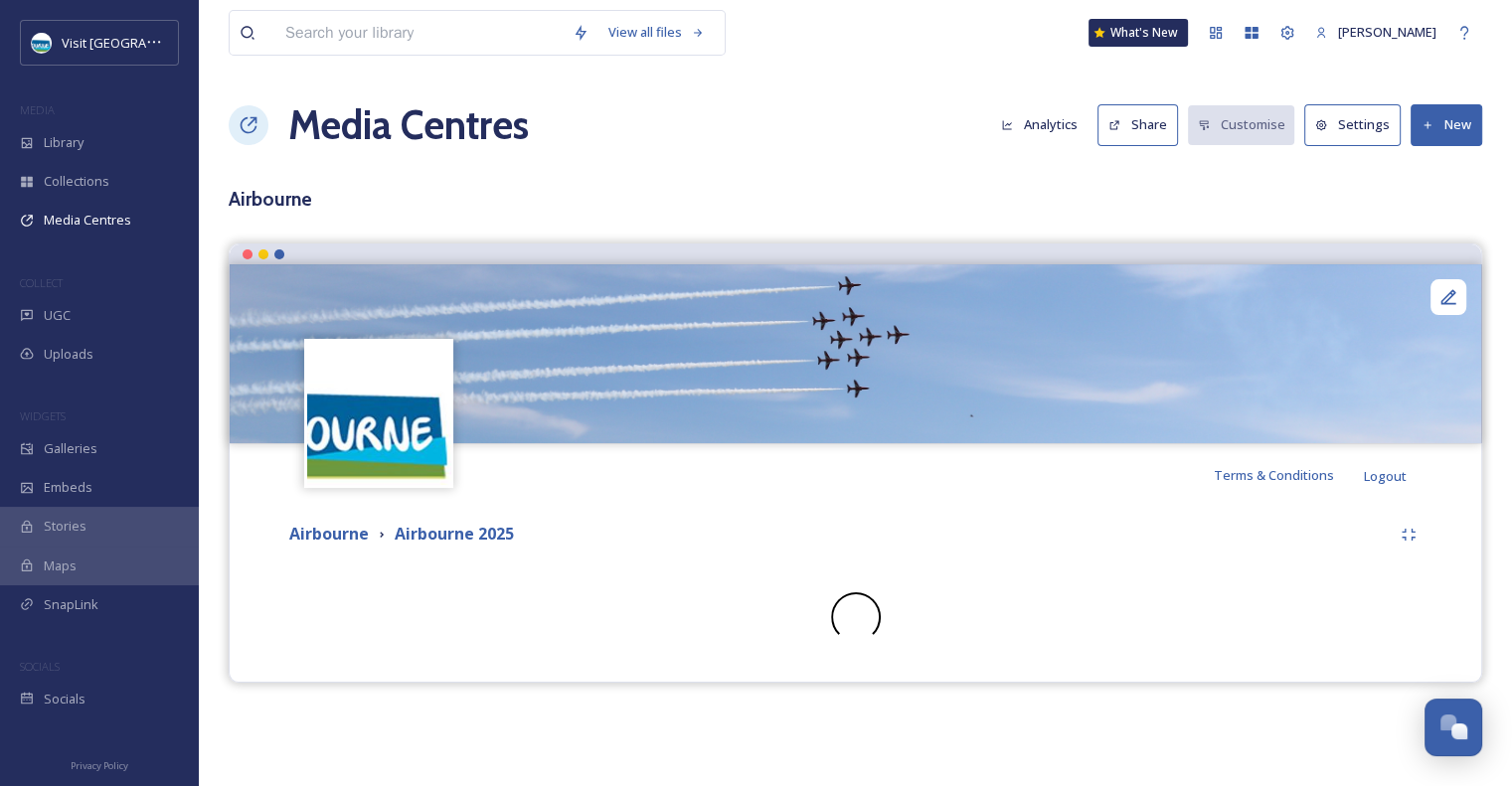 scroll, scrollTop: 0, scrollLeft: 0, axis: both 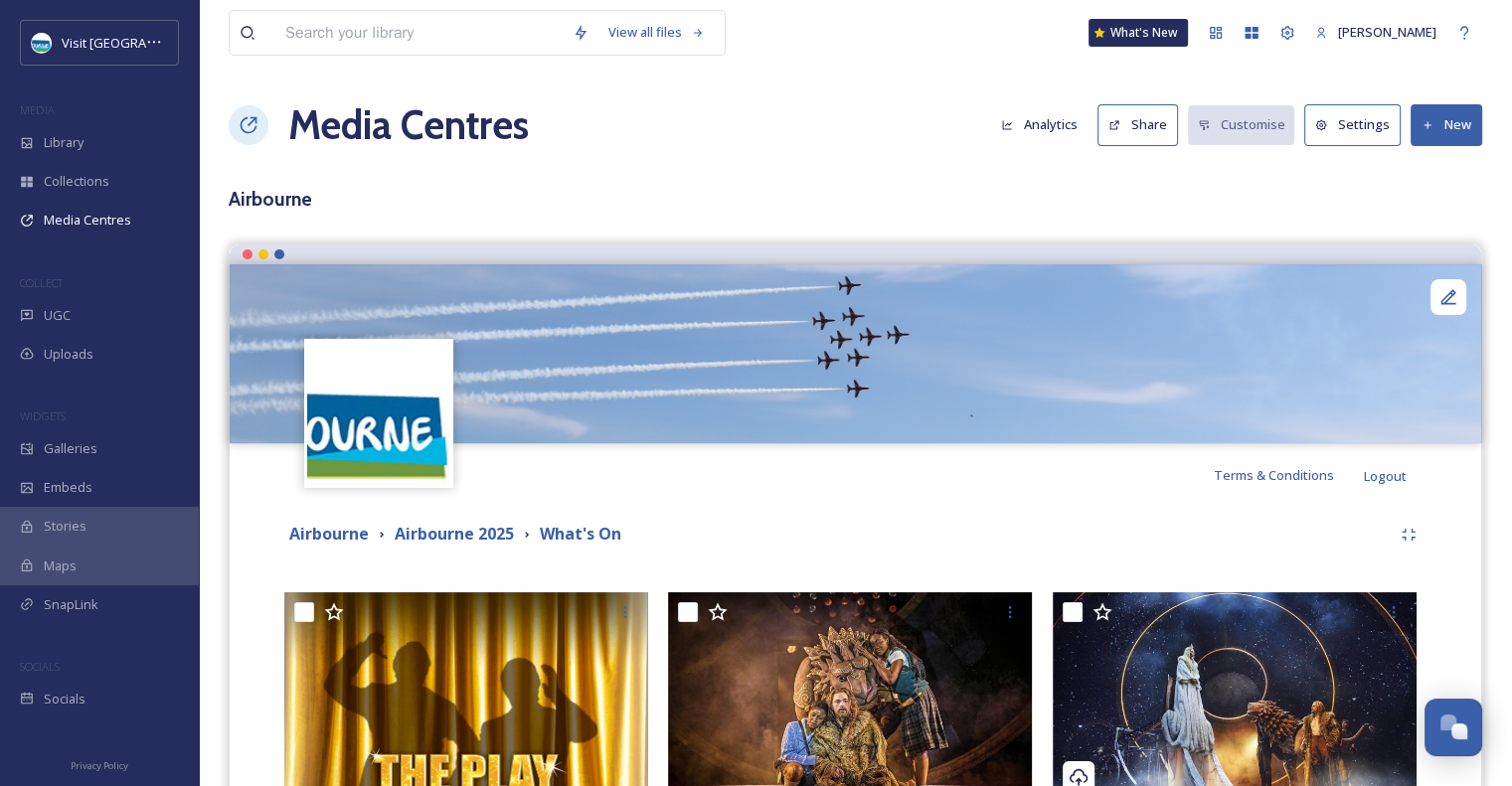 click at bounding box center [419, 33] 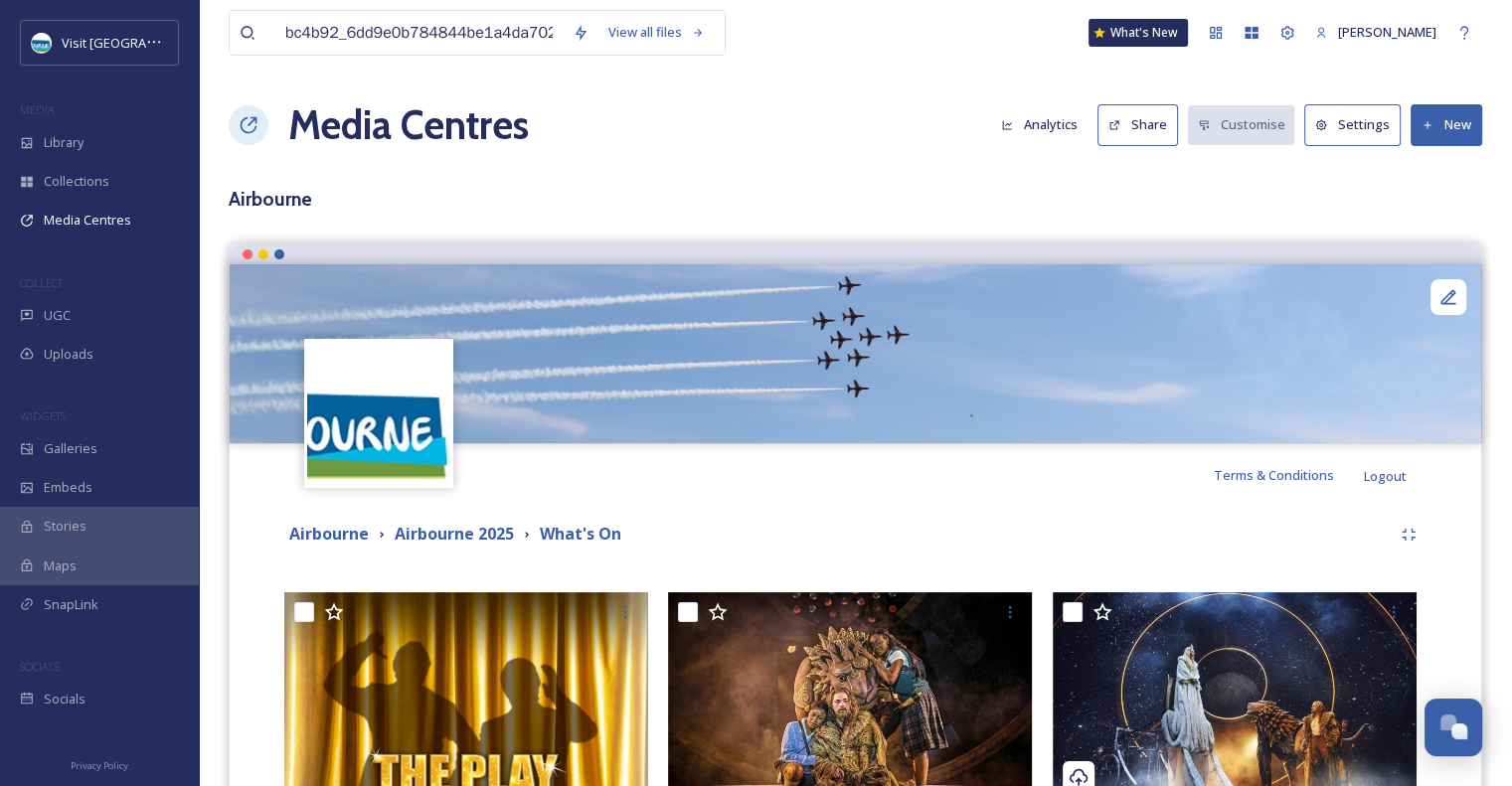 scroll, scrollTop: 0, scrollLeft: 206, axis: horizontal 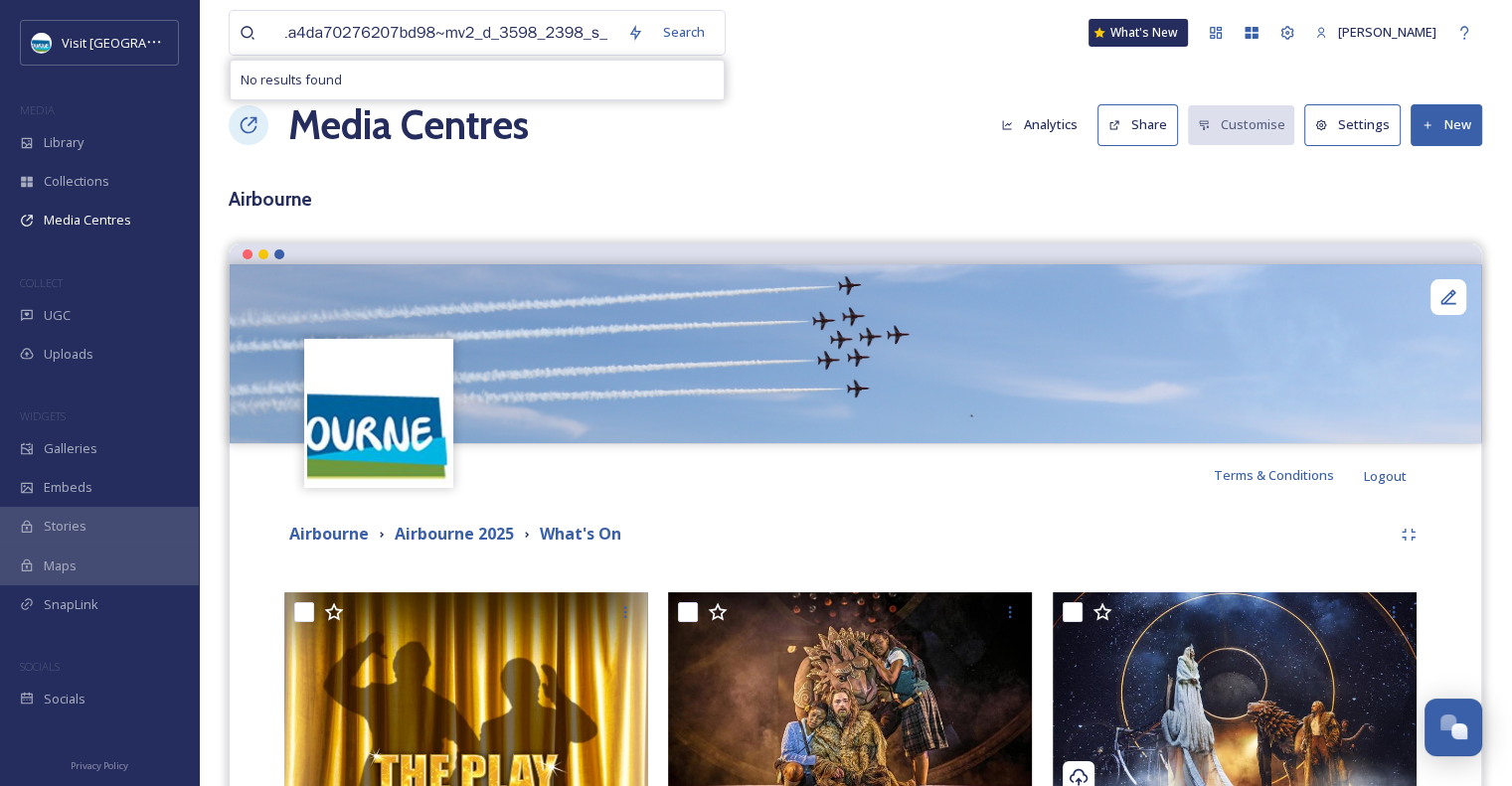 type 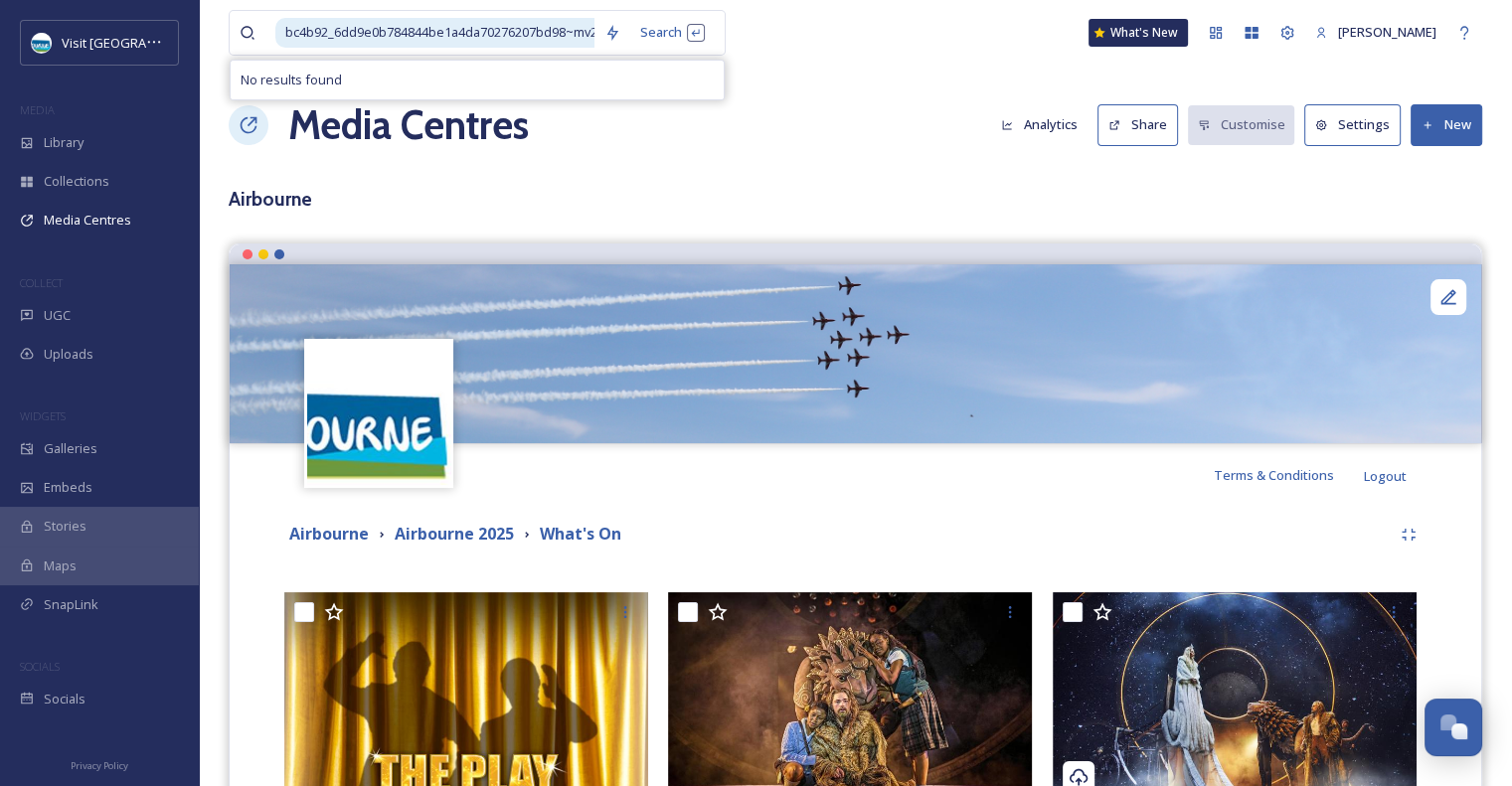 scroll, scrollTop: 0, scrollLeft: 0, axis: both 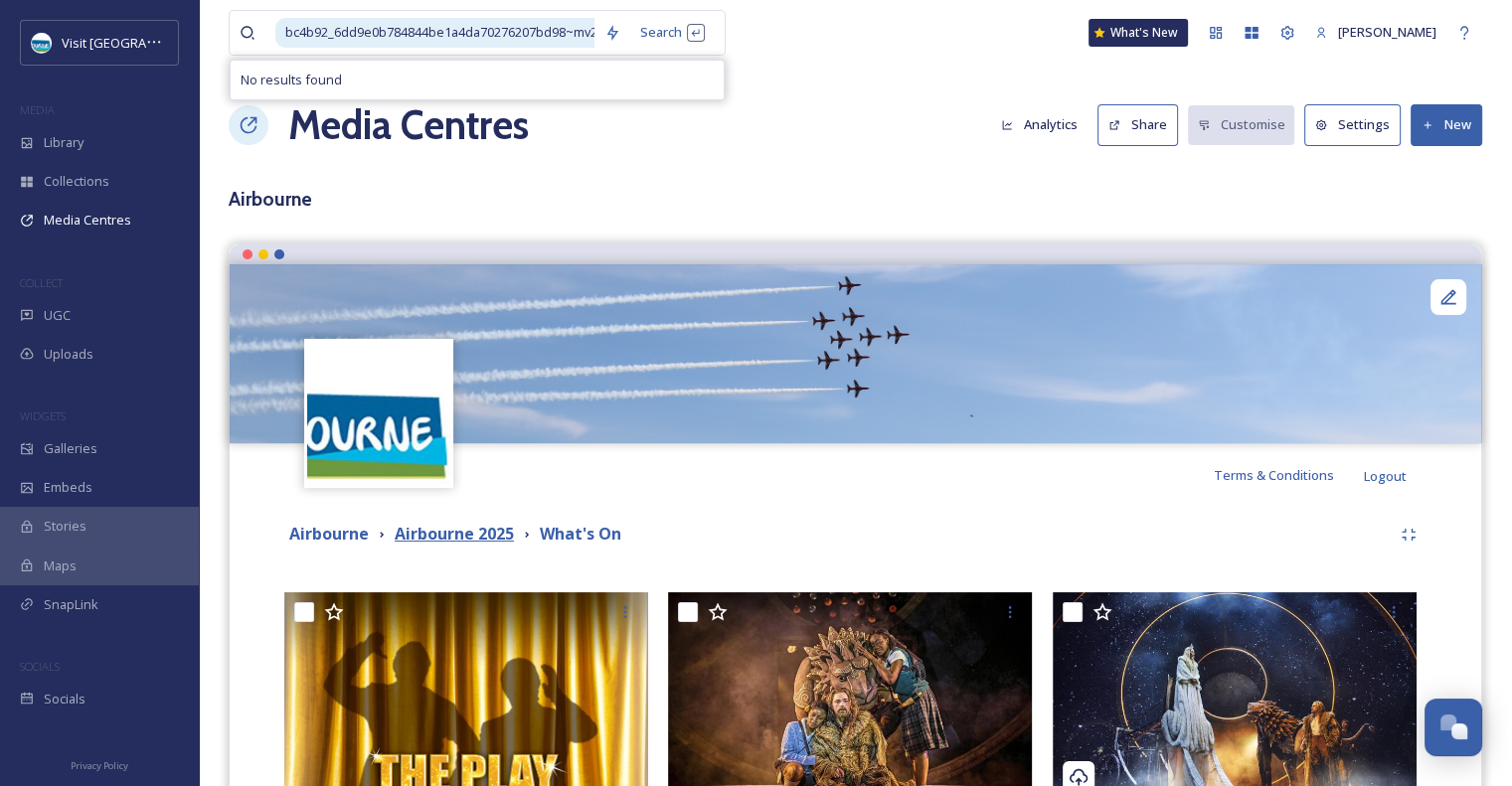 click on "Airbourne 2025" at bounding box center [454, 534] 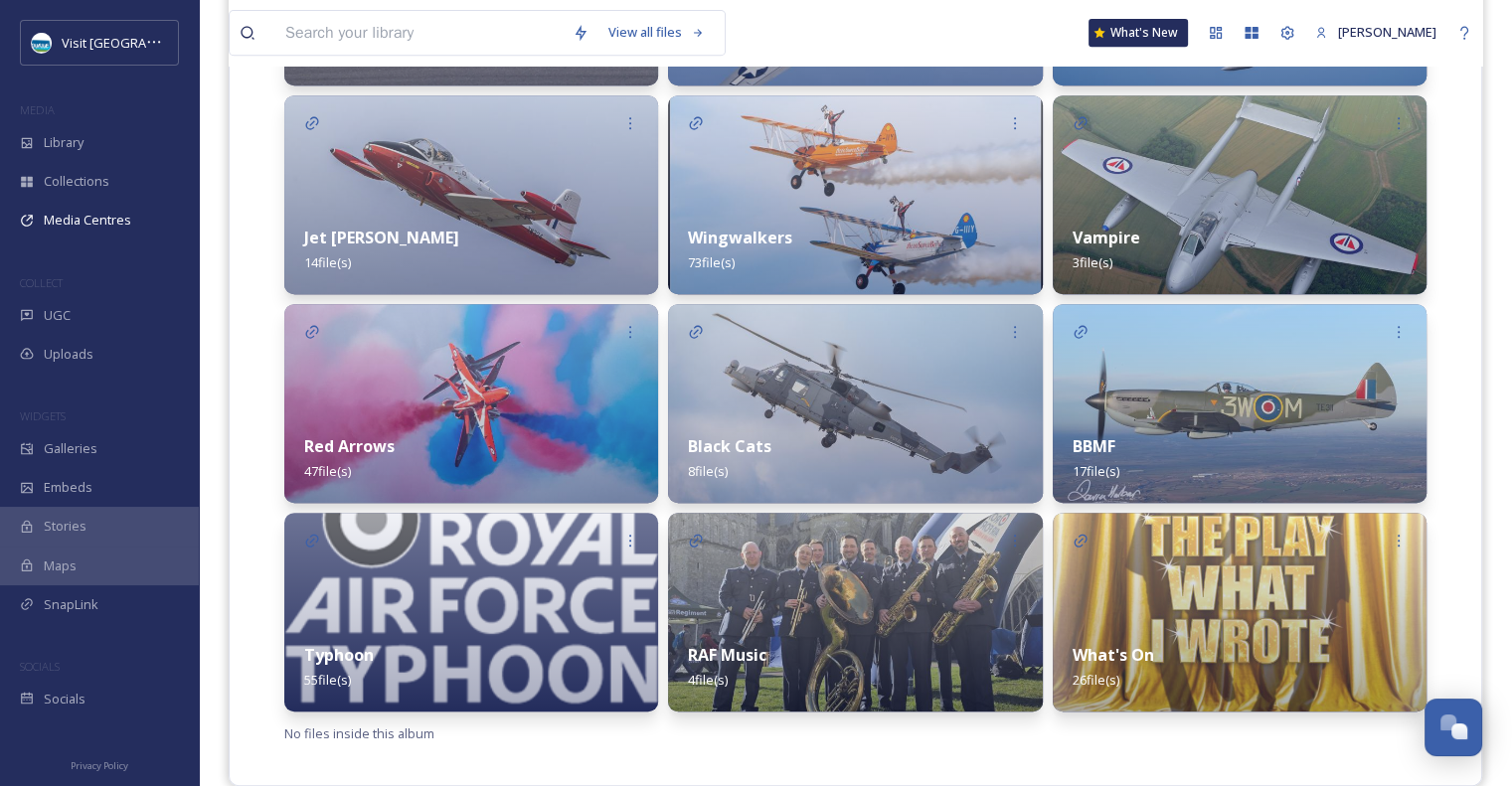 scroll, scrollTop: 906, scrollLeft: 0, axis: vertical 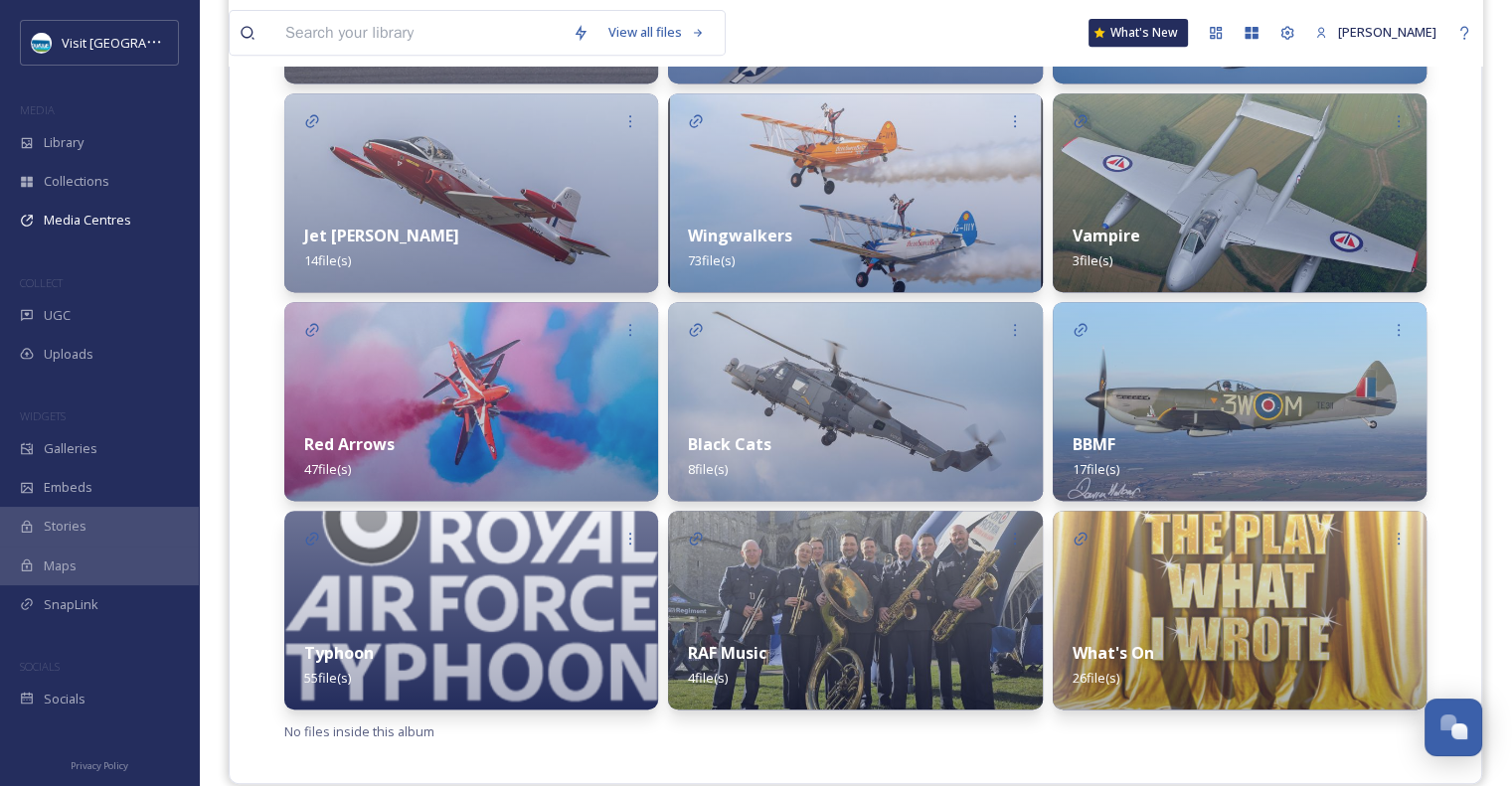 click on "Vampire 3  file(s)" at bounding box center [1240, 247] 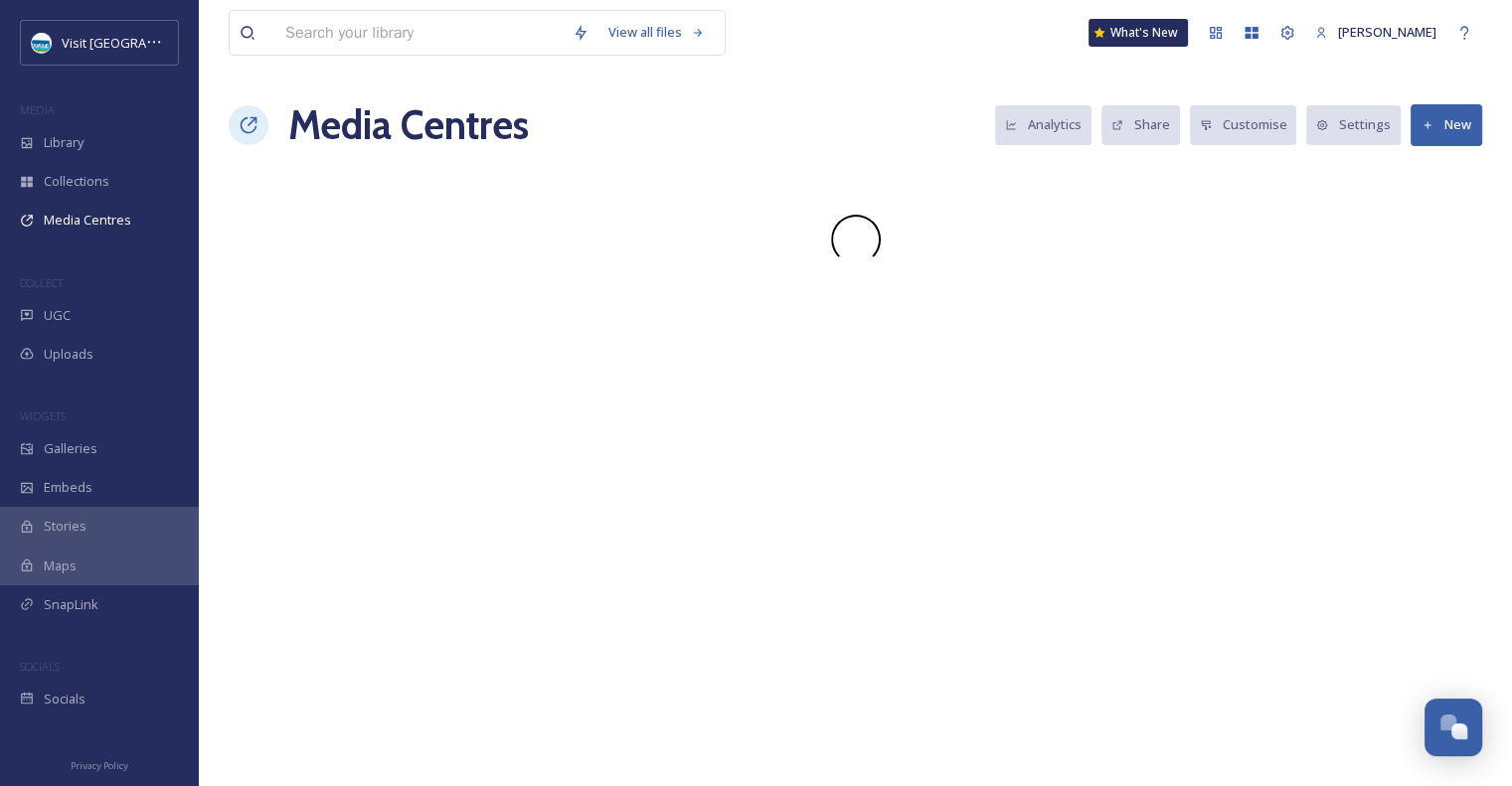 scroll, scrollTop: 0, scrollLeft: 0, axis: both 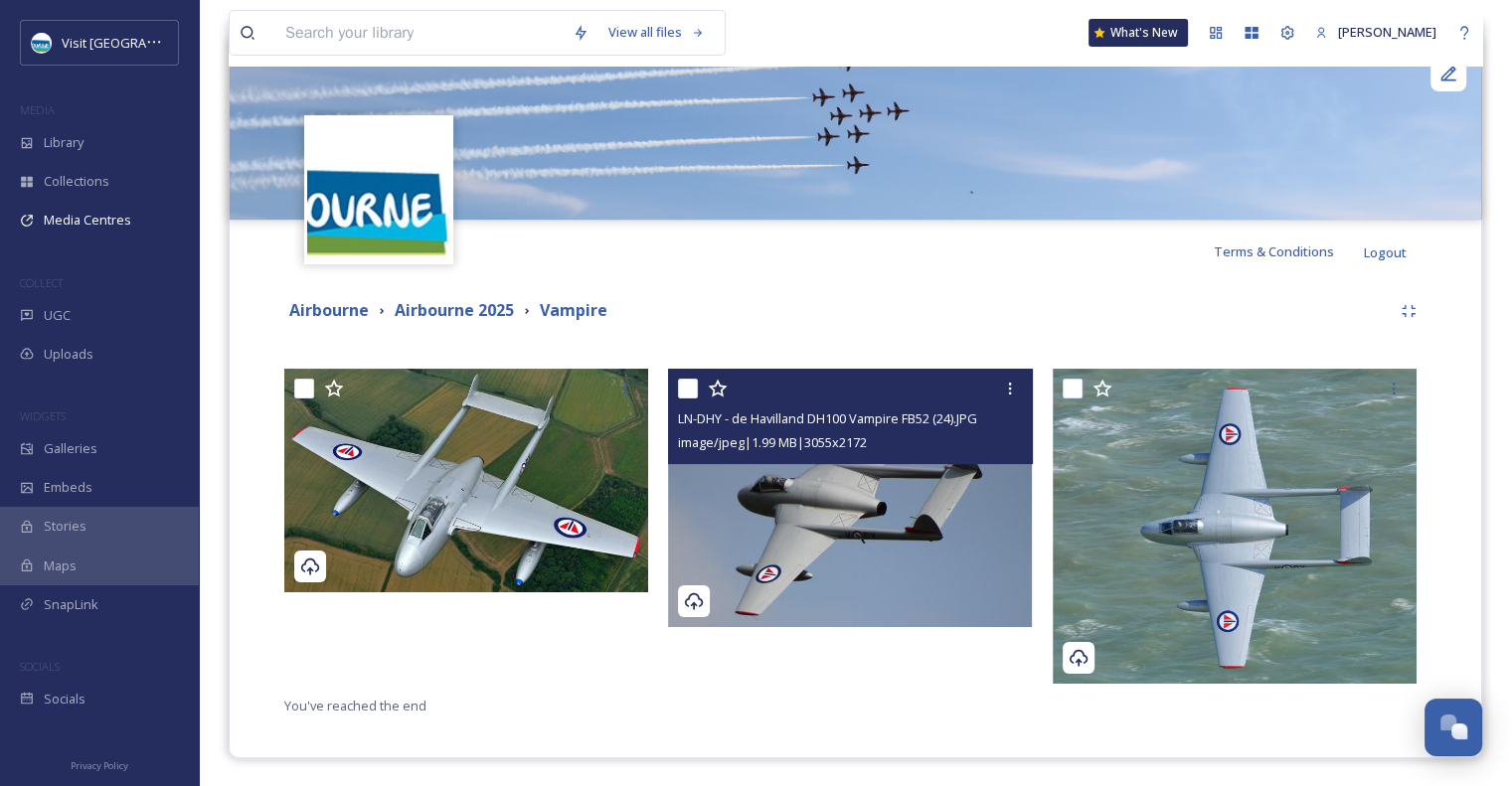 click at bounding box center (850, 498) 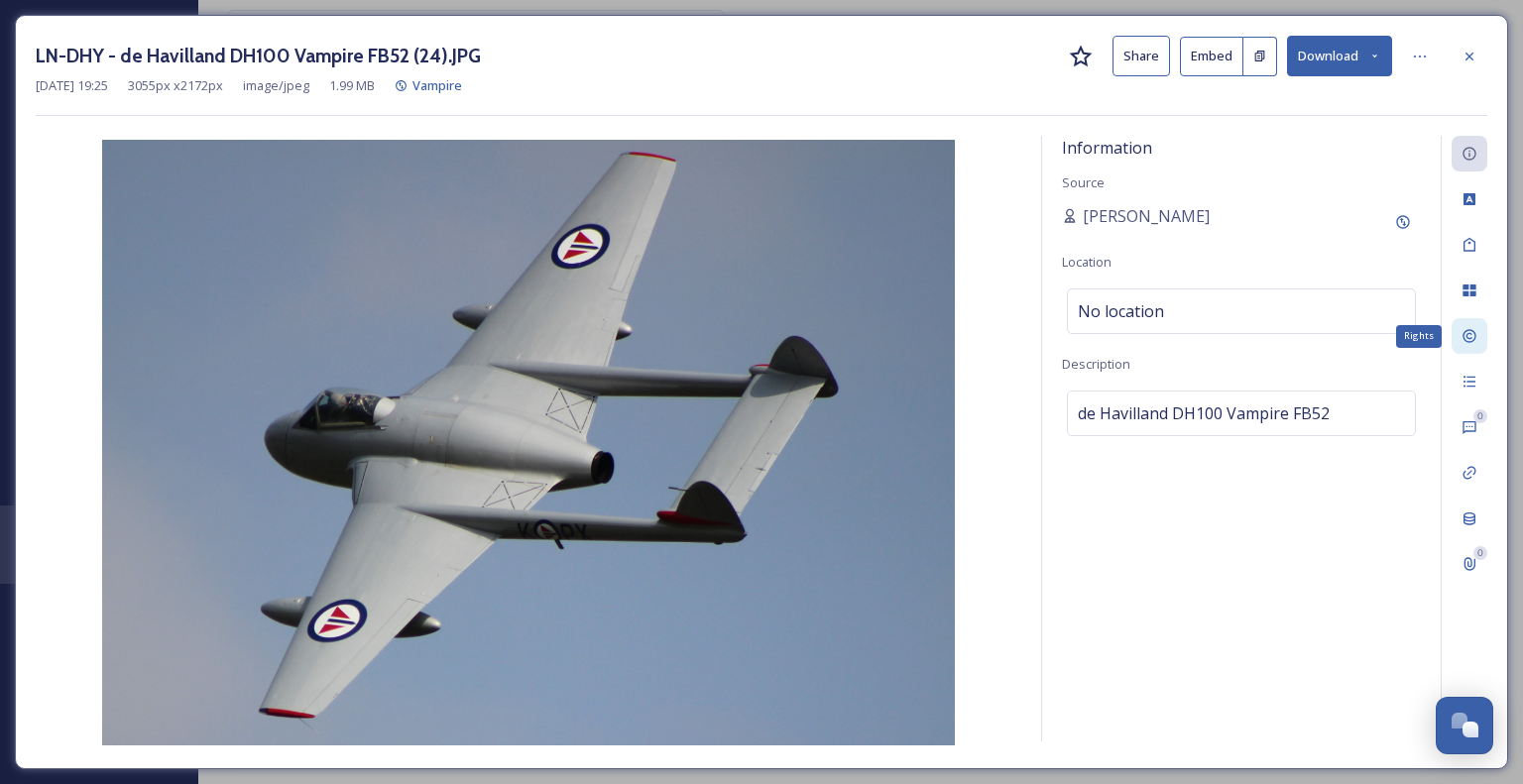 click 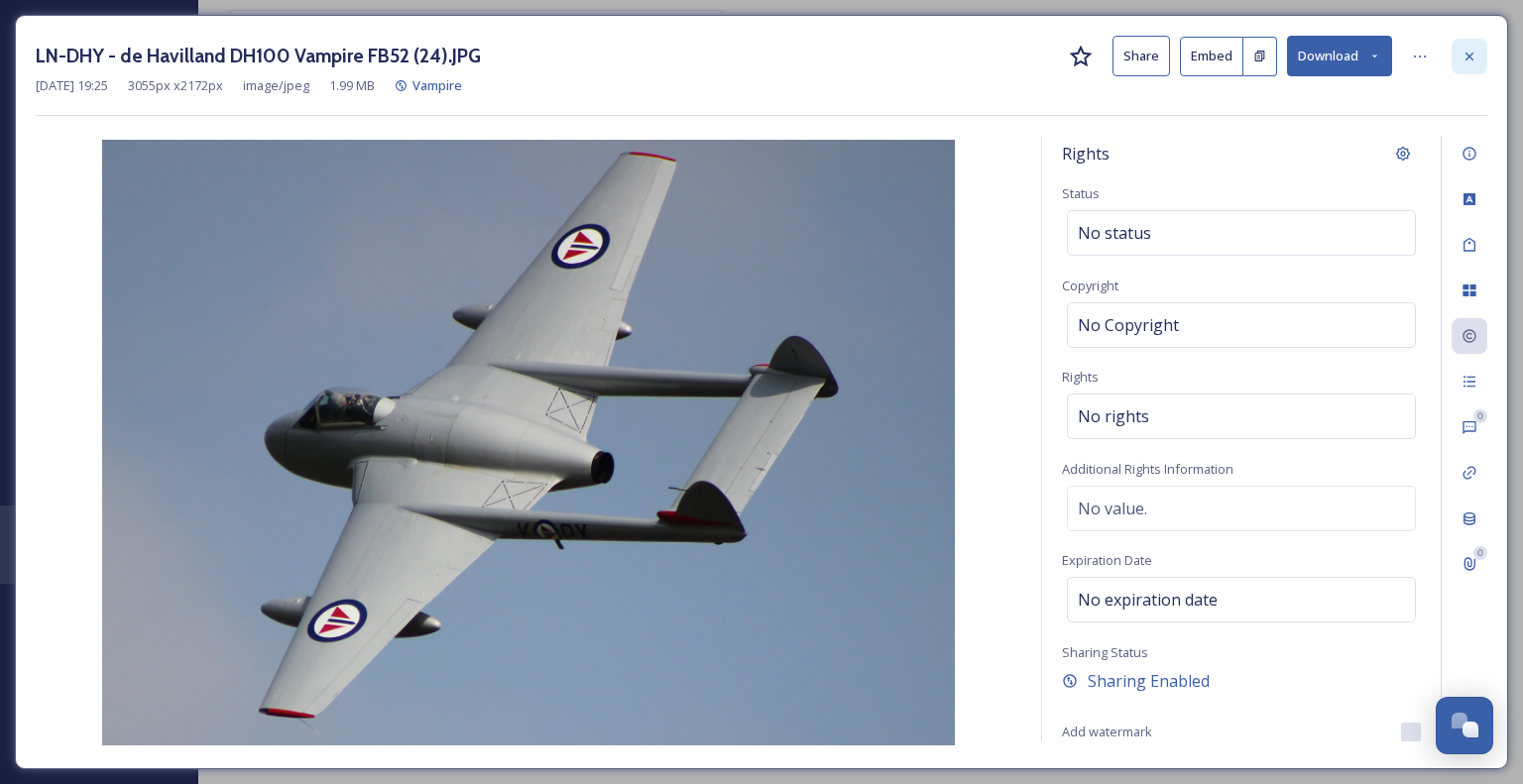 click at bounding box center [1469, 56] 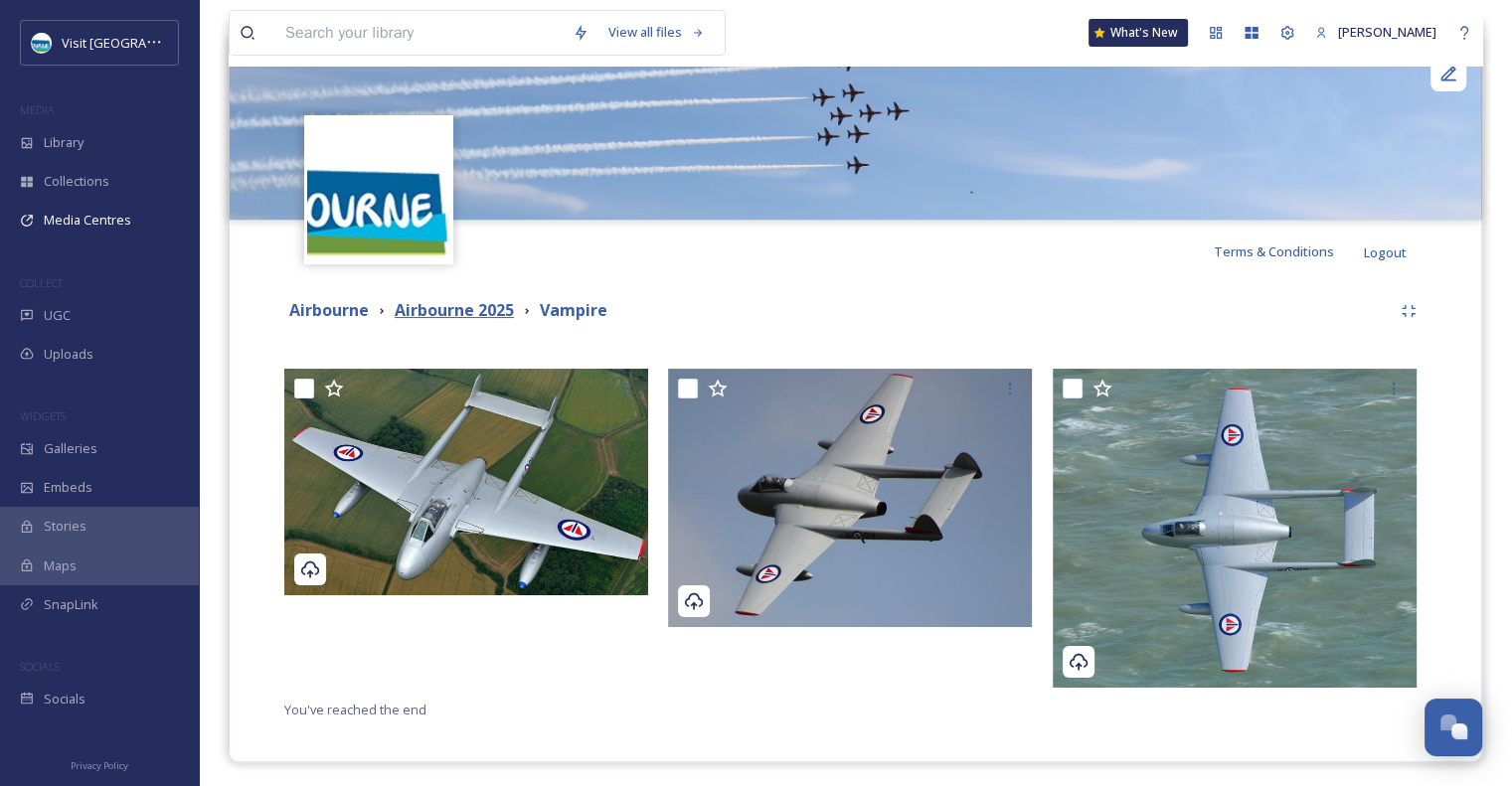click on "Airbourne 2025" at bounding box center [454, 310] 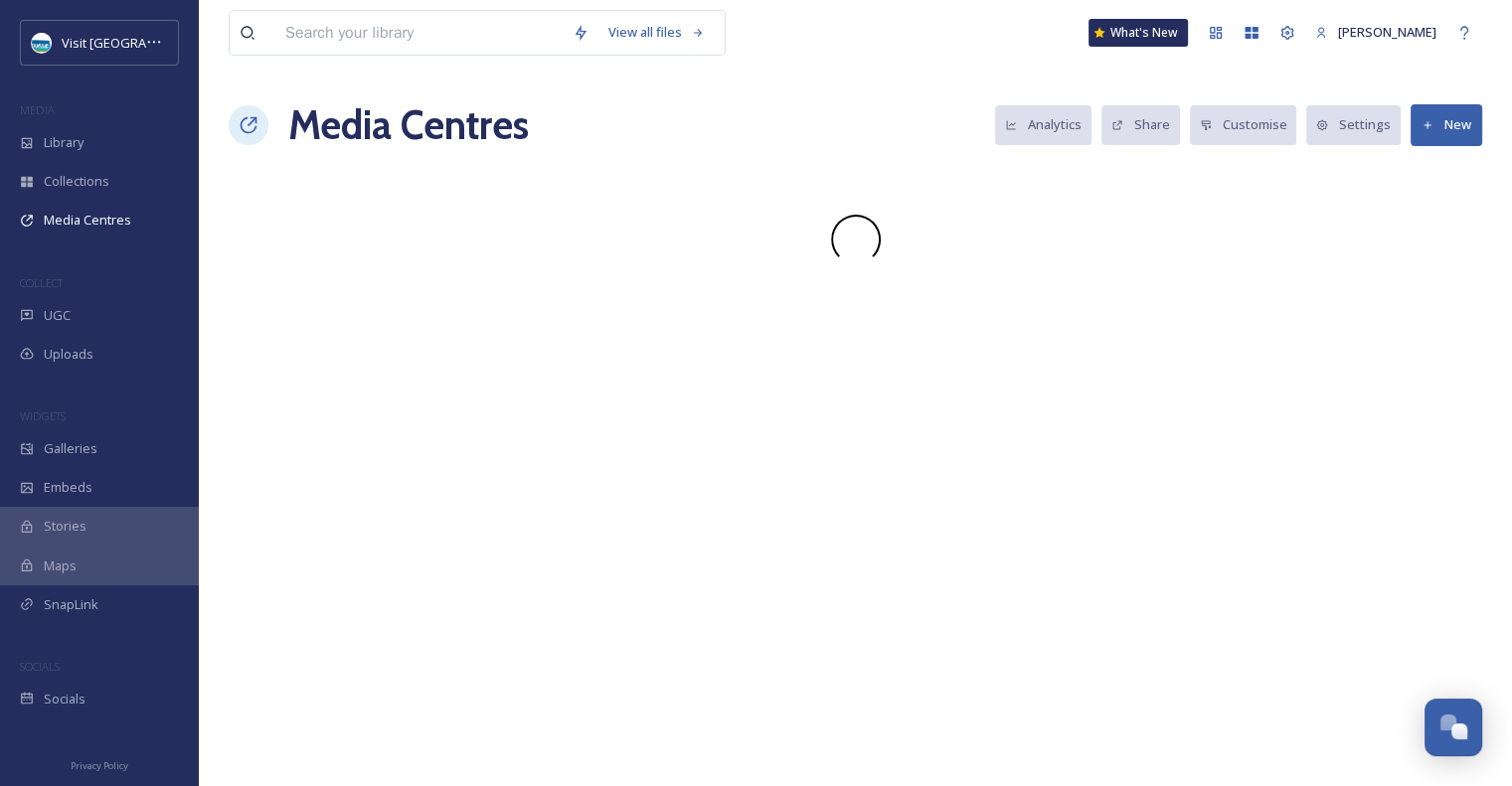 scroll, scrollTop: 0, scrollLeft: 0, axis: both 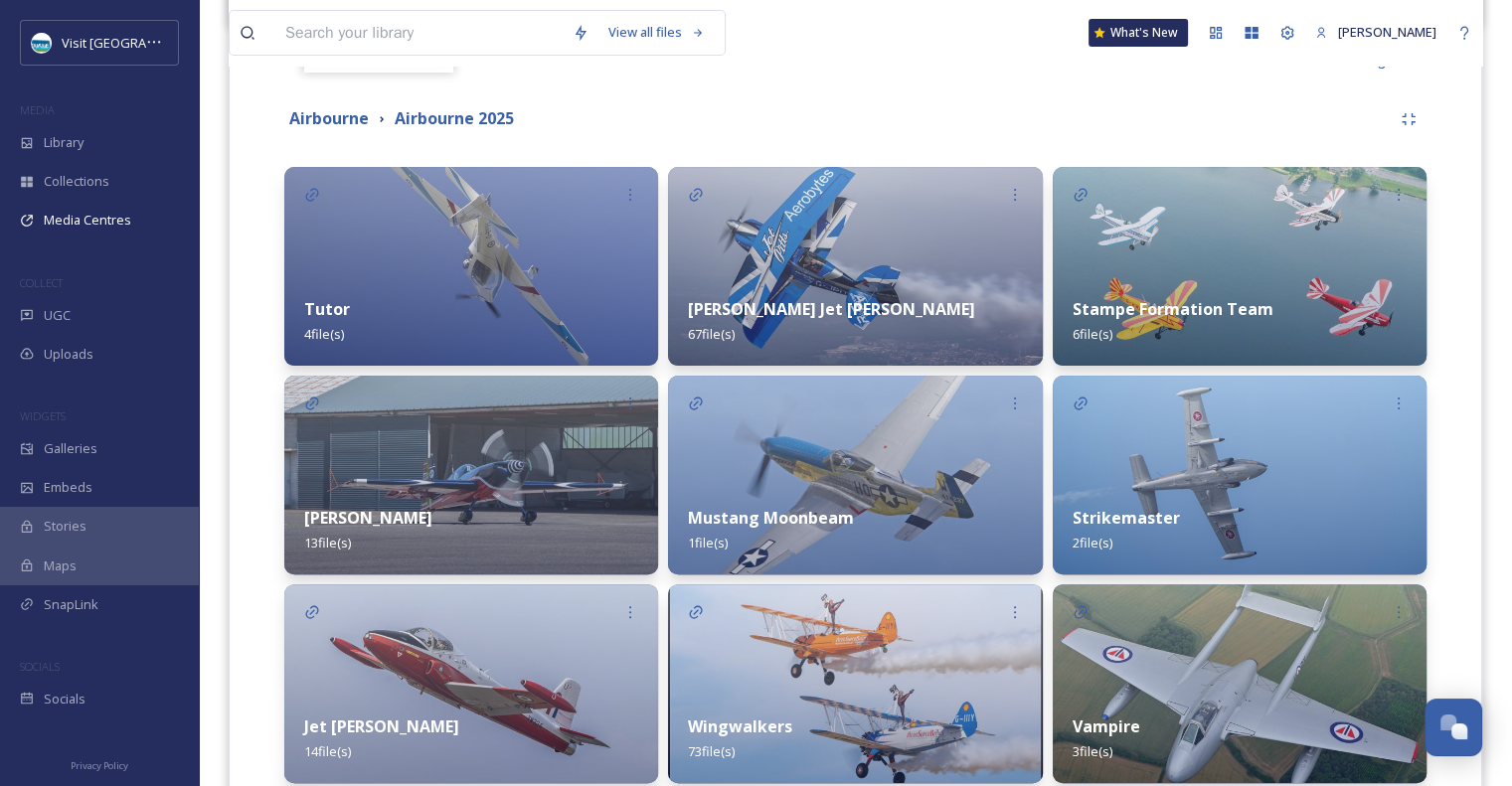 click at bounding box center [855, 684] 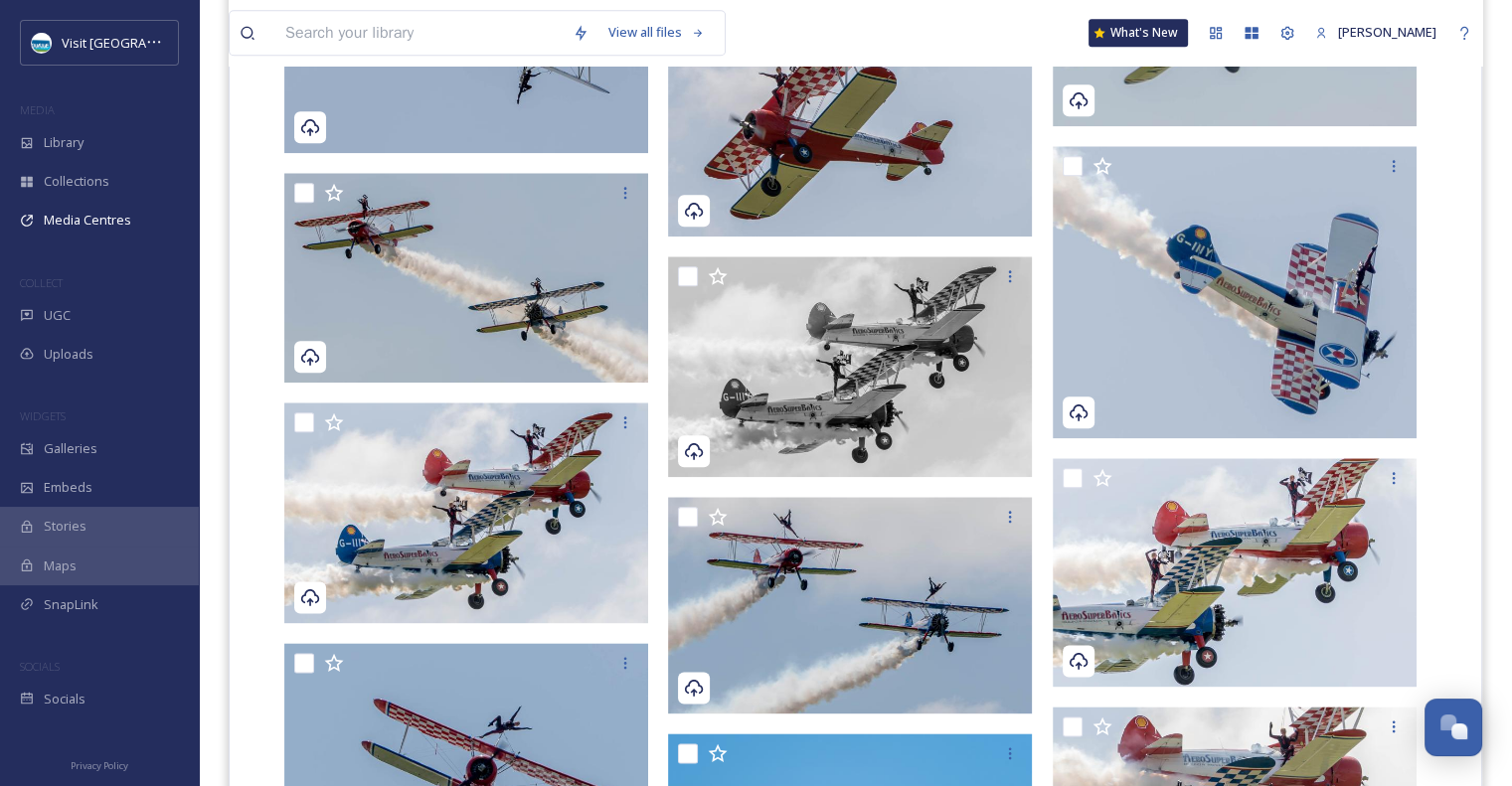 scroll, scrollTop: 2358, scrollLeft: 0, axis: vertical 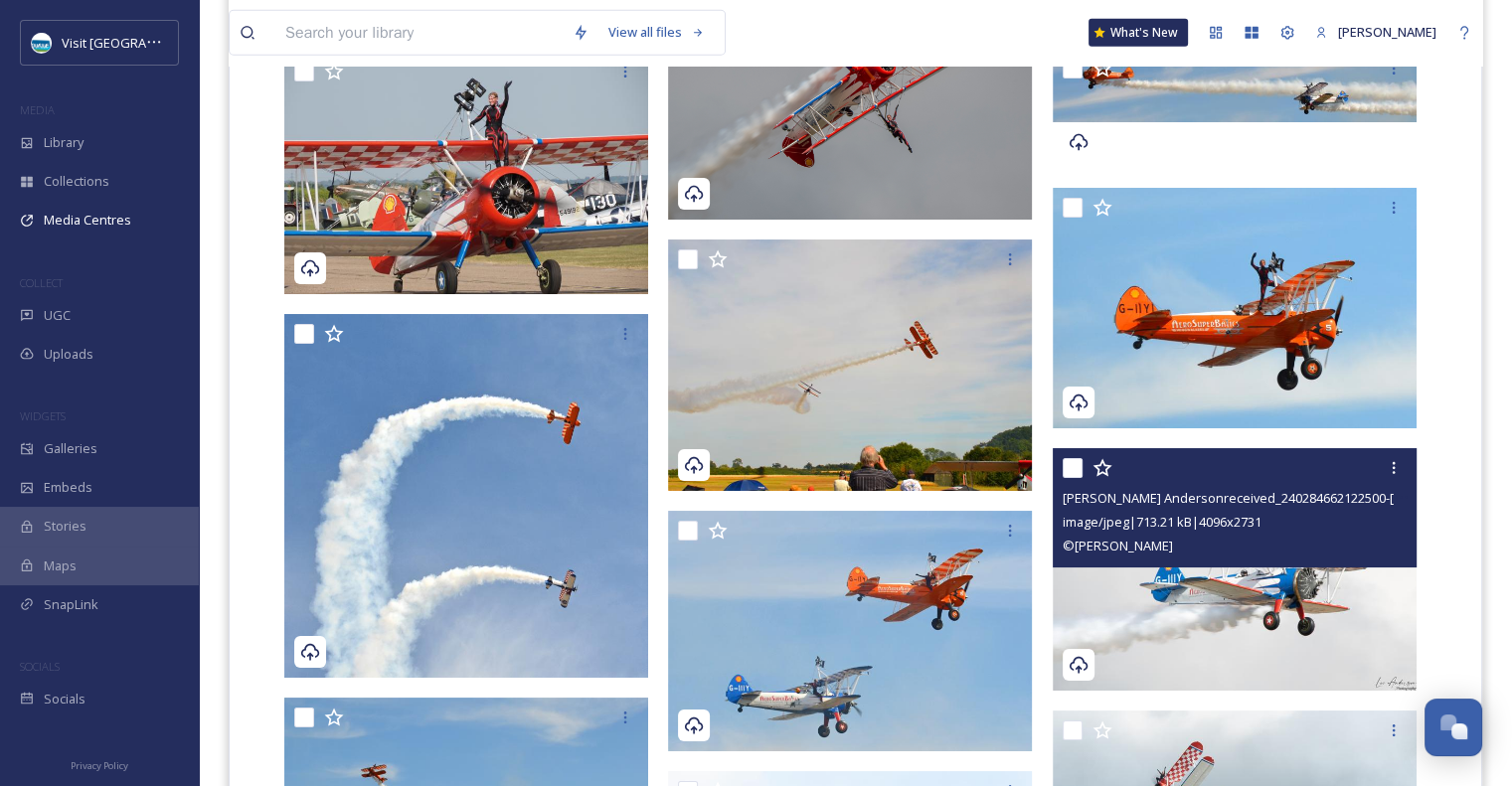 click at bounding box center [1235, 569] 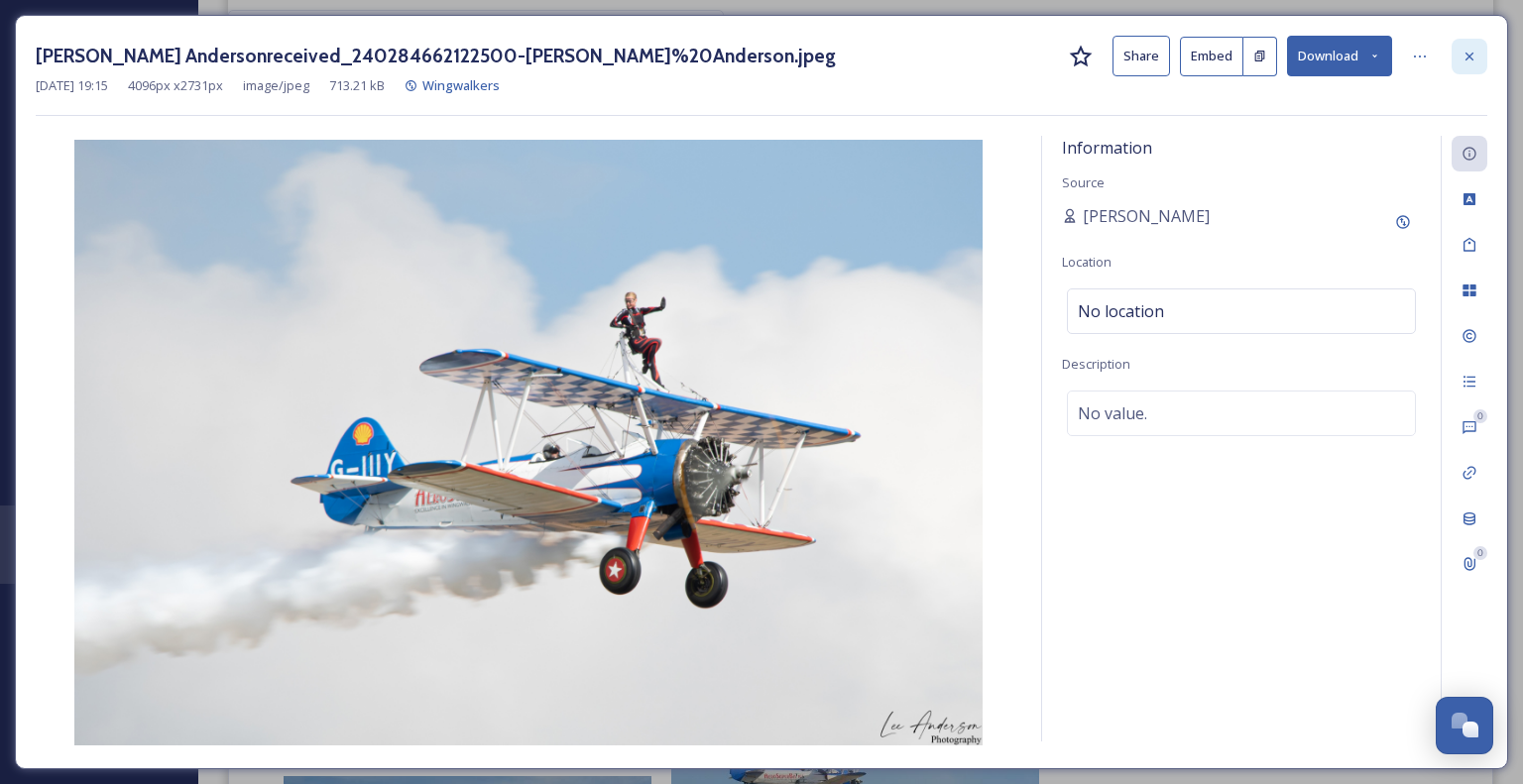 click at bounding box center (1469, 56) 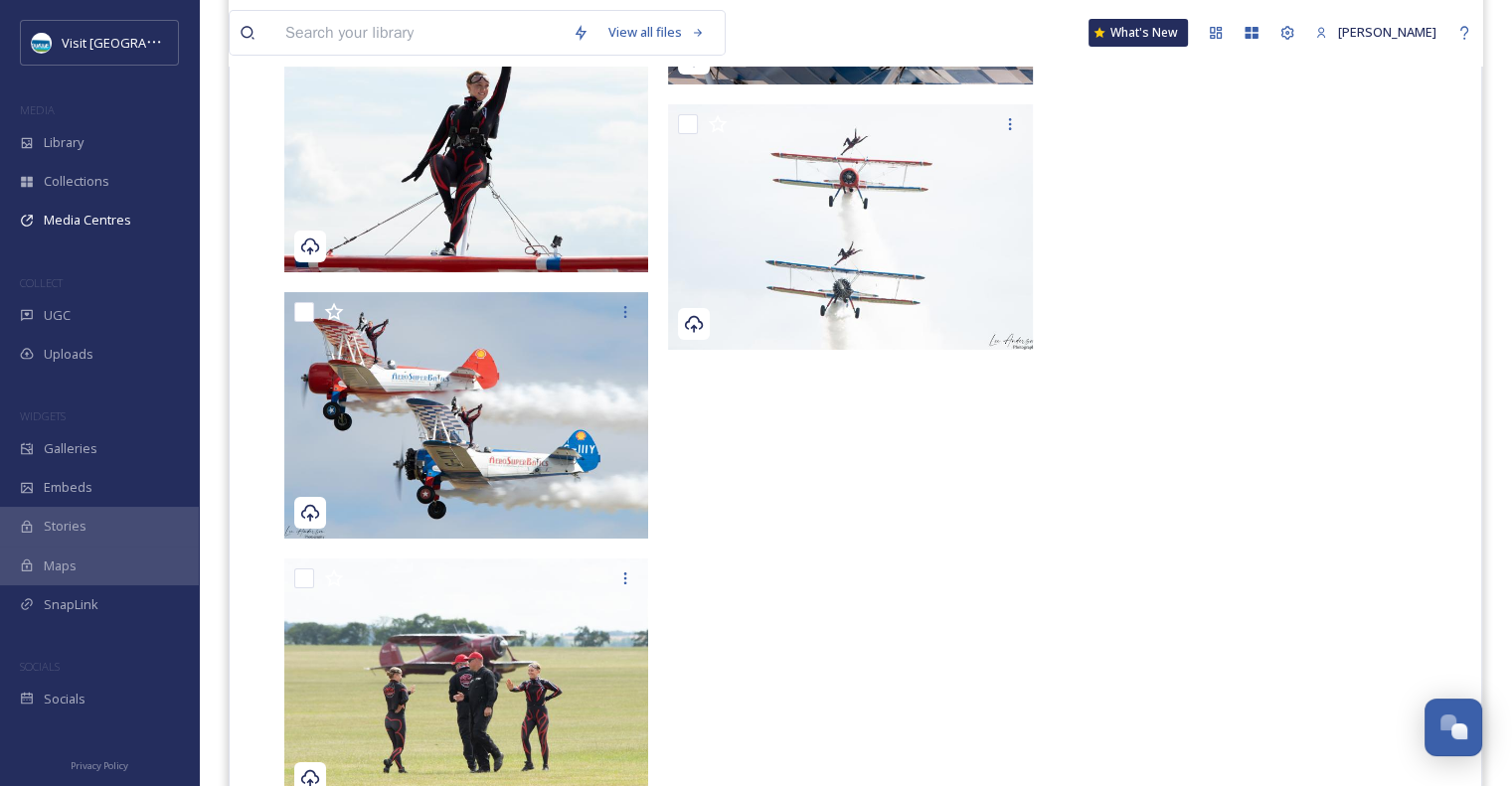scroll, scrollTop: 7520, scrollLeft: 0, axis: vertical 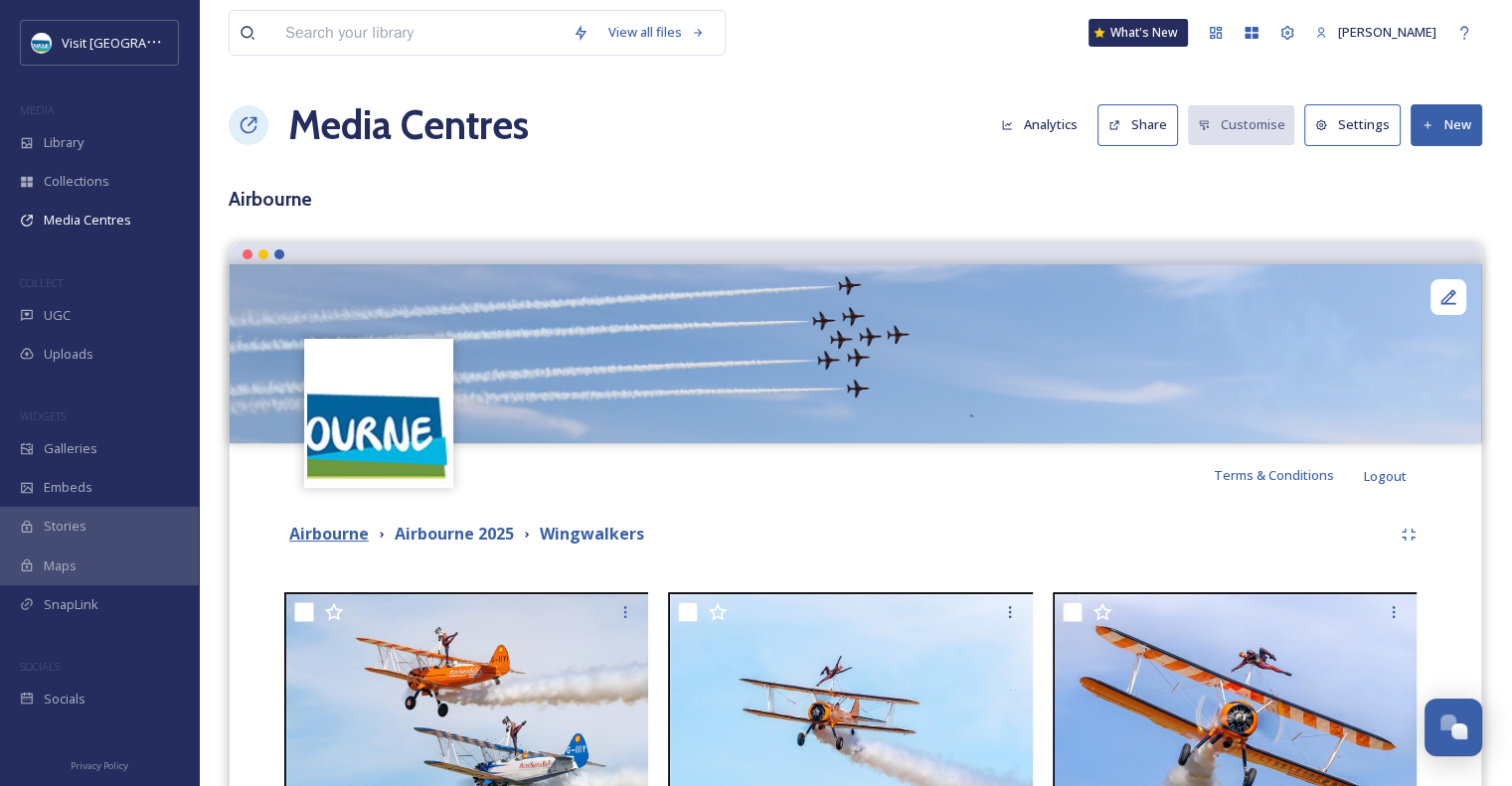 click on "Airbourne" at bounding box center (329, 534) 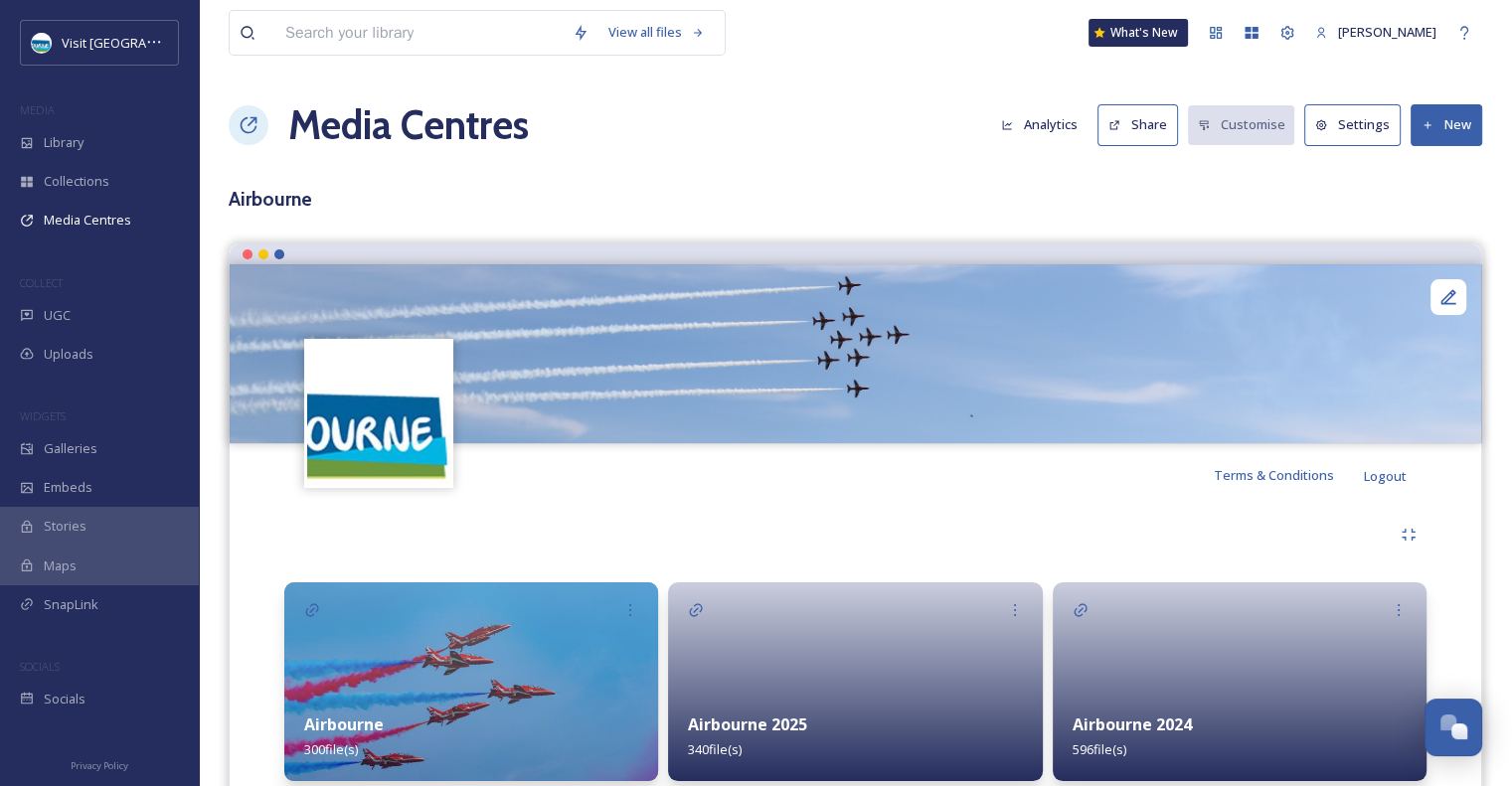 click on "Airbourne 2024" at bounding box center [1132, 724] 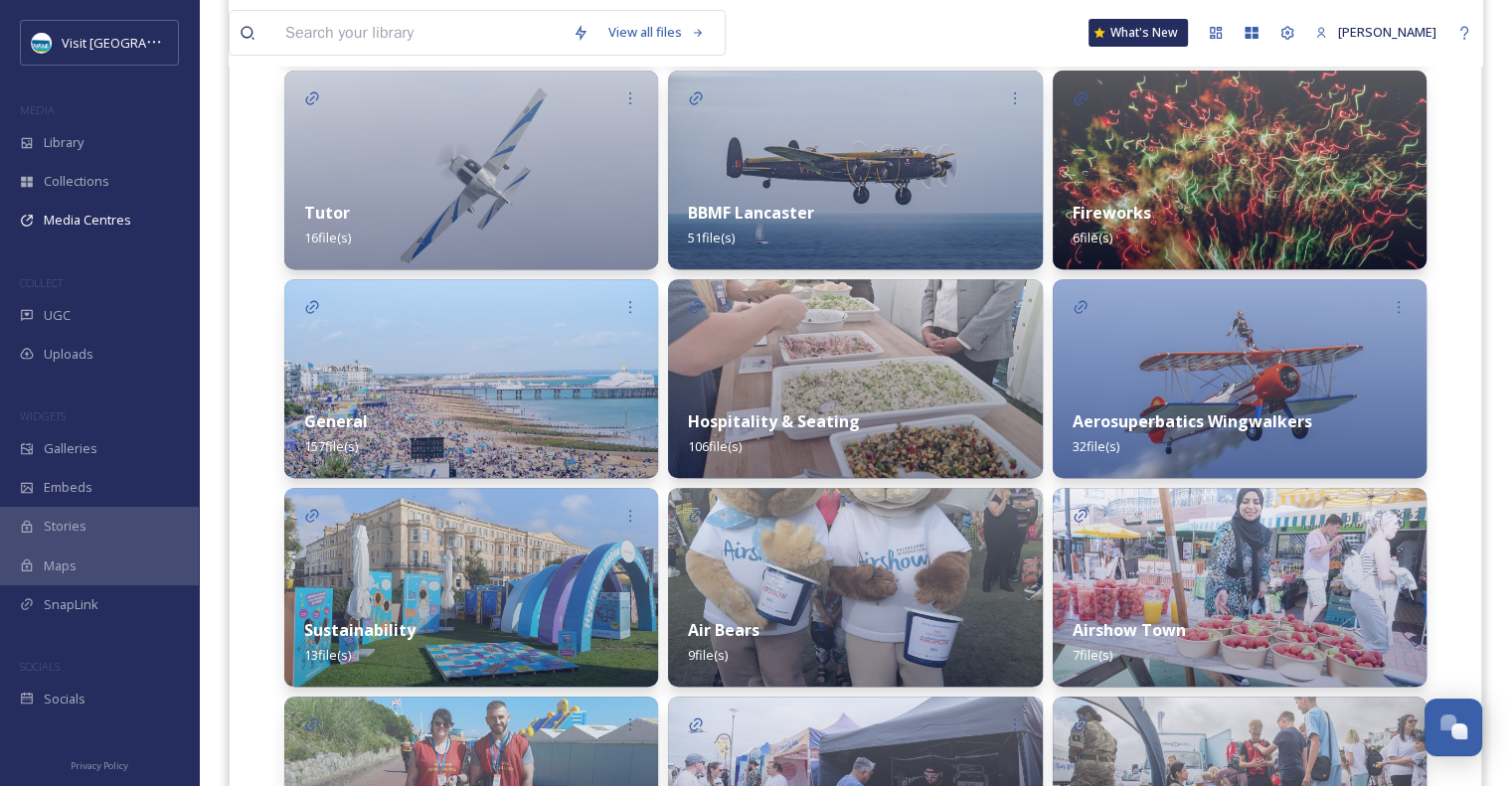 scroll, scrollTop: 715, scrollLeft: 0, axis: vertical 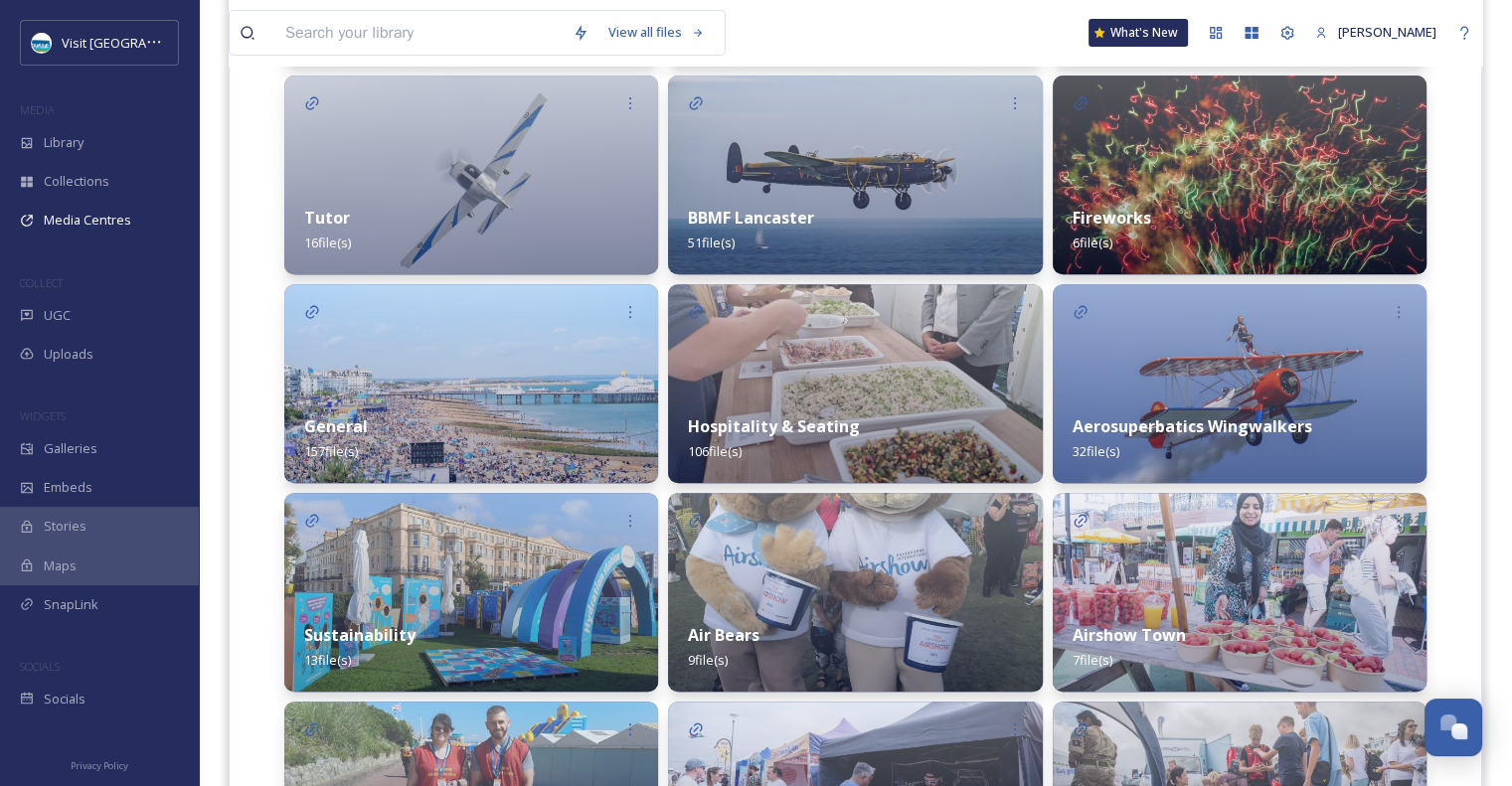 click at bounding box center (1240, 384) 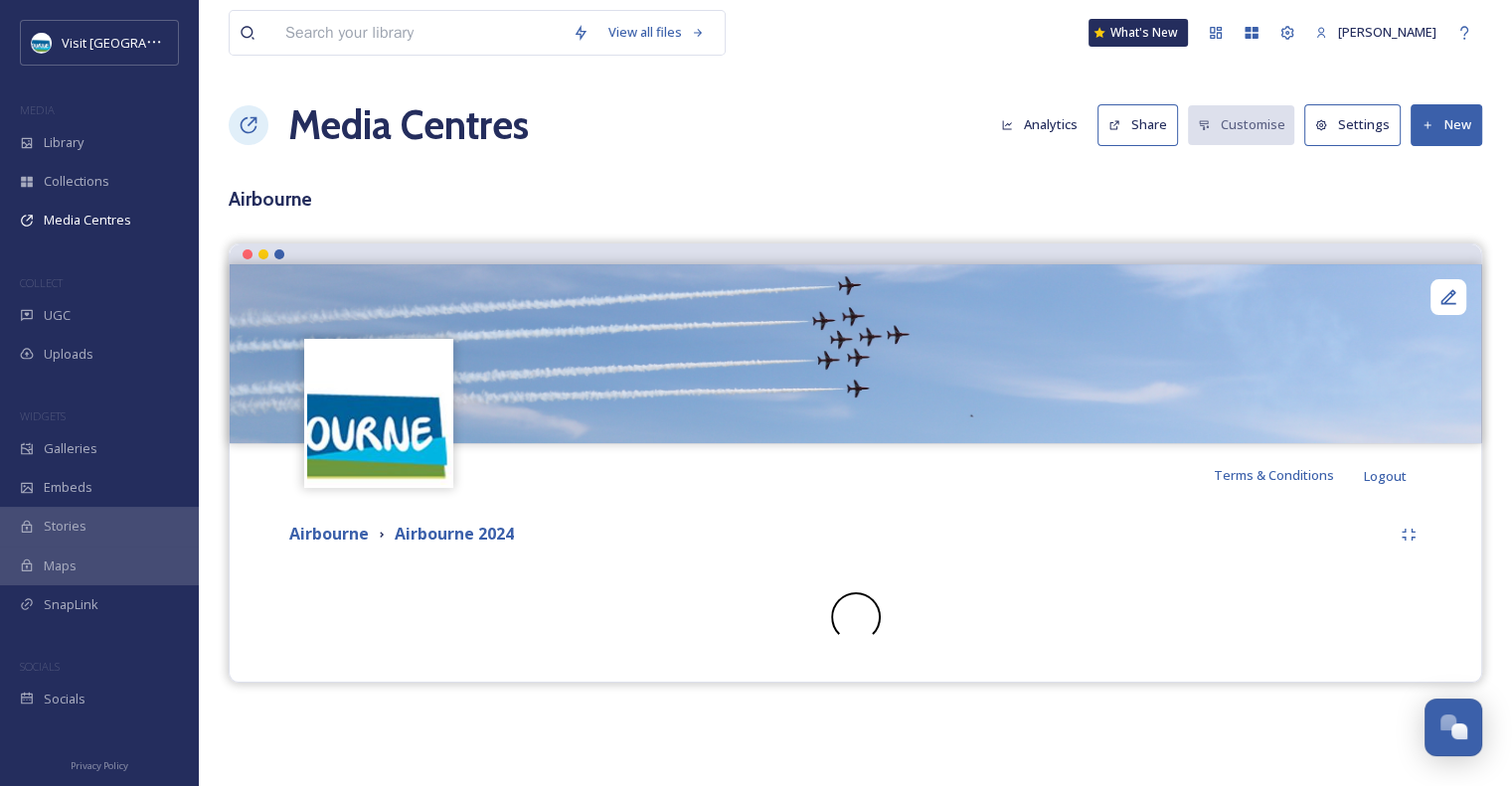 scroll, scrollTop: 0, scrollLeft: 0, axis: both 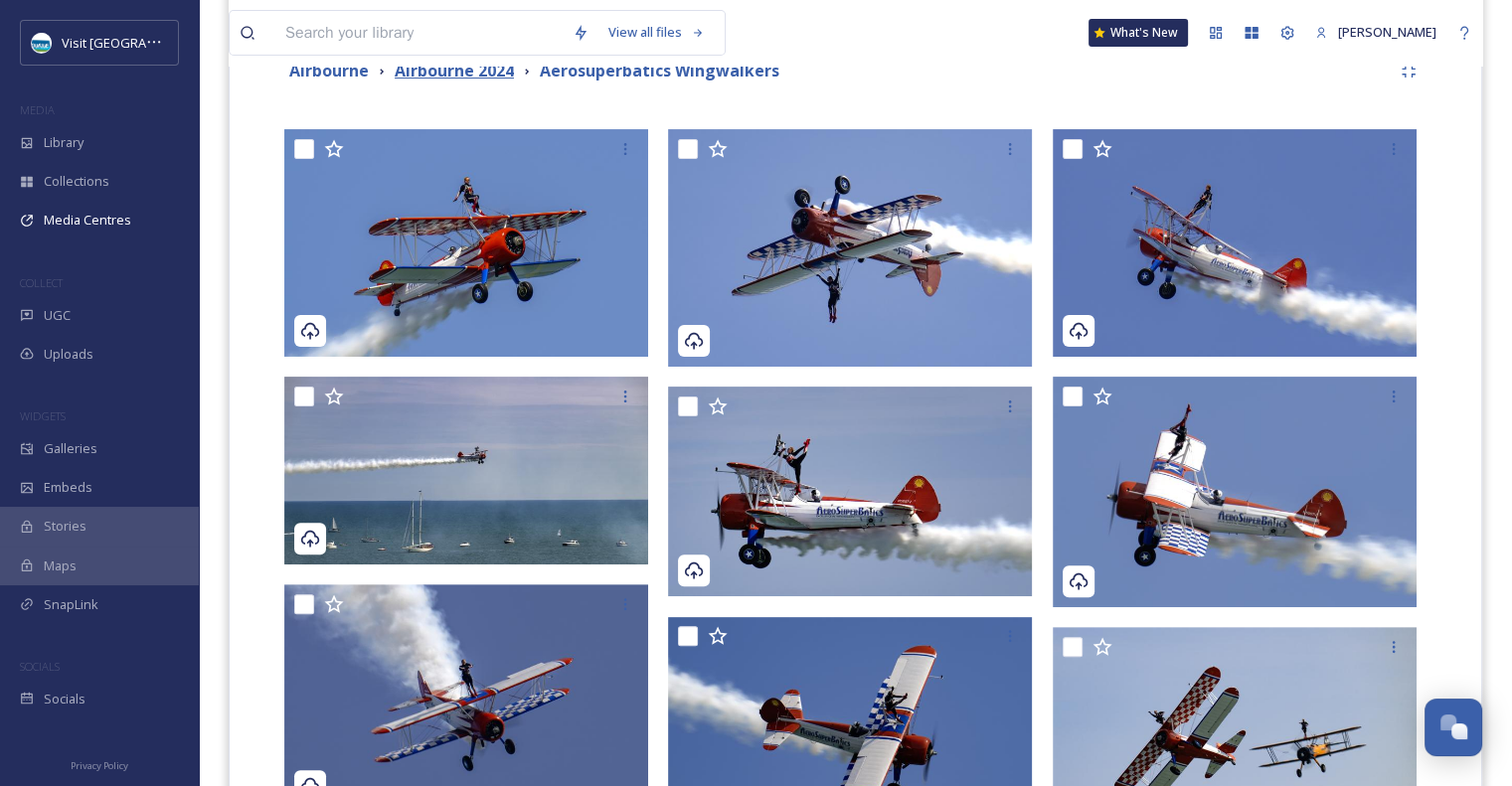 click on "Airbourne 2024" at bounding box center (454, 71) 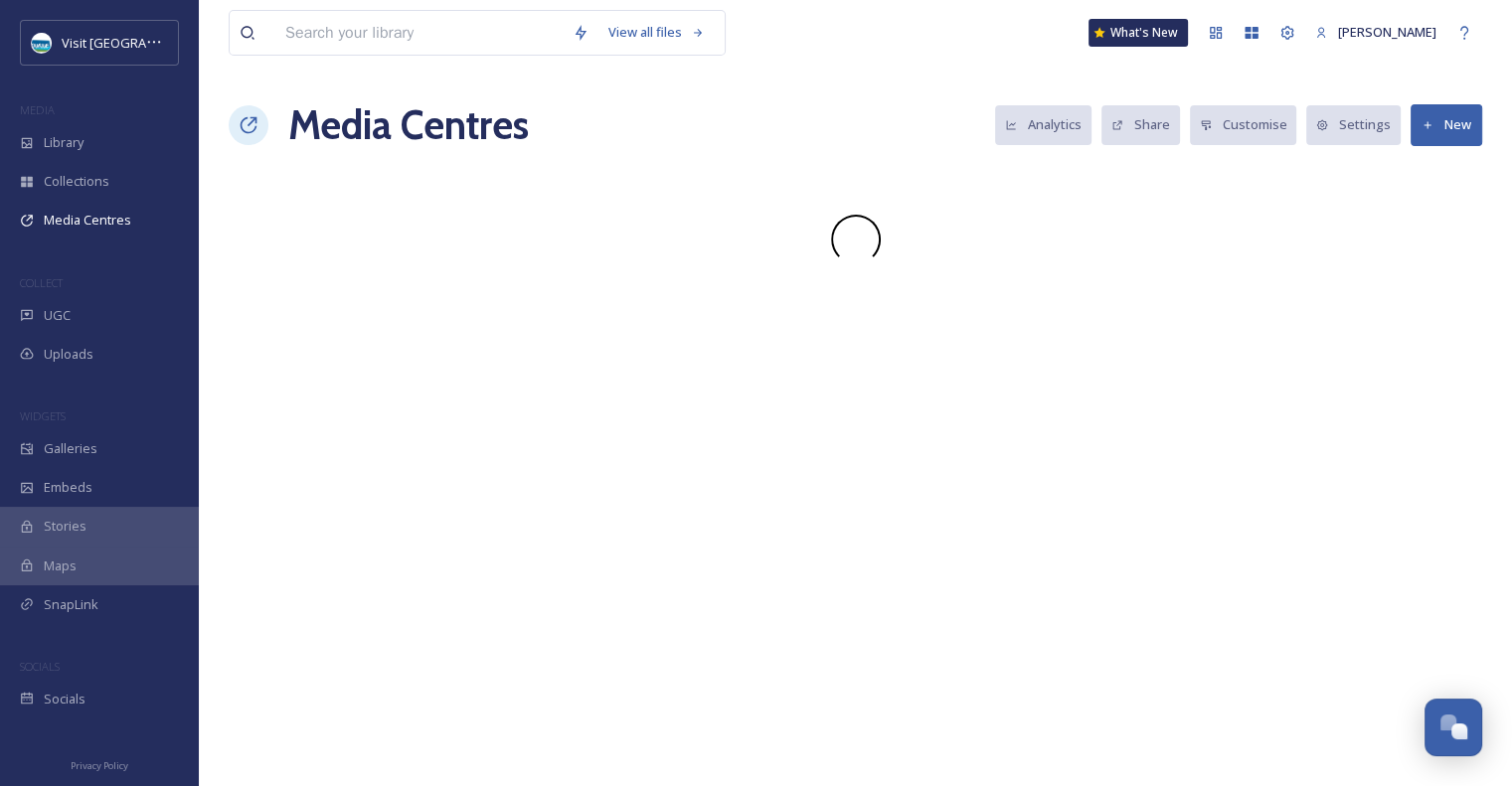 scroll, scrollTop: 0, scrollLeft: 0, axis: both 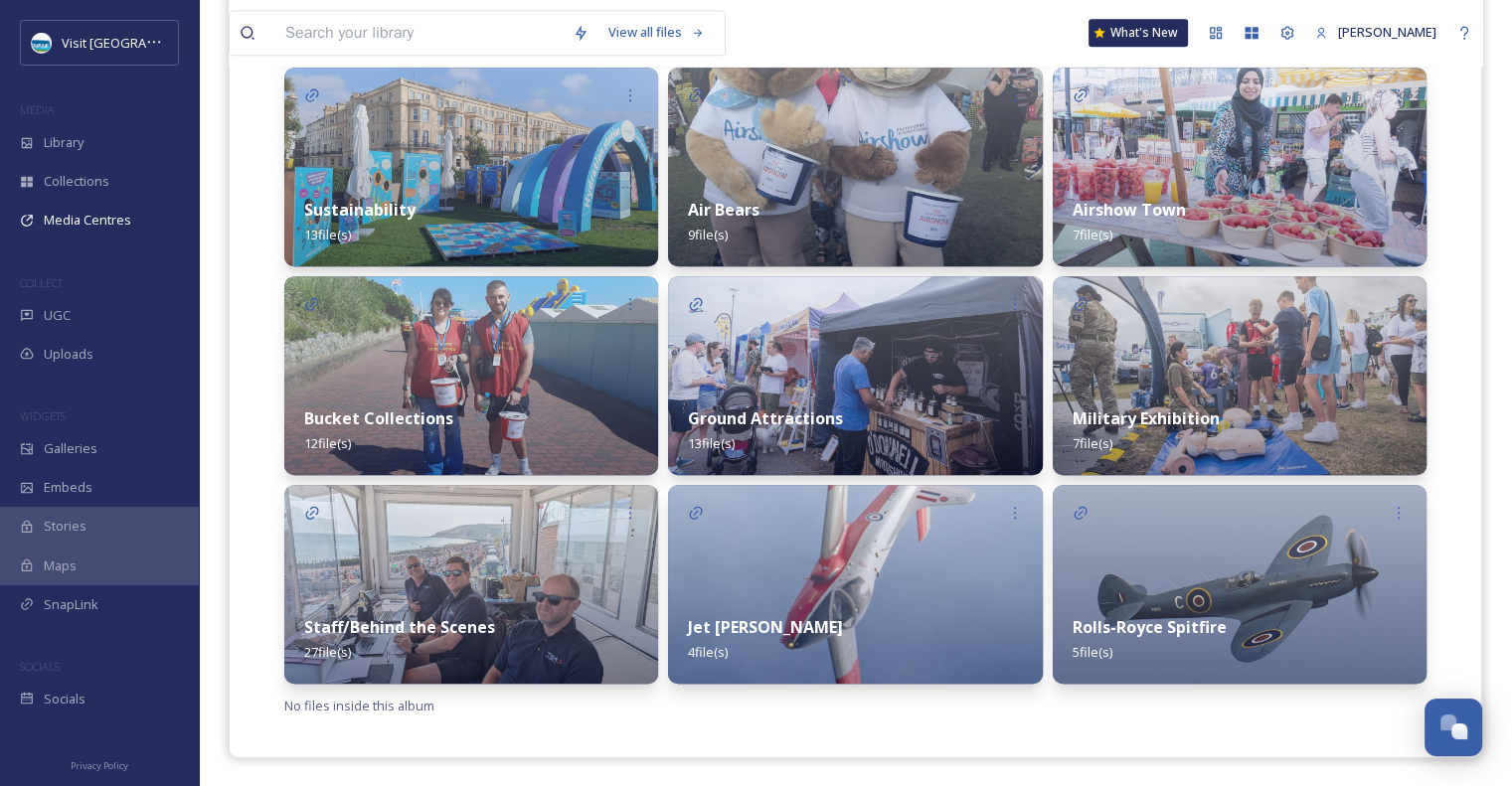 click on "Rolls-Royce Spitfire 5  file(s)" at bounding box center [1240, 639] 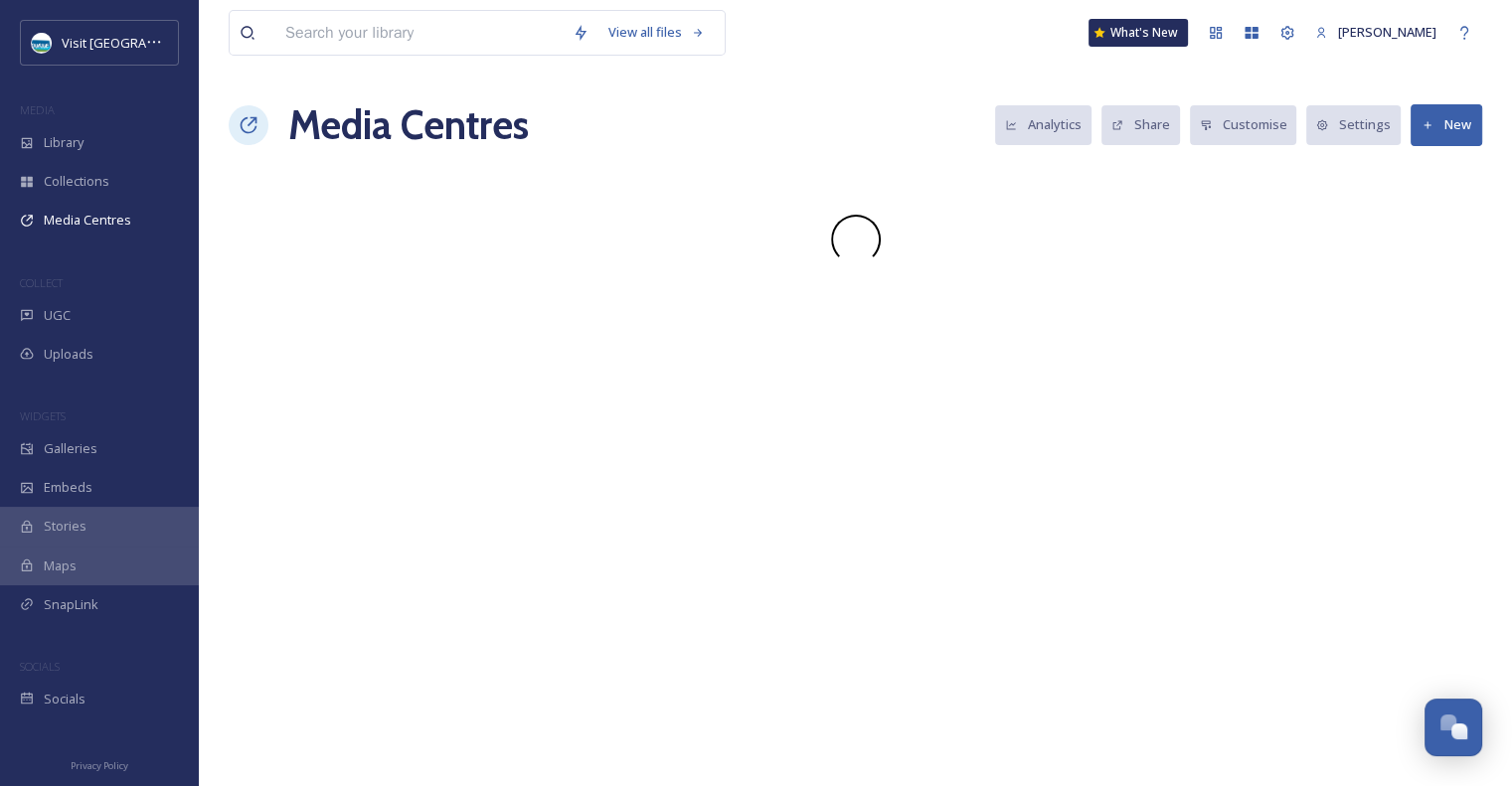 scroll, scrollTop: 0, scrollLeft: 0, axis: both 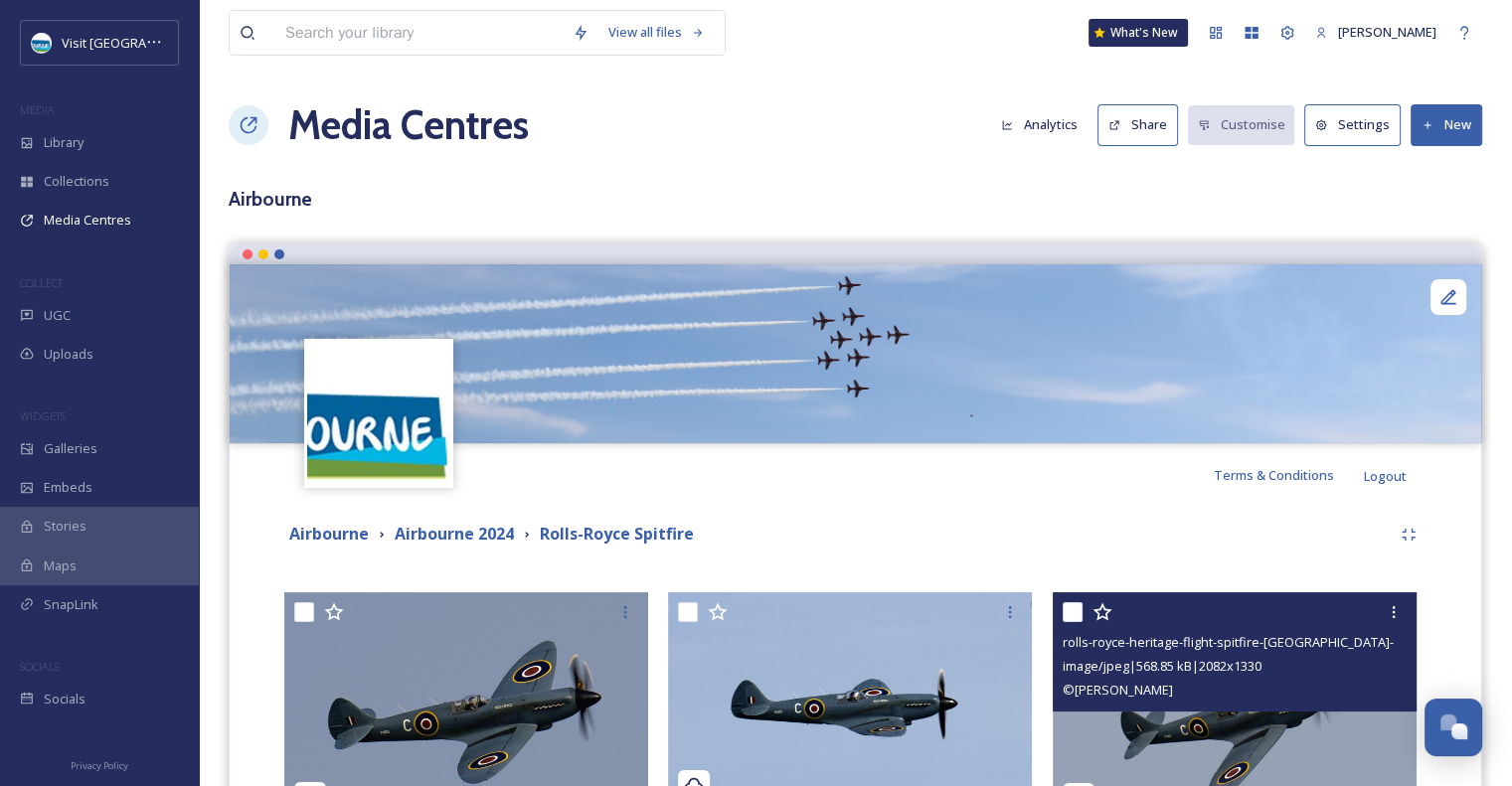 click on "rolls-royce-heritage-flight-spitfire-[GEOGRAPHIC_DATA]-[DATE]-002_53932318794_o-Claire%20Hartley.jpg" at bounding box center [1371, 642] 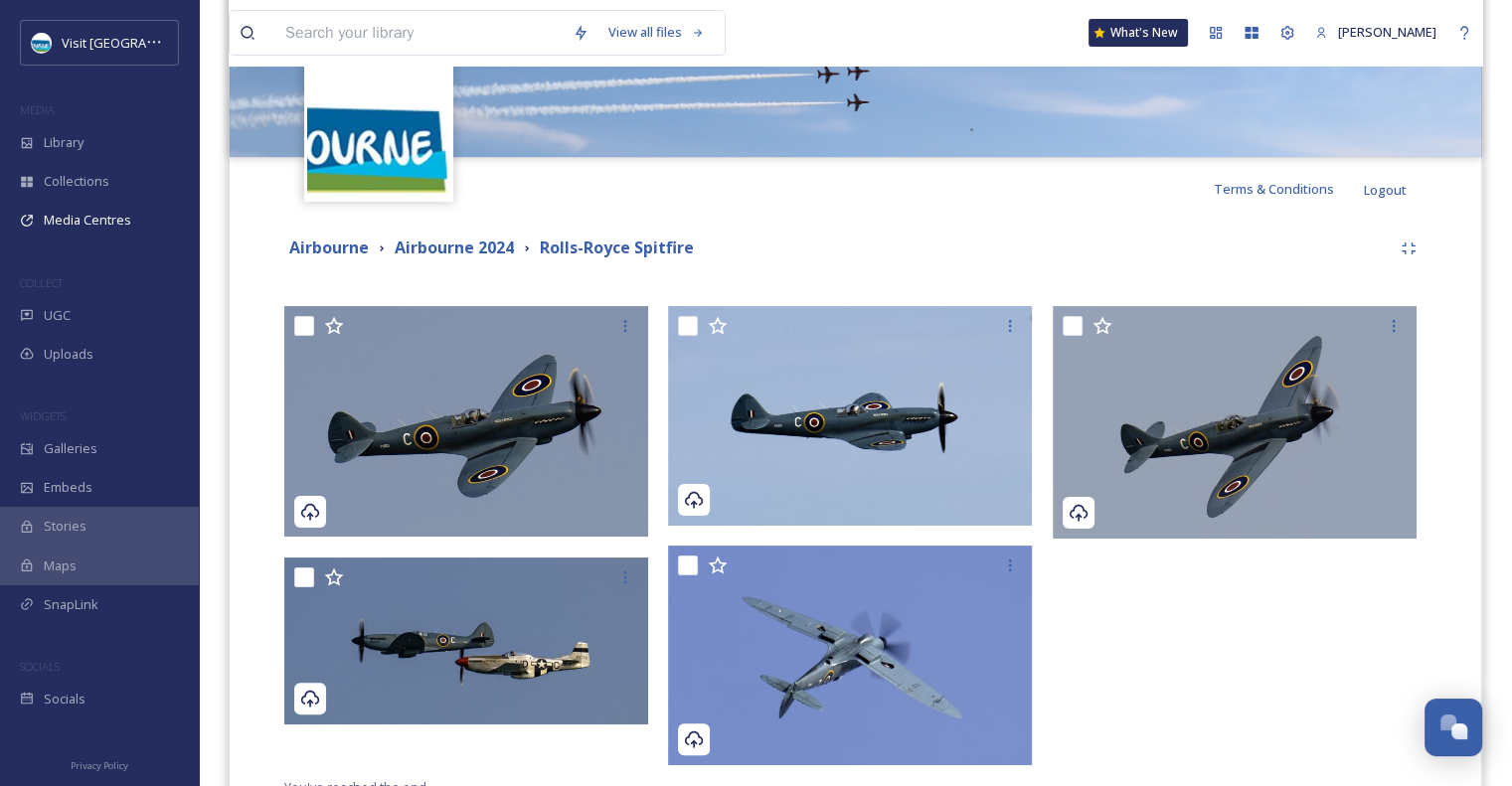 scroll, scrollTop: 314, scrollLeft: 0, axis: vertical 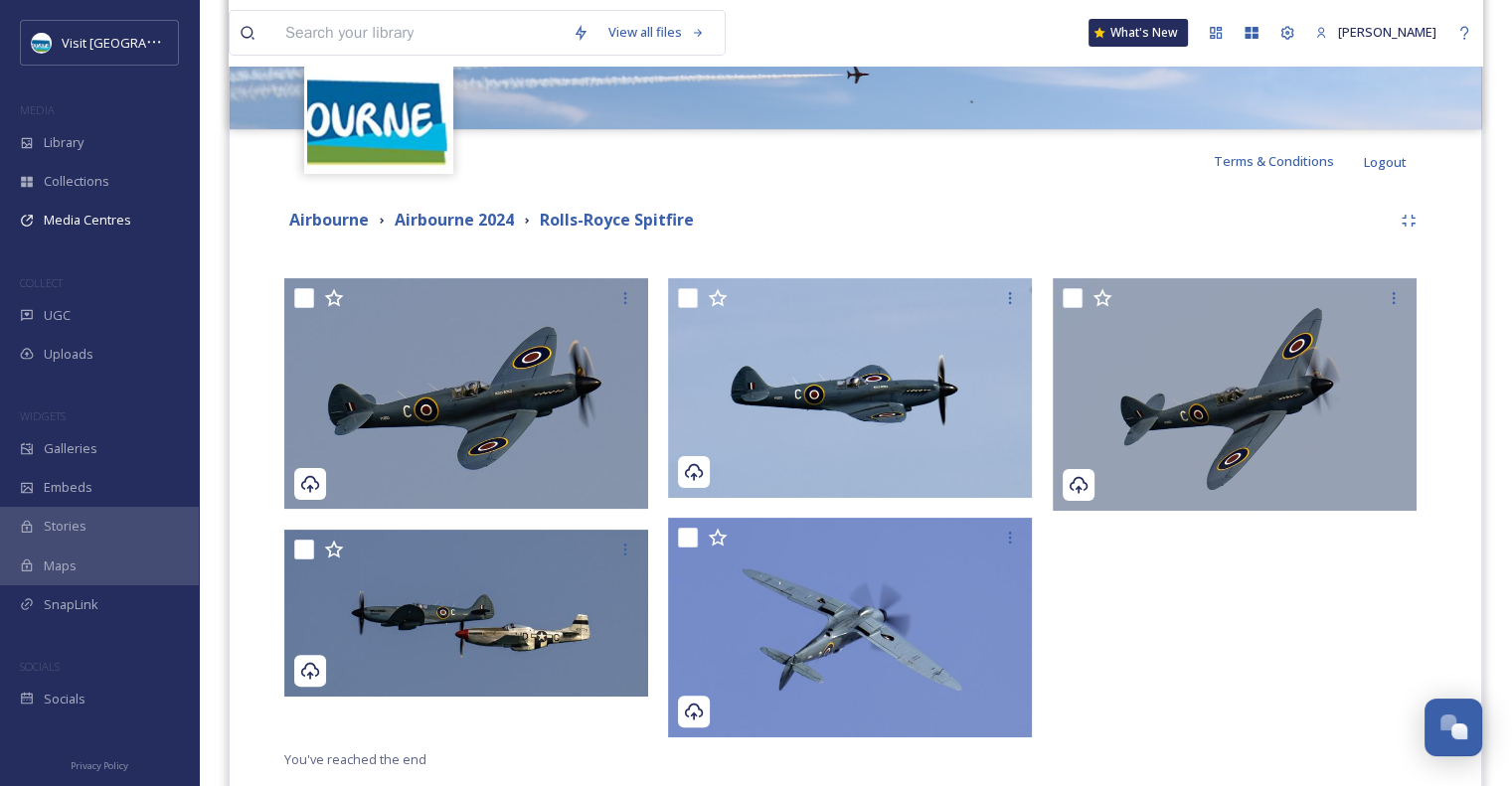 click on "View all files What's New [PERSON_NAME]" at bounding box center [855, 33] 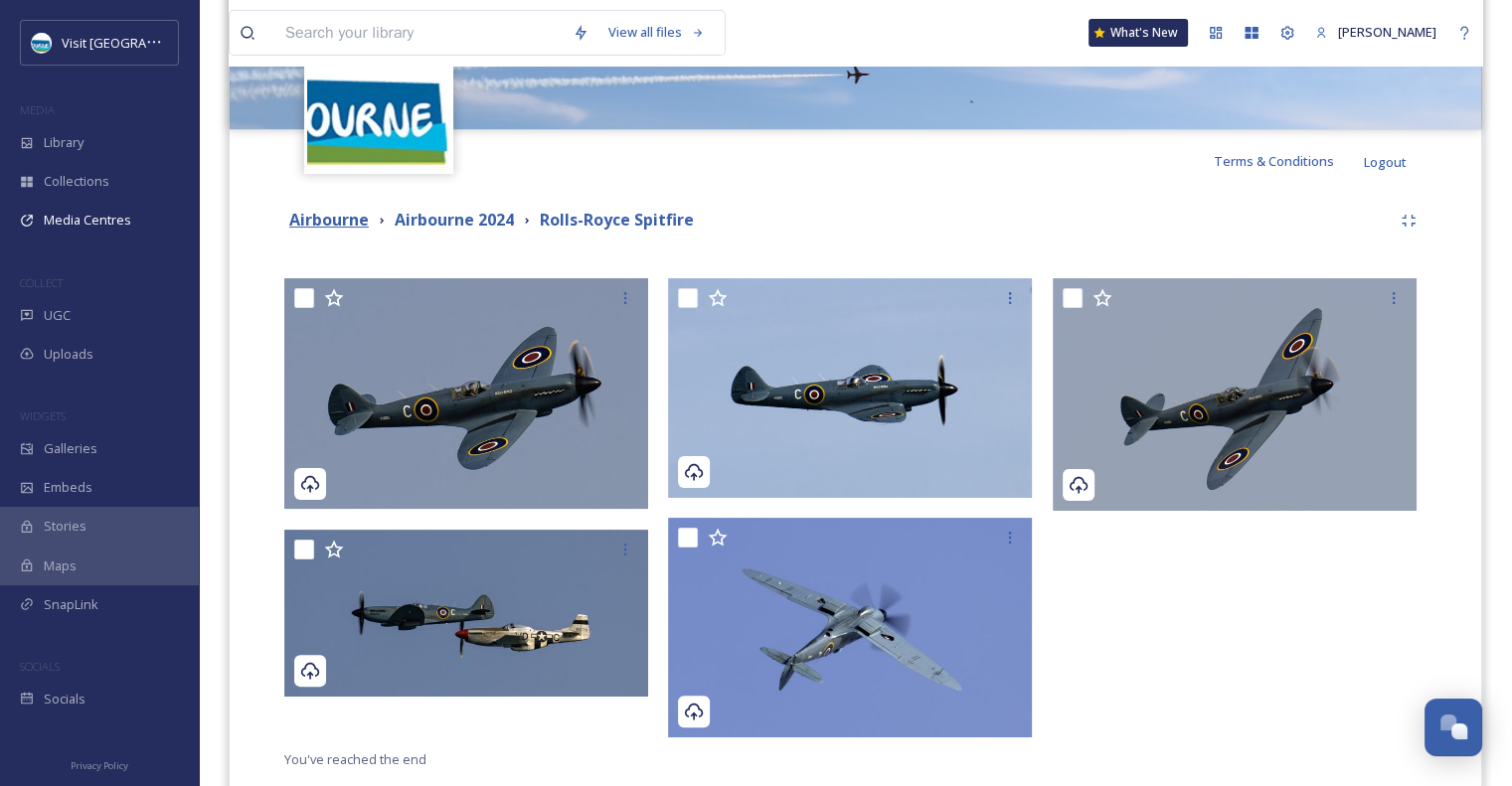 click on "Airbourne" at bounding box center (329, 220) 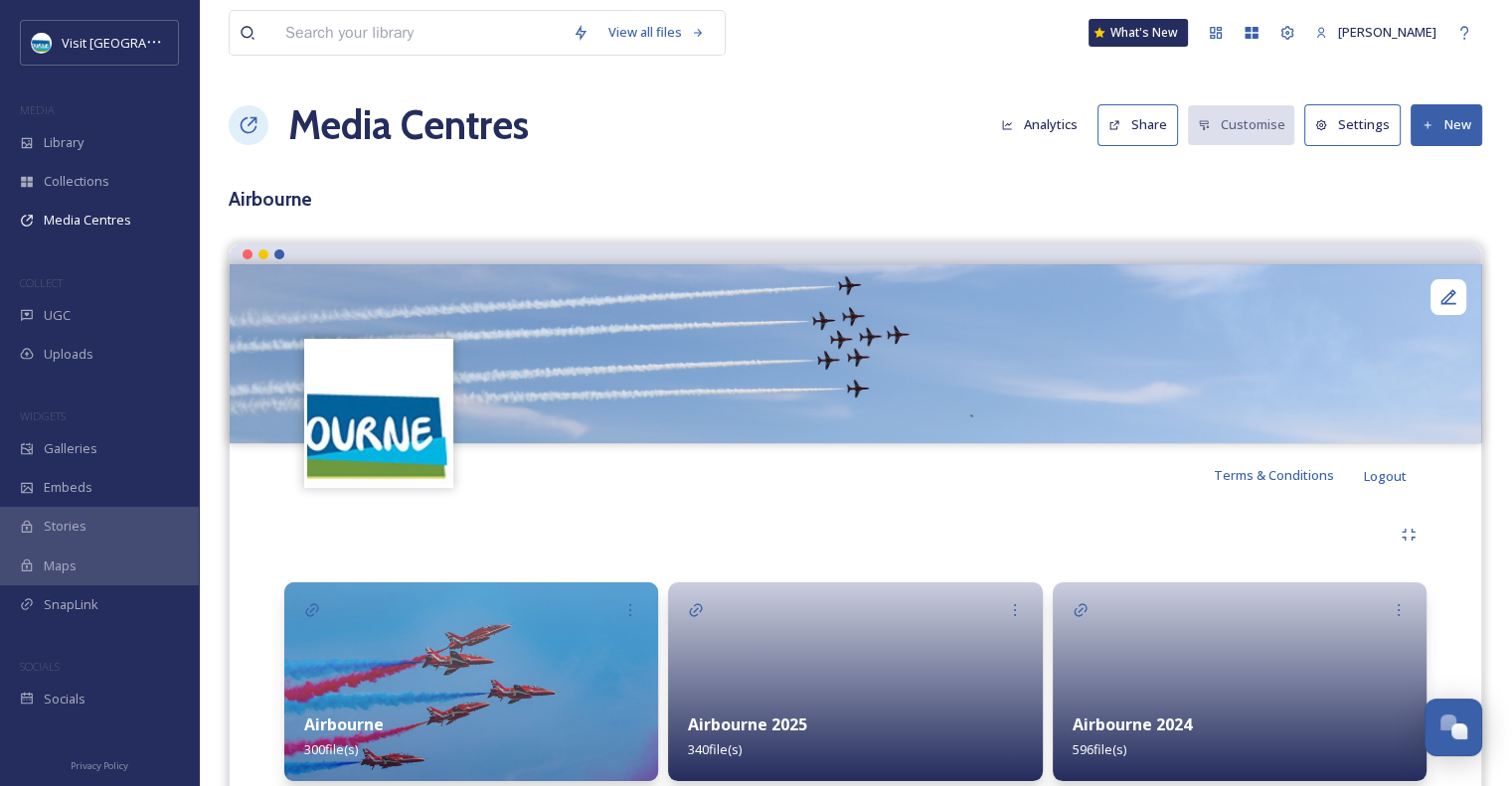 click at bounding box center [855, 682] 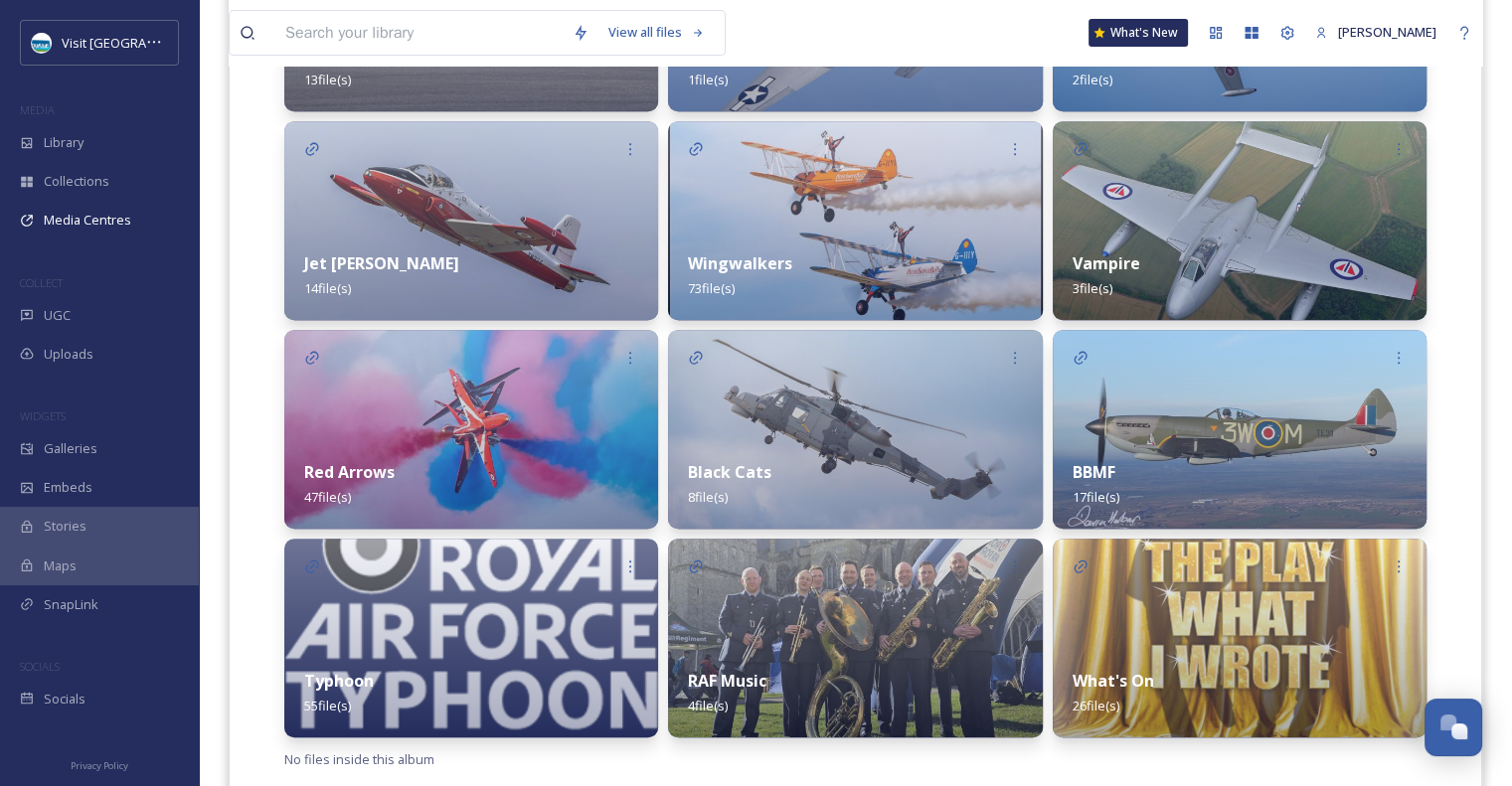 scroll, scrollTop: 933, scrollLeft: 0, axis: vertical 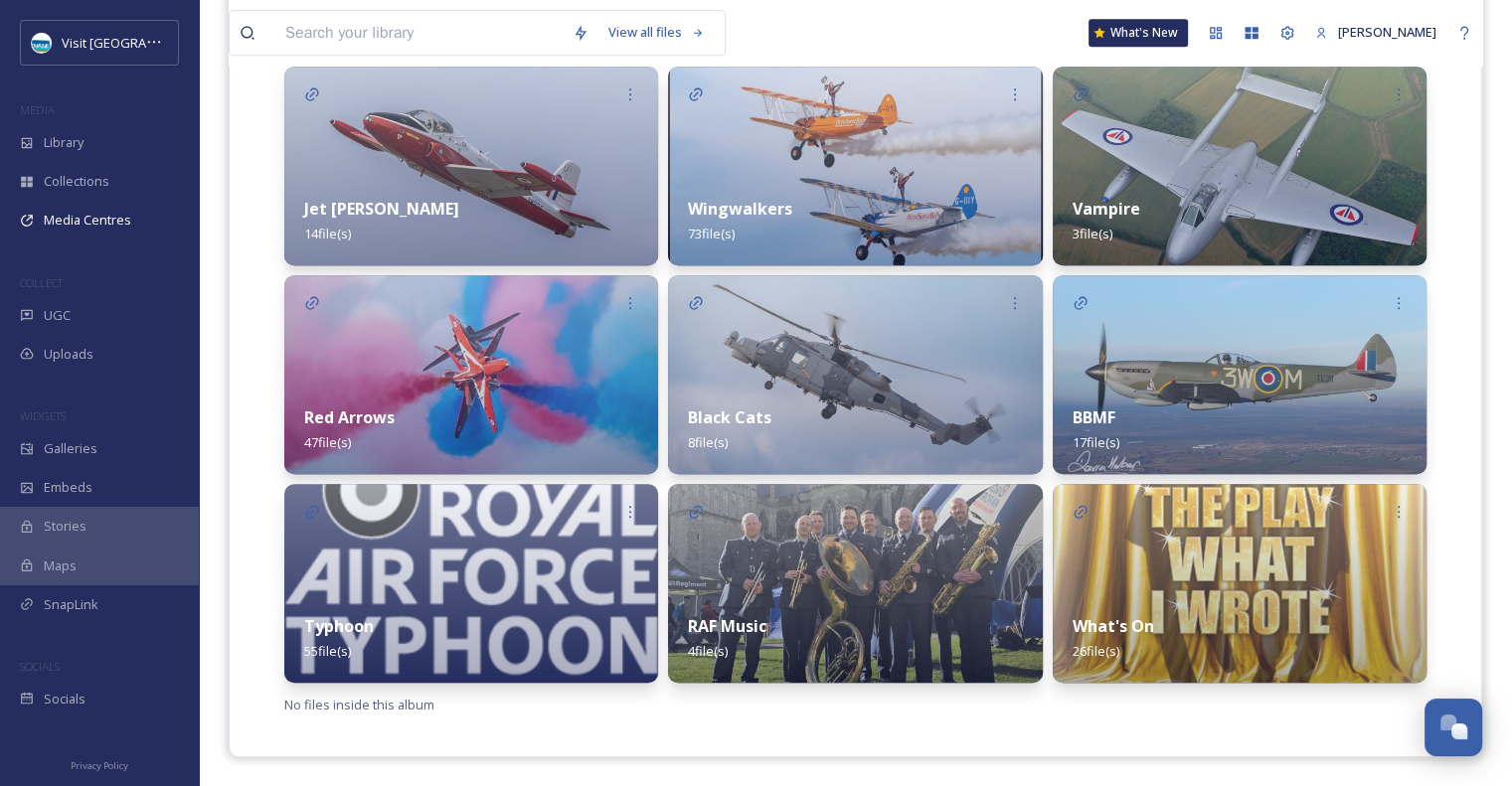 click on "BBMF 17  file(s)" at bounding box center (1240, 429) 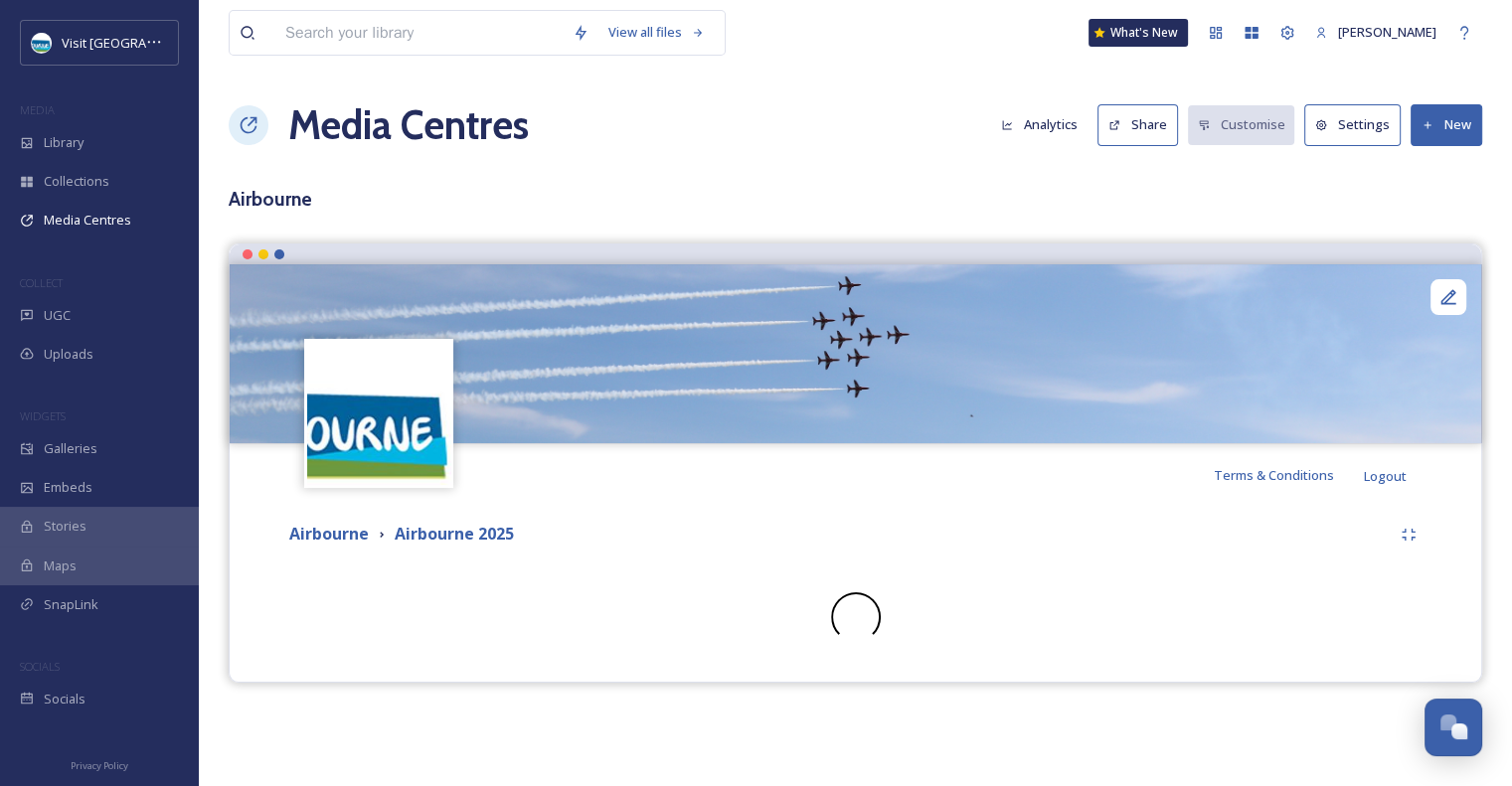 scroll, scrollTop: 0, scrollLeft: 0, axis: both 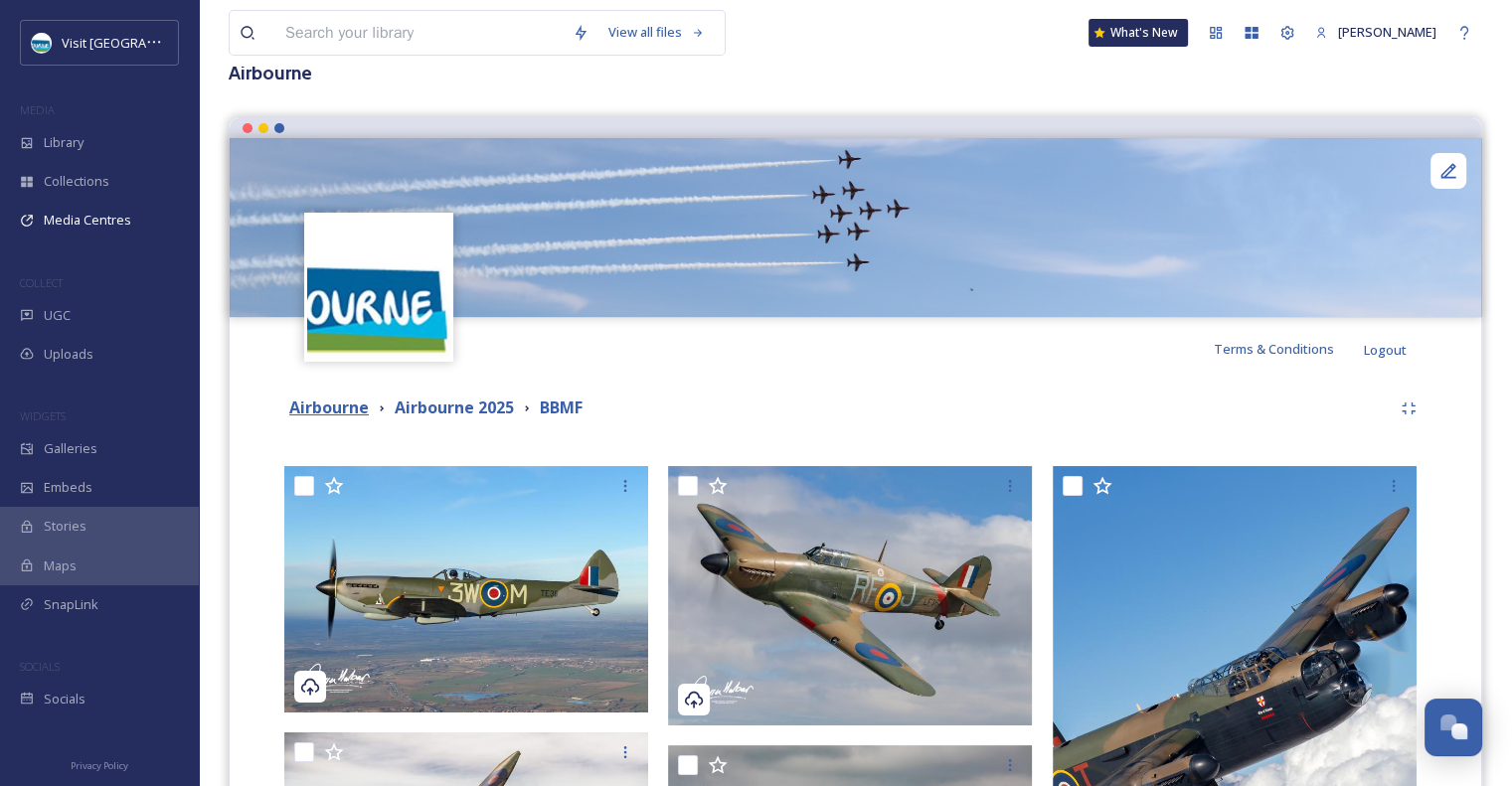 click on "Airbourne" at bounding box center (329, 407) 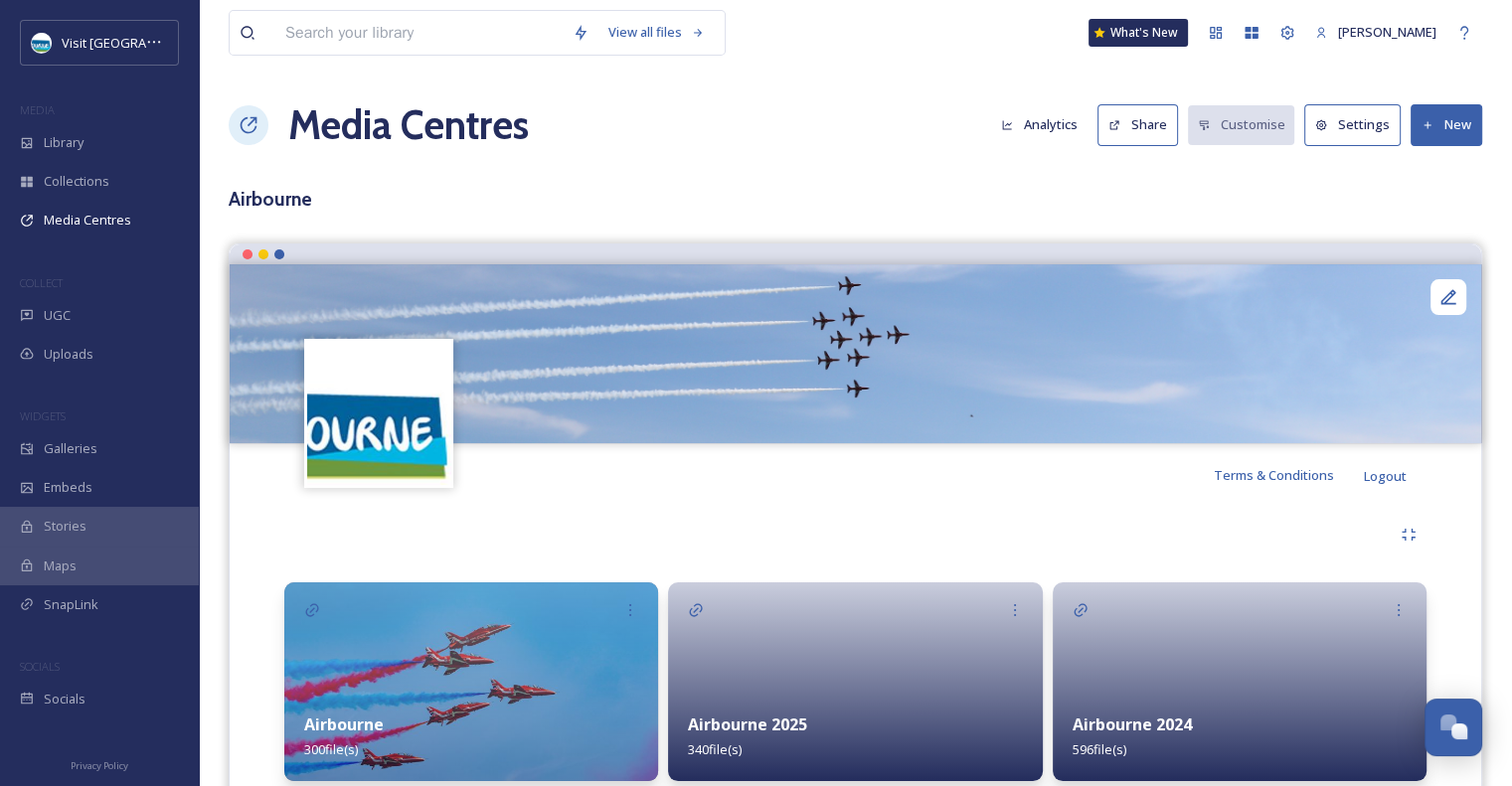 scroll, scrollTop: 282, scrollLeft: 0, axis: vertical 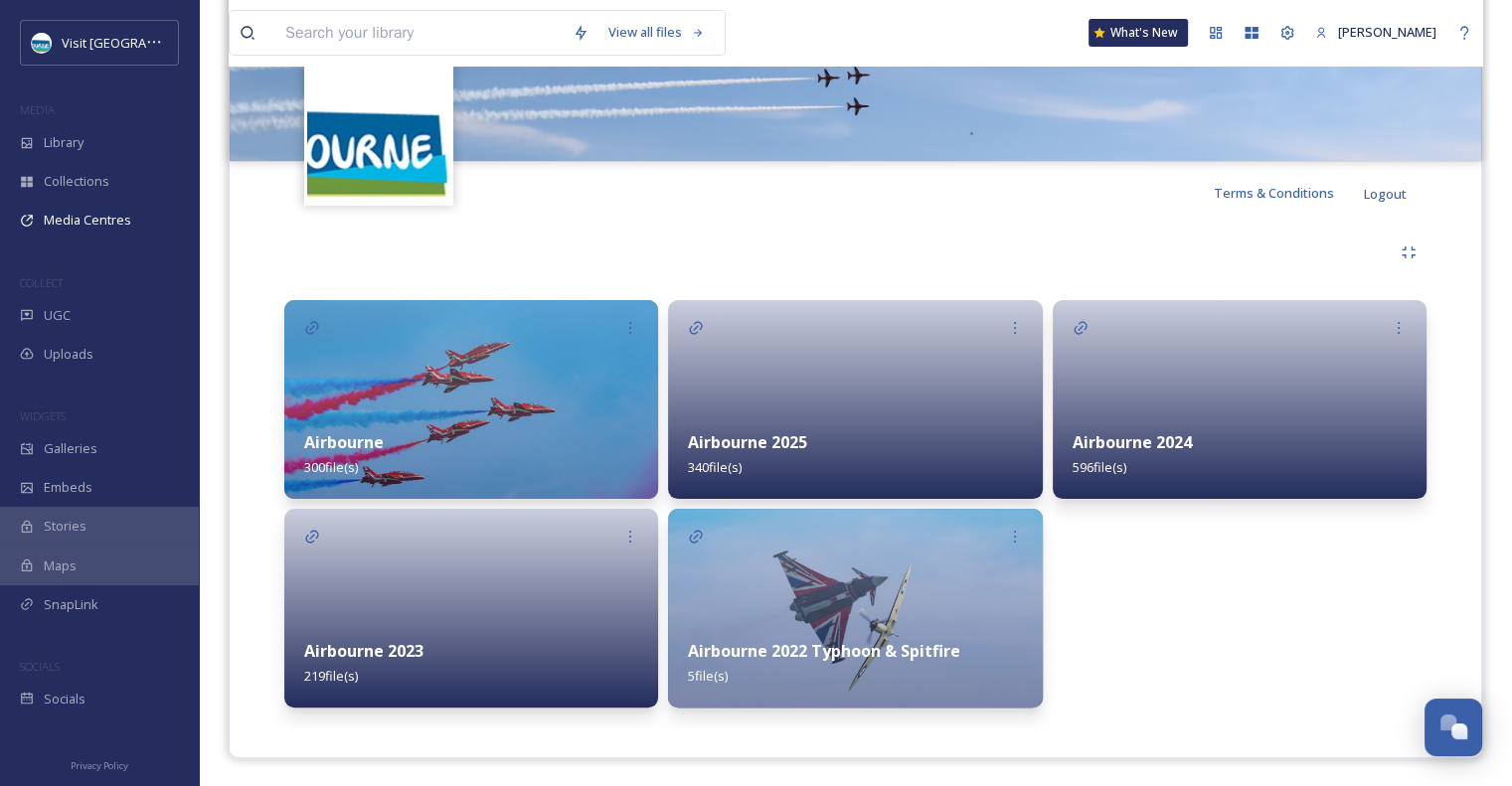 click on "Airbourne 2024 596  file(s)" at bounding box center (1240, 454) 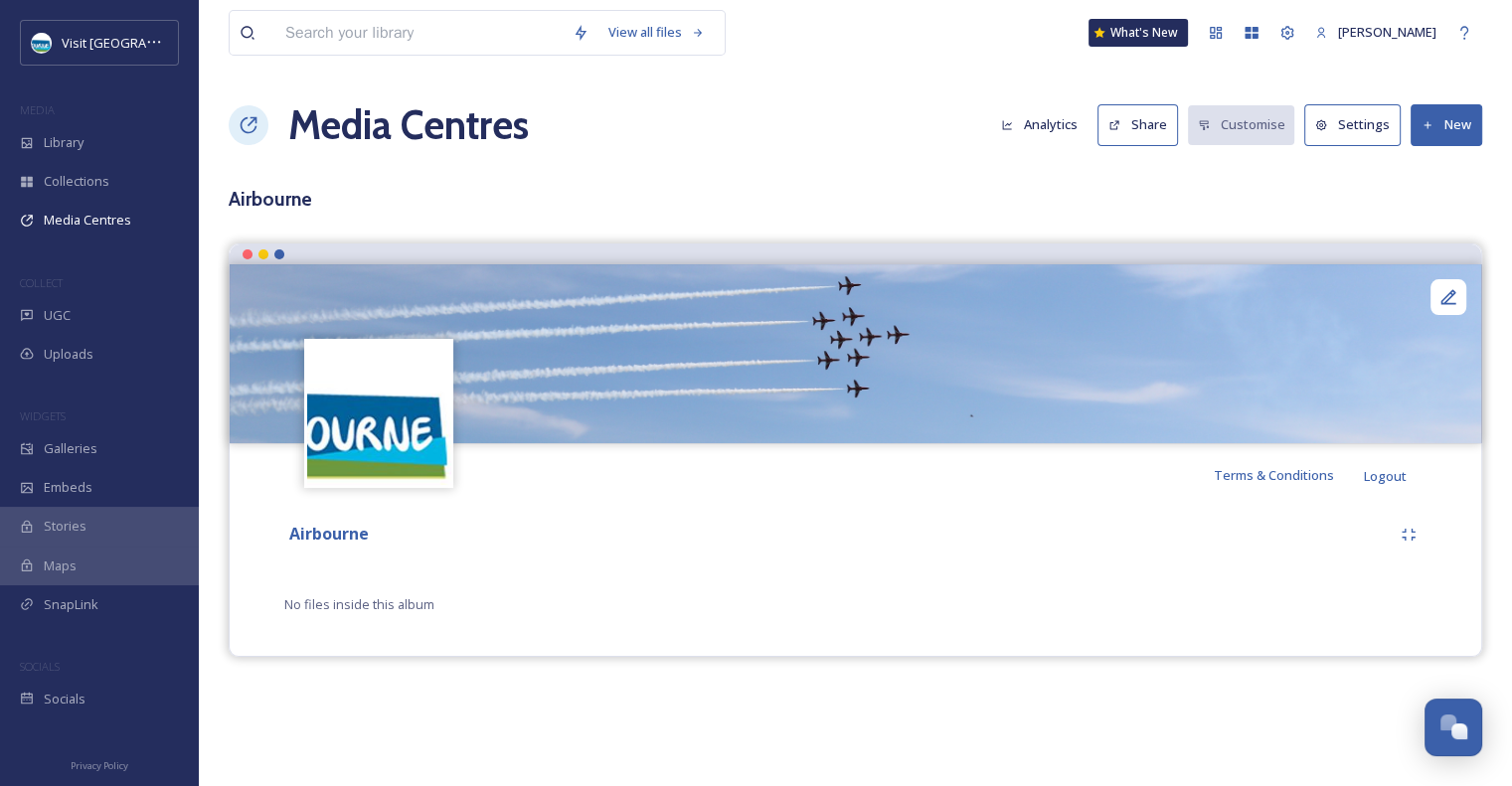 scroll, scrollTop: 0, scrollLeft: 0, axis: both 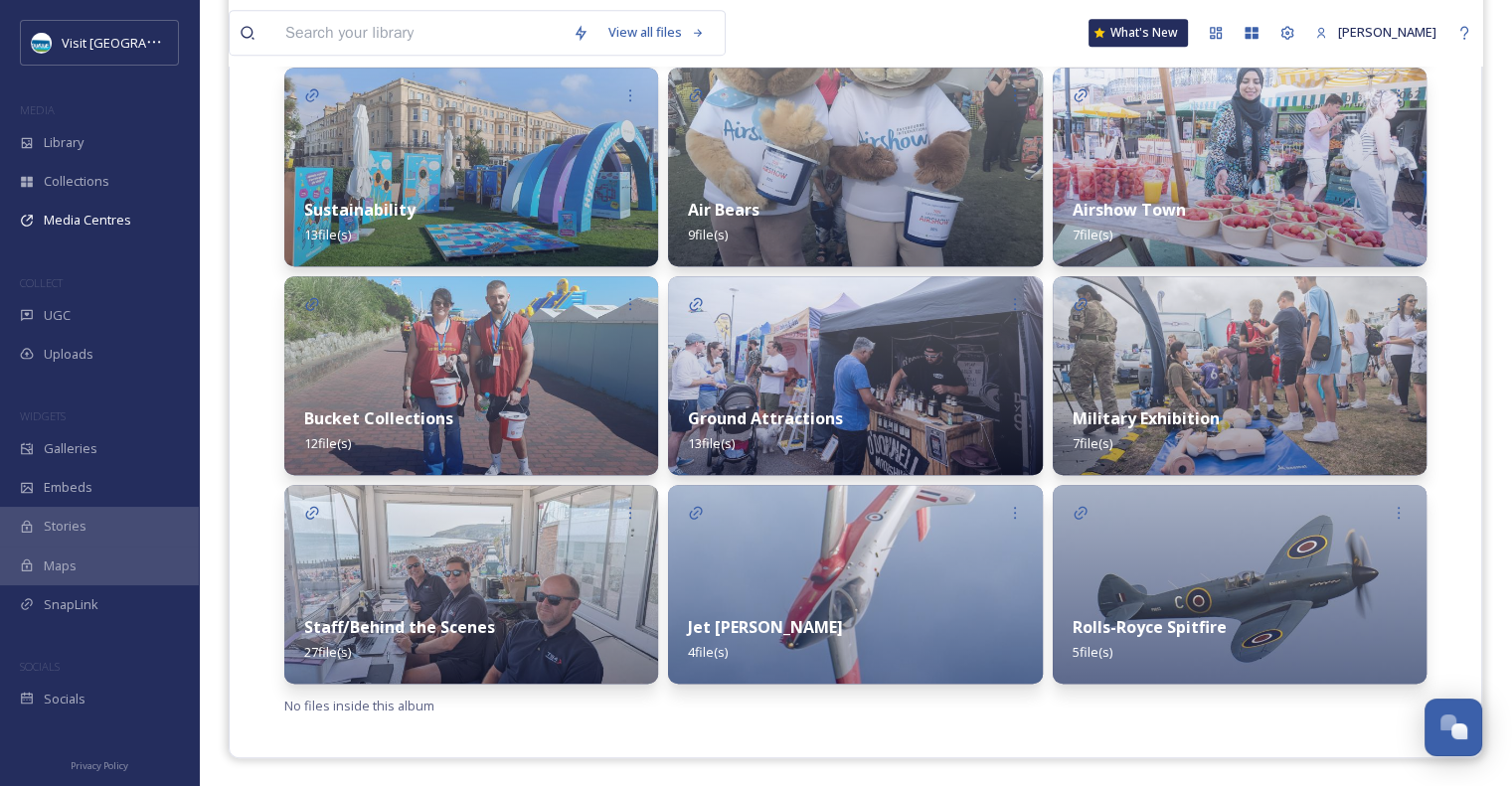 click on "Rolls-Royce Spitfire 5  file(s)" at bounding box center [1240, 639] 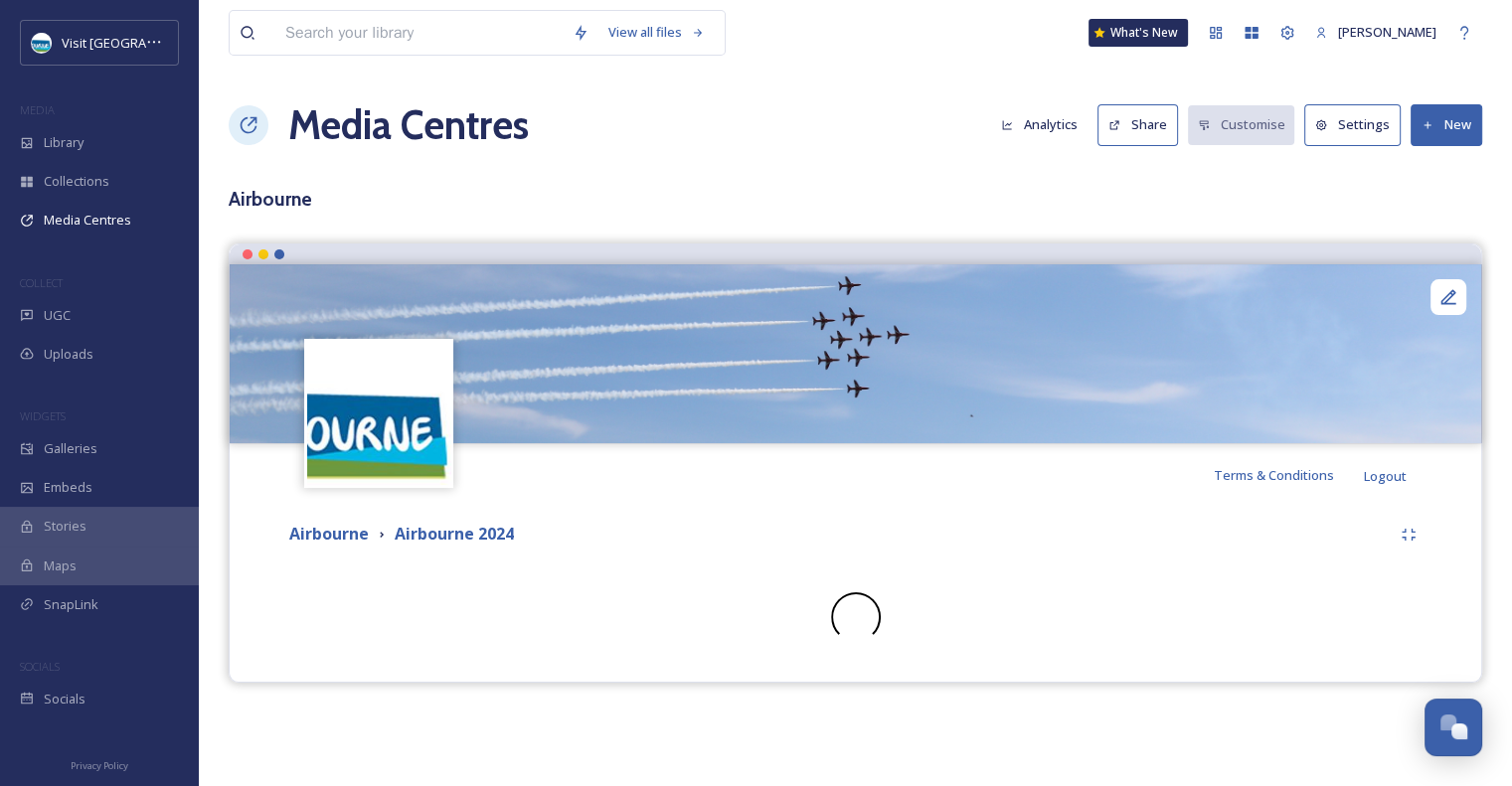 scroll, scrollTop: 0, scrollLeft: 0, axis: both 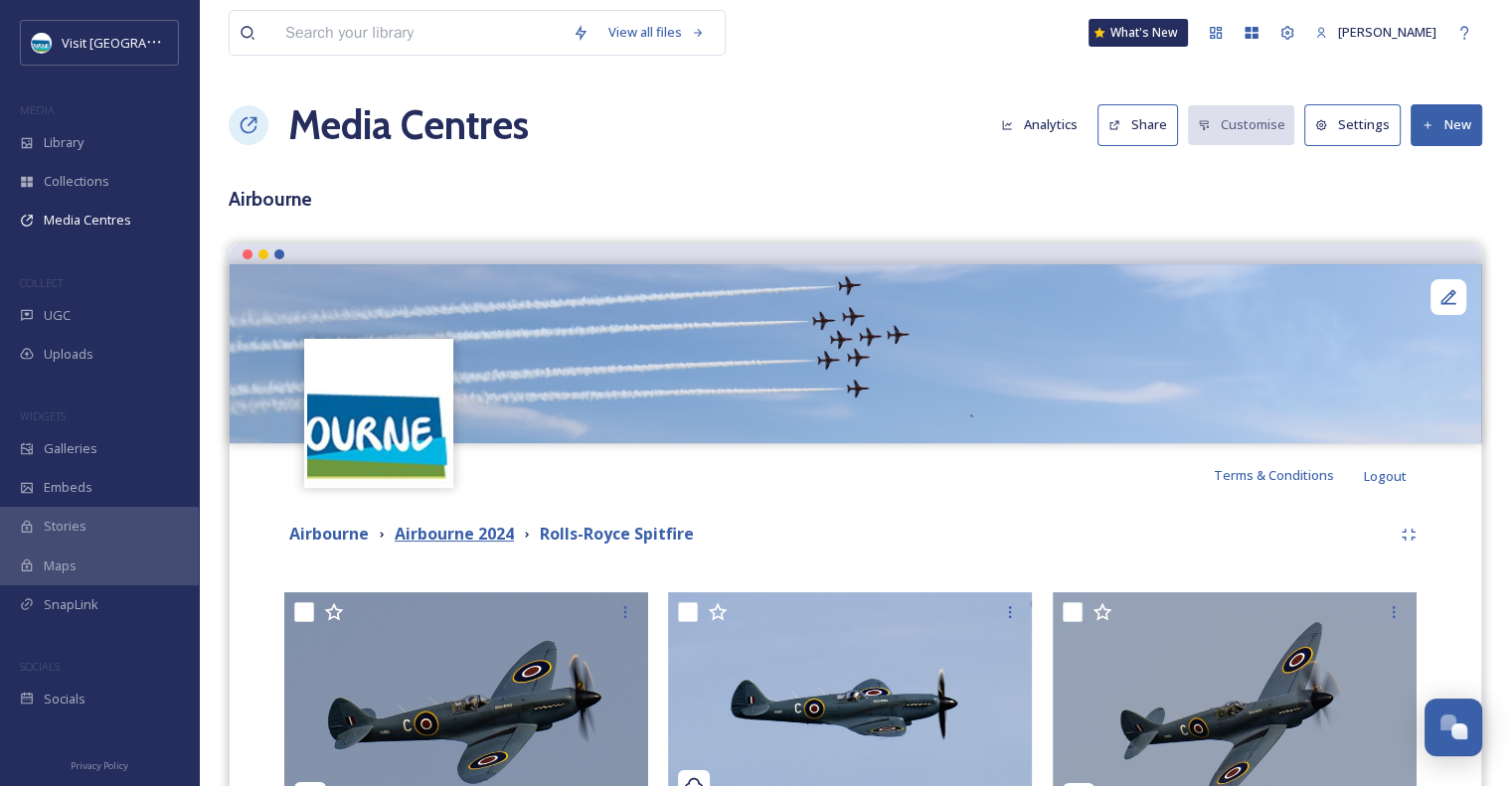 click on "Airbourne 2024" at bounding box center (454, 534) 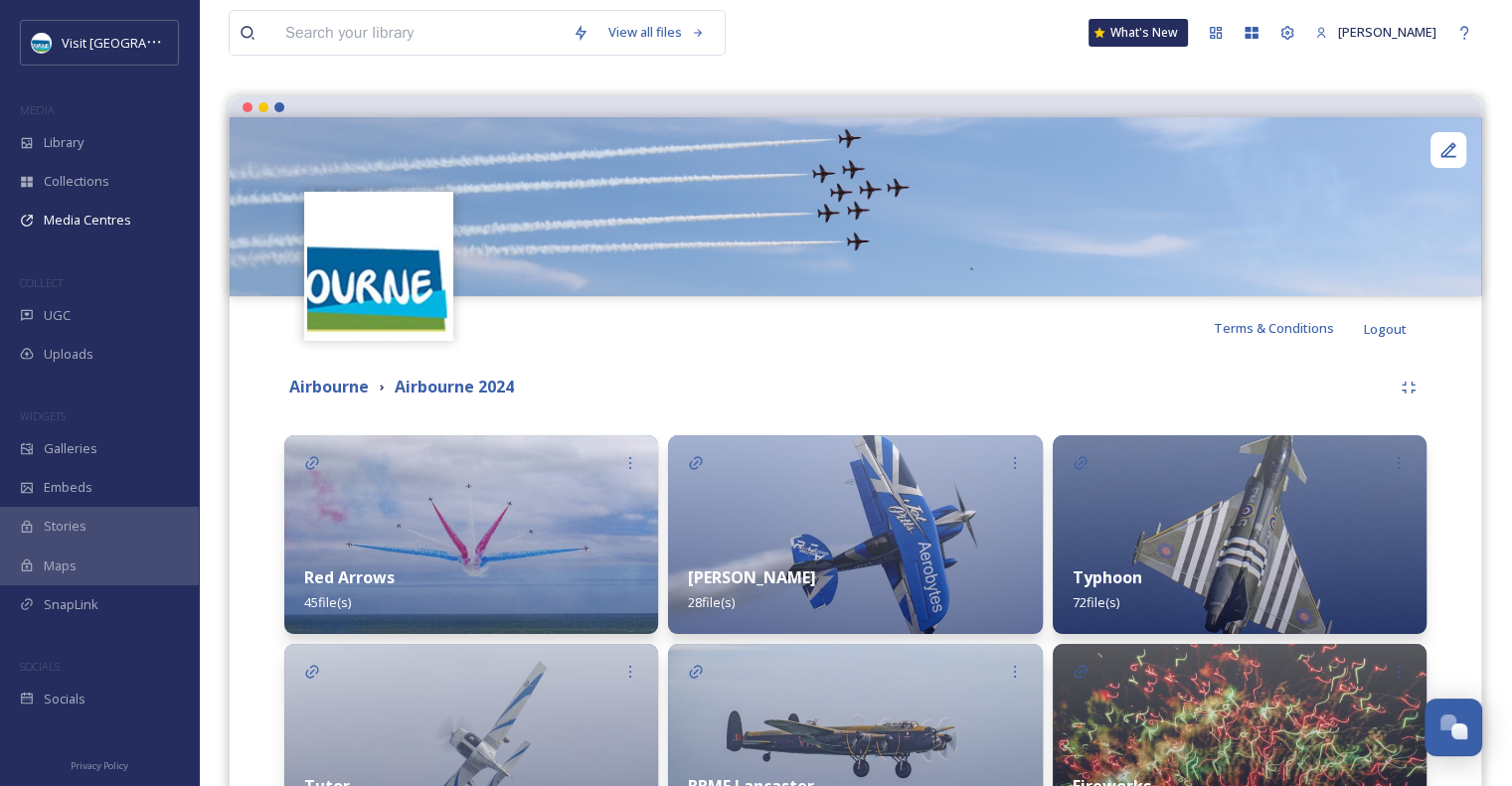 scroll, scrollTop: 104, scrollLeft: 0, axis: vertical 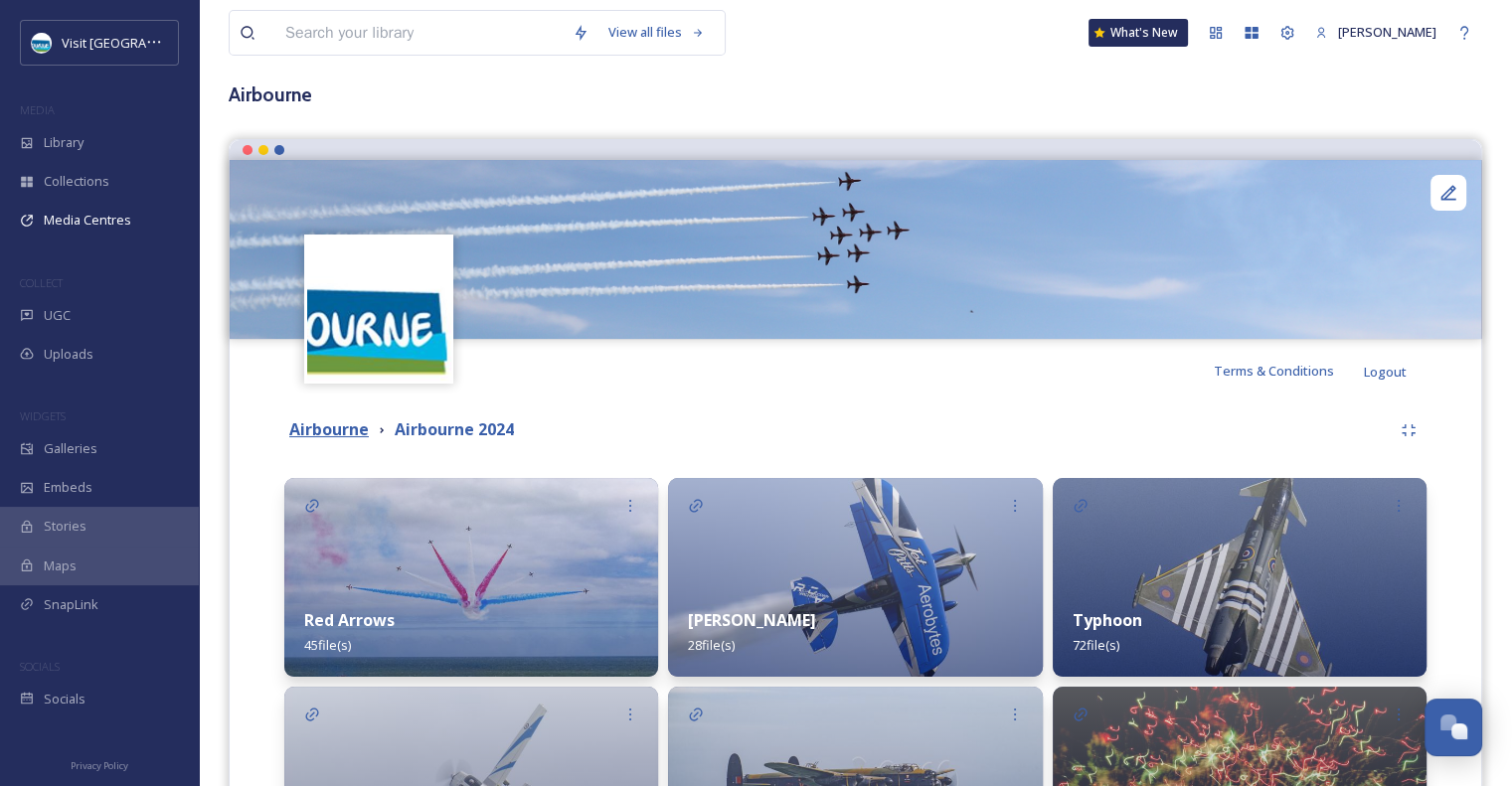 click on "Airbourne" at bounding box center [329, 429] 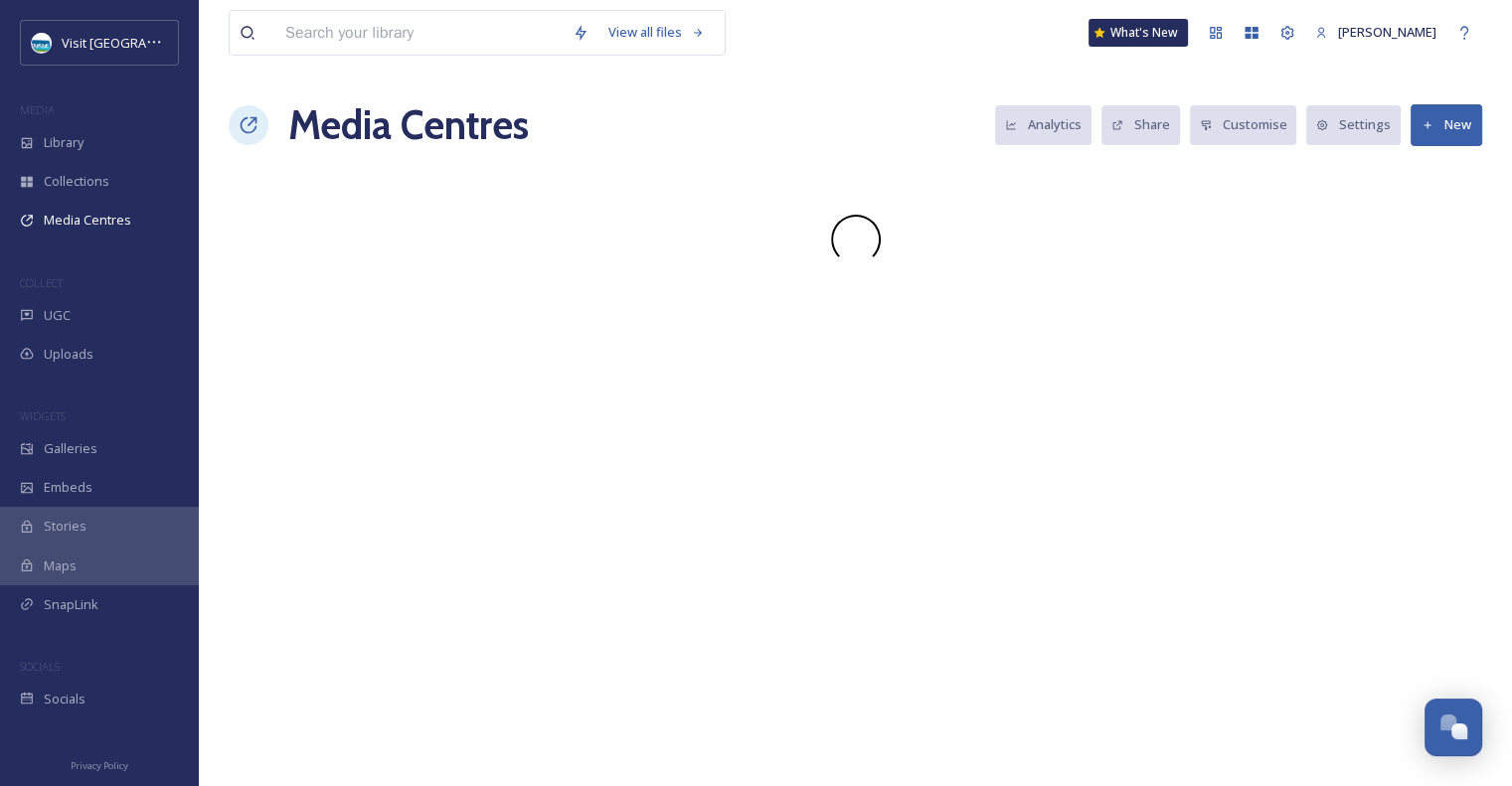 scroll, scrollTop: 0, scrollLeft: 0, axis: both 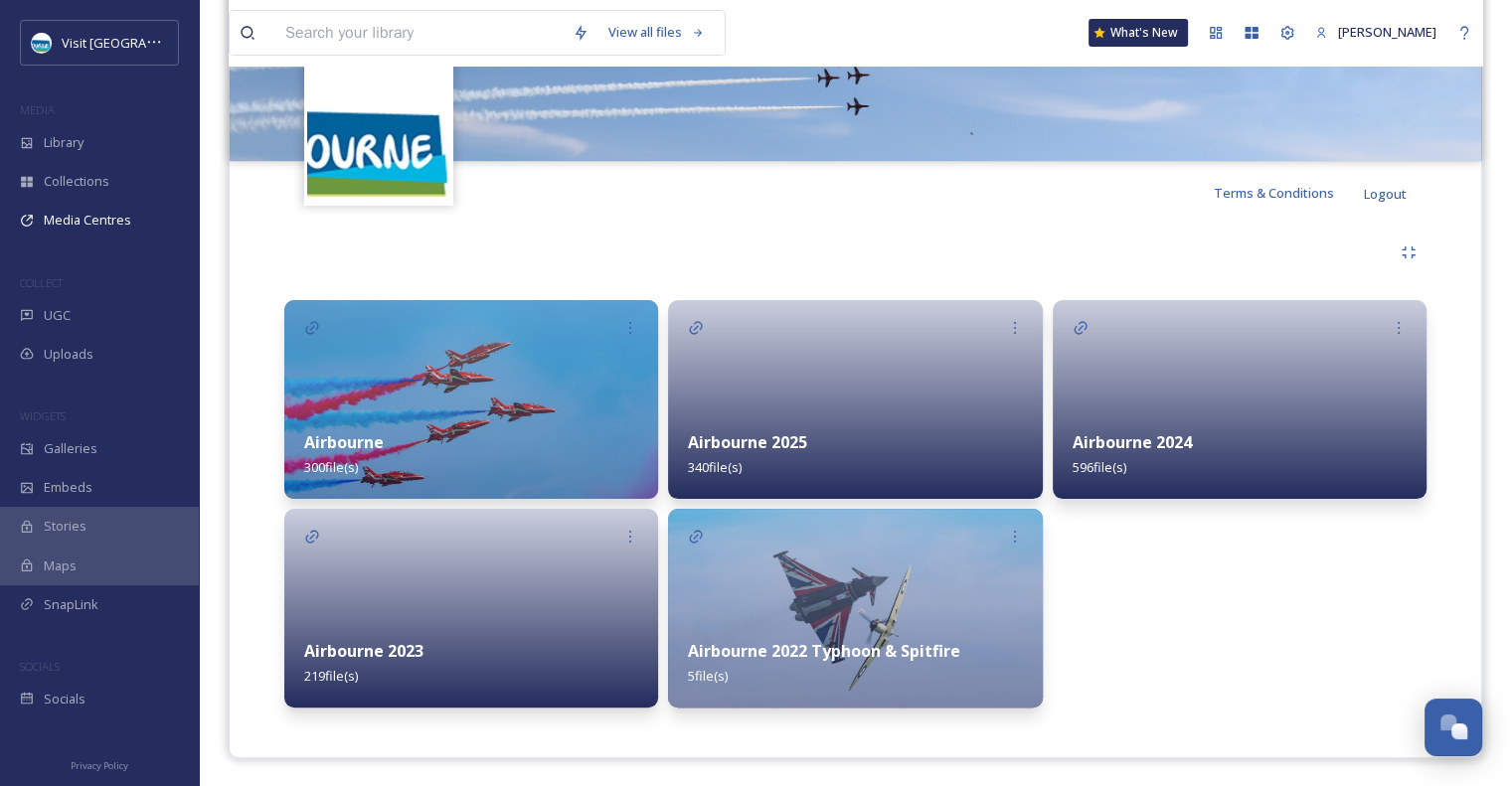 click on "Airbourne 2023 219  file(s)" at bounding box center (471, 663) 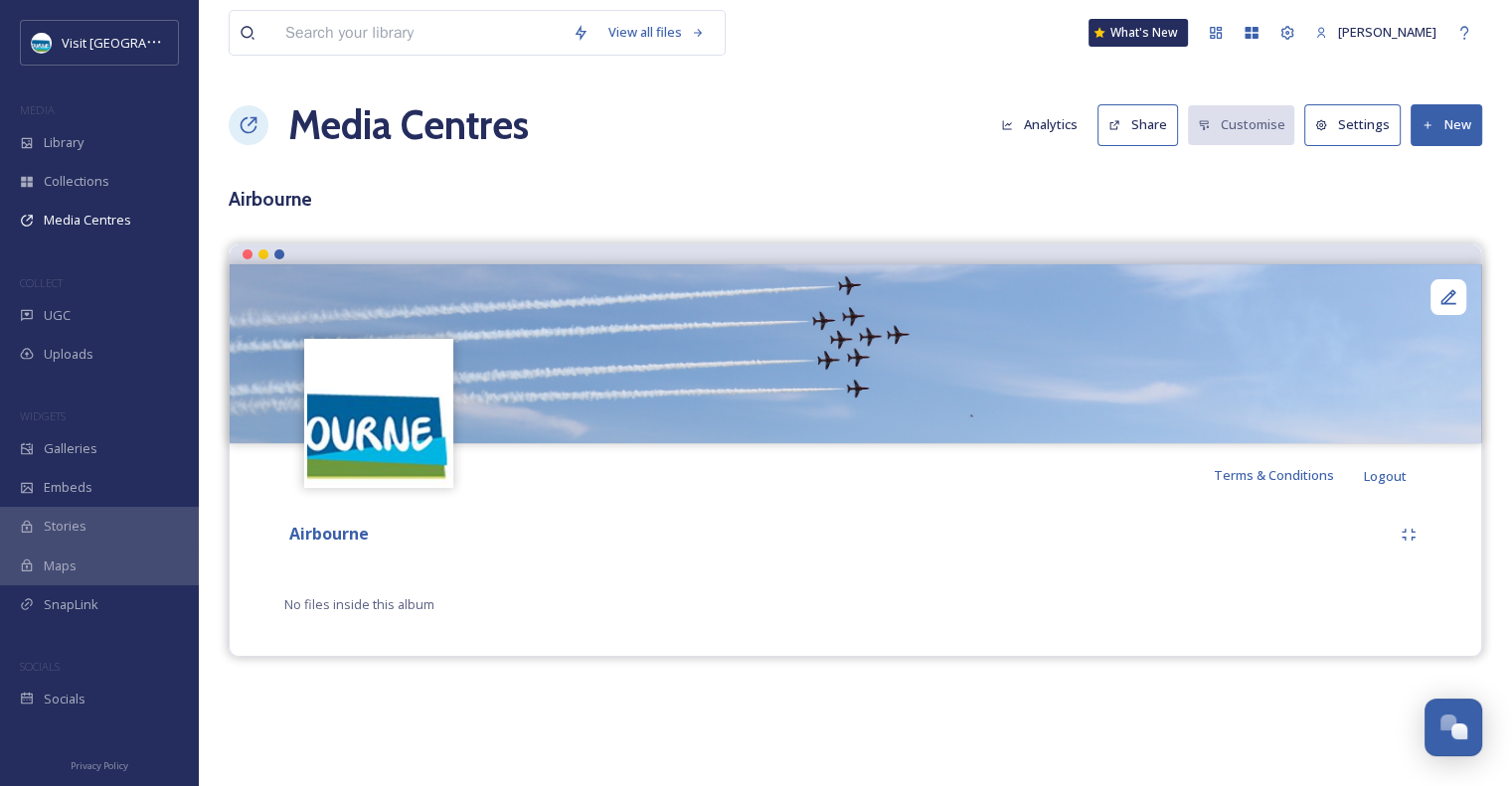 scroll, scrollTop: 0, scrollLeft: 0, axis: both 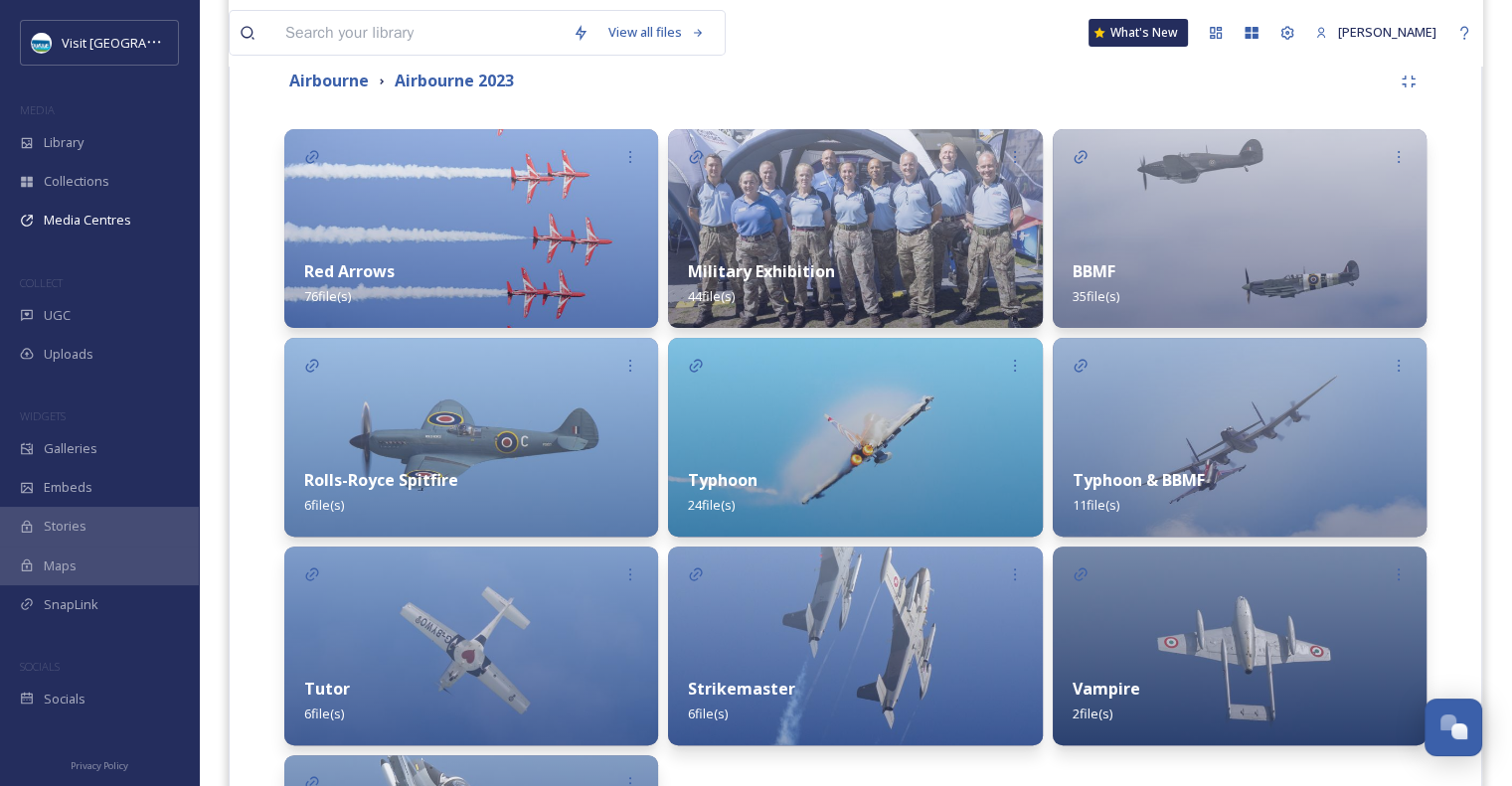 click on "Rolls-Royce Spitfire 6  file(s)" at bounding box center [471, 492] 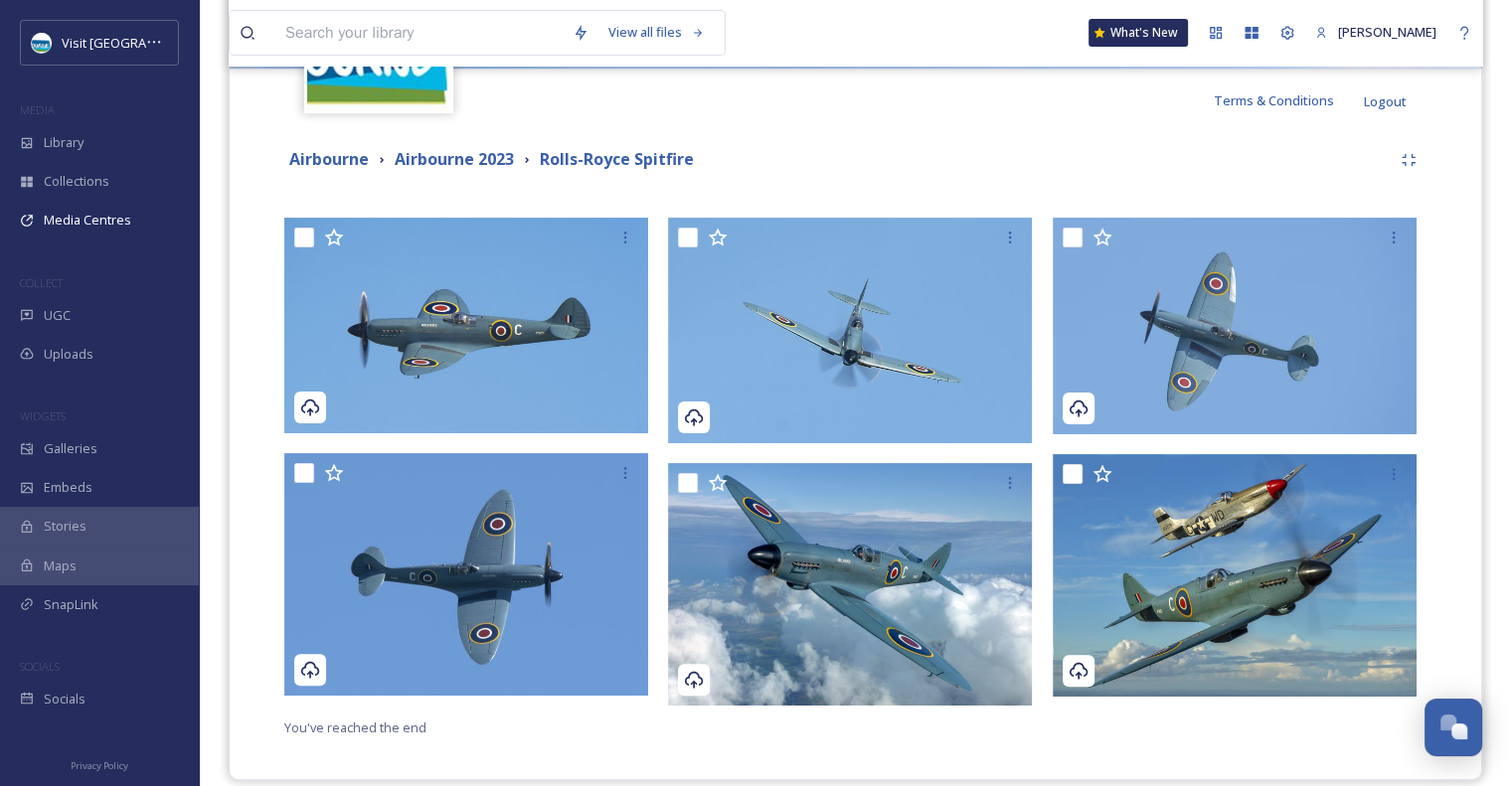 scroll, scrollTop: 397, scrollLeft: 0, axis: vertical 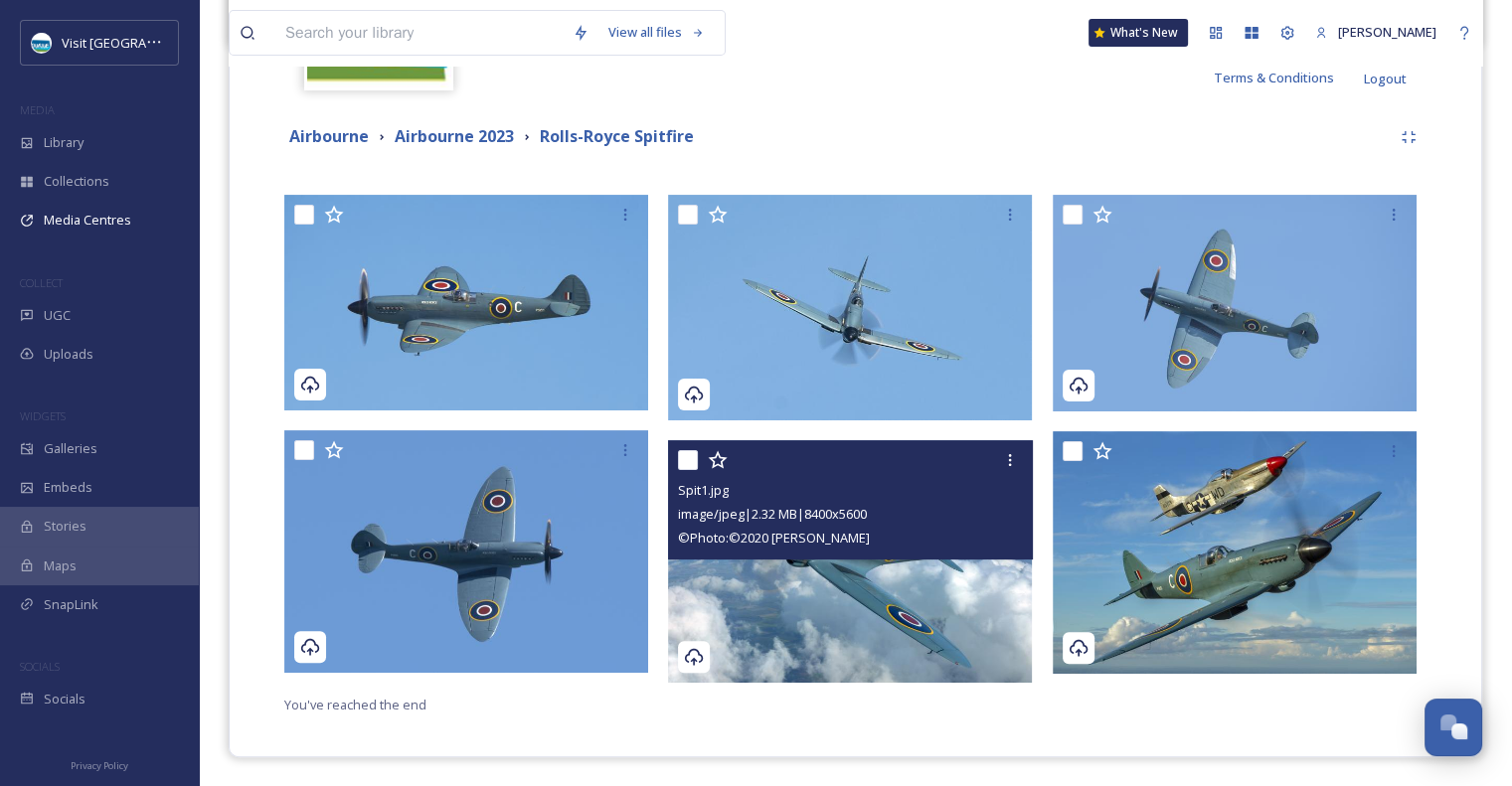click at bounding box center [850, 561] 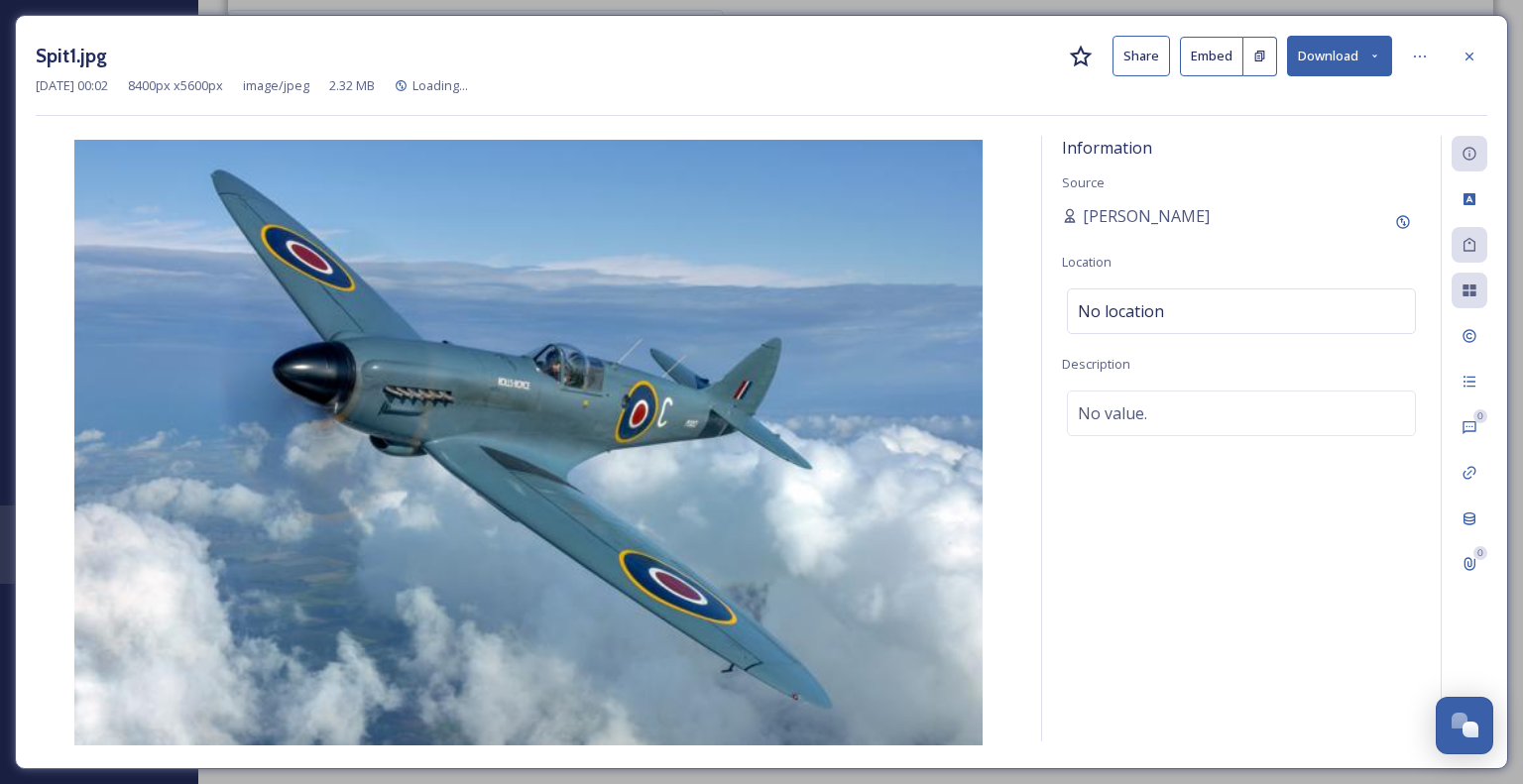 scroll, scrollTop: 393, scrollLeft: 0, axis: vertical 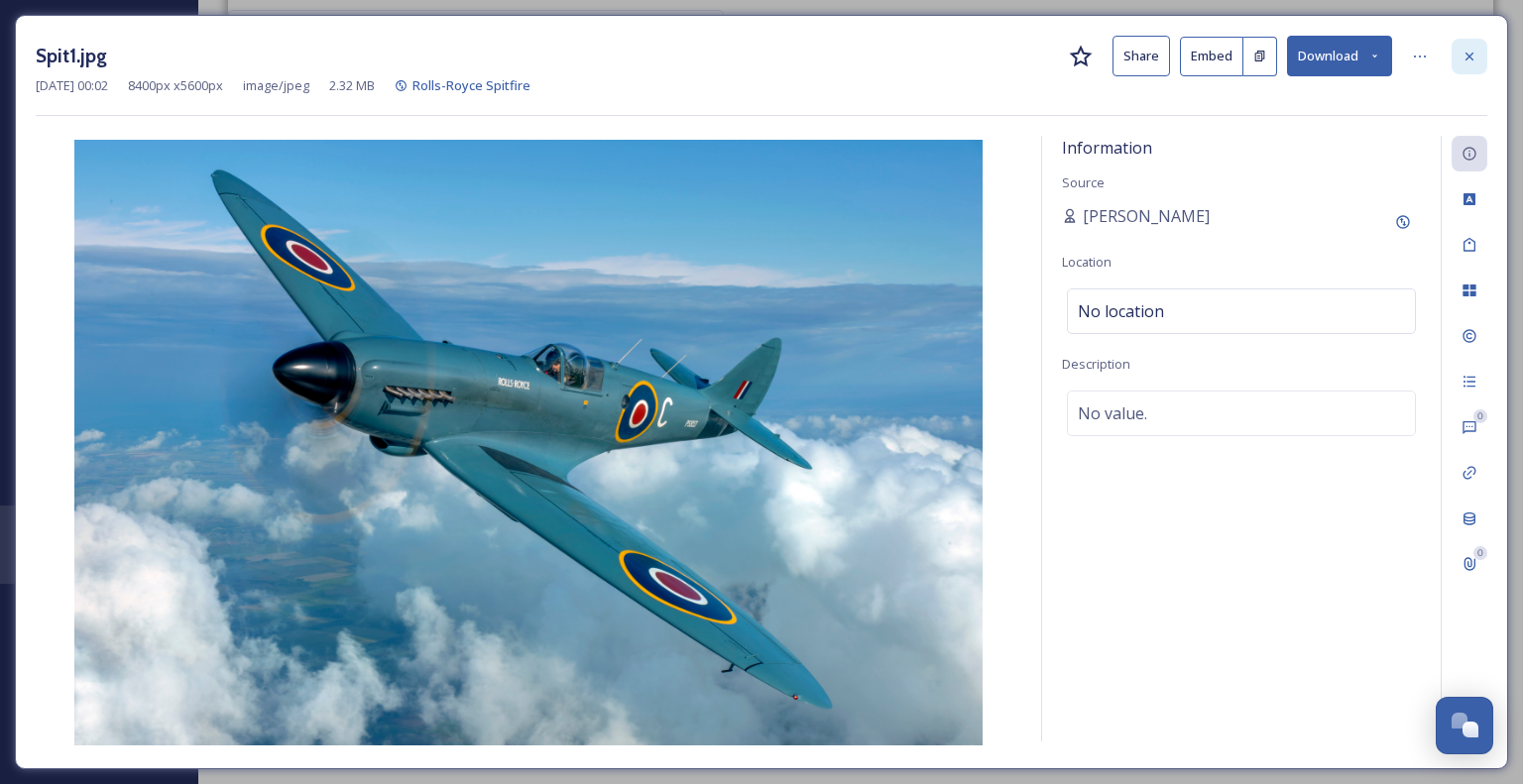 click at bounding box center (1469, 56) 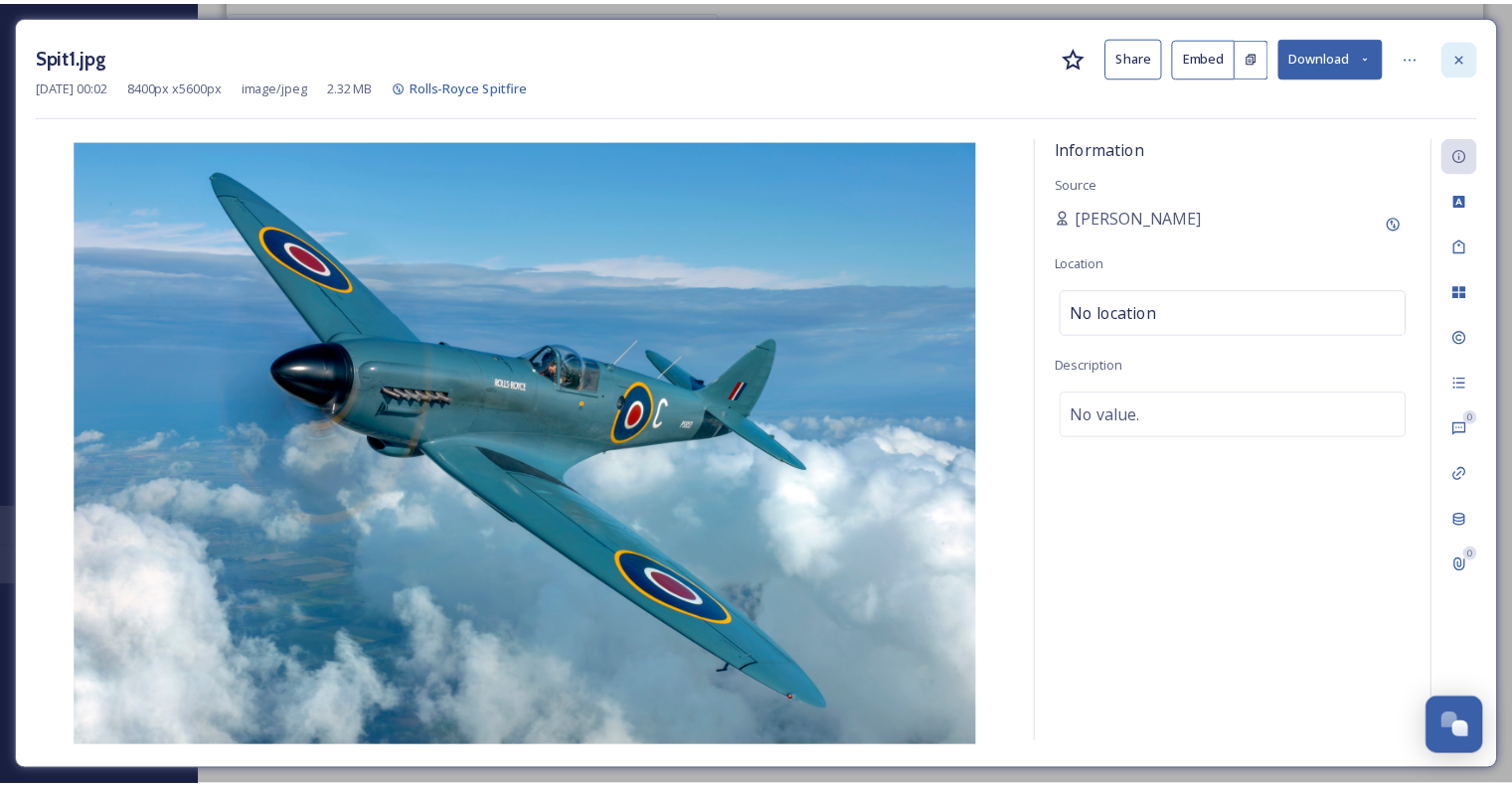 scroll, scrollTop: 397, scrollLeft: 0, axis: vertical 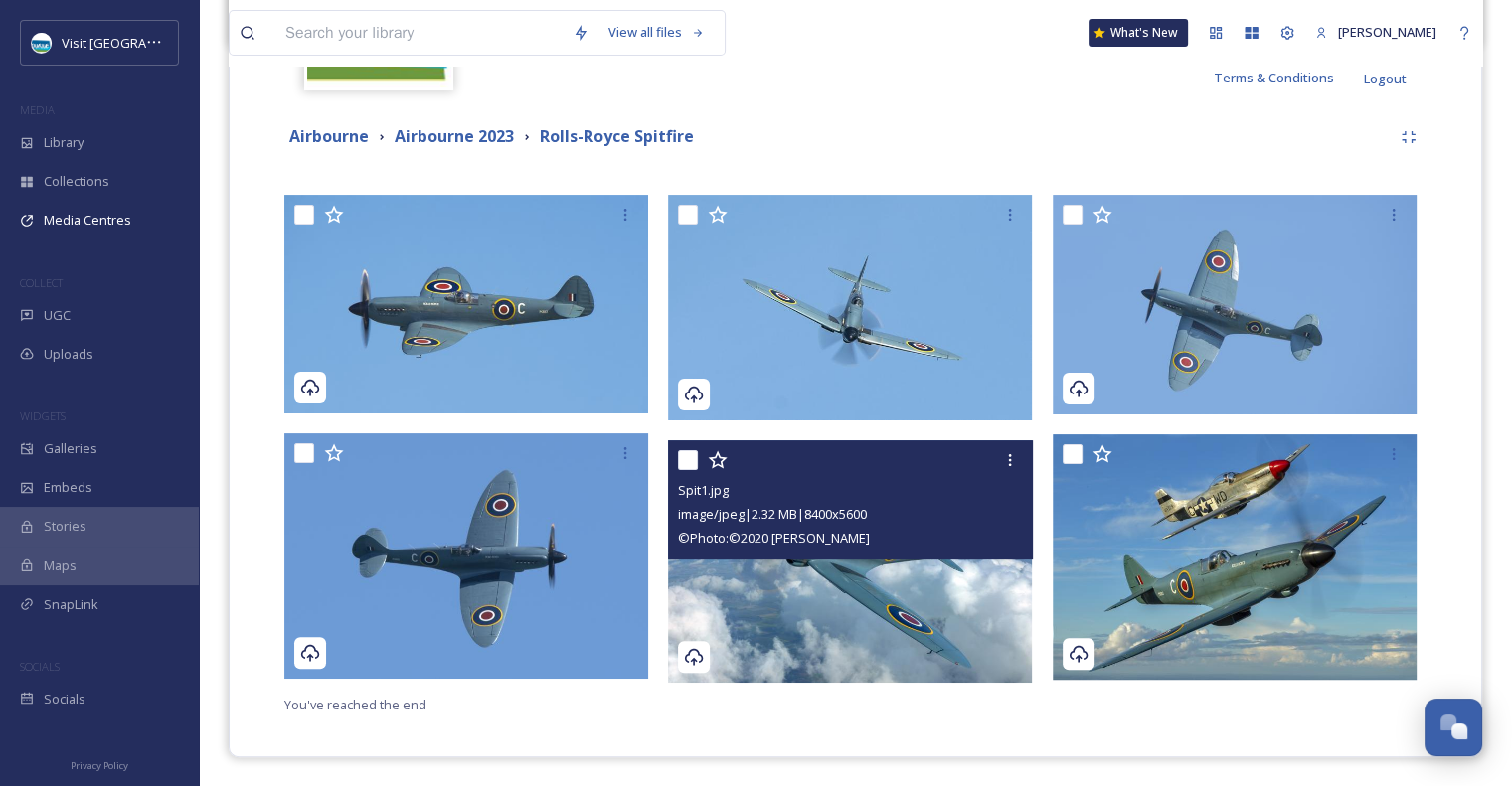click on "Airbourne Airbourne 2023 Rolls-Royce Spitfire" at bounding box center [855, 137] 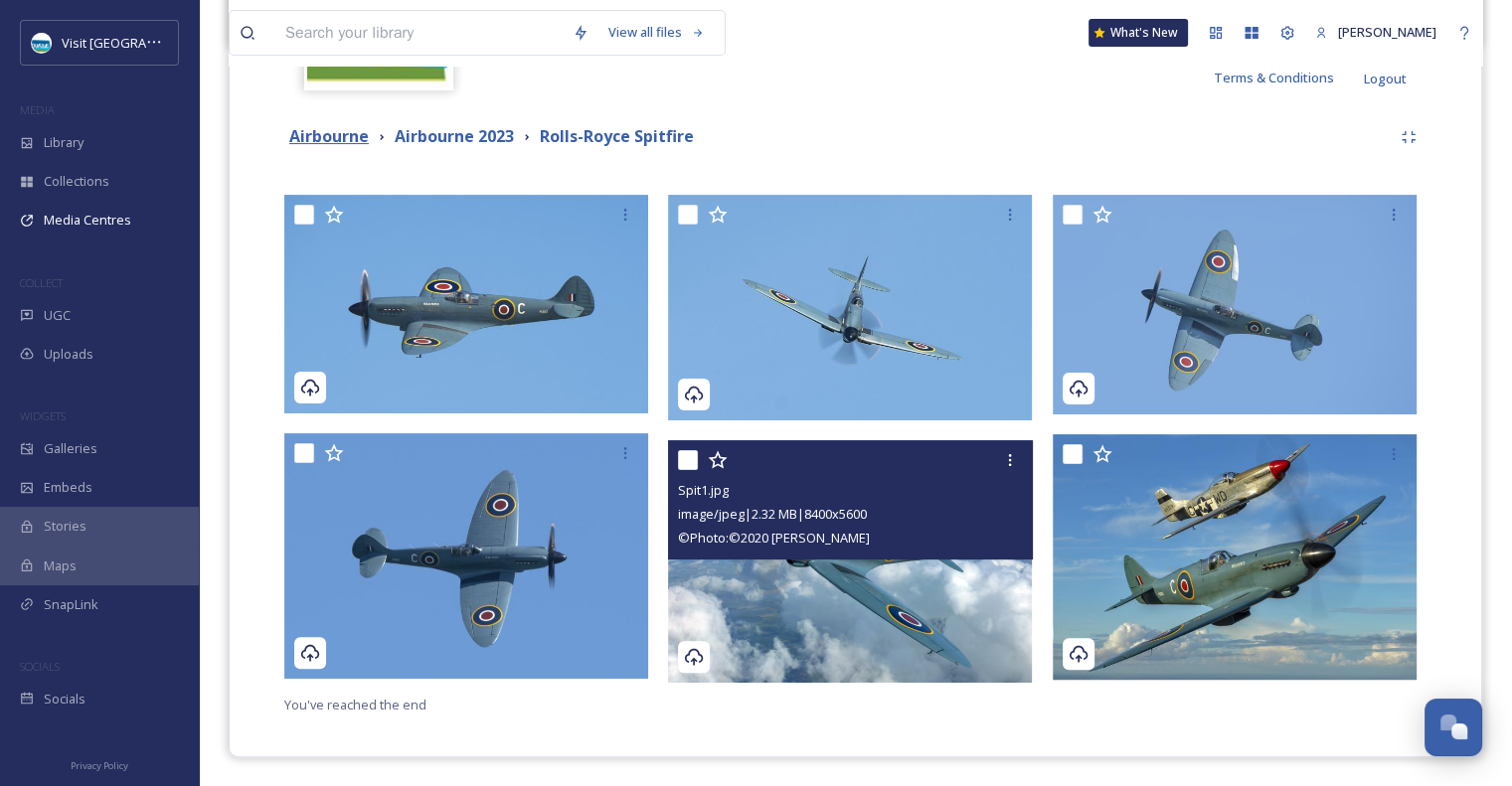 click on "Airbourne" at bounding box center (329, 136) 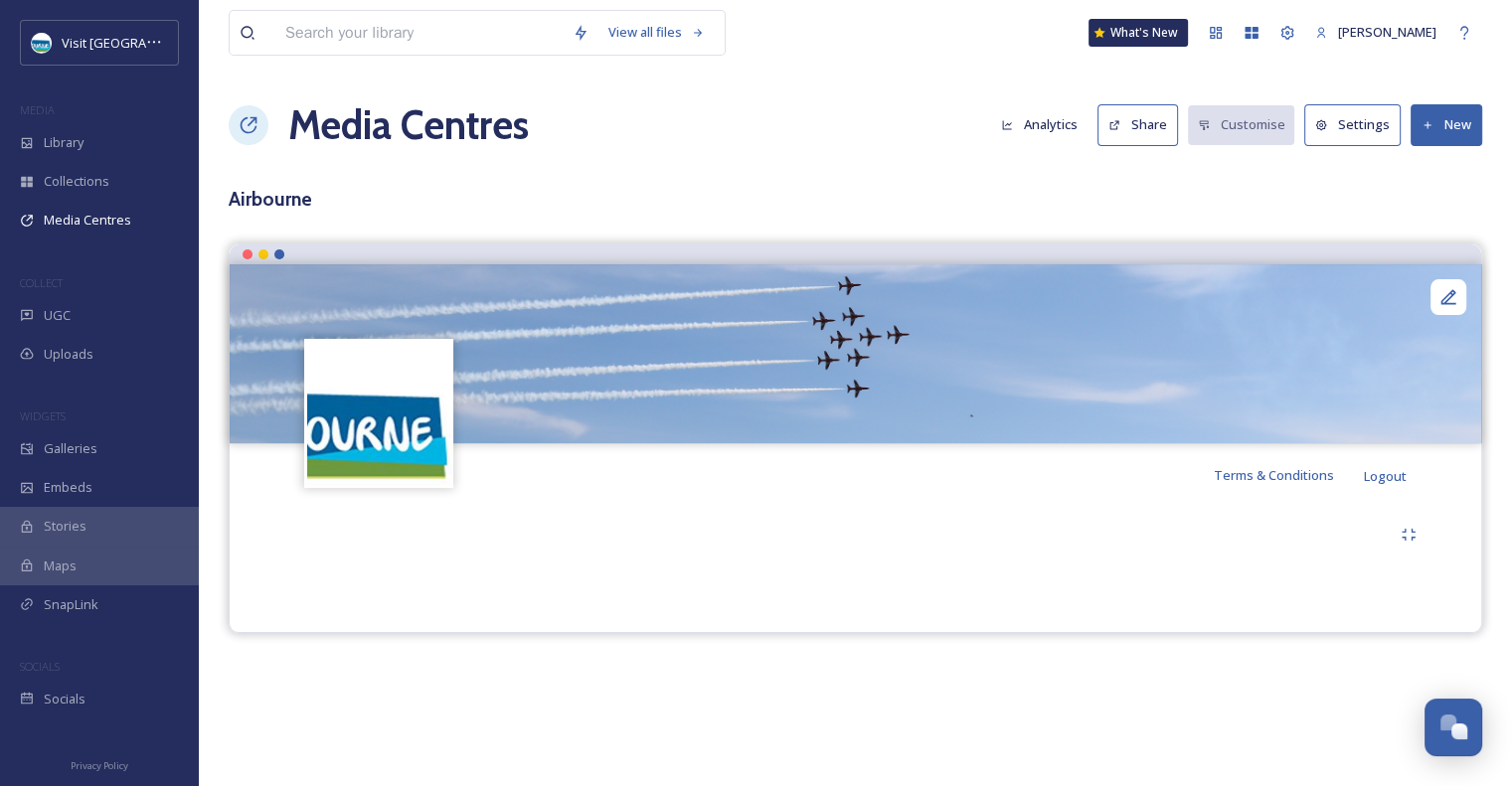 scroll, scrollTop: 0, scrollLeft: 0, axis: both 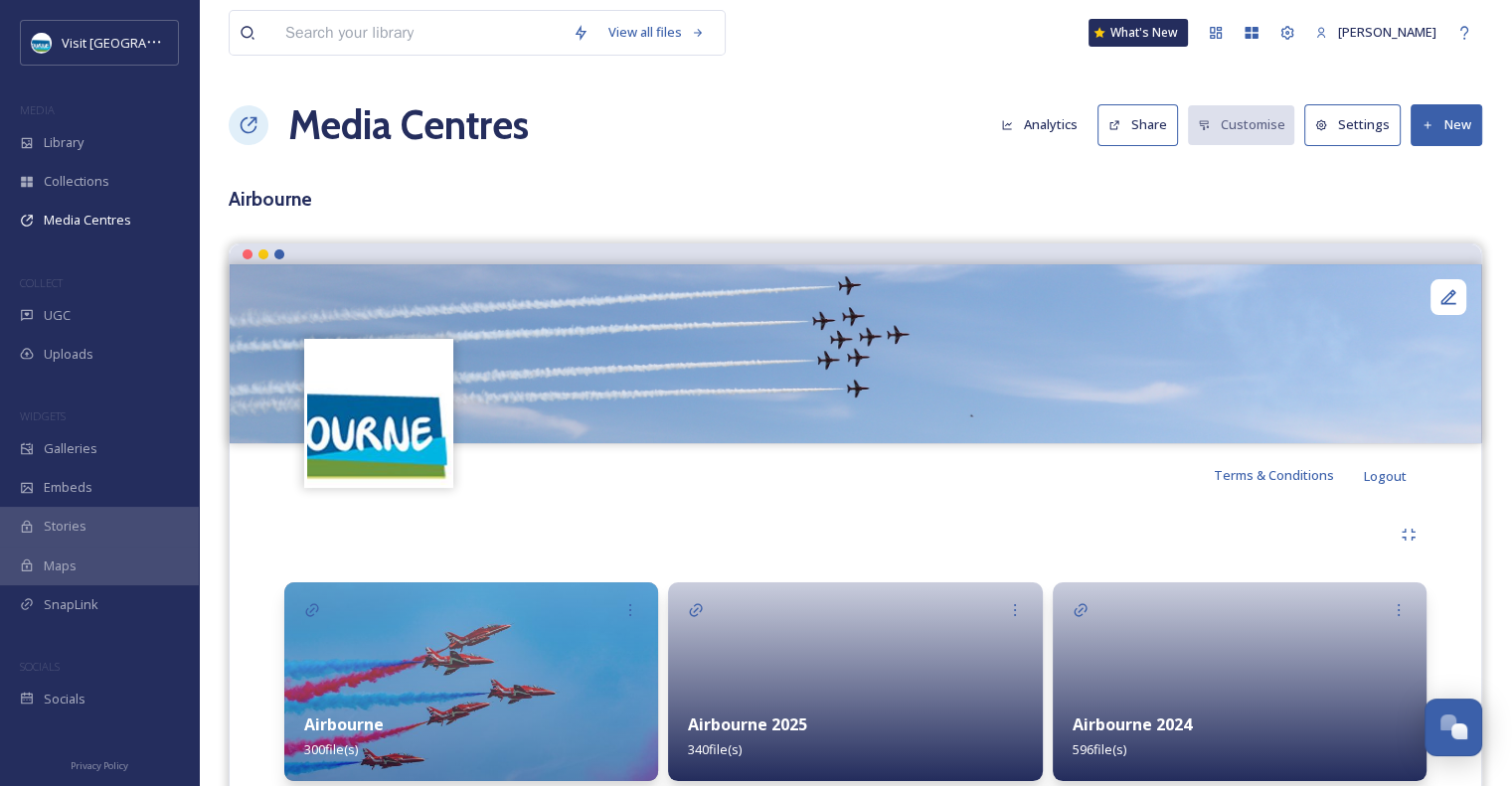 click at bounding box center [855, 682] 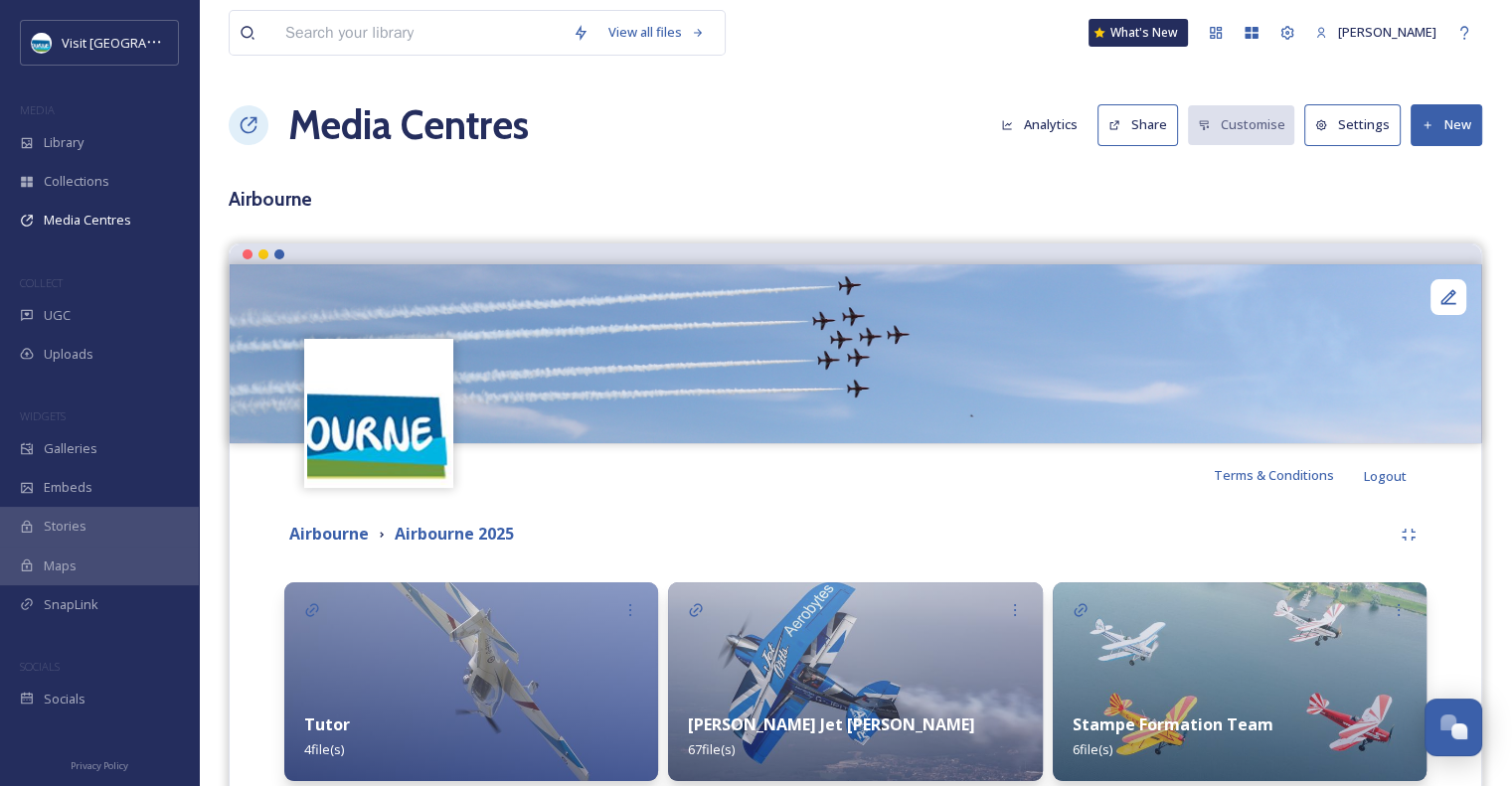 click on "[PERSON_NAME] Jet [PERSON_NAME] 67  file(s)" at bounding box center [855, 736] 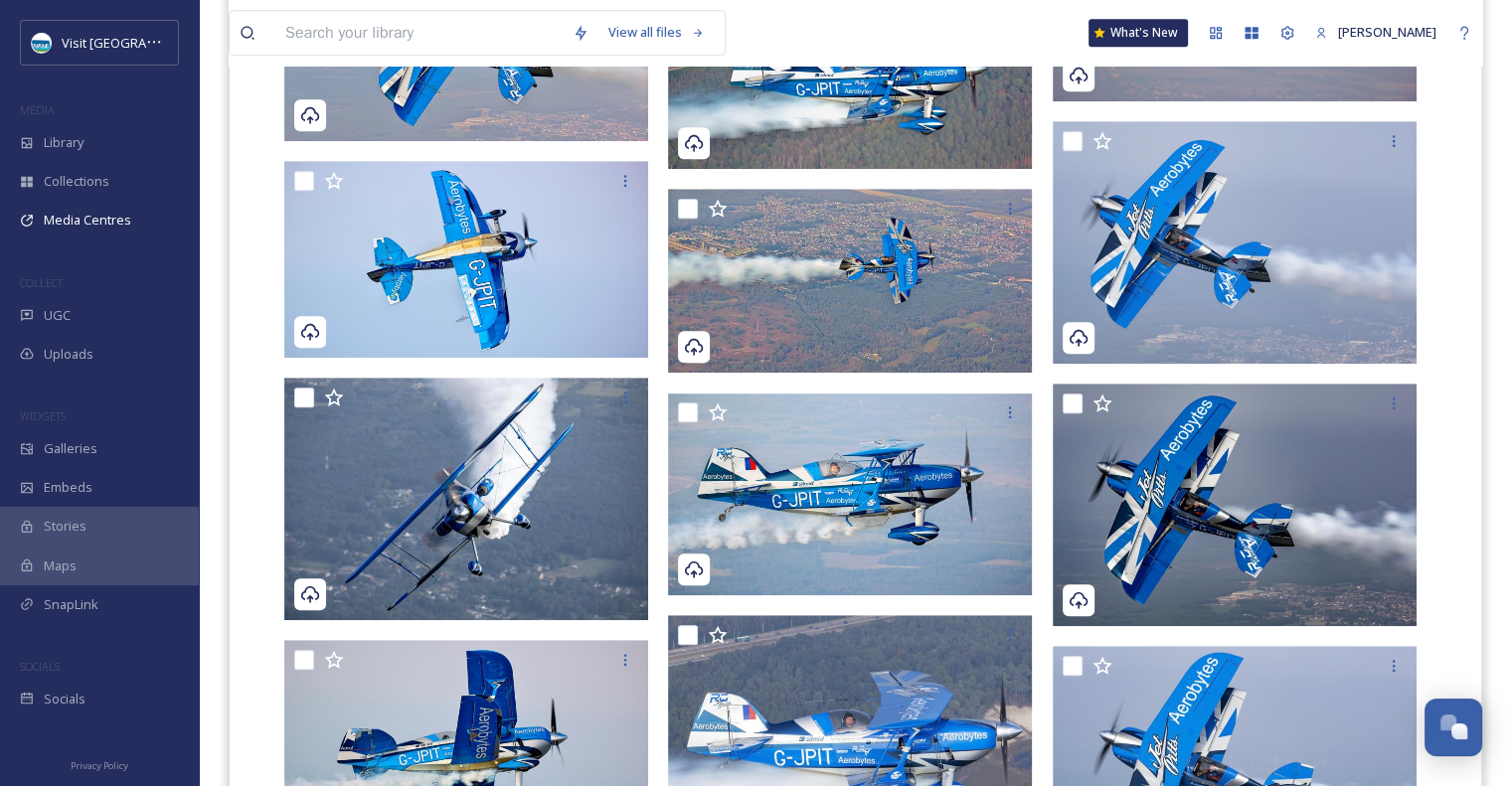 scroll, scrollTop: 1141, scrollLeft: 0, axis: vertical 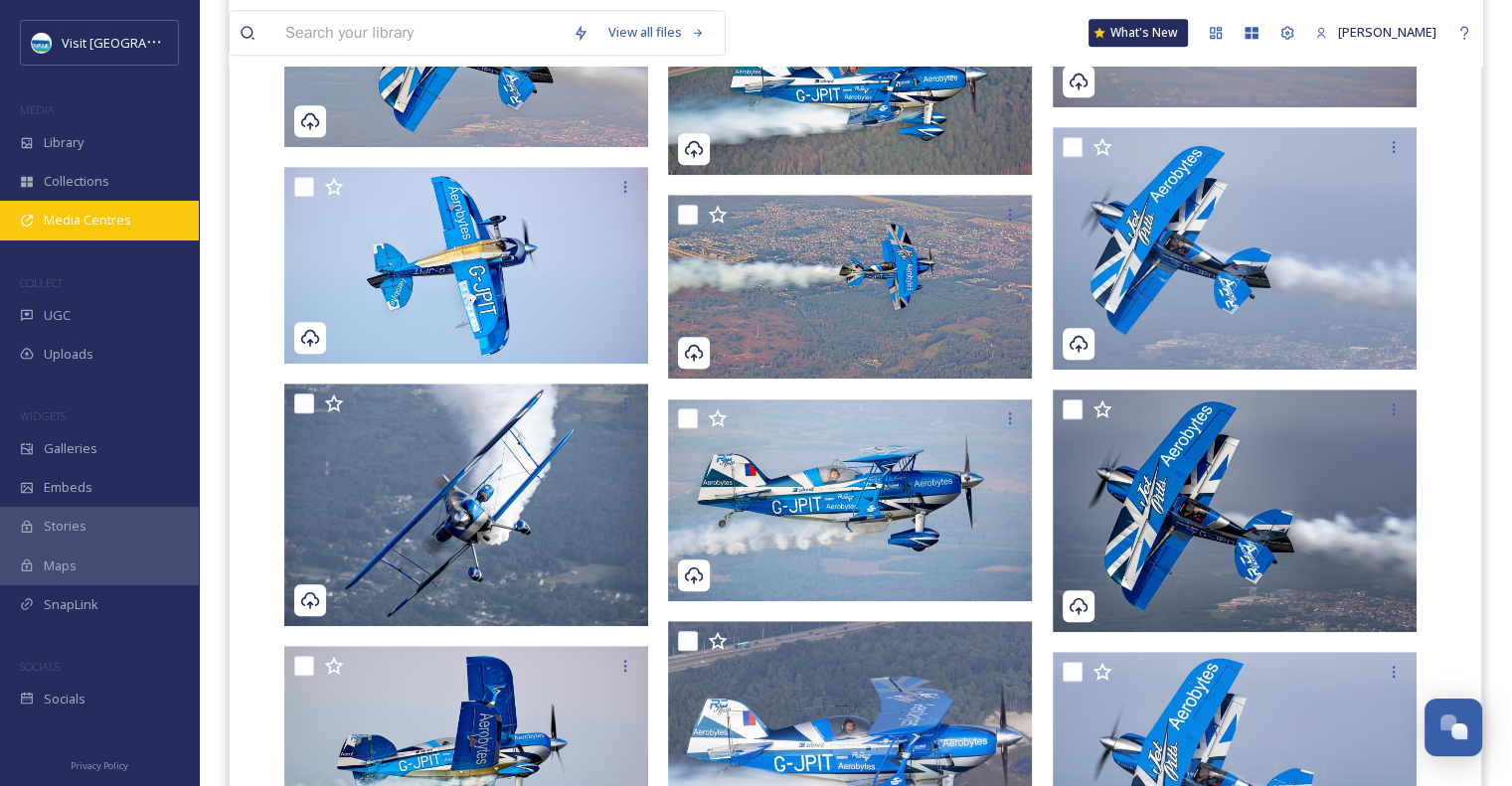 click on "Media Centres" at bounding box center [87, 220] 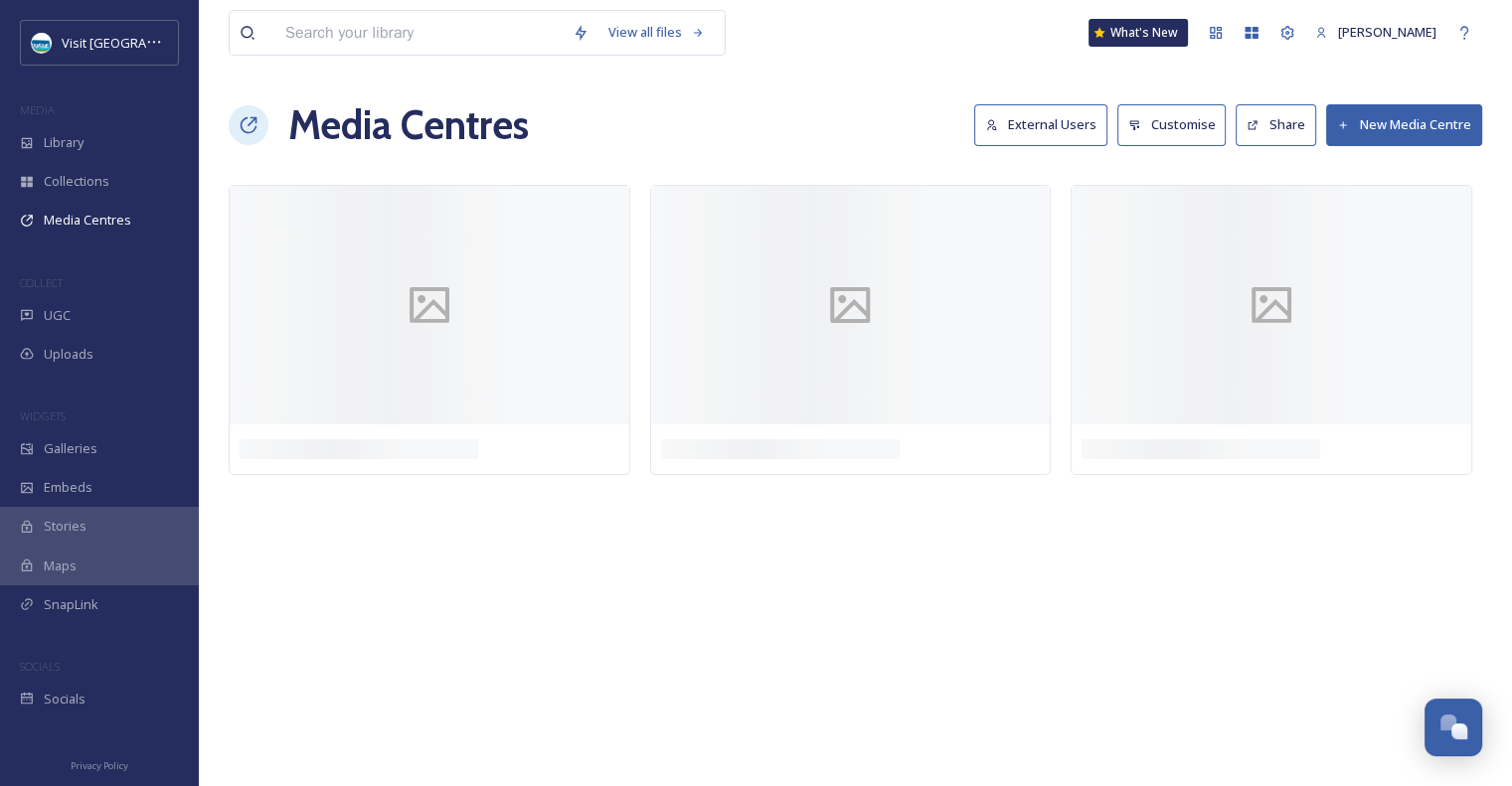 scroll, scrollTop: 0, scrollLeft: 0, axis: both 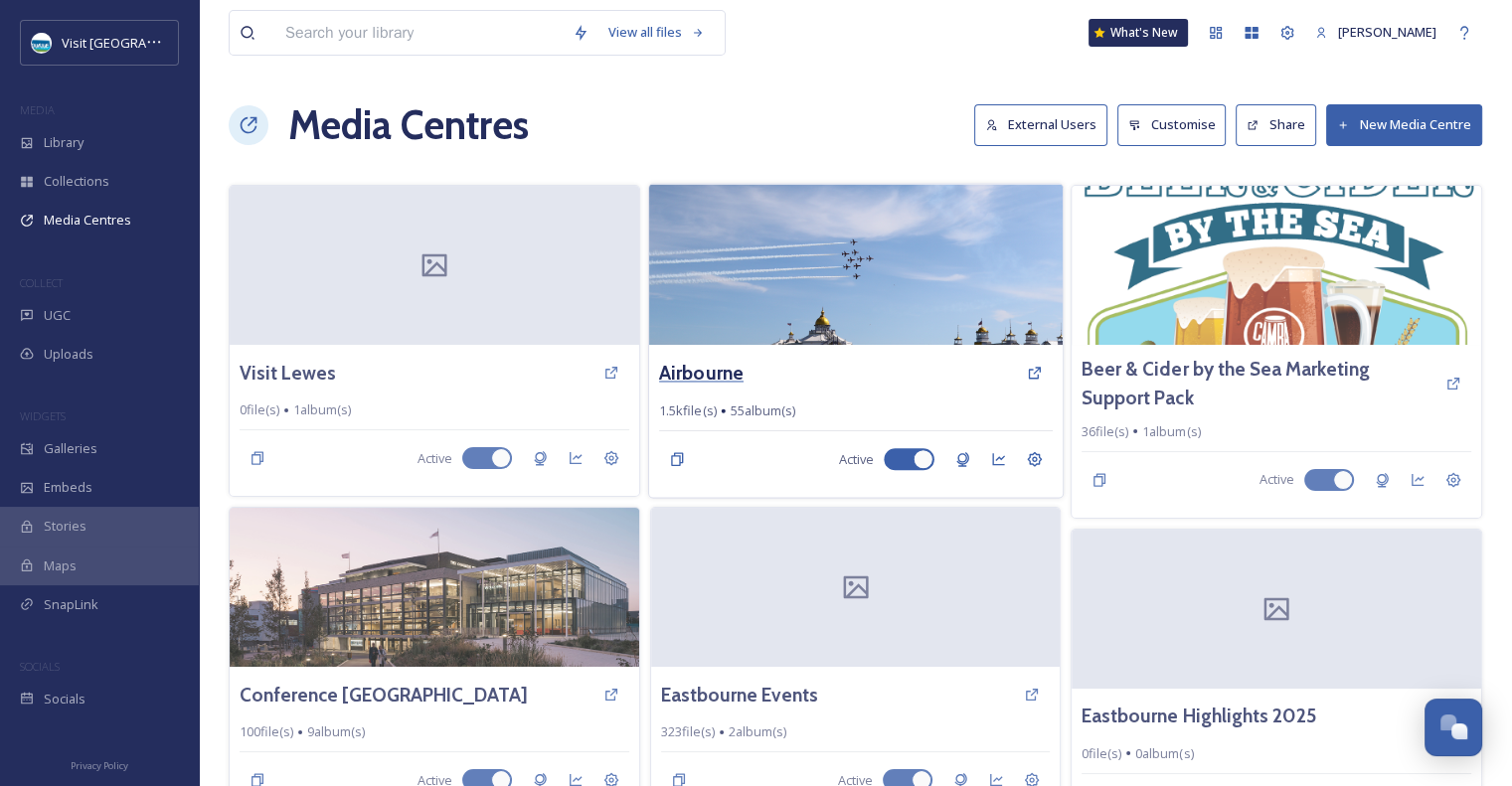 click on "Airbourne" at bounding box center (701, 373) 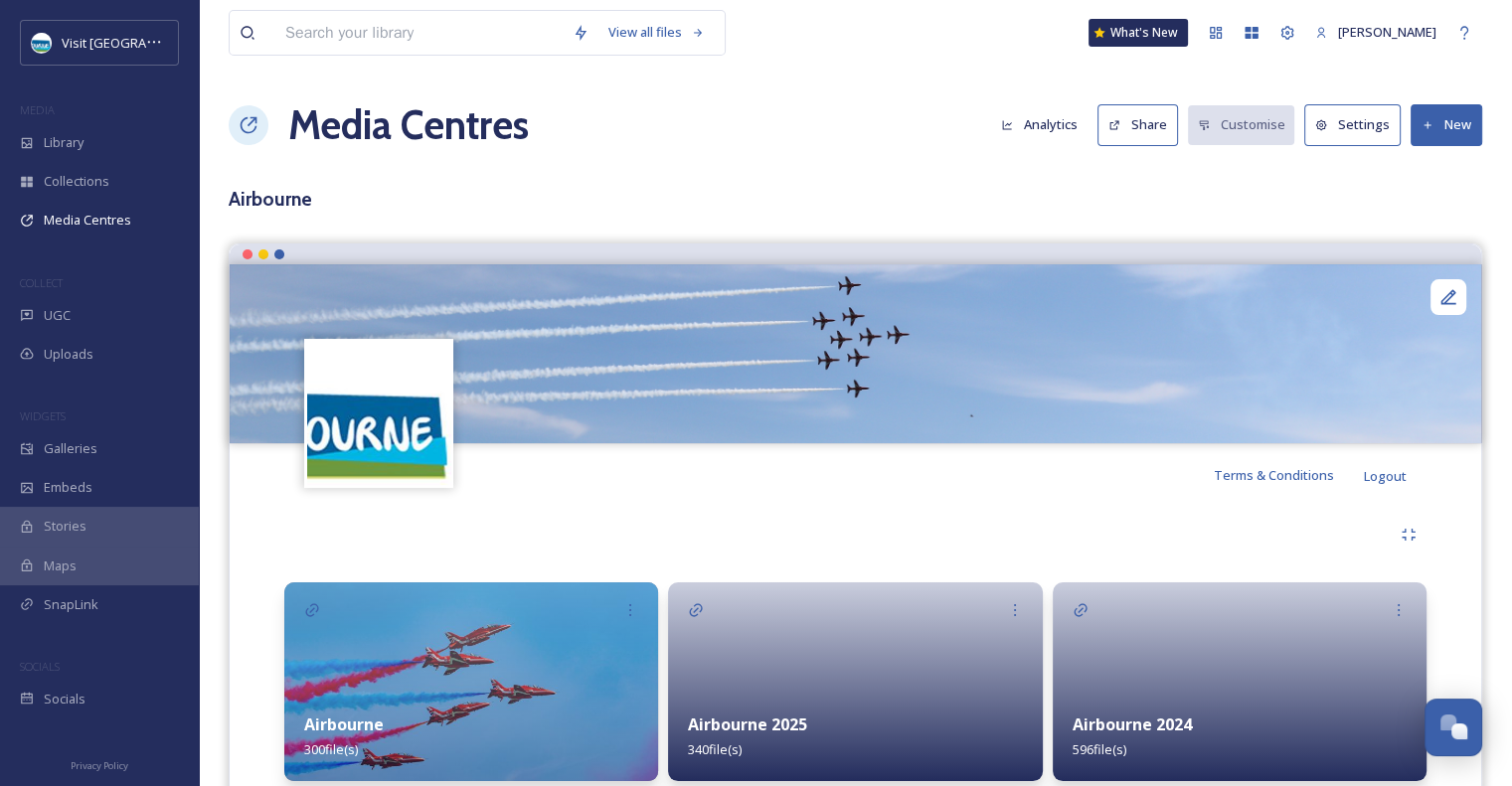 click on "Airbourne 2024" at bounding box center (1132, 724) 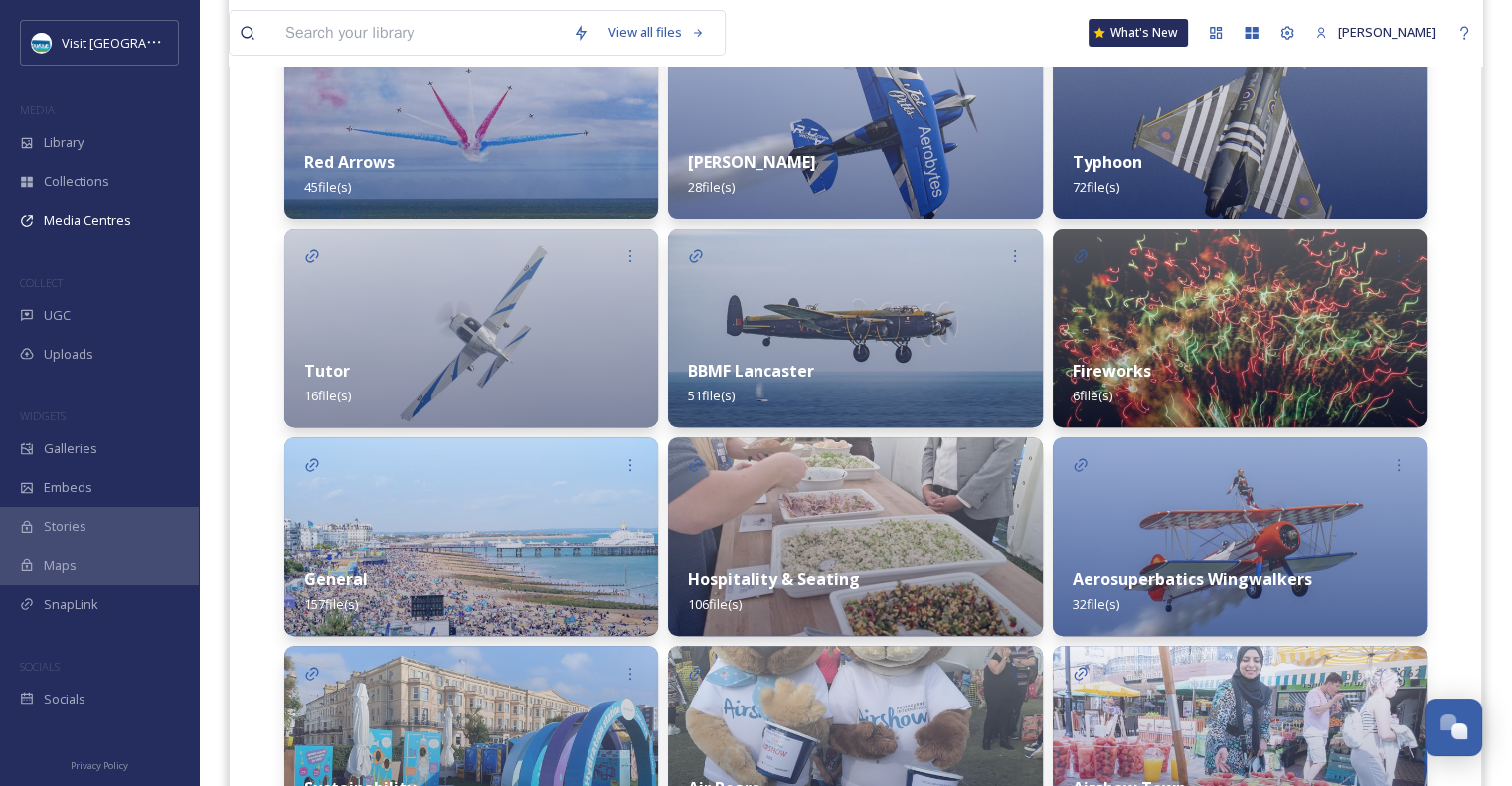 scroll, scrollTop: 568, scrollLeft: 0, axis: vertical 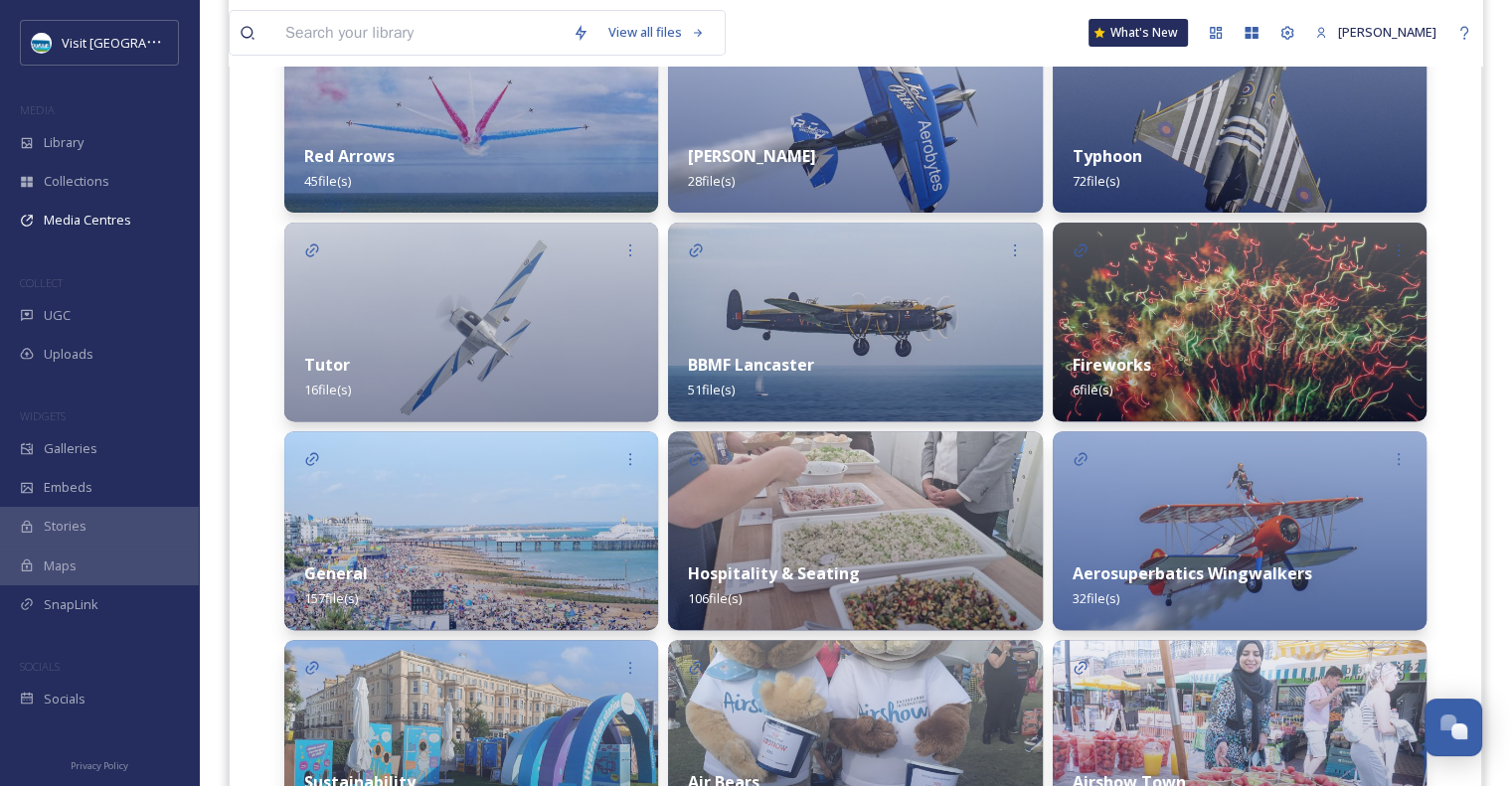 click on "BBMF Lancaster 51  file(s)" at bounding box center [855, 377] 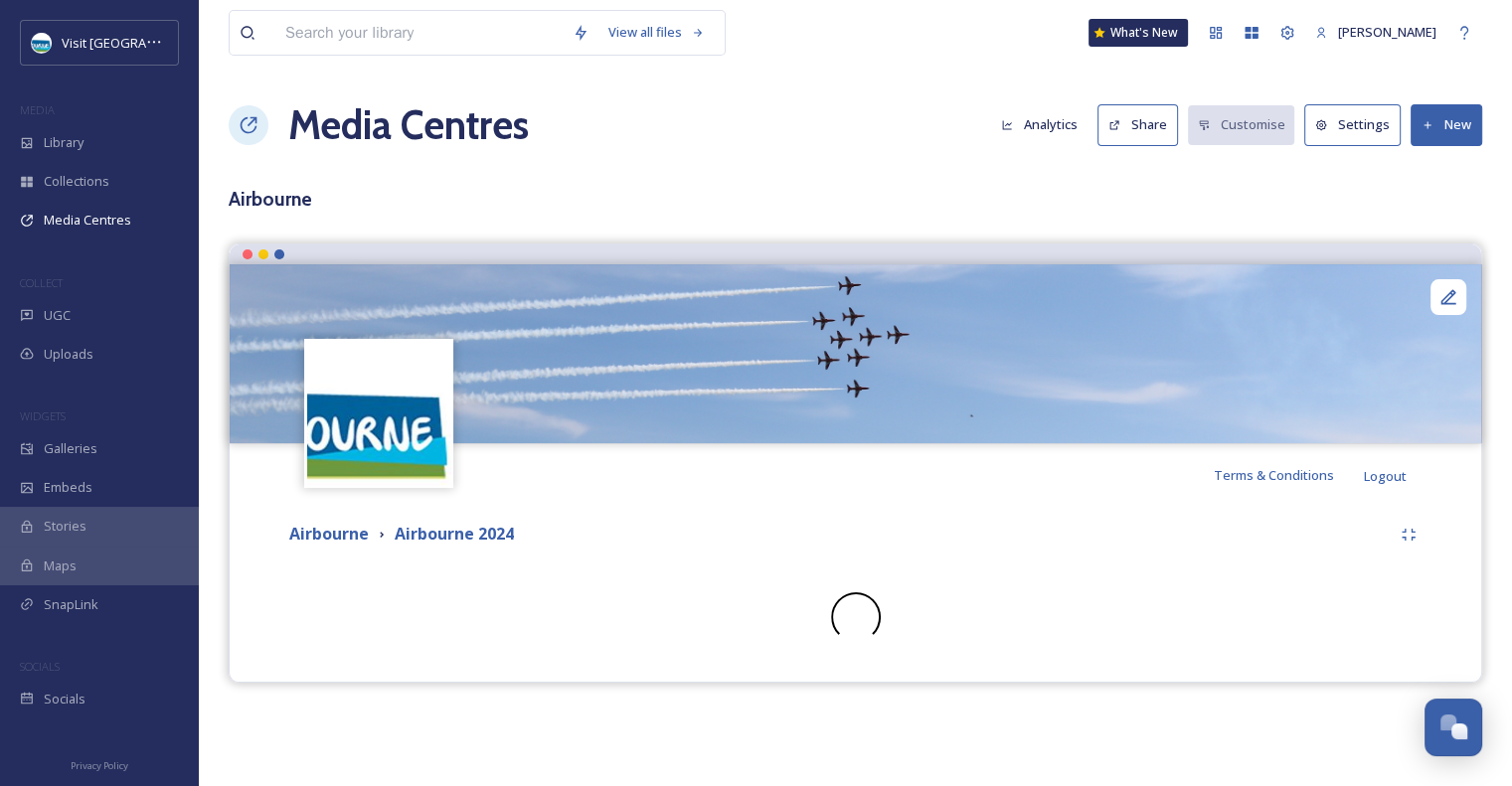 scroll, scrollTop: 0, scrollLeft: 0, axis: both 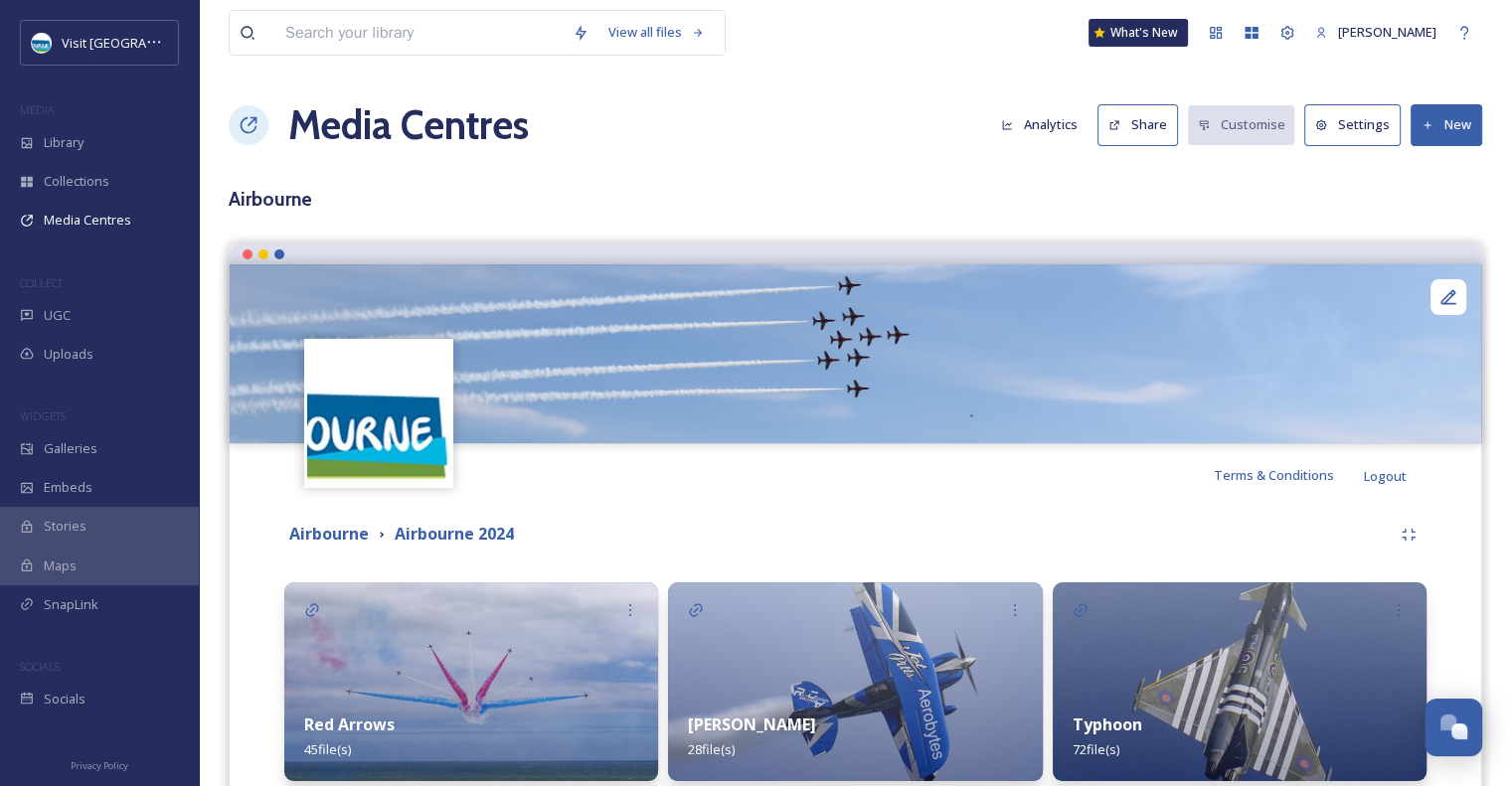 click on "Airbourne Airbourne 2024 Red Arrows 45  file(s) Tutor 16  file(s) General 157  file(s) Sustainability 13  file(s) Bucket Collections 12  file(s) Staff/Behind the Scenes 27  file(s) [PERSON_NAME] 28  file(s) BBMF Lancaster 51  file(s) Hospitality & Seating 106  file(s) Air Bears 9  file(s) Ground Attractions 13  file(s) Jet [PERSON_NAME] 4  file(s) Typhoon 72  file(s) Fireworks 6  file(s) Aerosuperbatics Wingwalkers 32  file(s) Airshow Town 7  file(s) Military Exhibition 7  file(s) Rolls-Royce Spitfire 5  file(s) No files inside this album" at bounding box center (855, 1187) 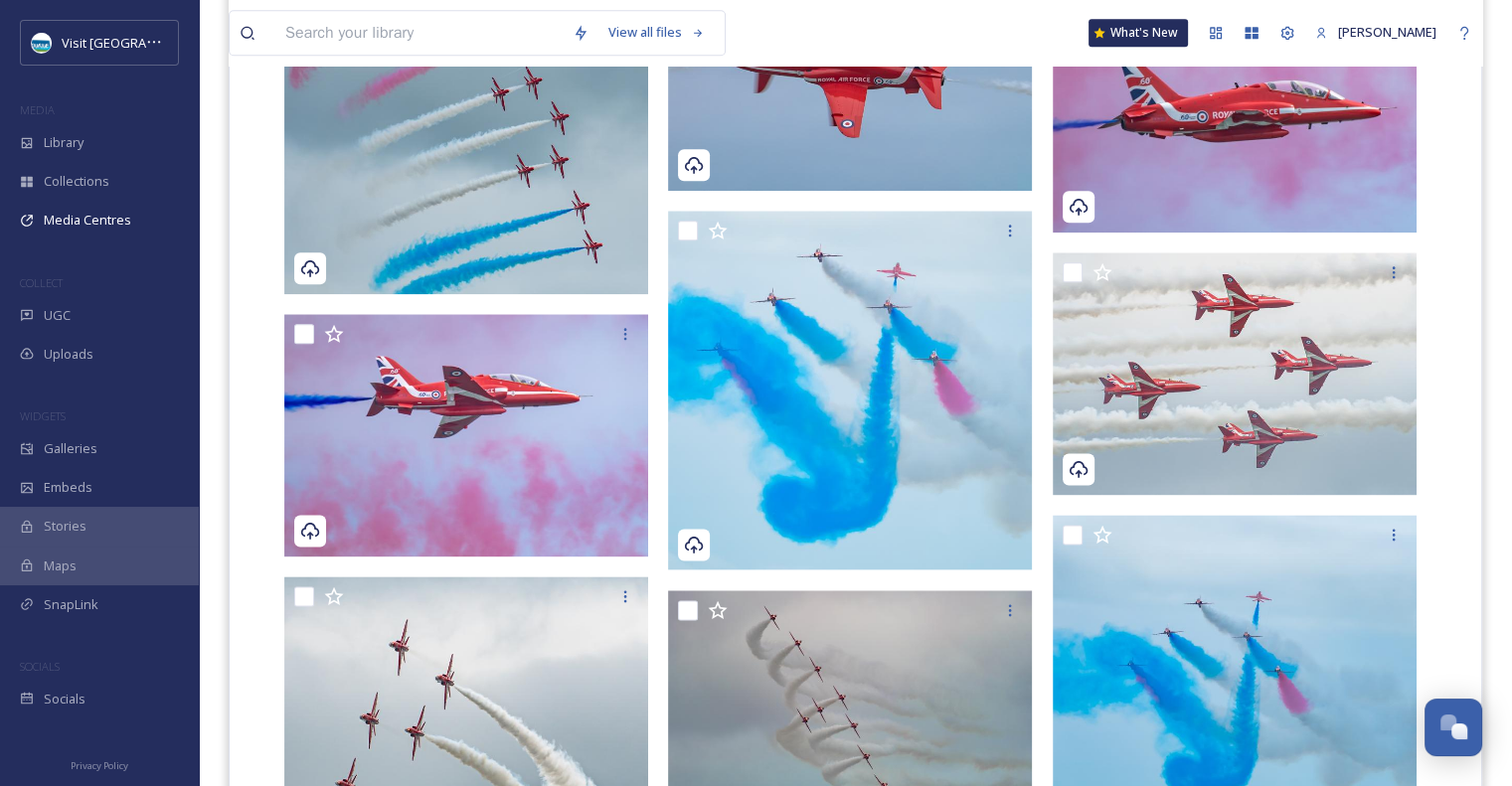 scroll, scrollTop: 2420, scrollLeft: 0, axis: vertical 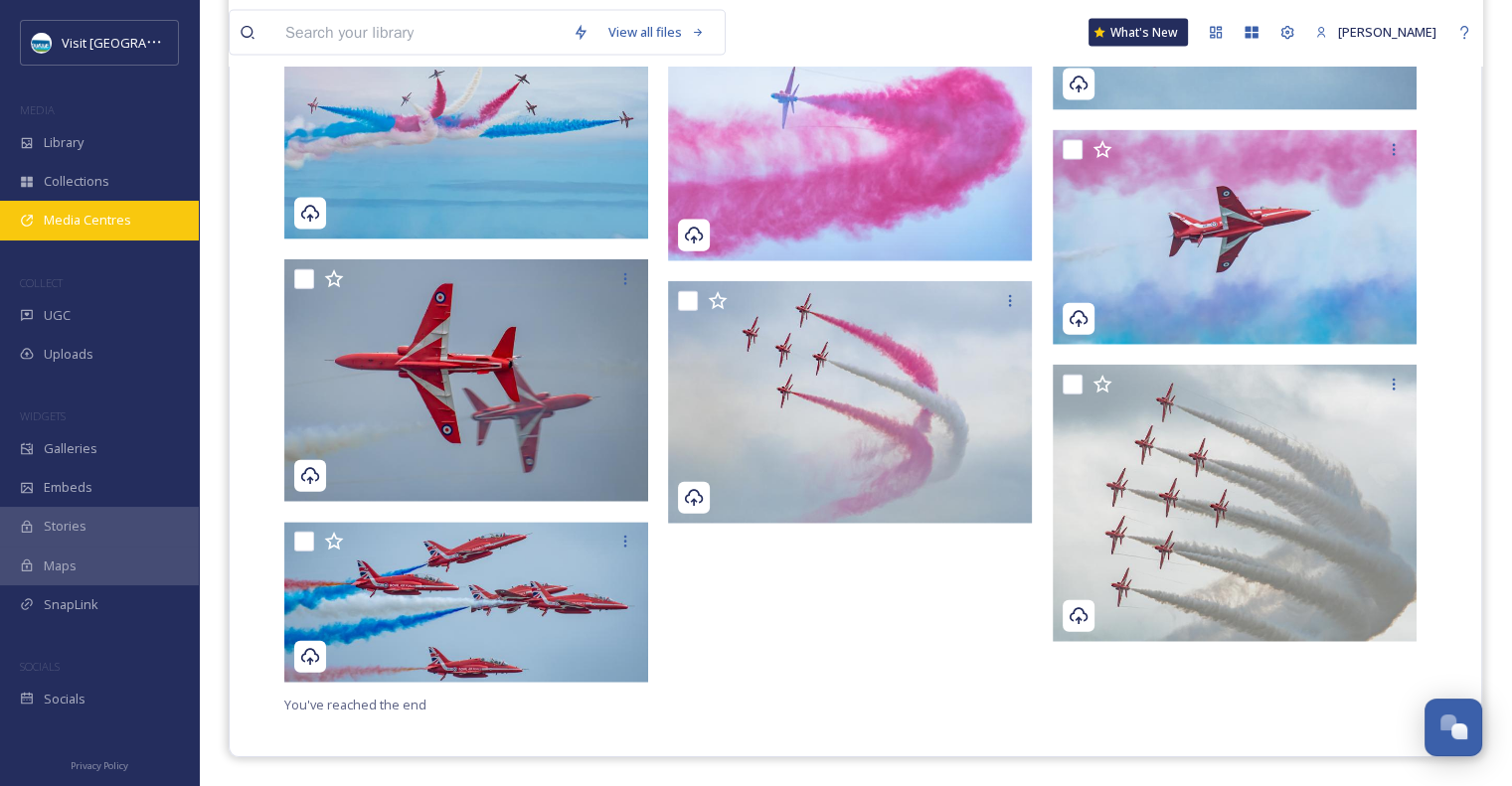 click on "Media Centres" at bounding box center [87, 220] 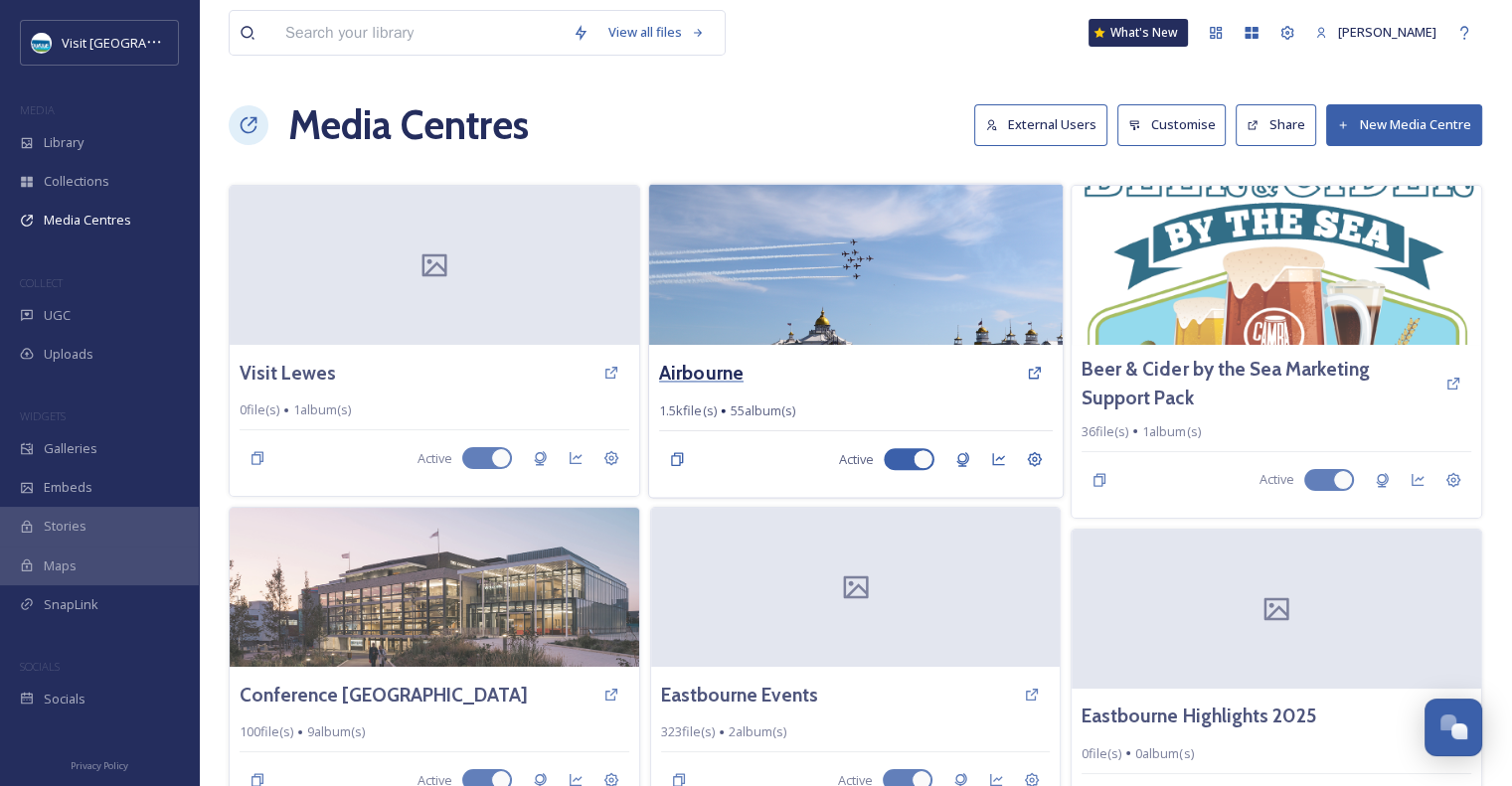 click on "Airbourne" at bounding box center (701, 373) 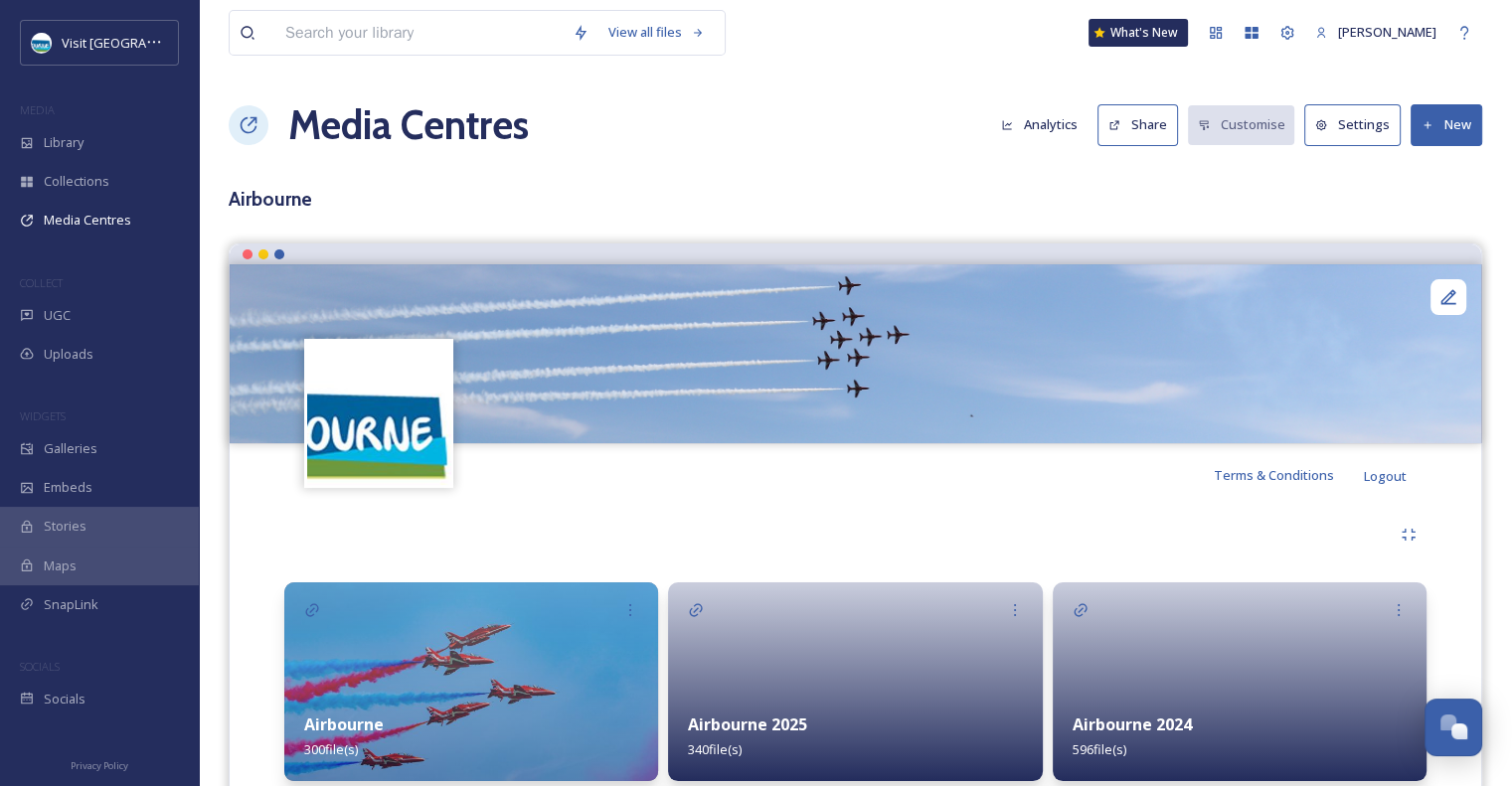 scroll, scrollTop: 255, scrollLeft: 0, axis: vertical 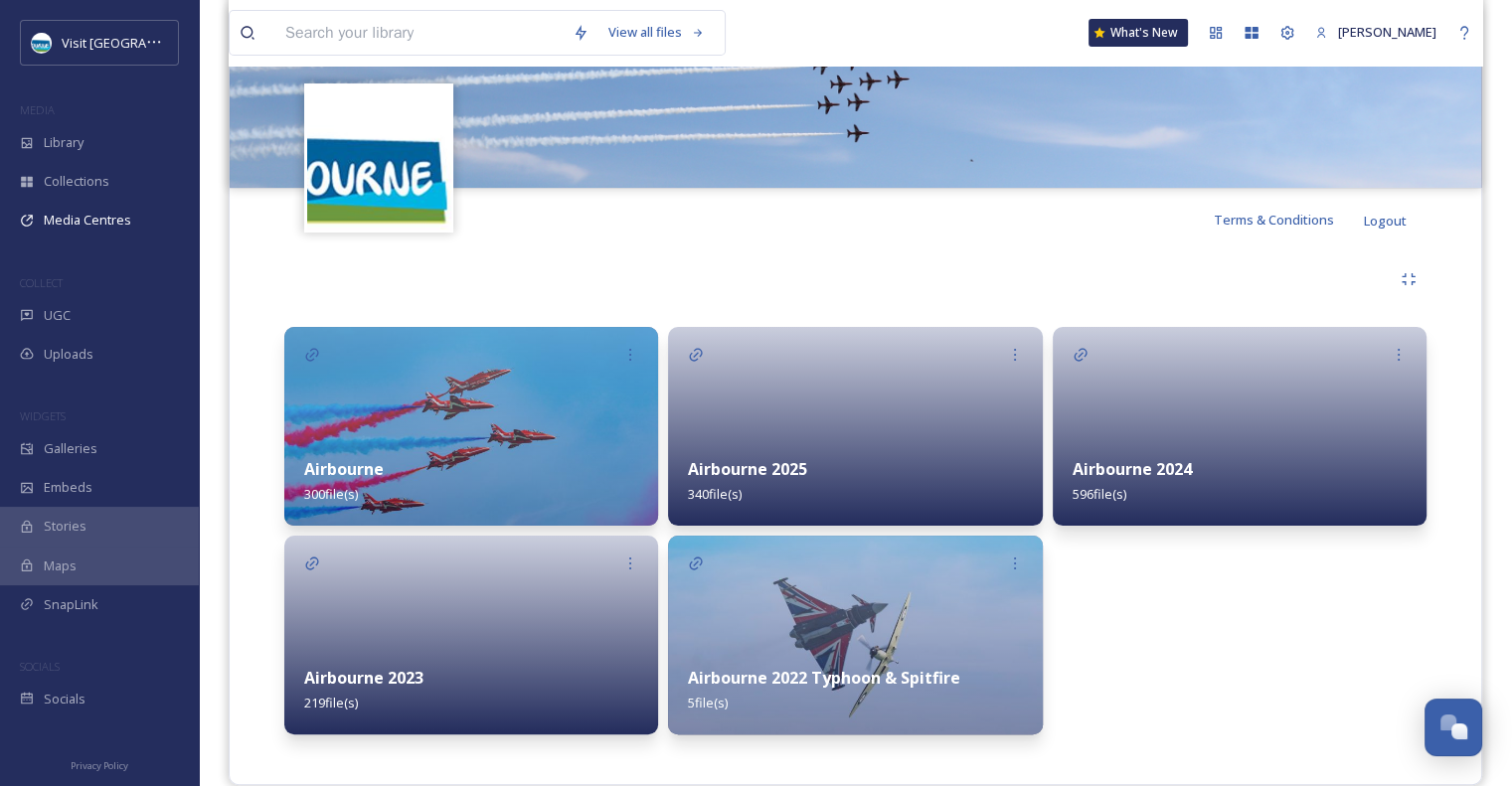click on "Airbourne 2024" at bounding box center (1132, 469) 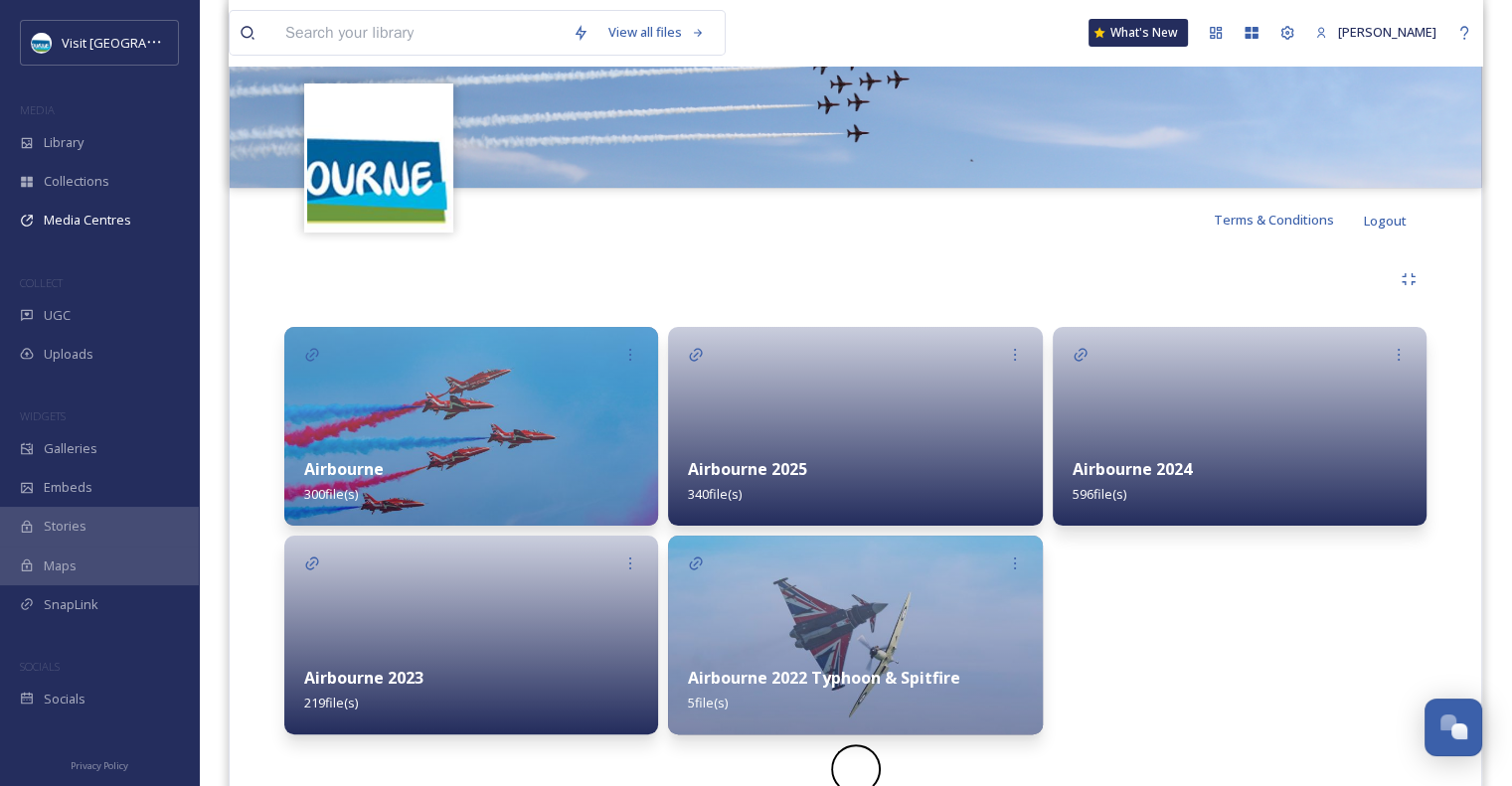 scroll, scrollTop: 0, scrollLeft: 0, axis: both 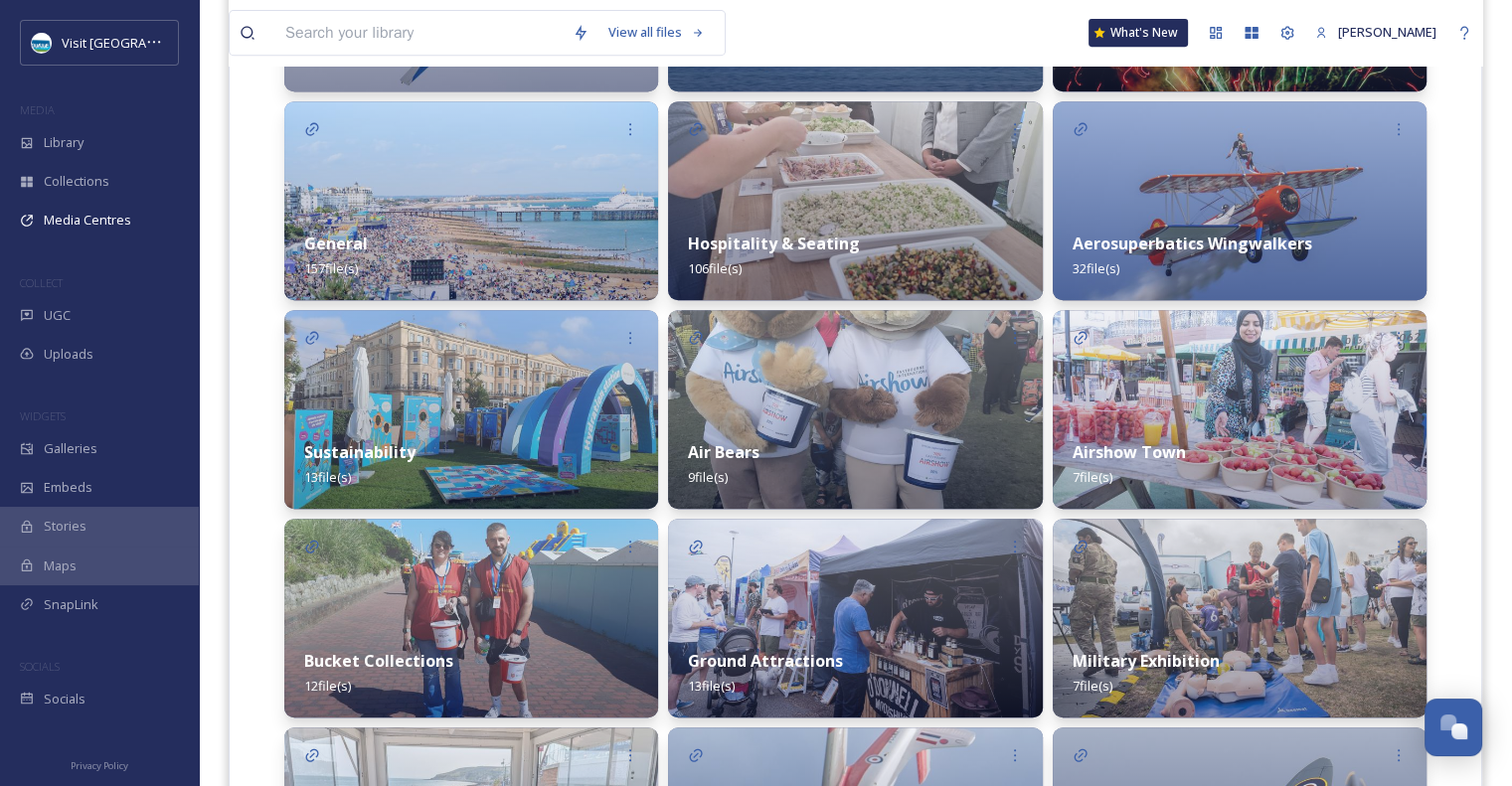 click on "Air Bears 9  file(s)" at bounding box center [855, 464] 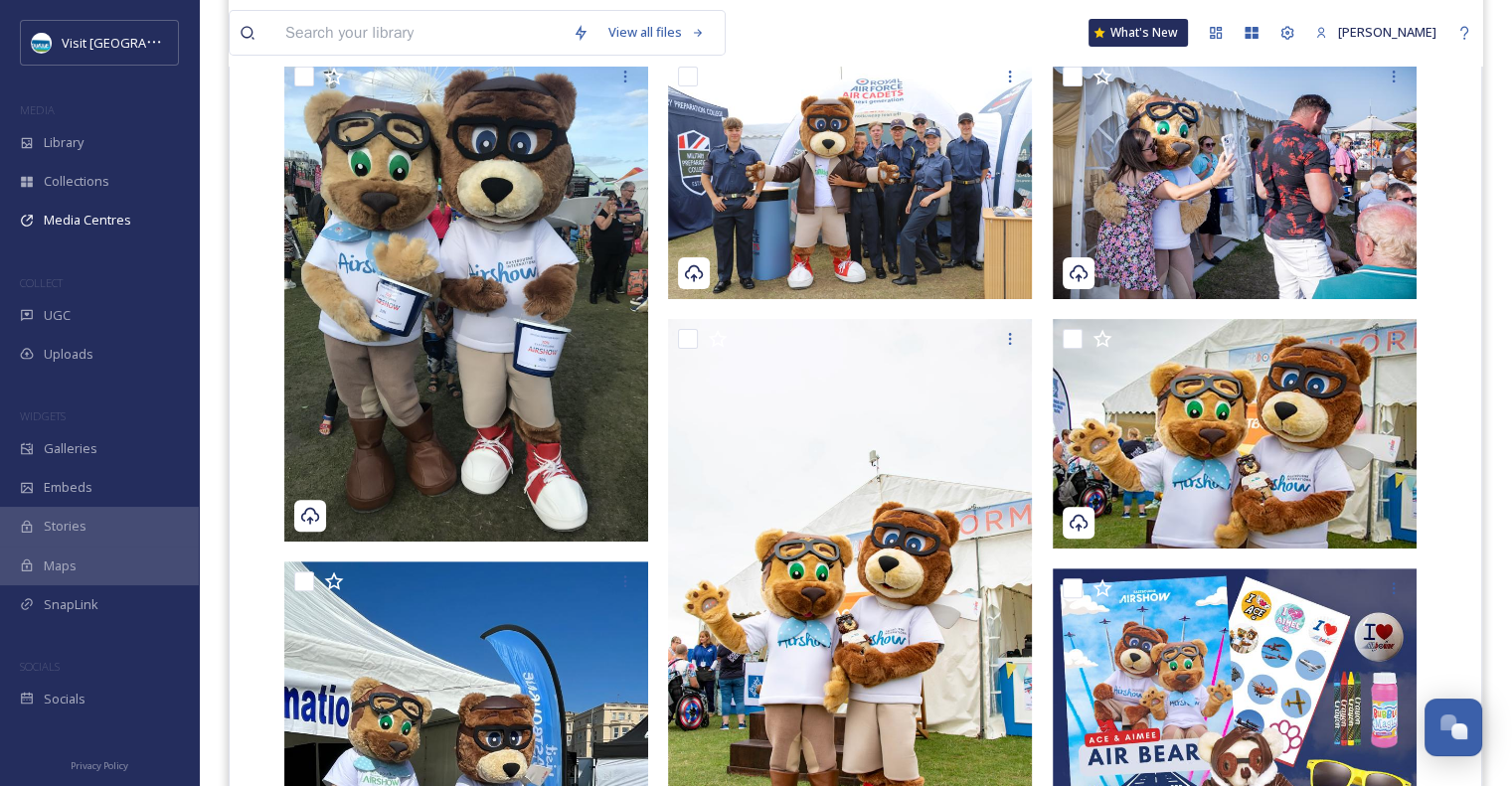 scroll, scrollTop: 660, scrollLeft: 0, axis: vertical 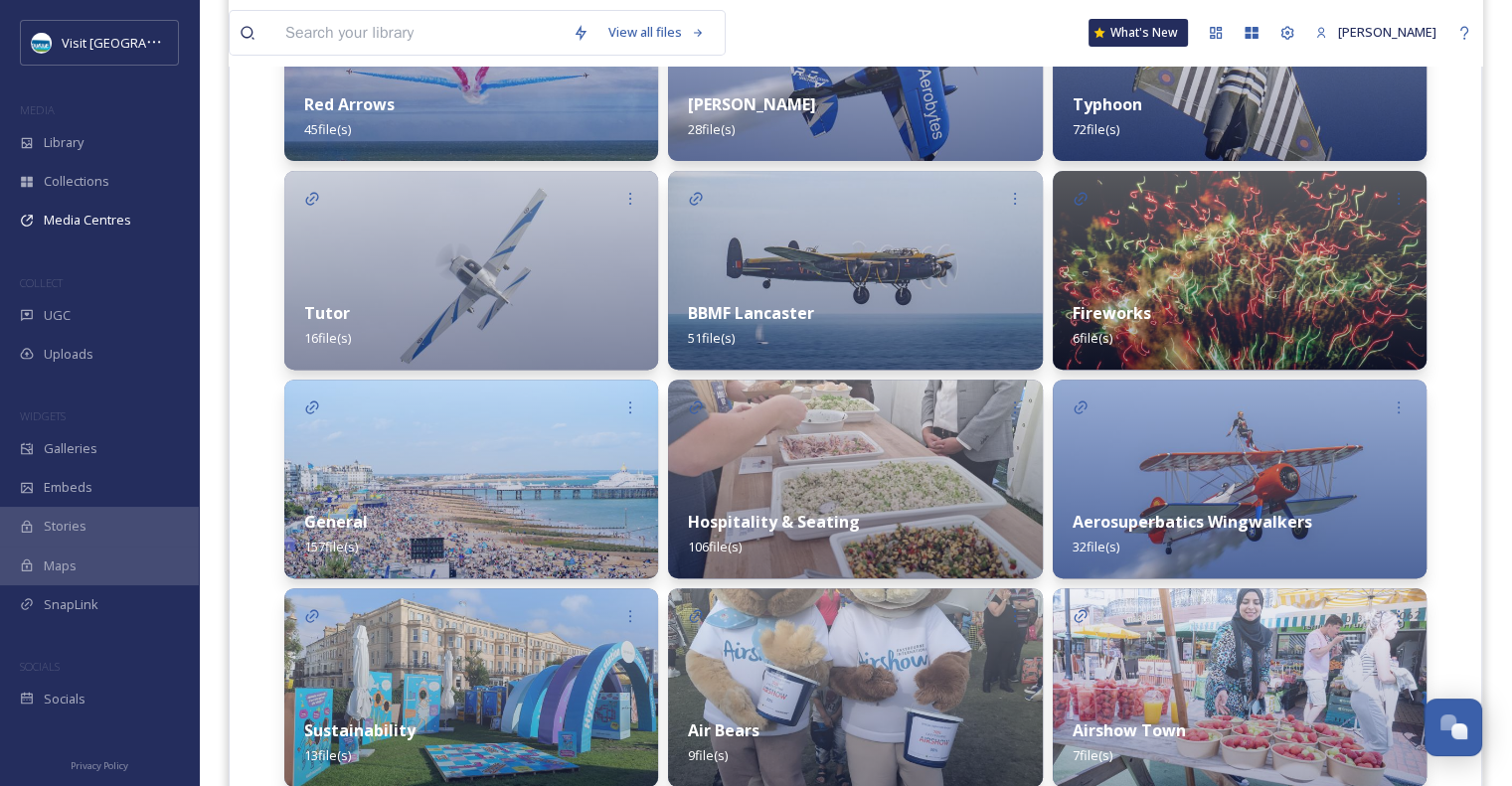 click on "General 157  file(s)" at bounding box center [471, 534] 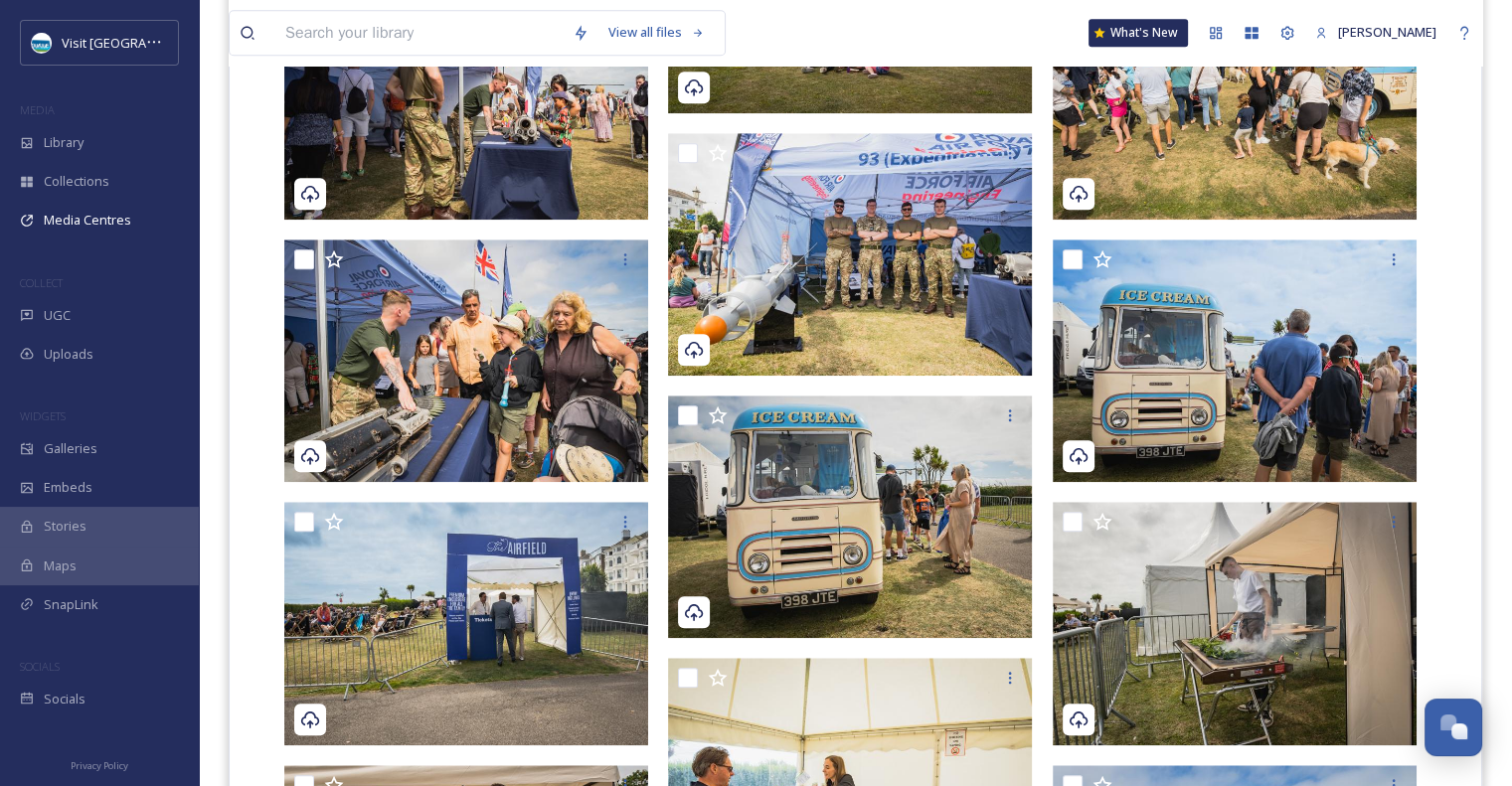 scroll, scrollTop: 0, scrollLeft: 0, axis: both 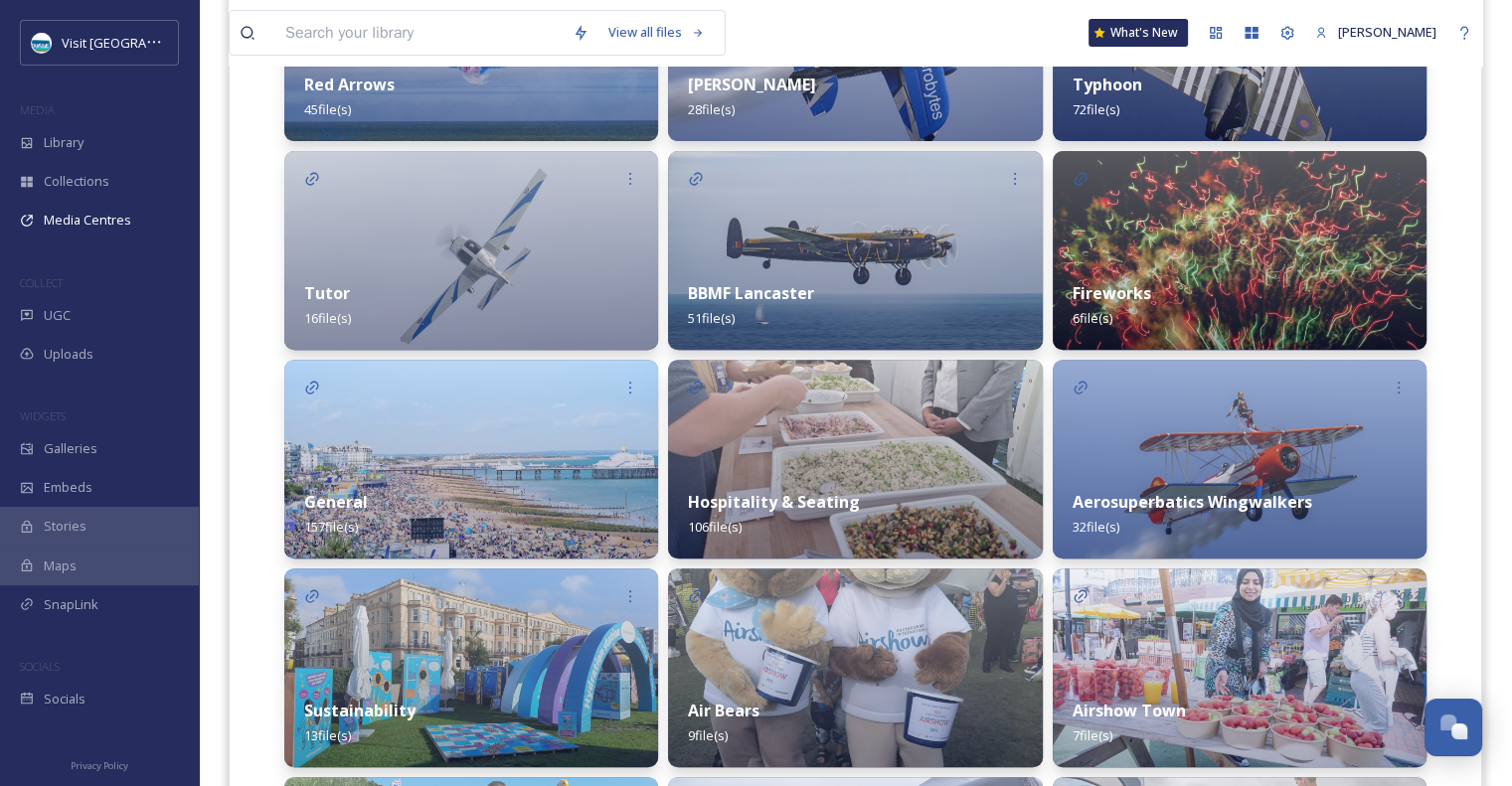 click at bounding box center [855, 459] 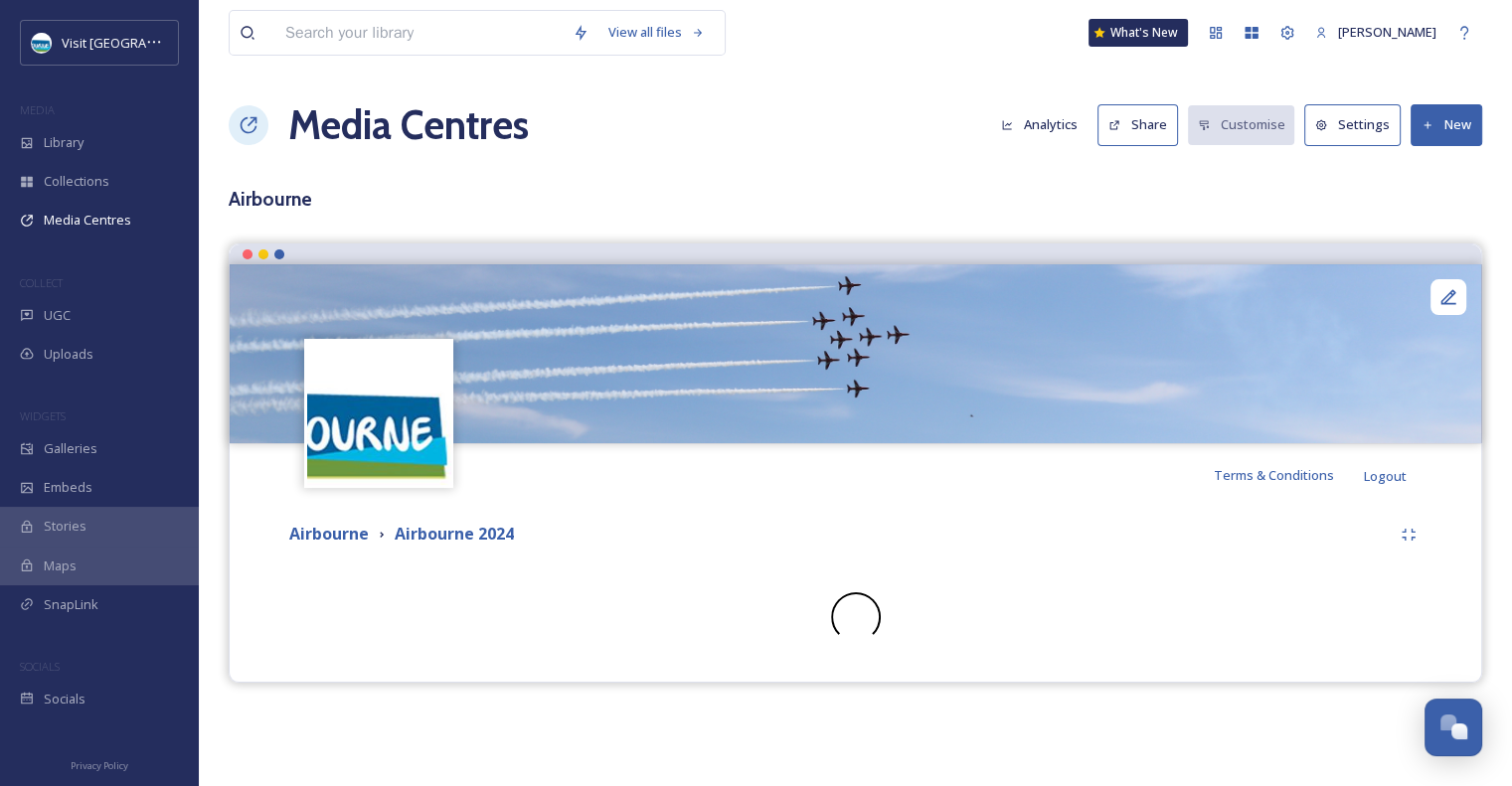 scroll, scrollTop: 0, scrollLeft: 0, axis: both 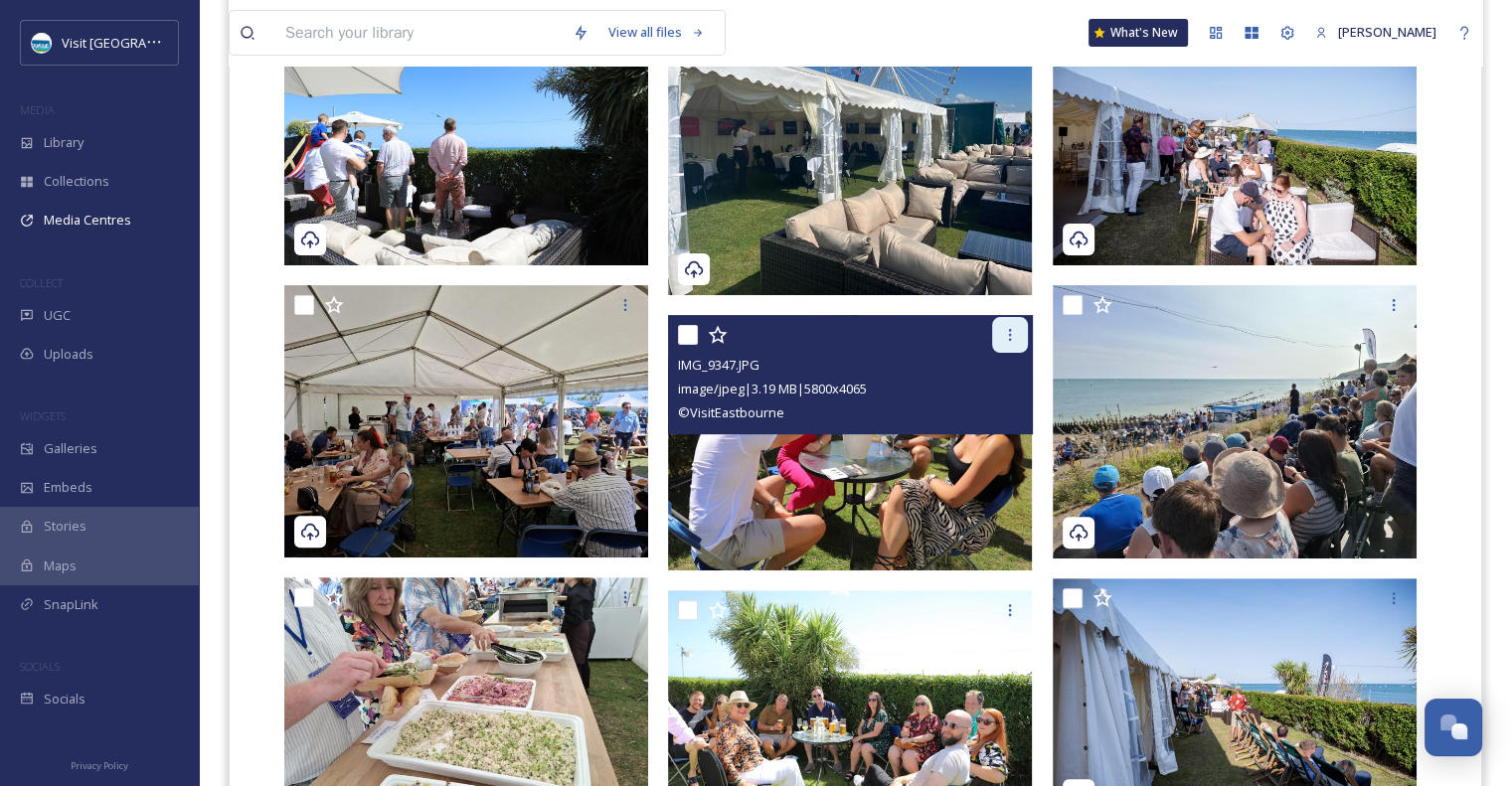 click 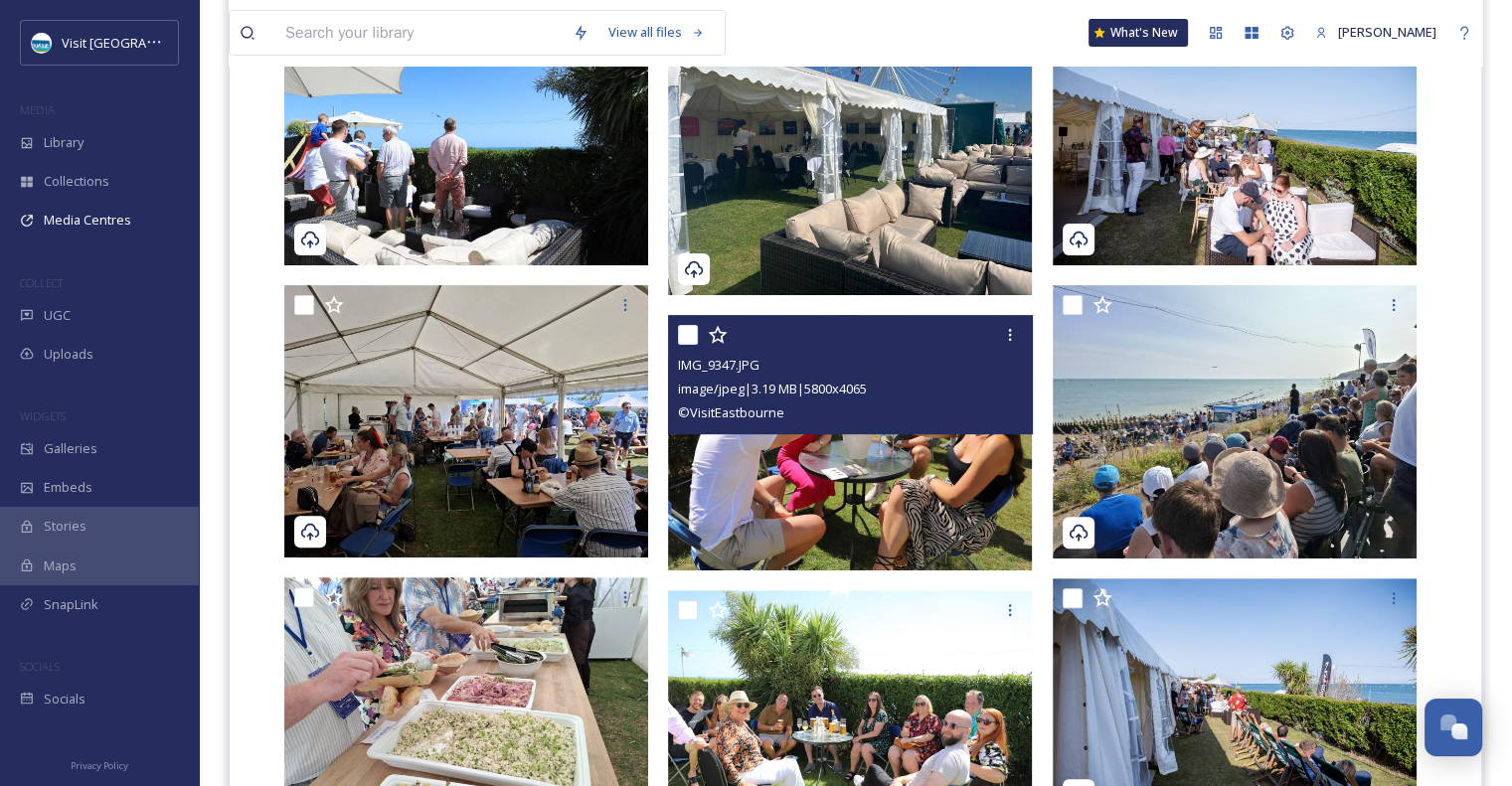 click at bounding box center [850, 442] 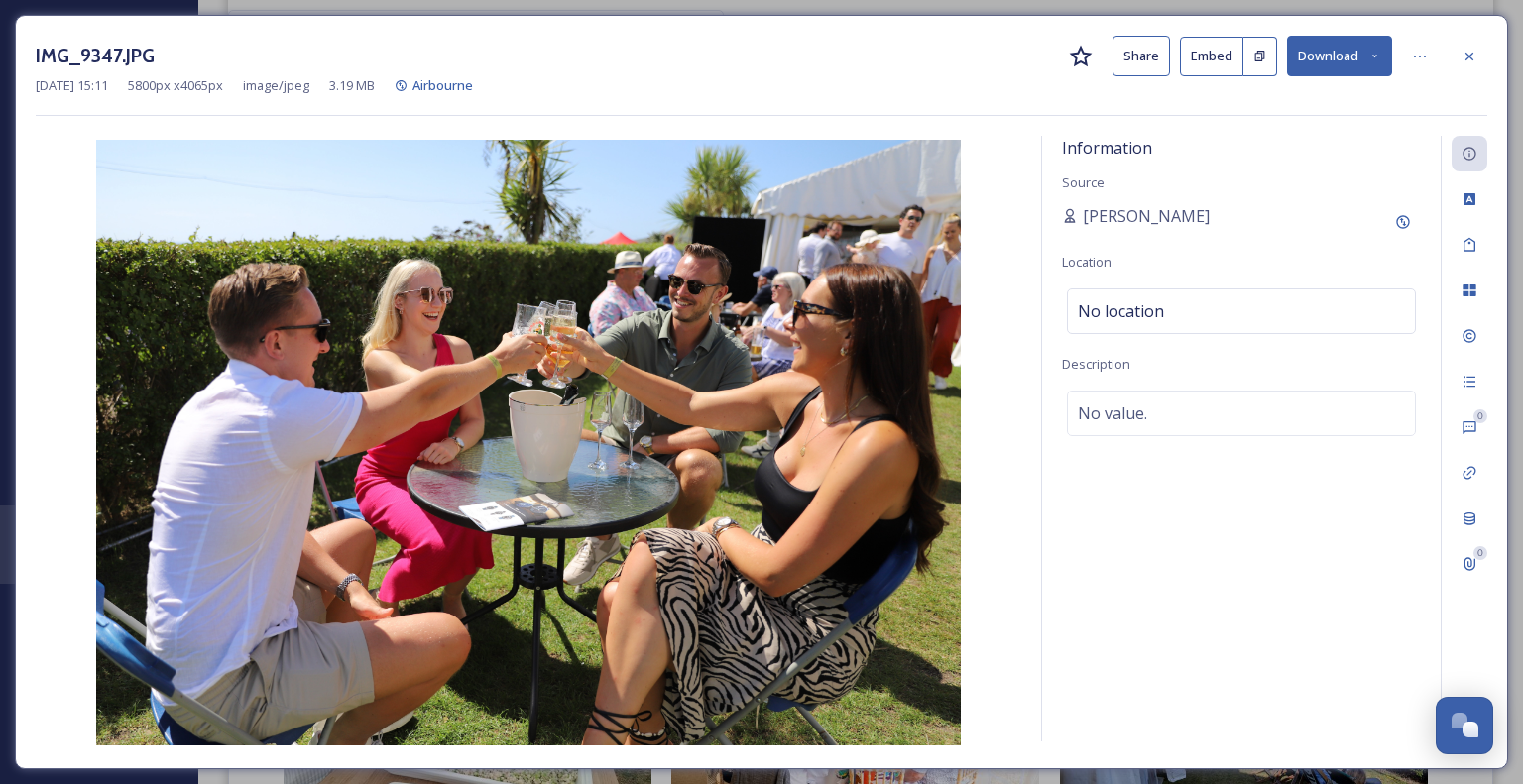 click on "Share" at bounding box center [1141, 56] 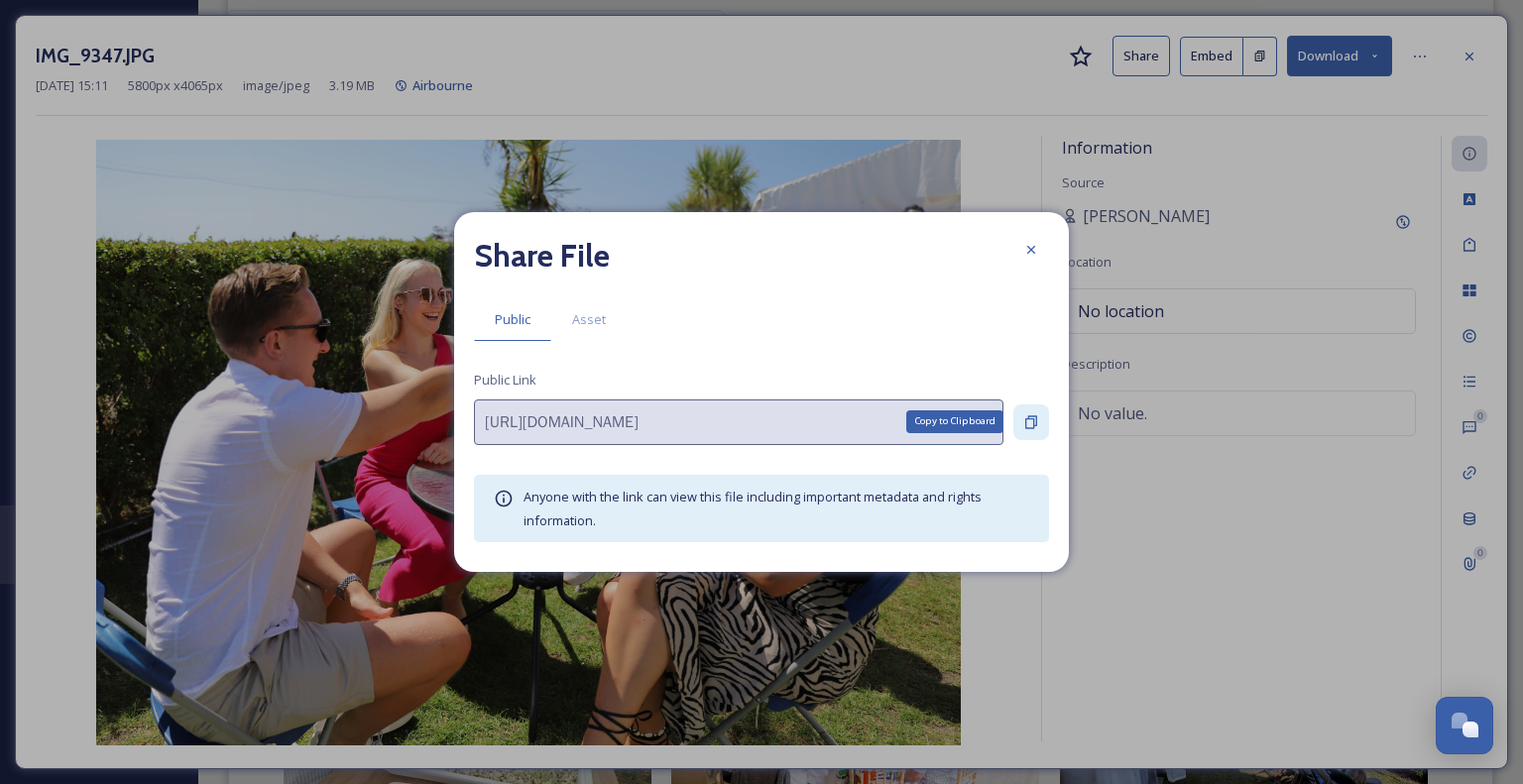 click 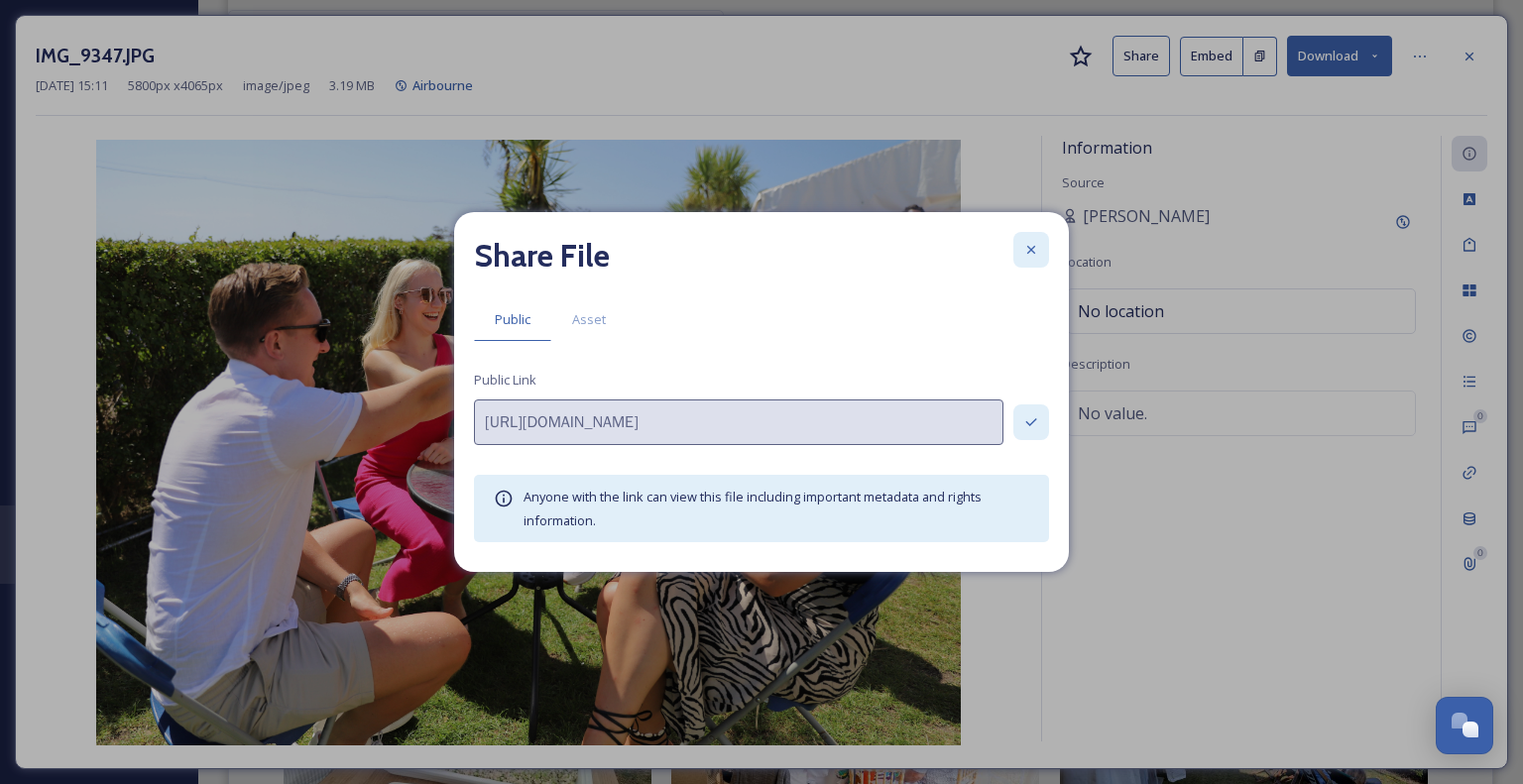 click 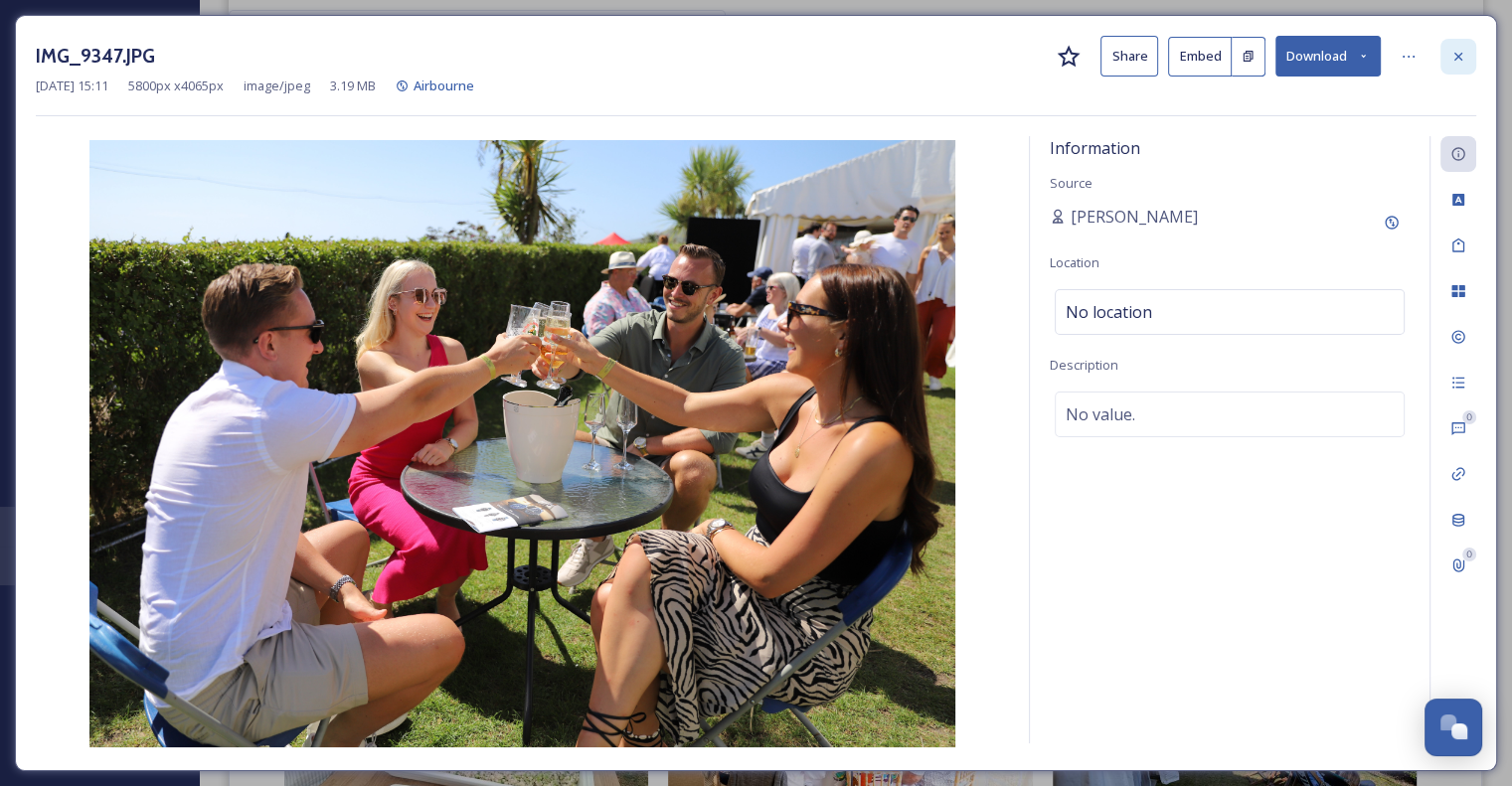 click at bounding box center [1458, 57] 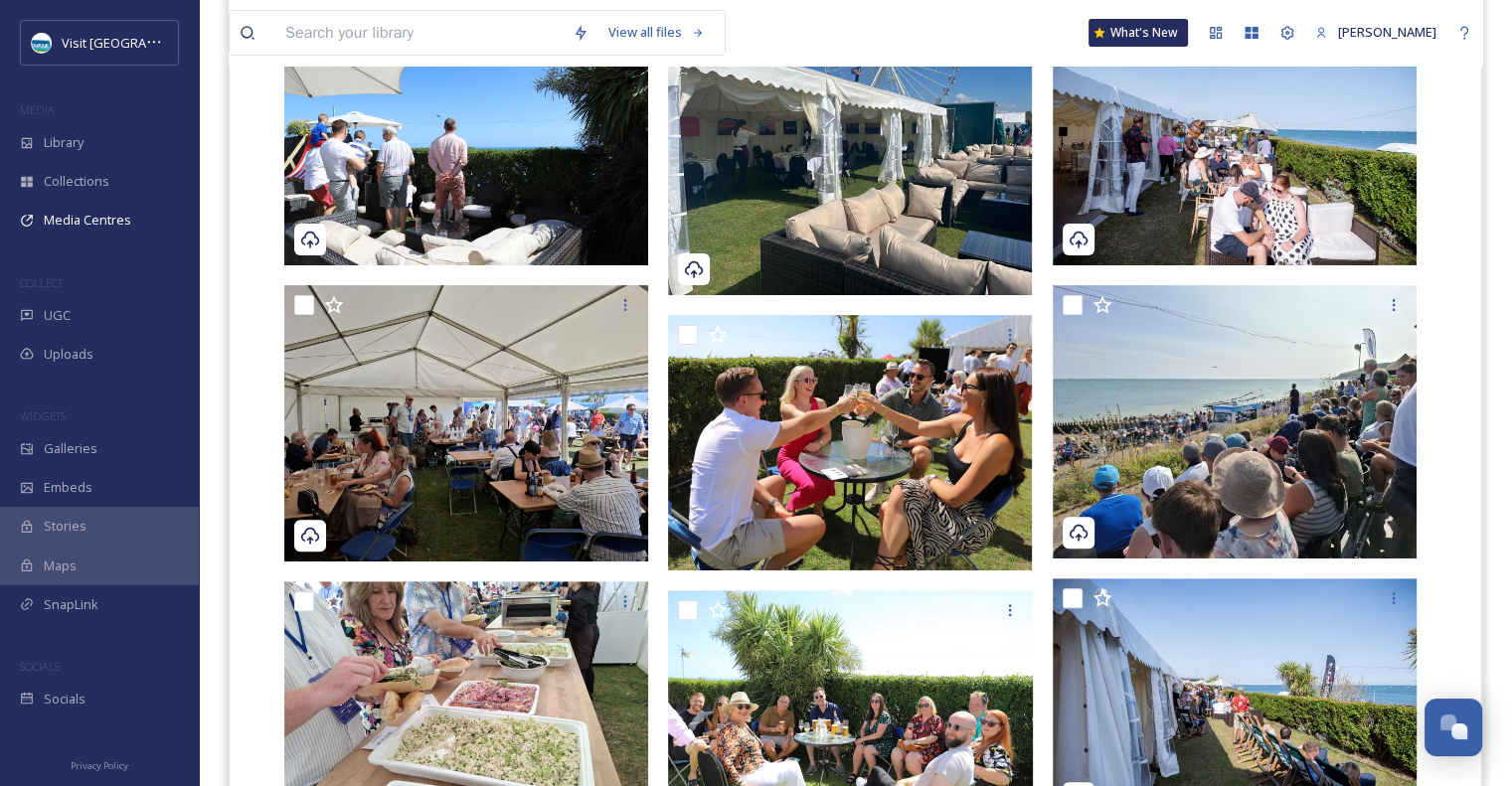 scroll, scrollTop: 0, scrollLeft: 0, axis: both 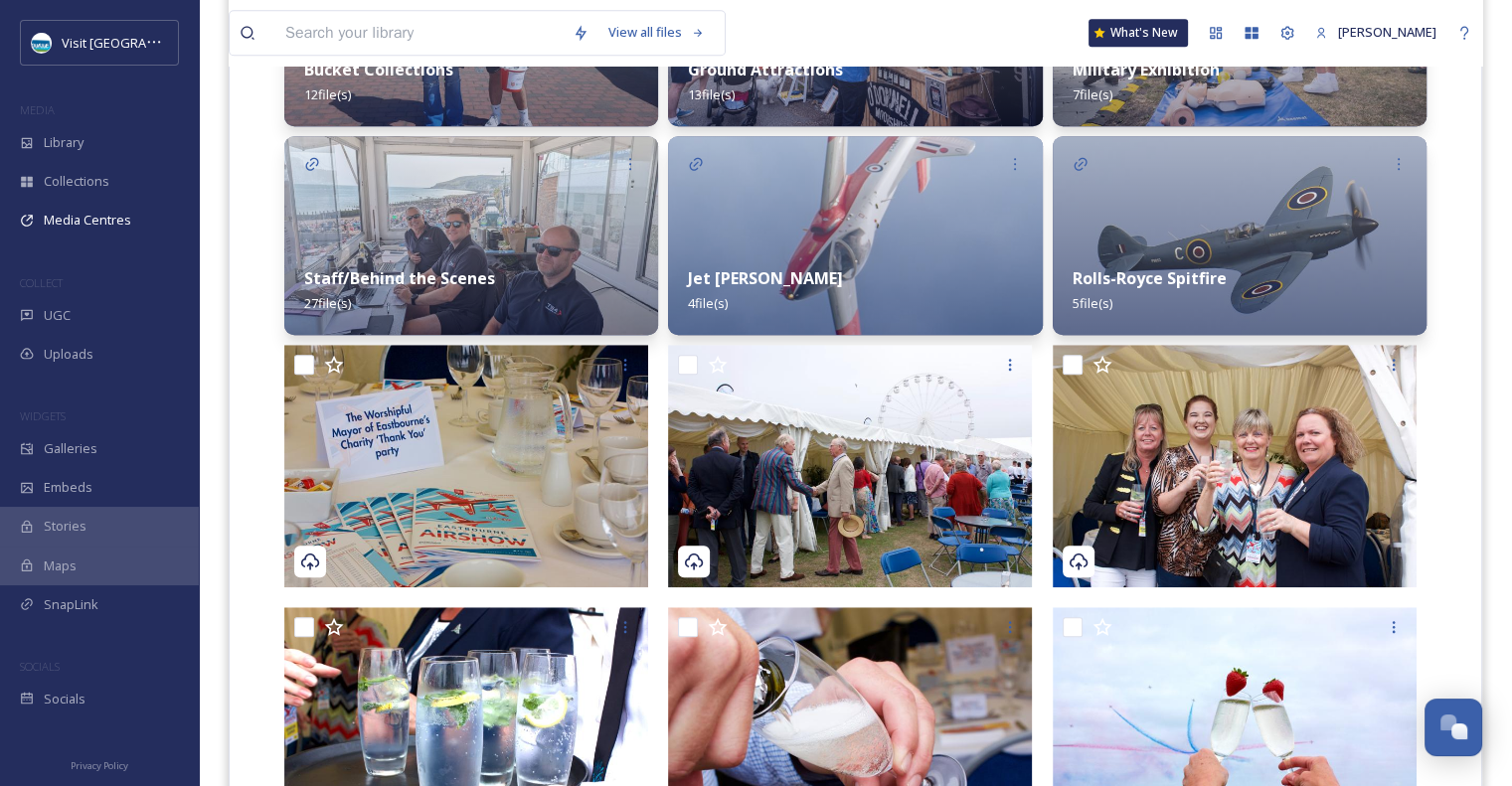 click on "Staff/Behind the Scenes" at bounding box center [400, 278] 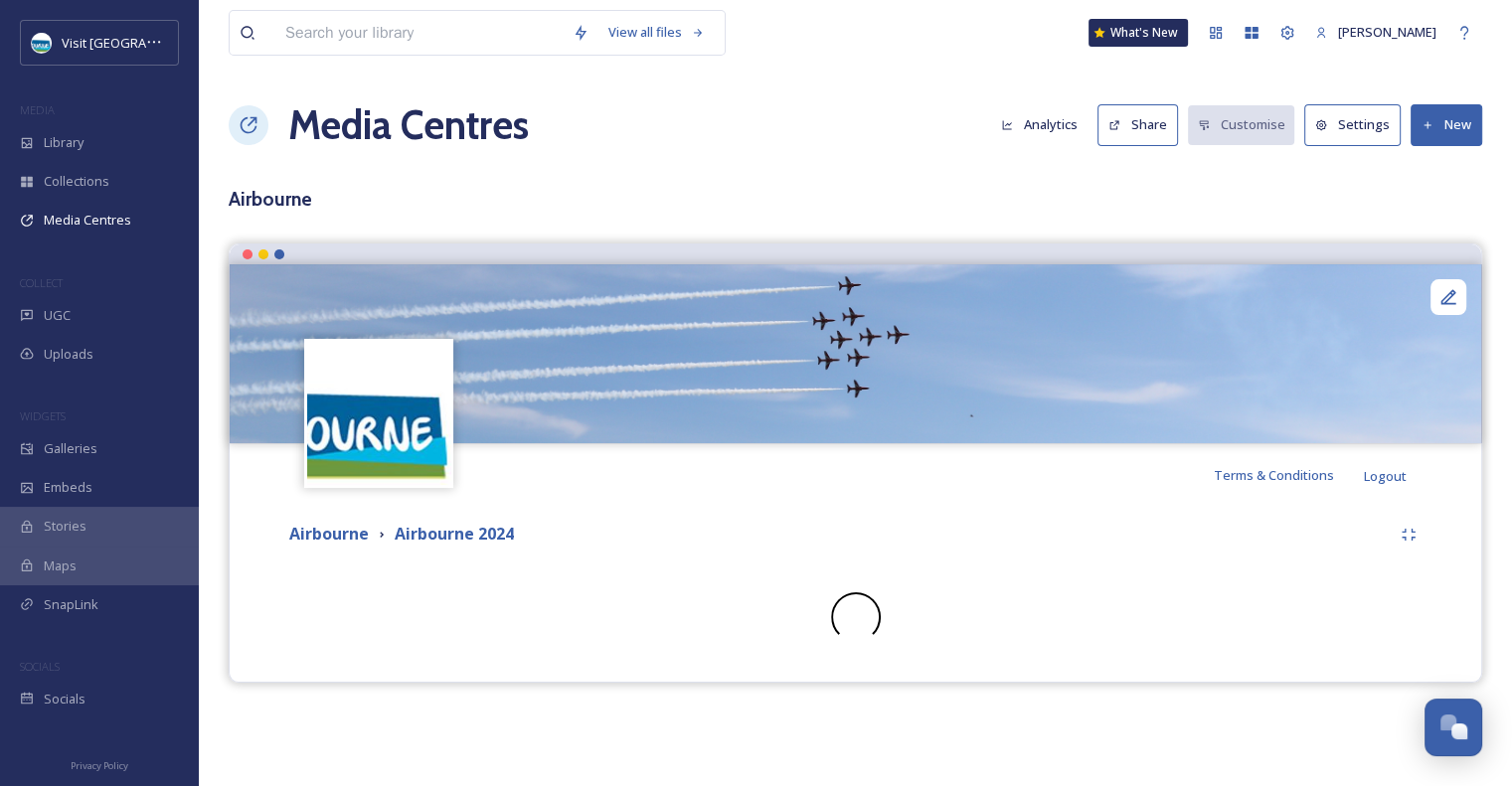 scroll, scrollTop: 0, scrollLeft: 0, axis: both 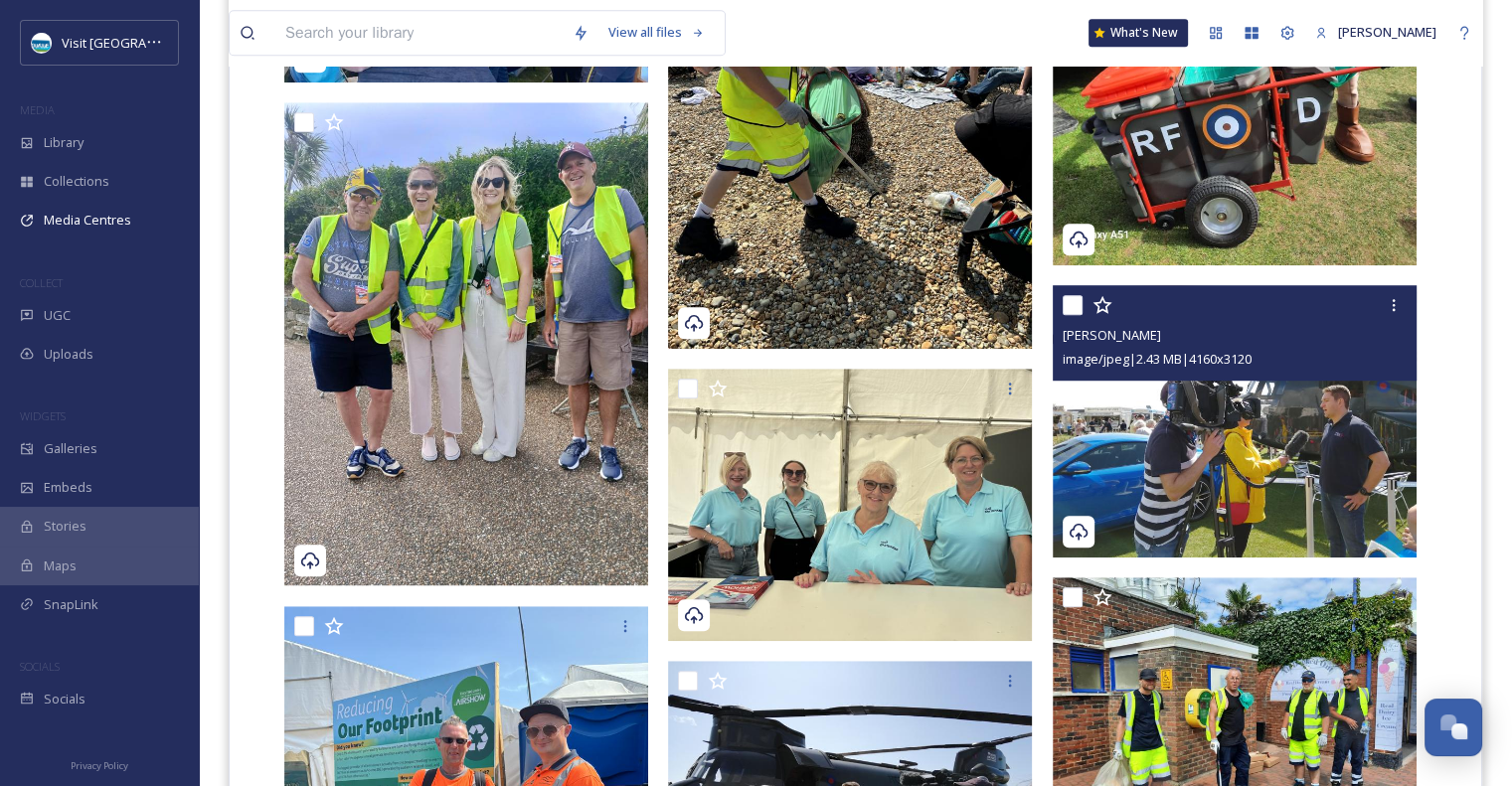 click at bounding box center (1235, 421) 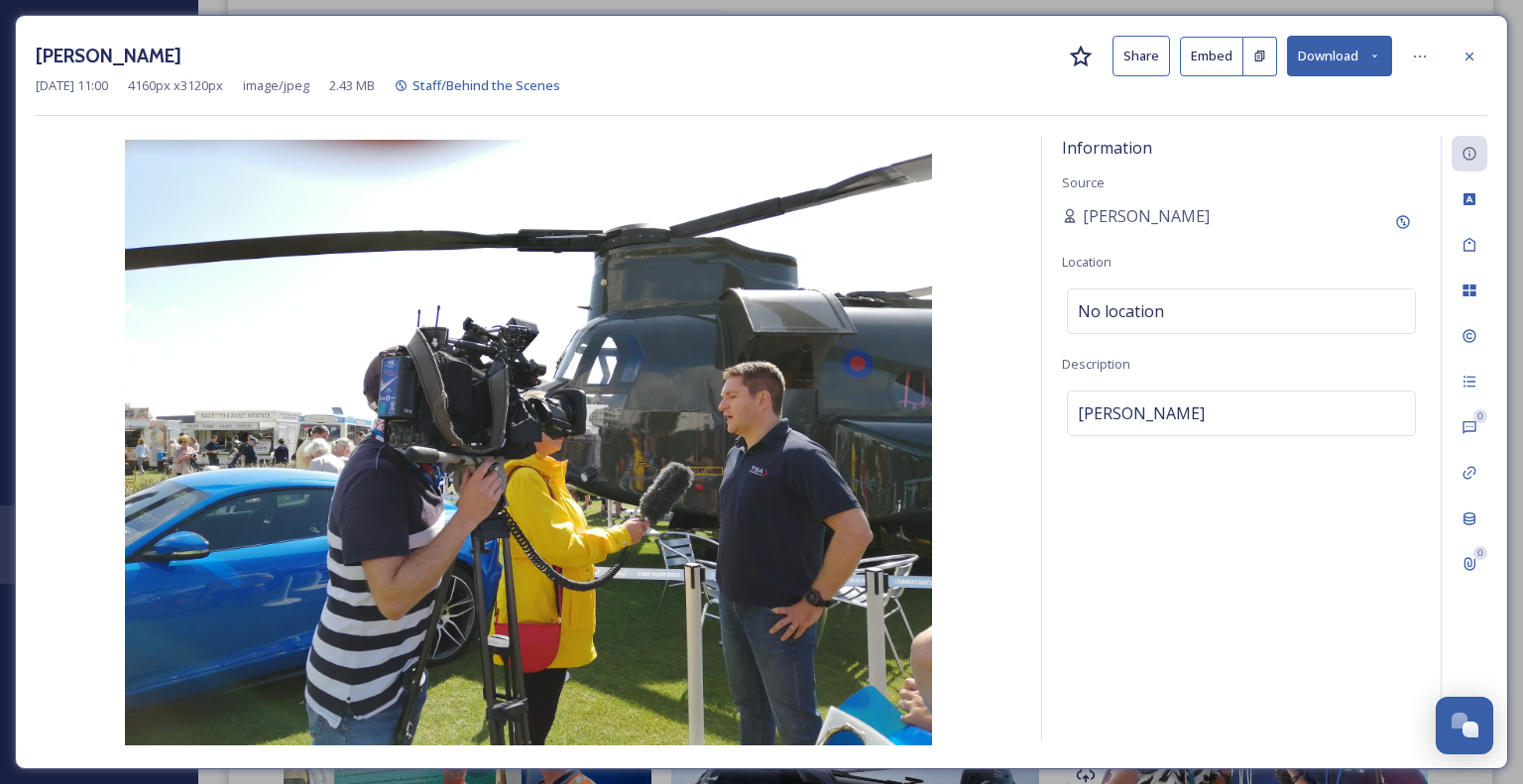 click on "Share" at bounding box center (1141, 56) 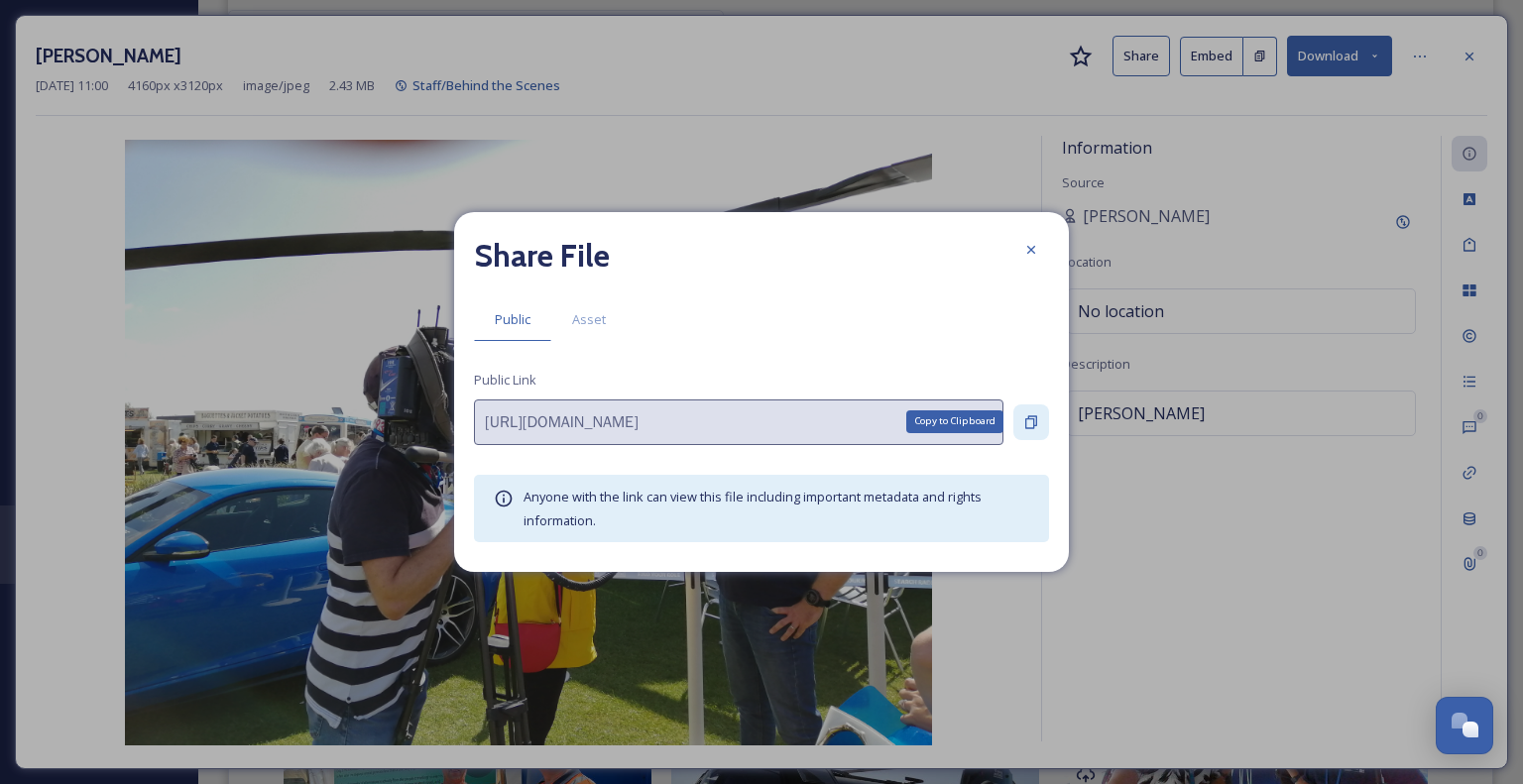 click 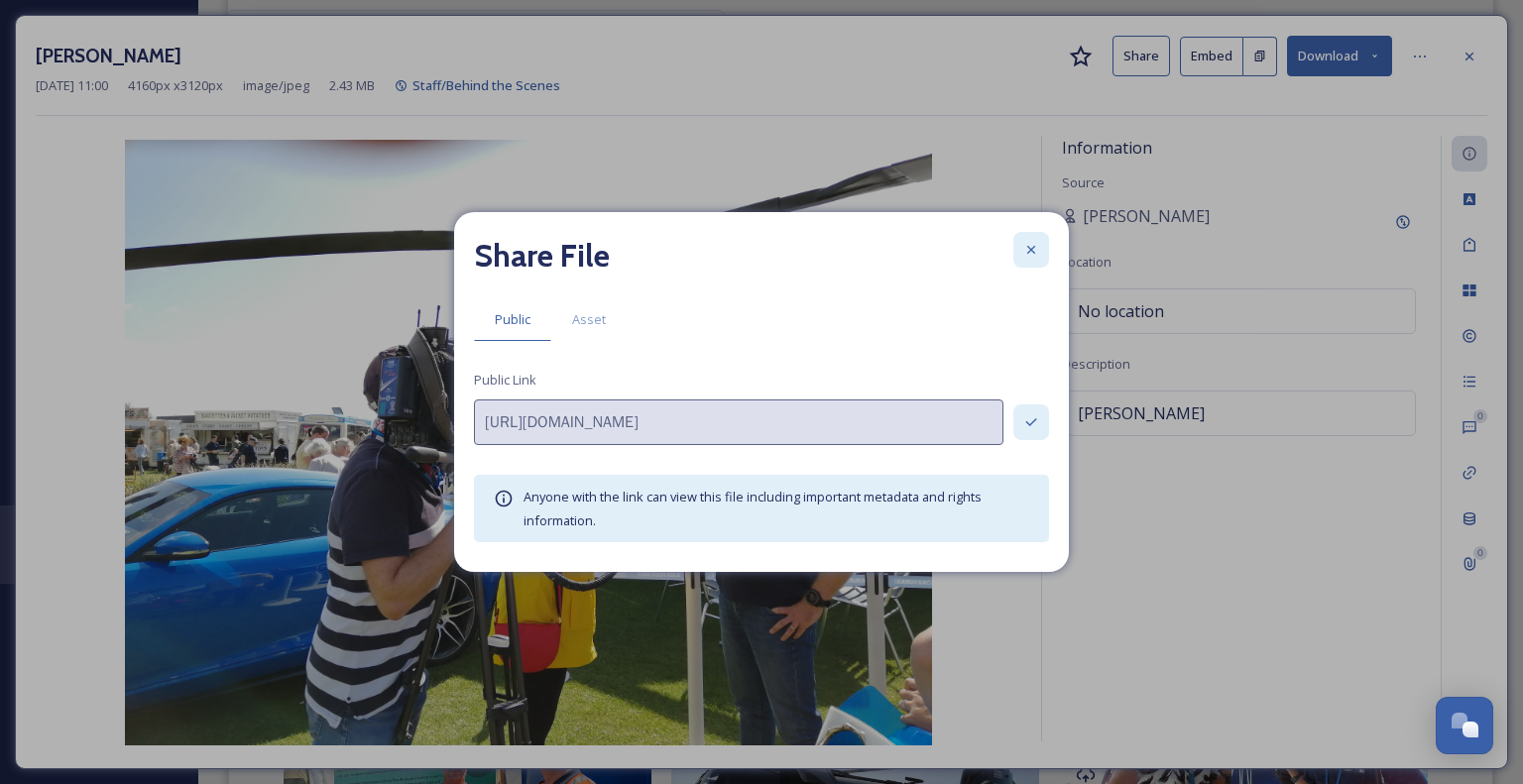 click 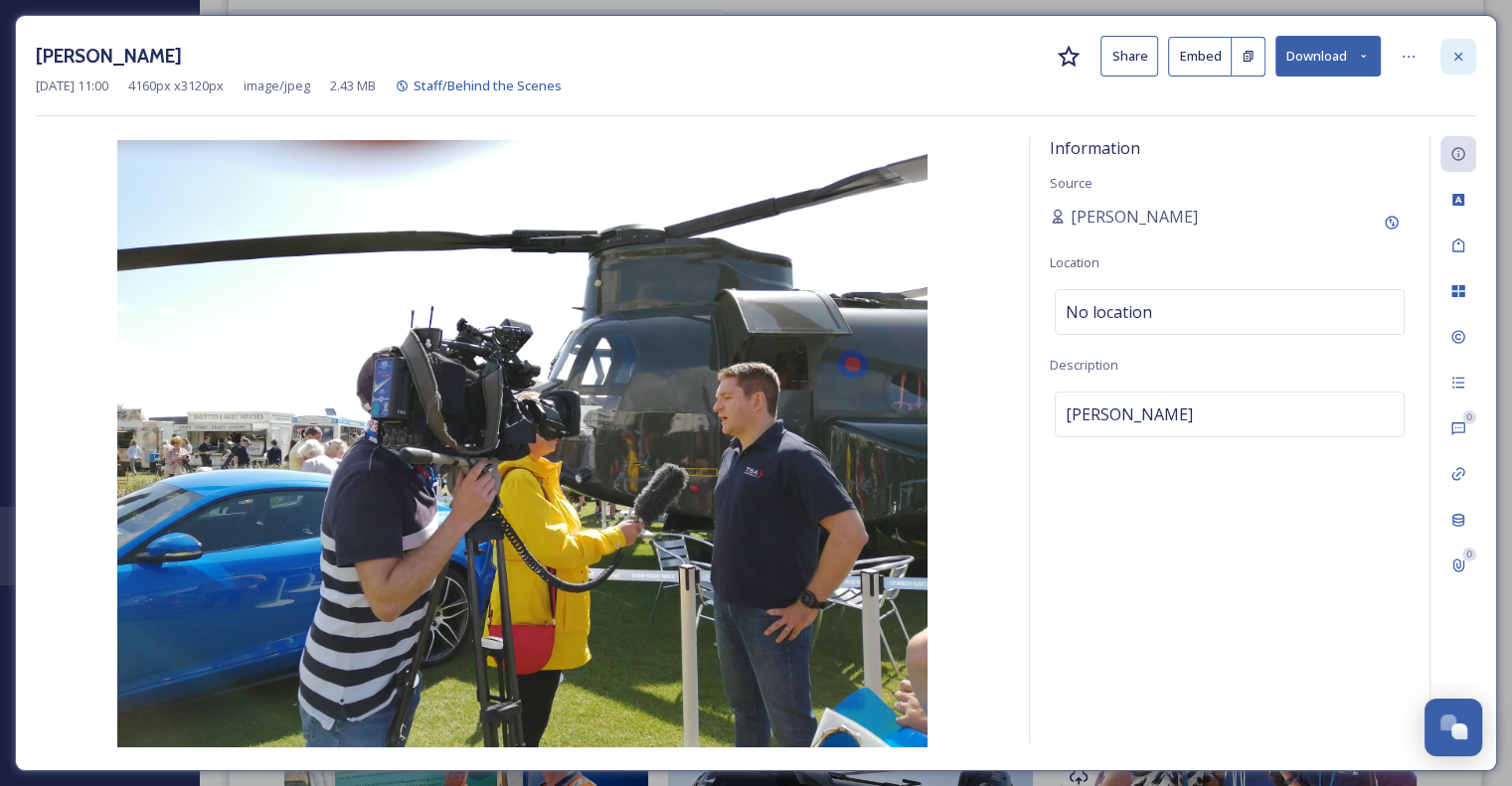 click 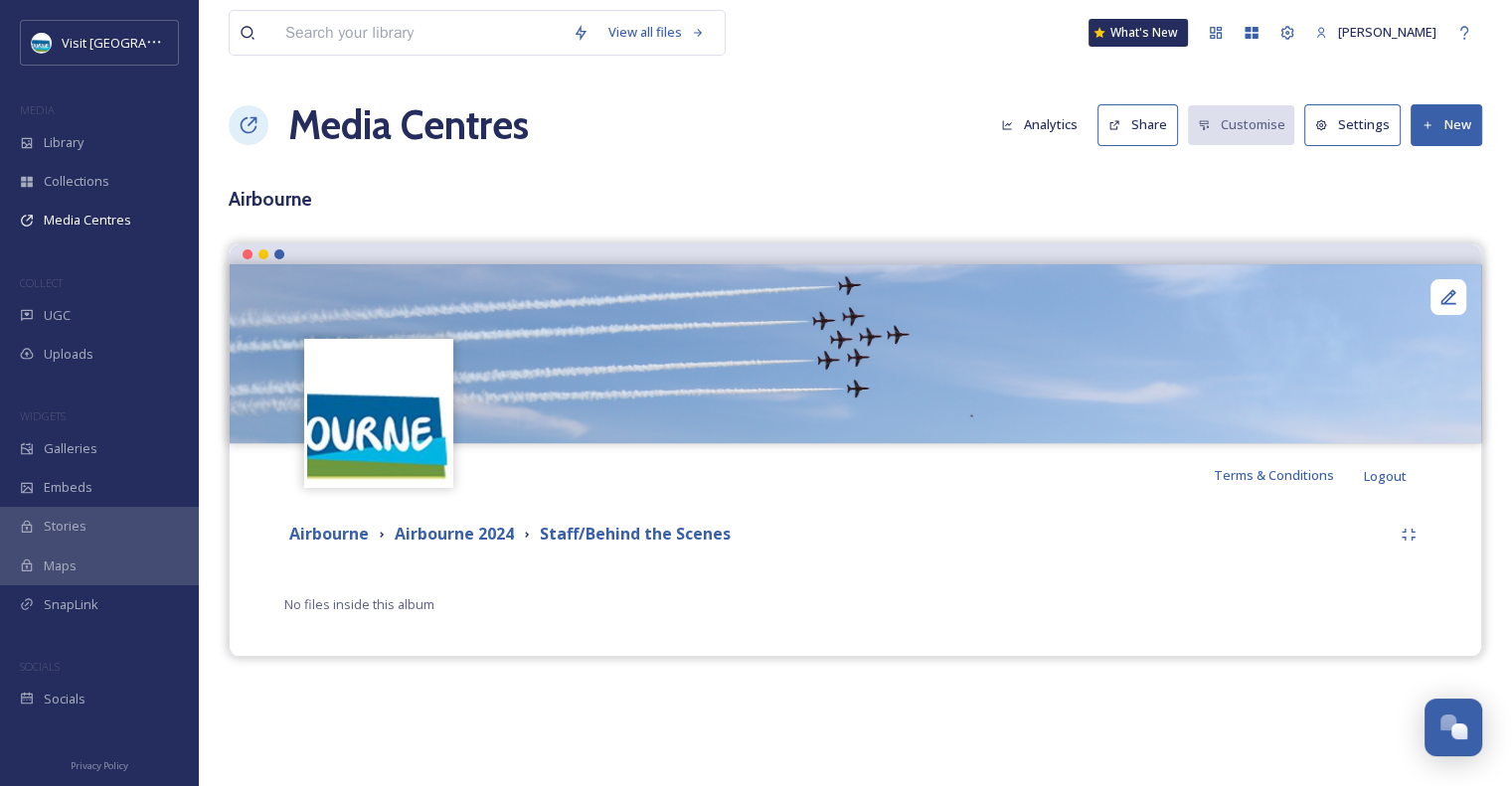 scroll, scrollTop: 0, scrollLeft: 0, axis: both 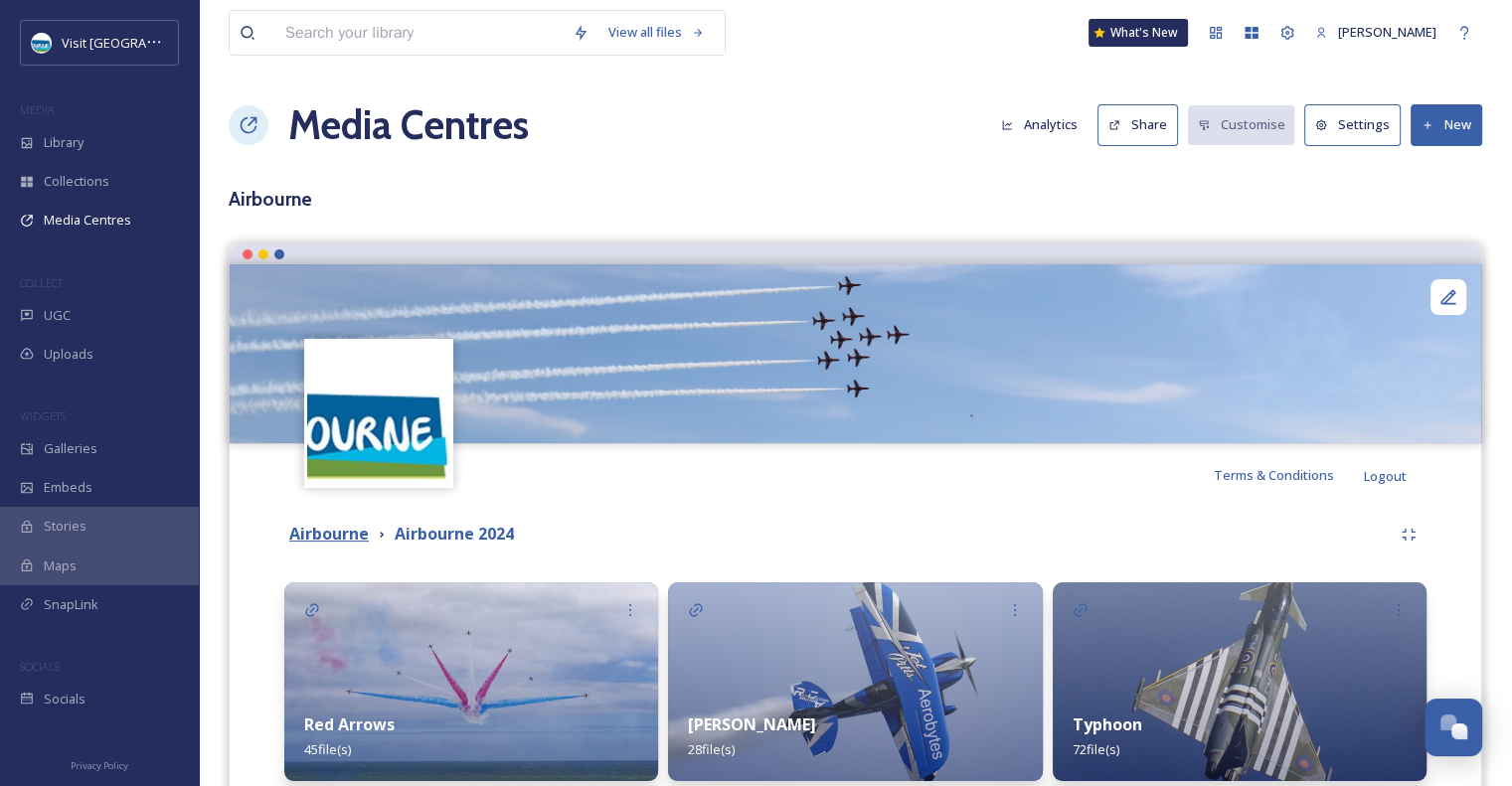 click on "Airbourne" at bounding box center (329, 534) 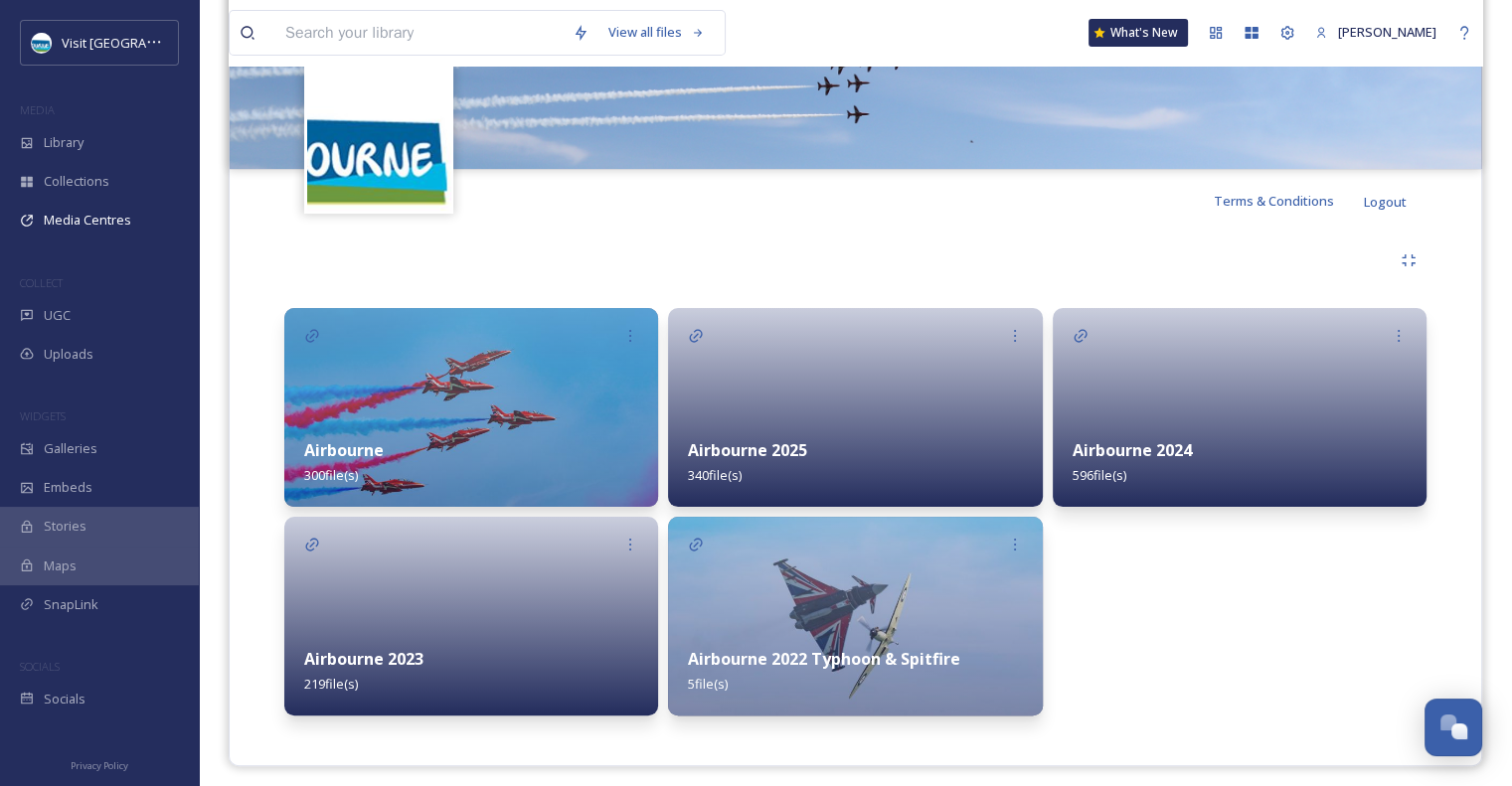 scroll, scrollTop: 282, scrollLeft: 0, axis: vertical 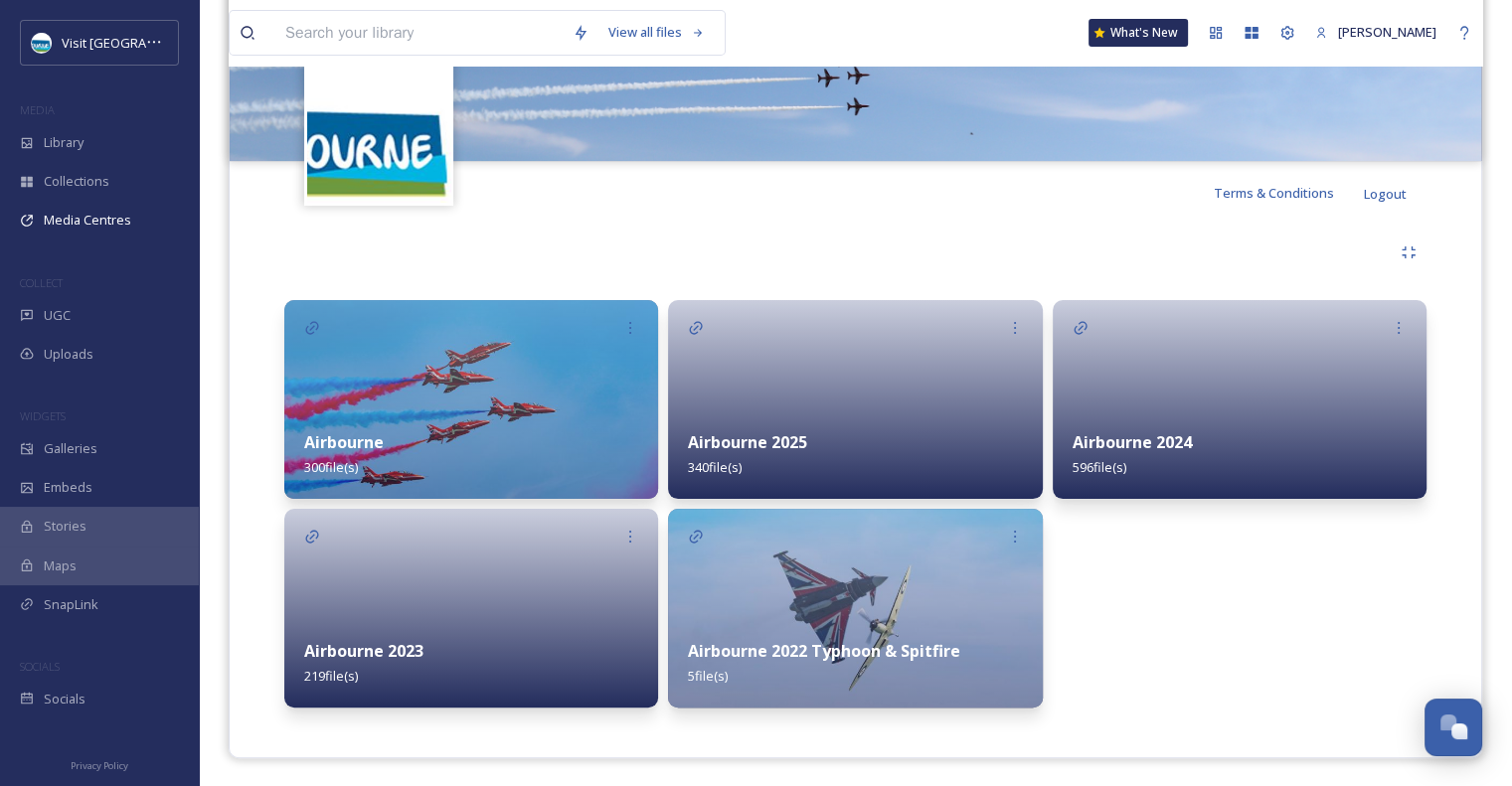 click at bounding box center [471, 608] 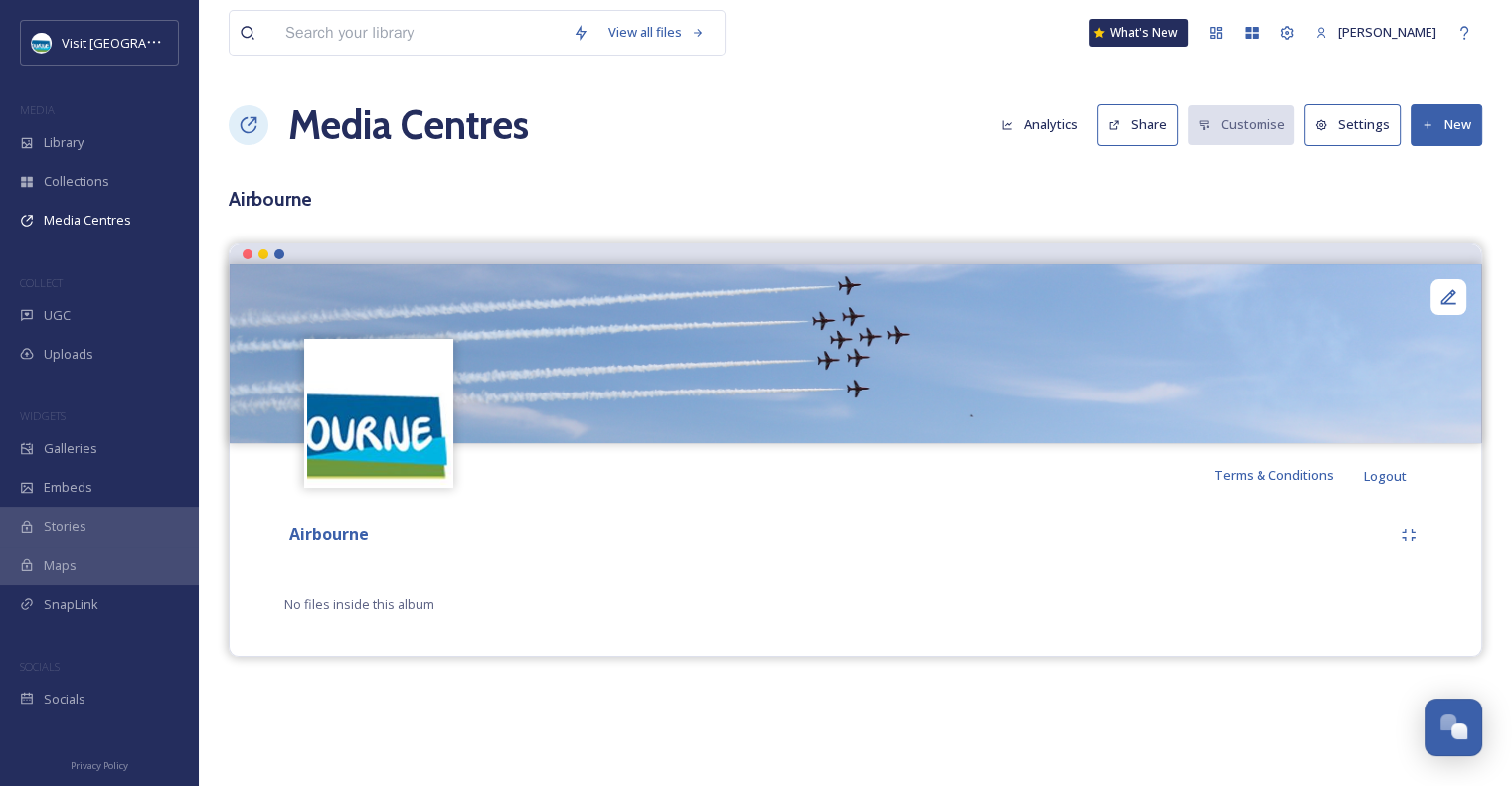 scroll, scrollTop: 0, scrollLeft: 0, axis: both 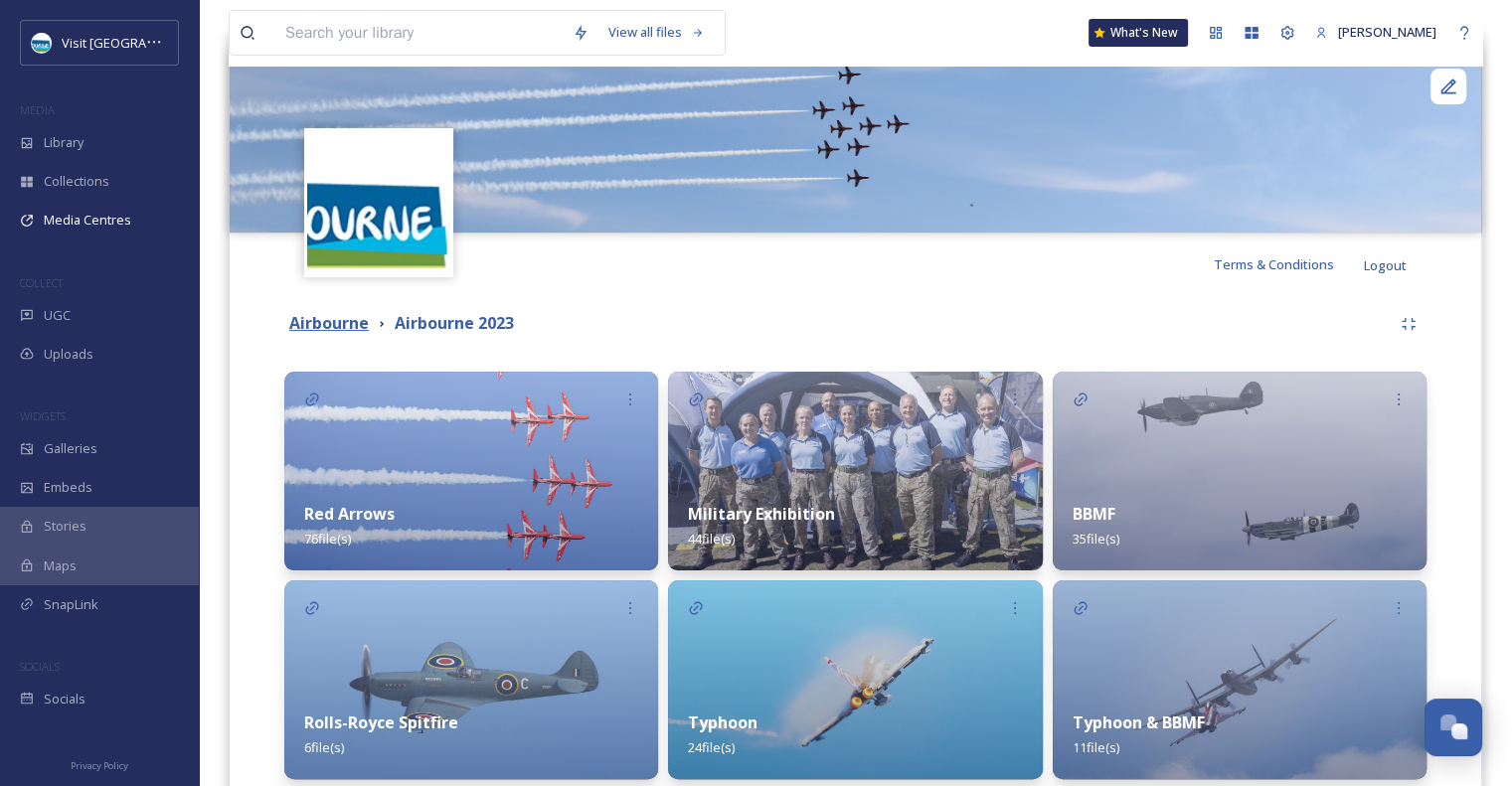 click on "Airbourne" at bounding box center (329, 323) 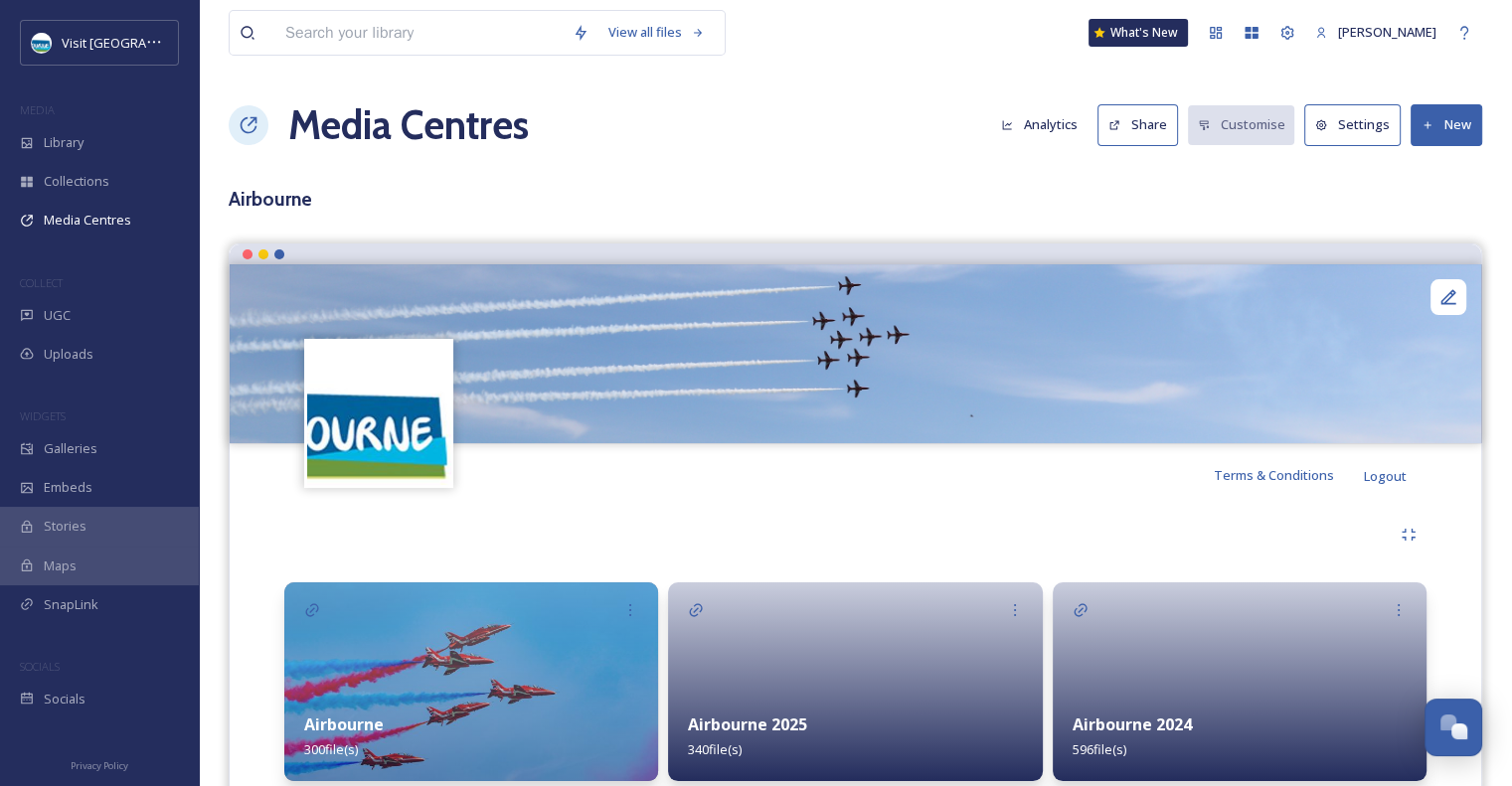 scroll, scrollTop: 282, scrollLeft: 0, axis: vertical 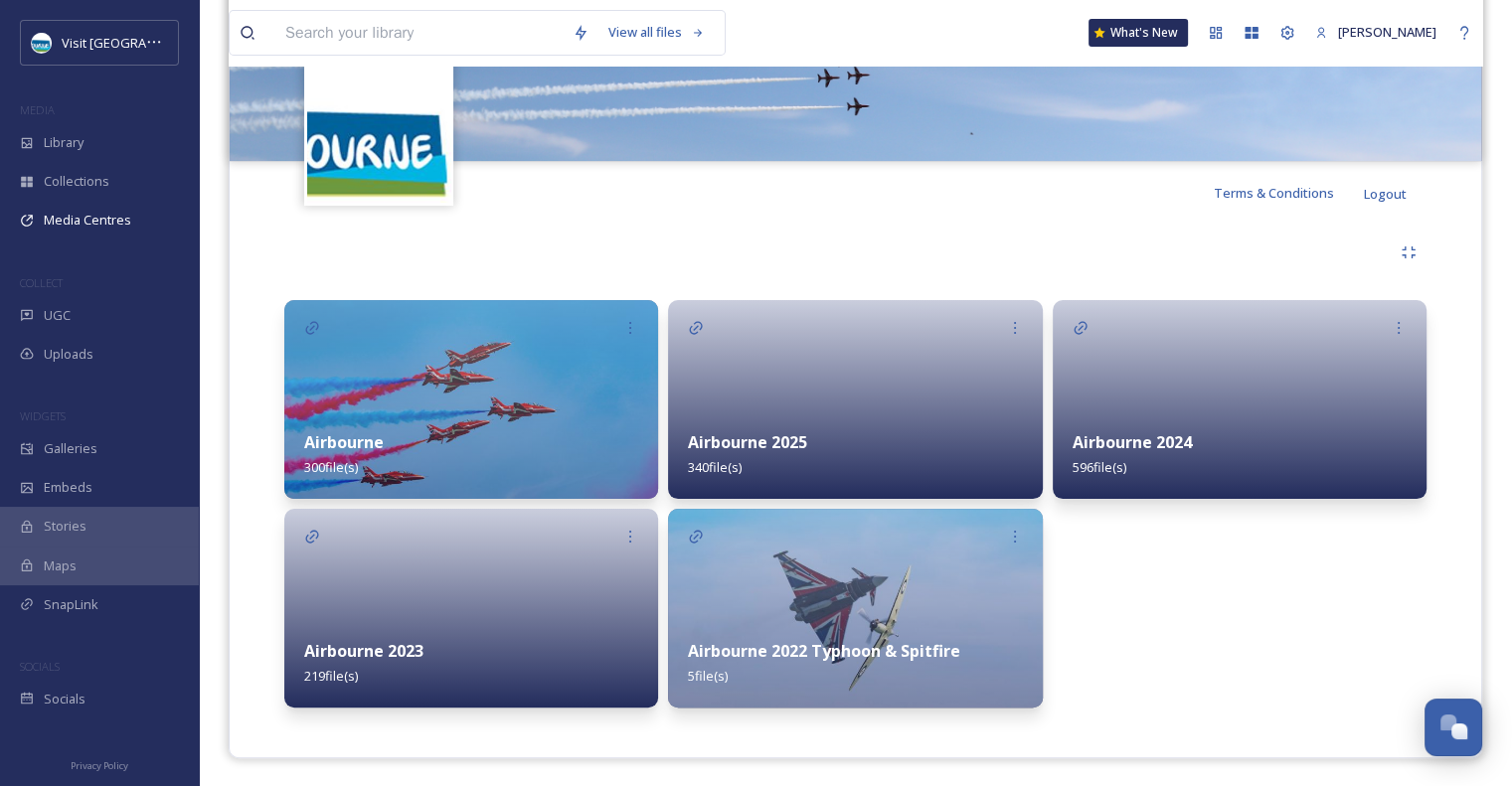click on "Airbourne 300  file(s)" at bounding box center [471, 454] 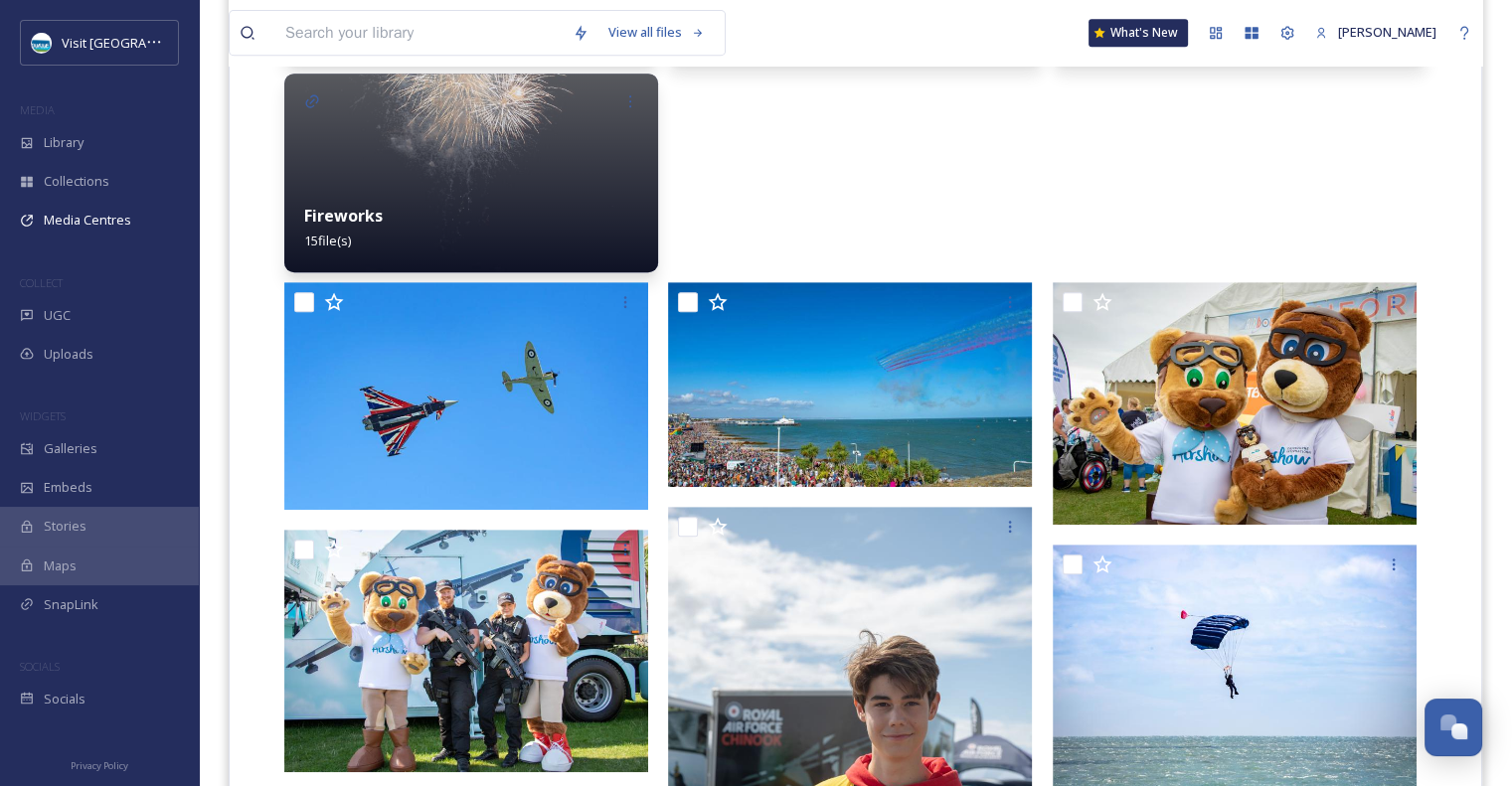 scroll, scrollTop: 914, scrollLeft: 0, axis: vertical 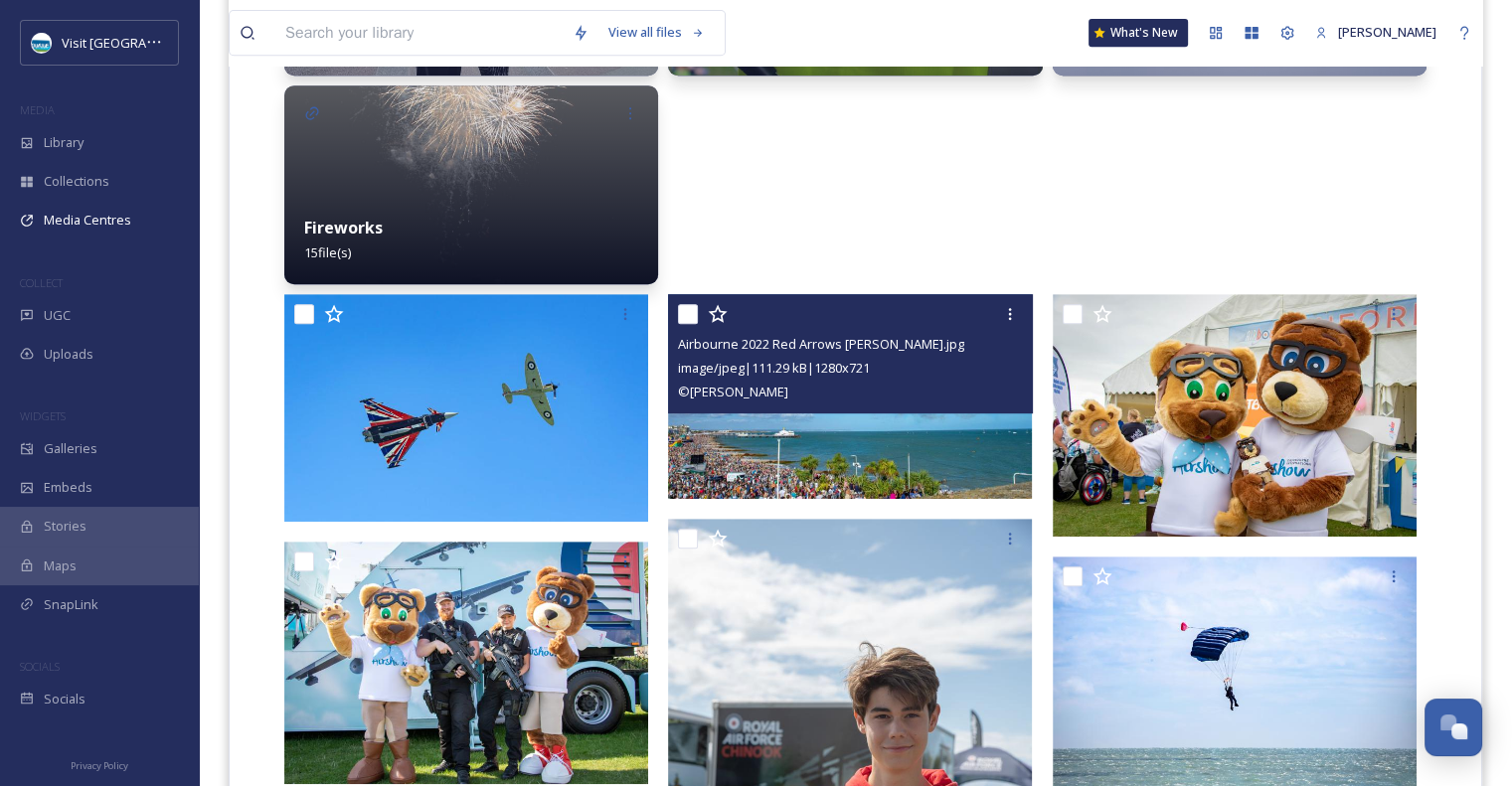 click at bounding box center (850, 396) 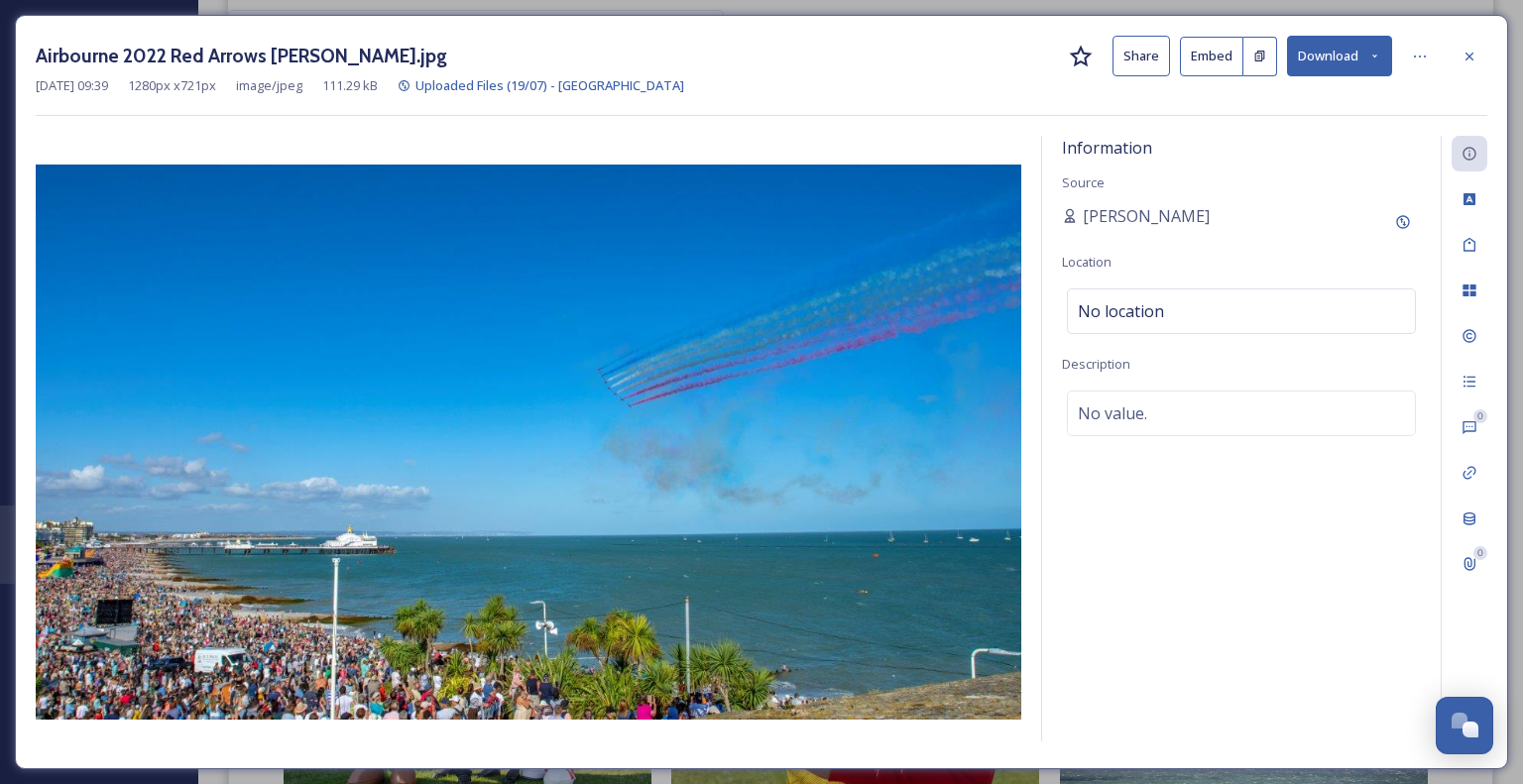 click on "Share" at bounding box center (1141, 56) 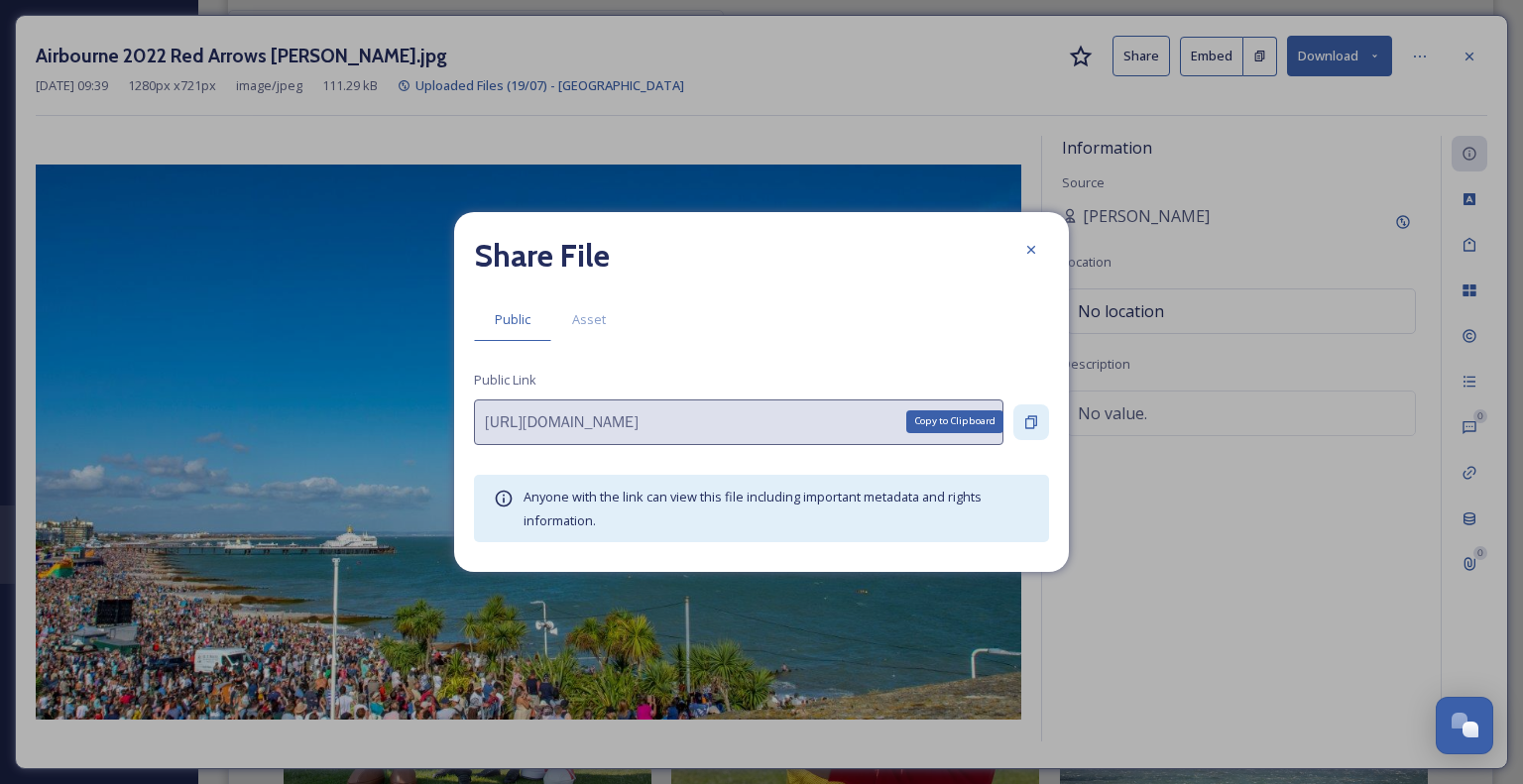click 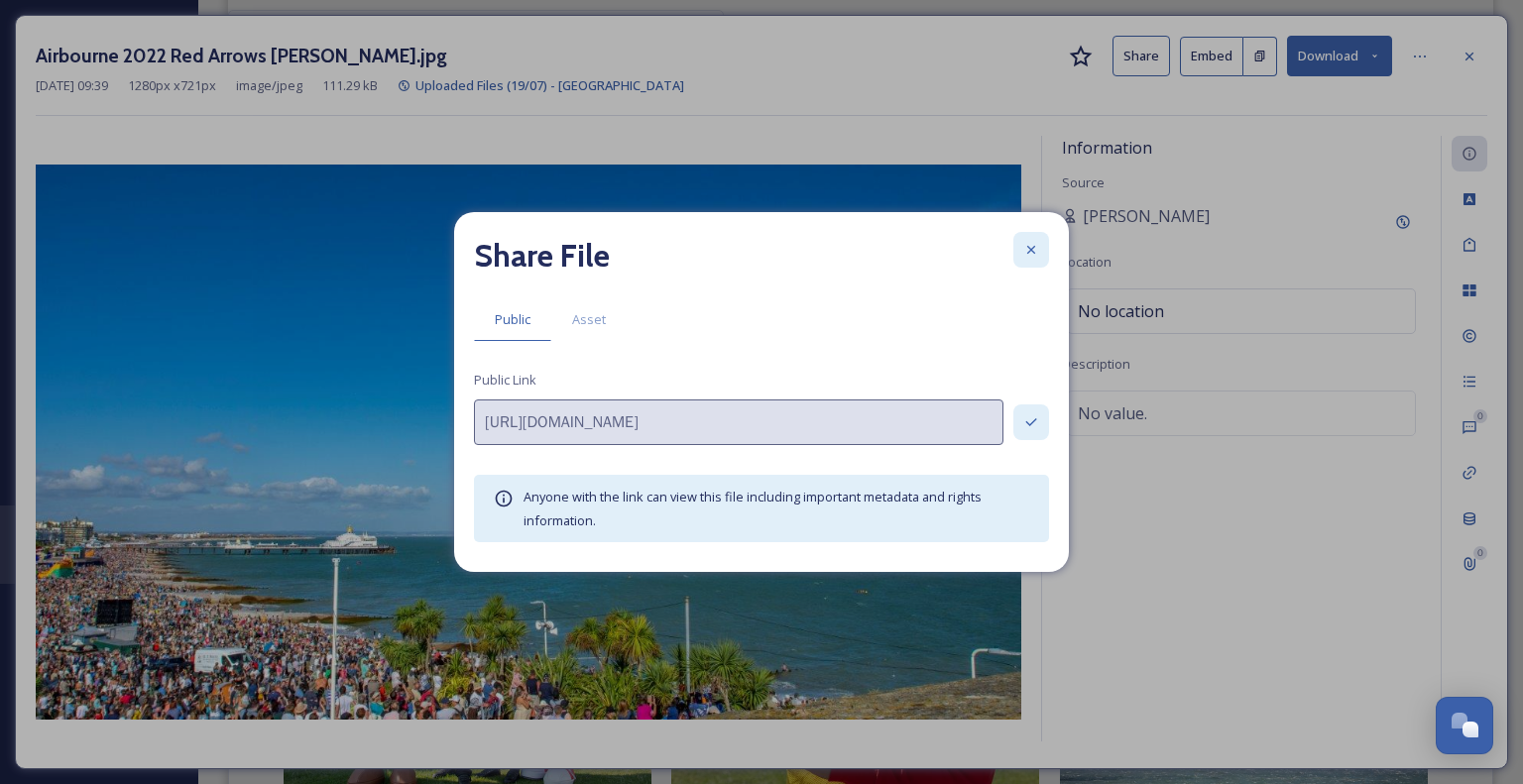 click 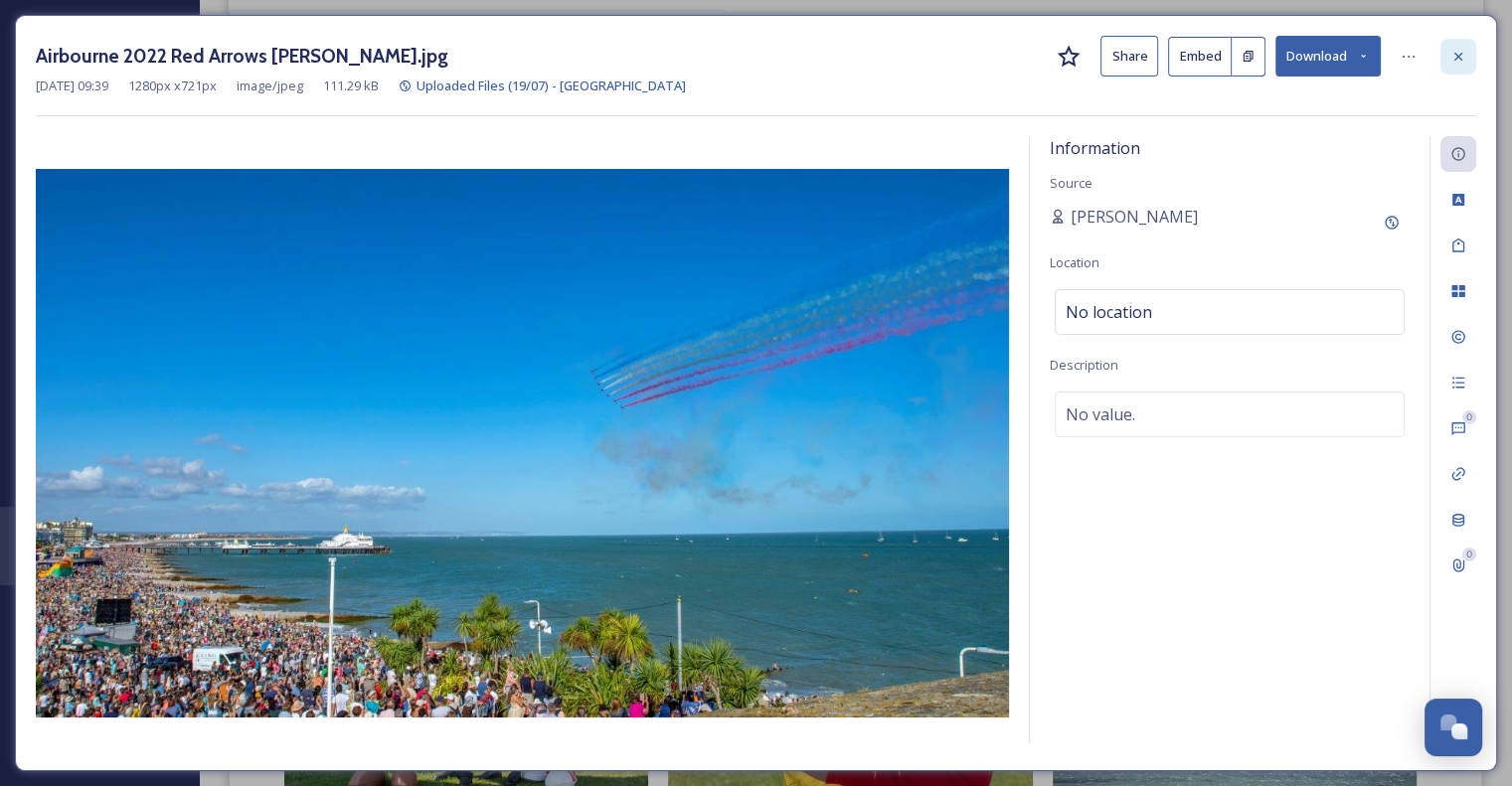 click 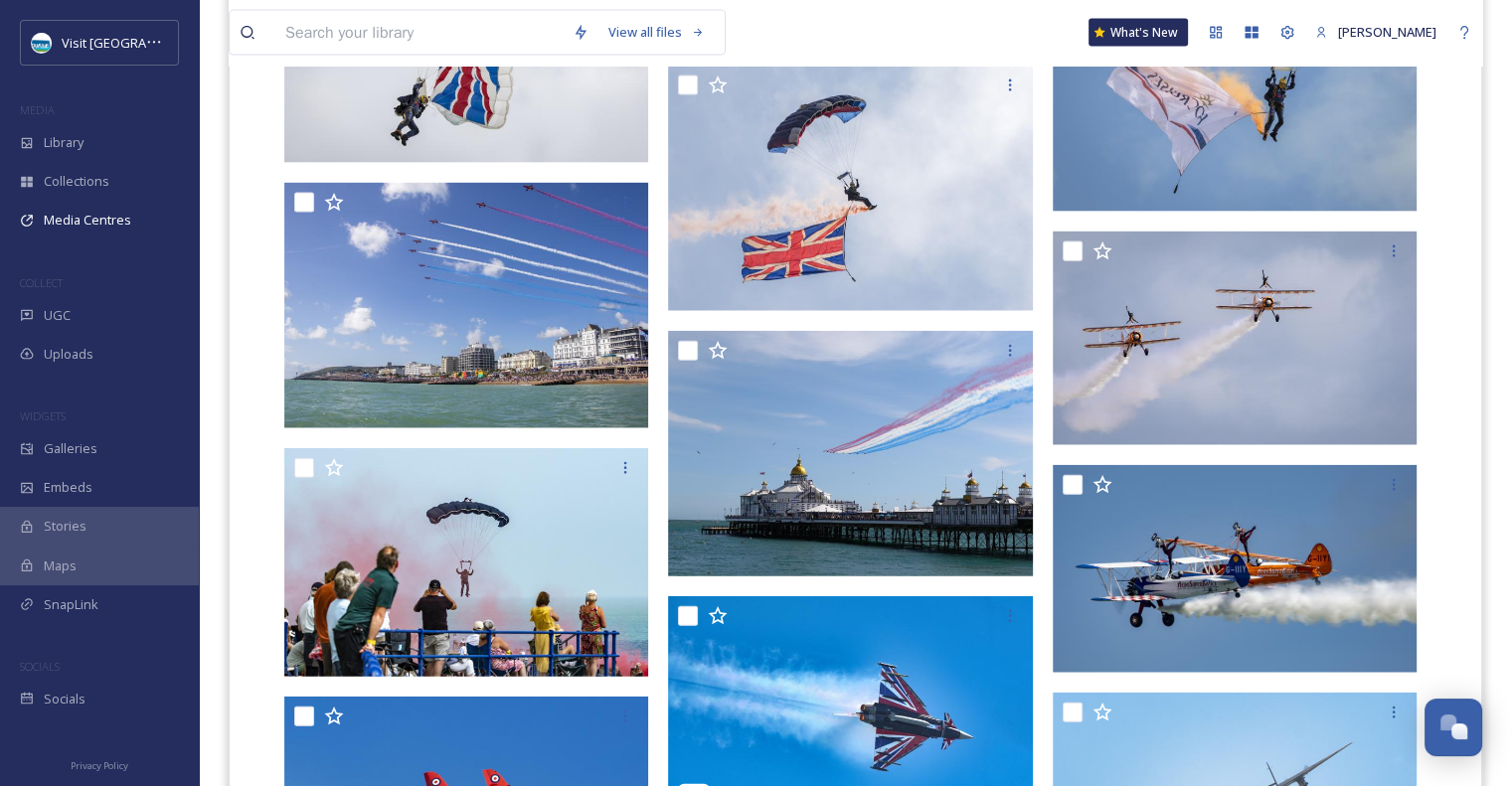 scroll, scrollTop: 4454, scrollLeft: 0, axis: vertical 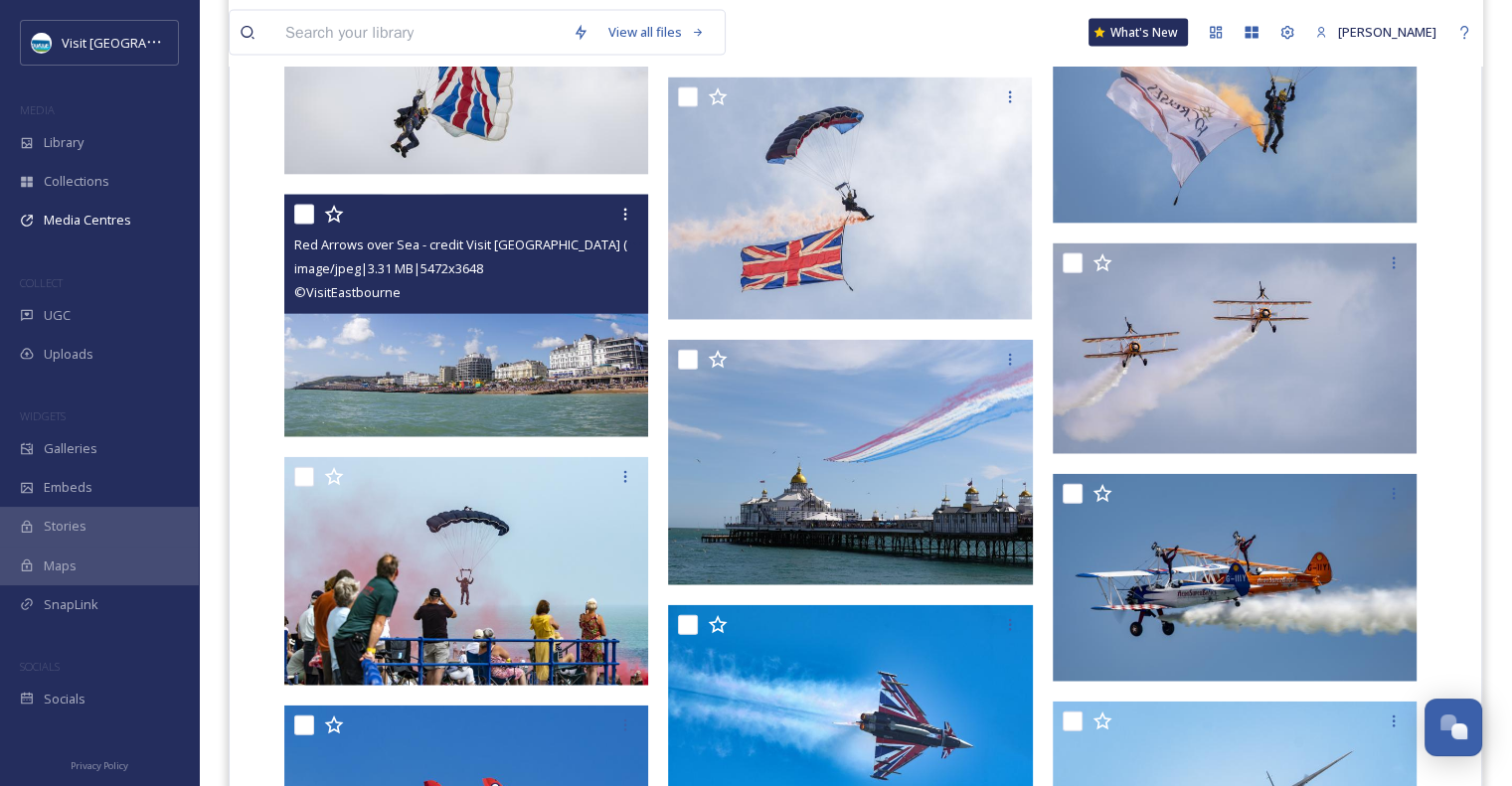 click at bounding box center (466, 316) 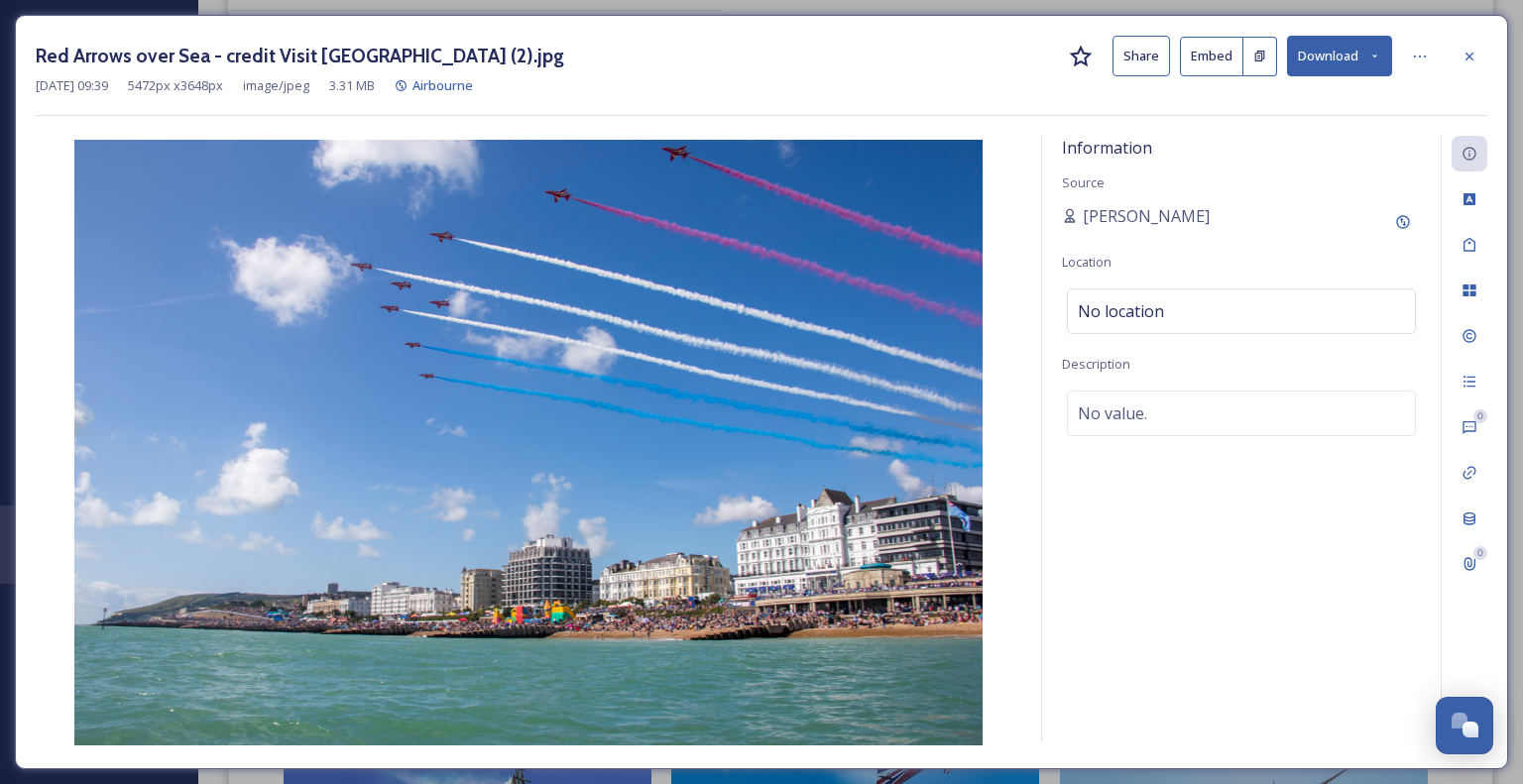 click on "Share" at bounding box center (1141, 56) 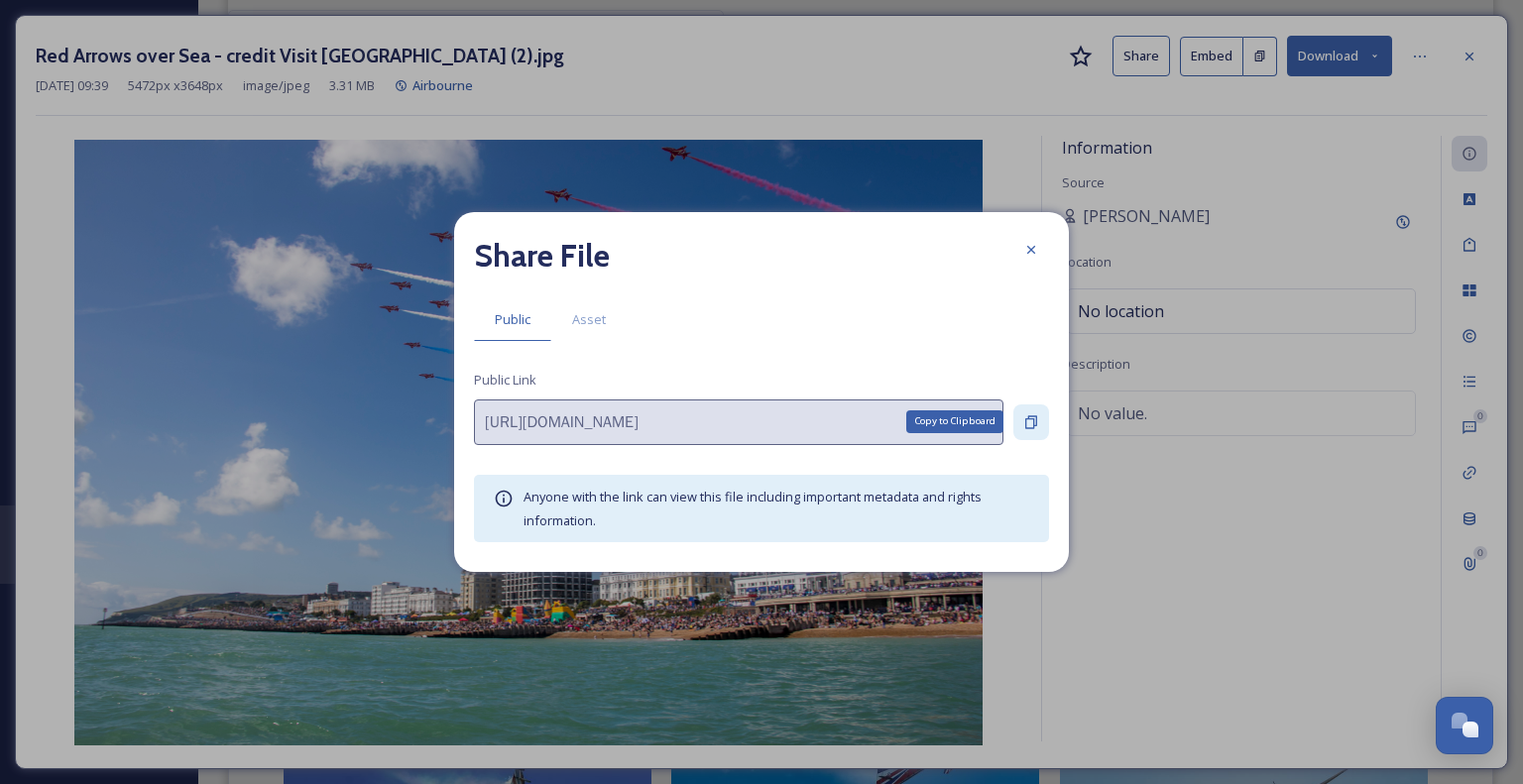 click 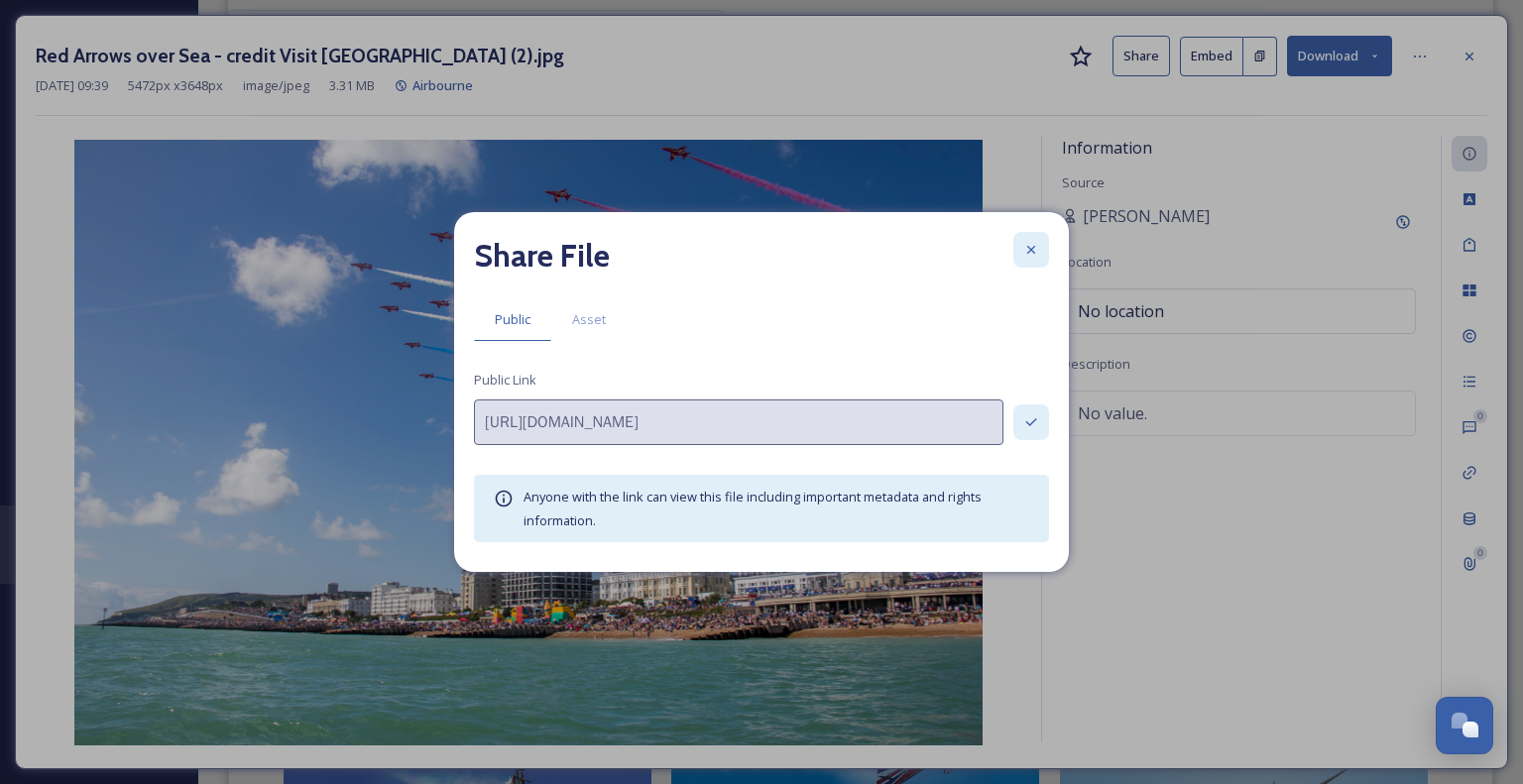 click at bounding box center (1031, 250) 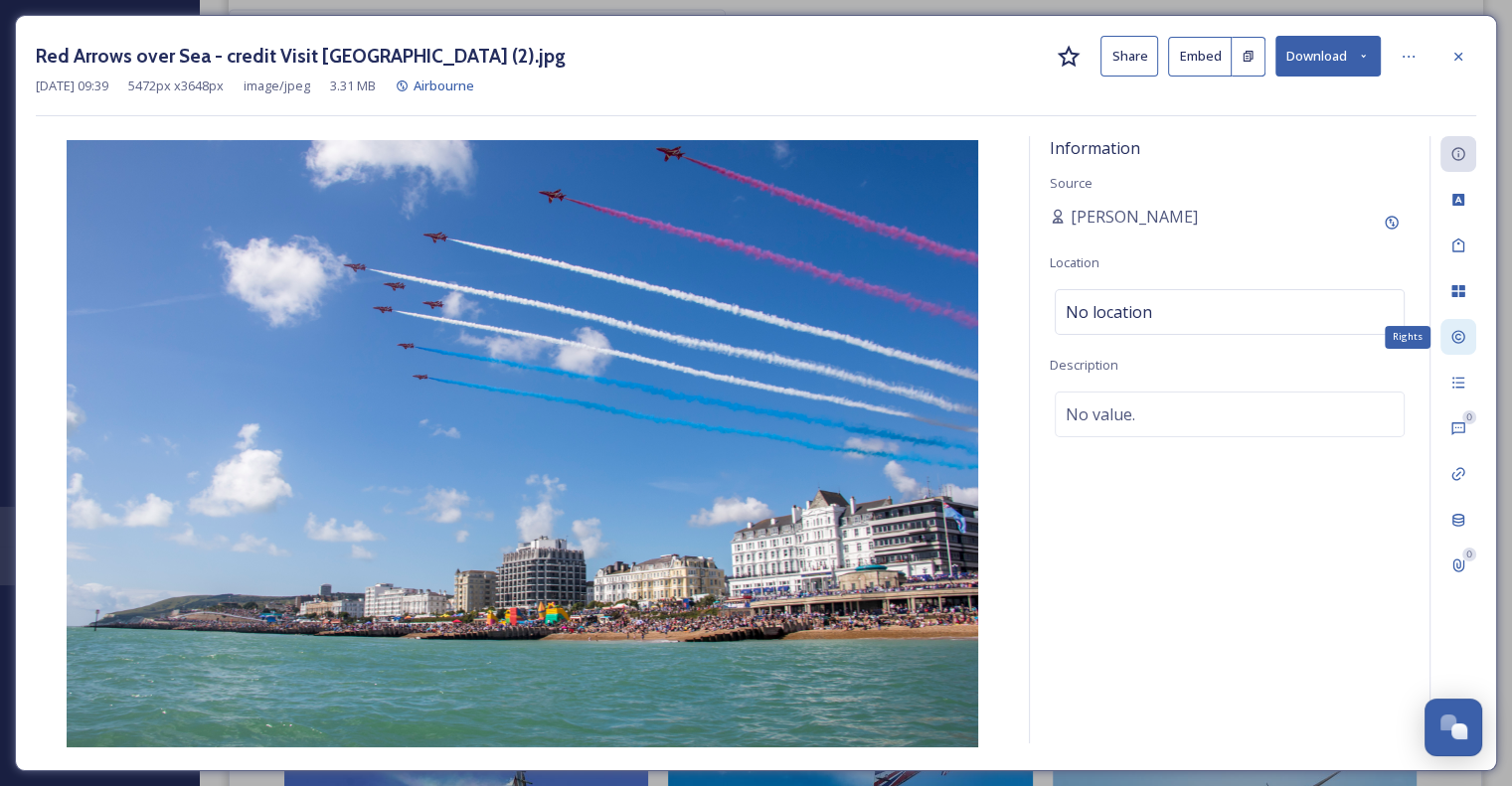 click 